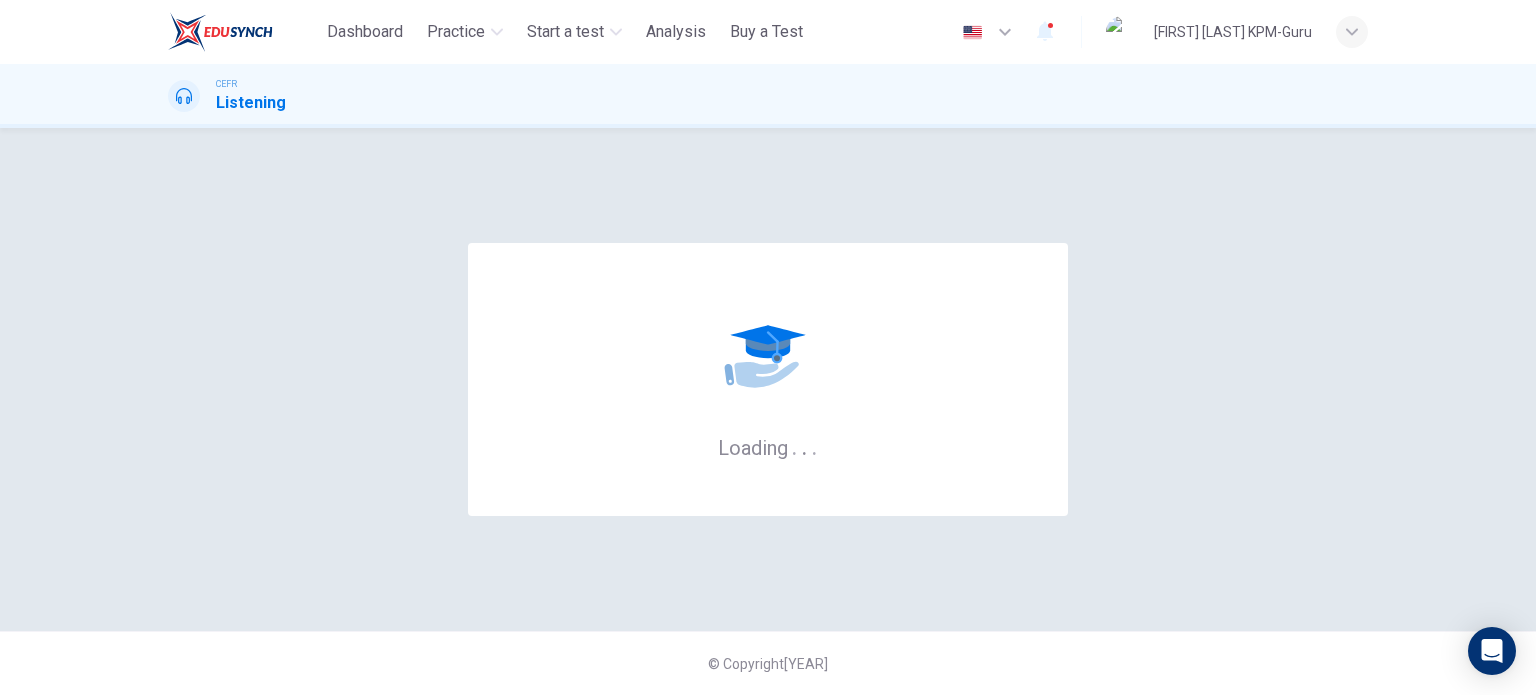 scroll, scrollTop: 0, scrollLeft: 0, axis: both 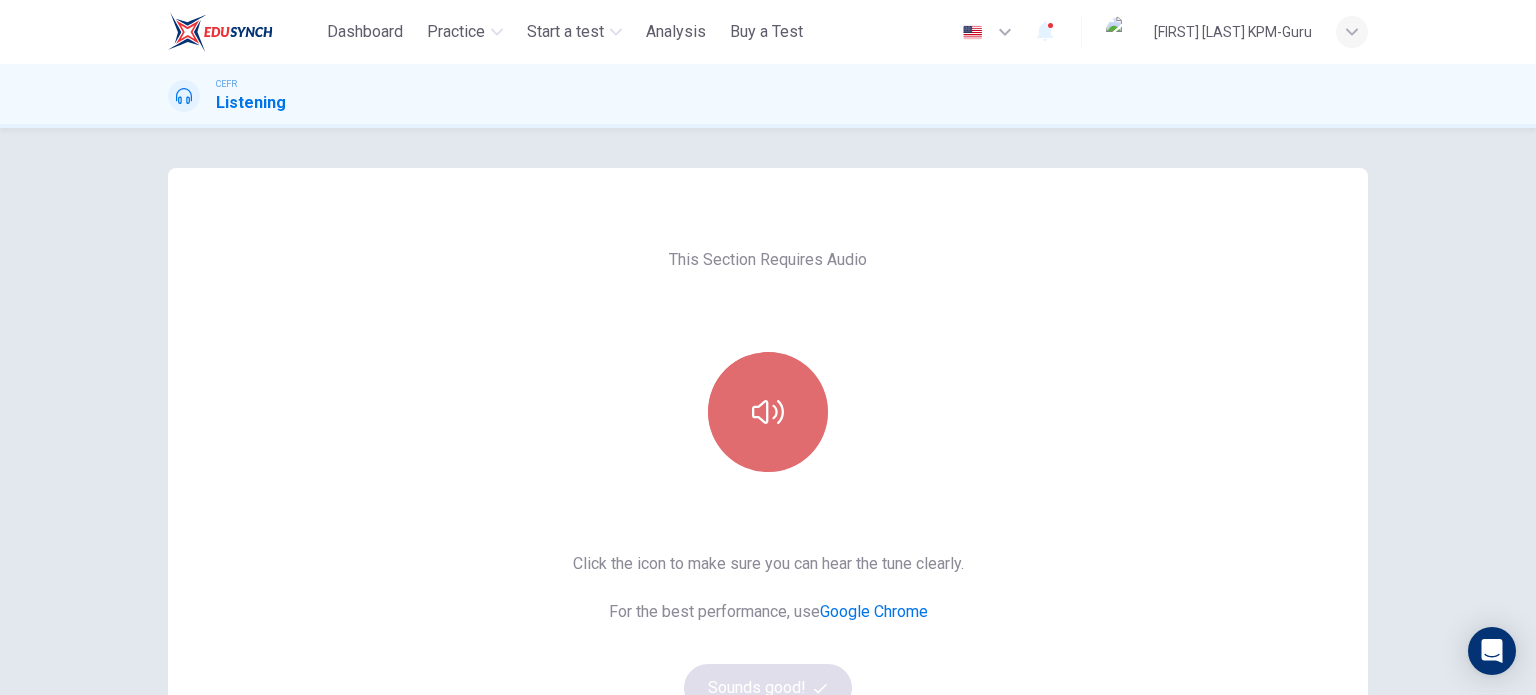 click at bounding box center [768, 412] 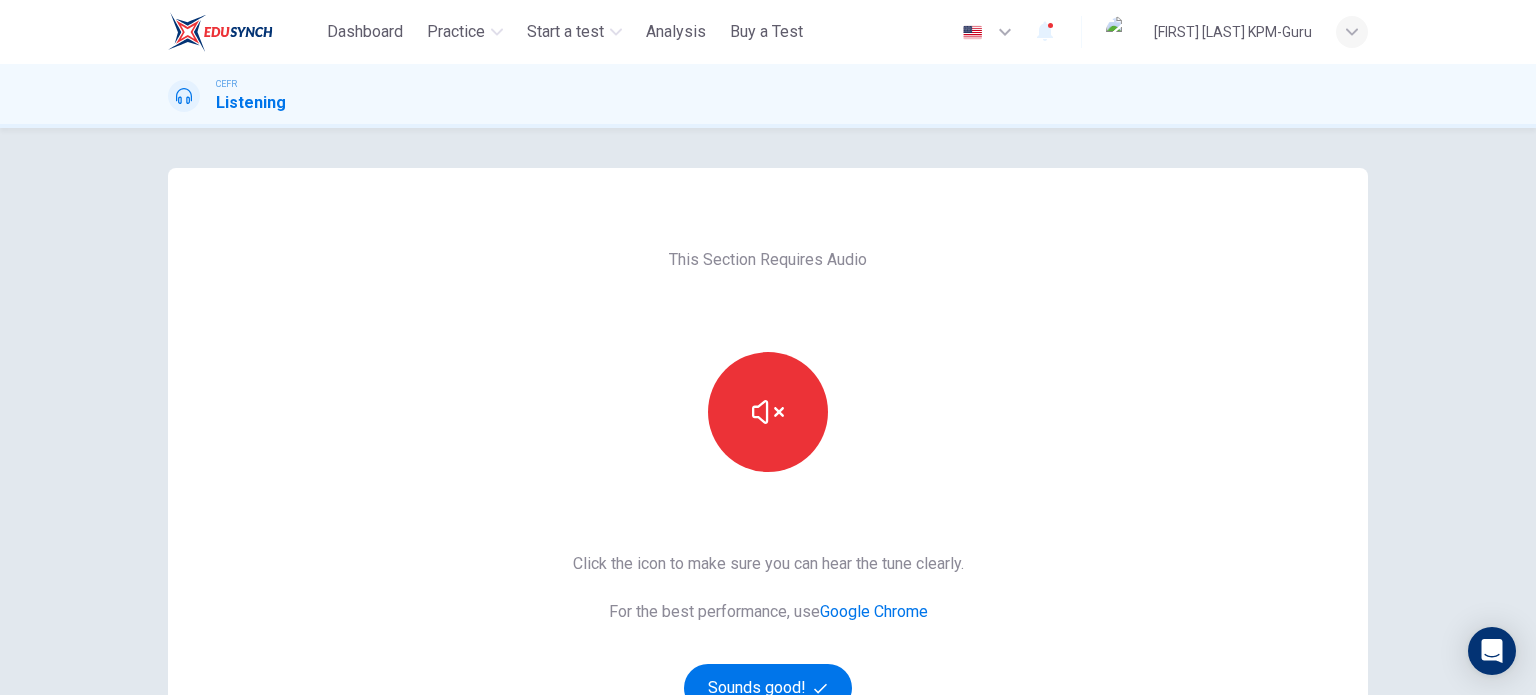 click on "This Section Requires Audio Click the icon to make sure you can hear the tune clearly. For the best performance, use  Google Chrome Sounds good!" at bounding box center [768, 515] 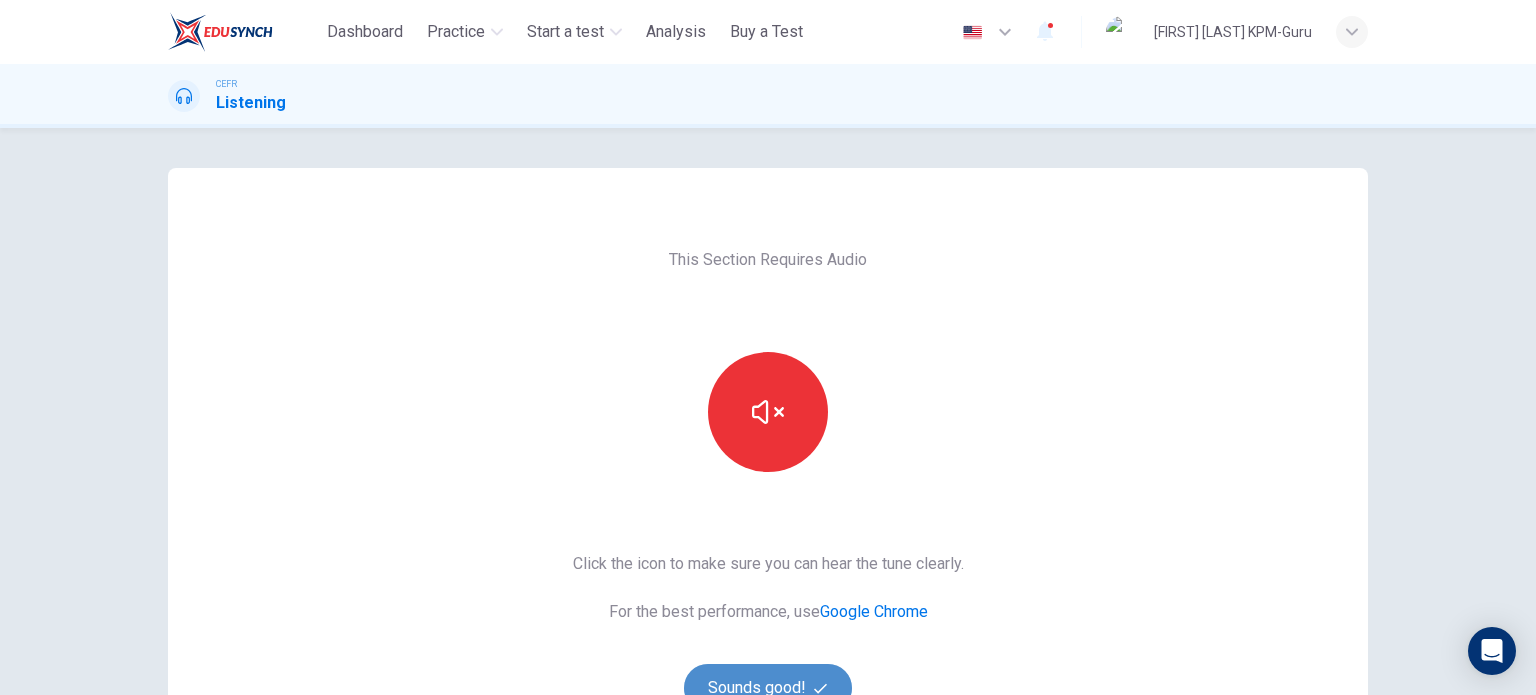 click on "Sounds good!" at bounding box center [768, 688] 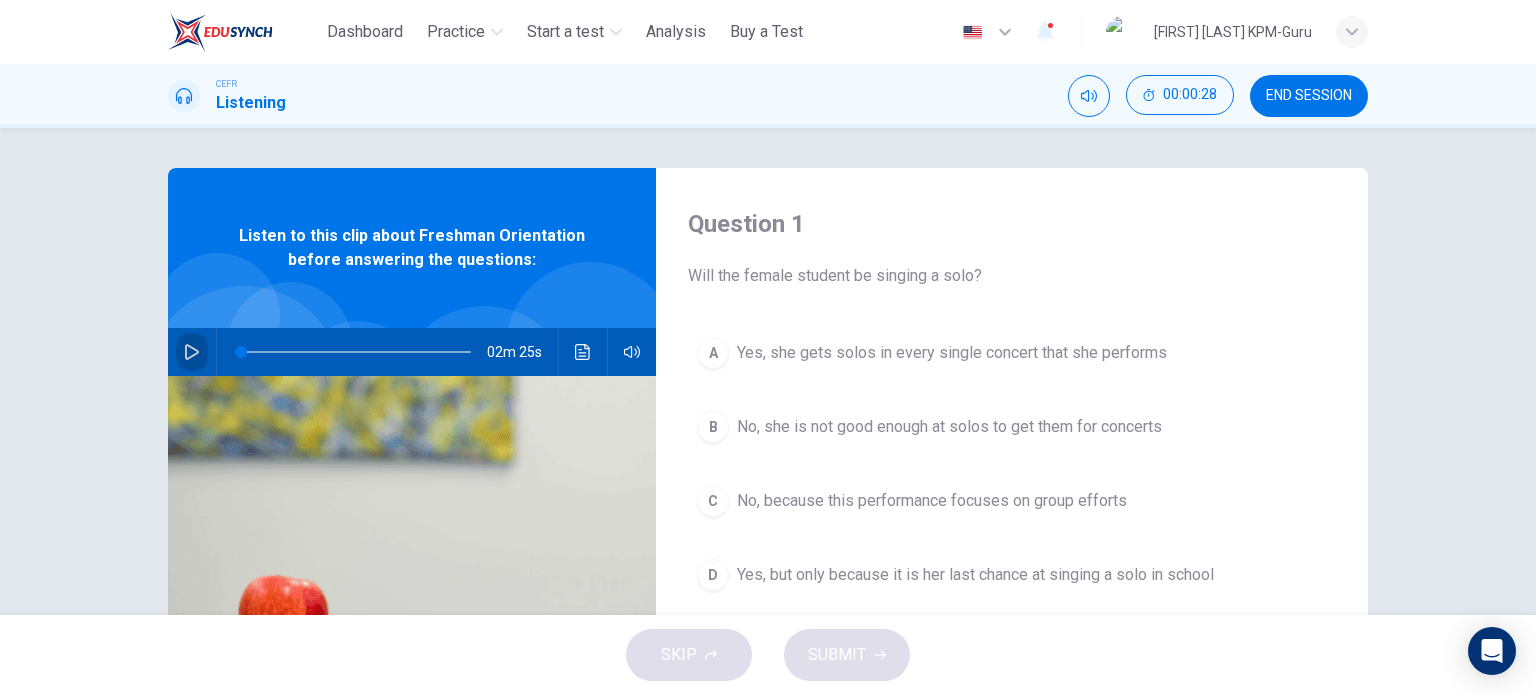click at bounding box center (192, 352) 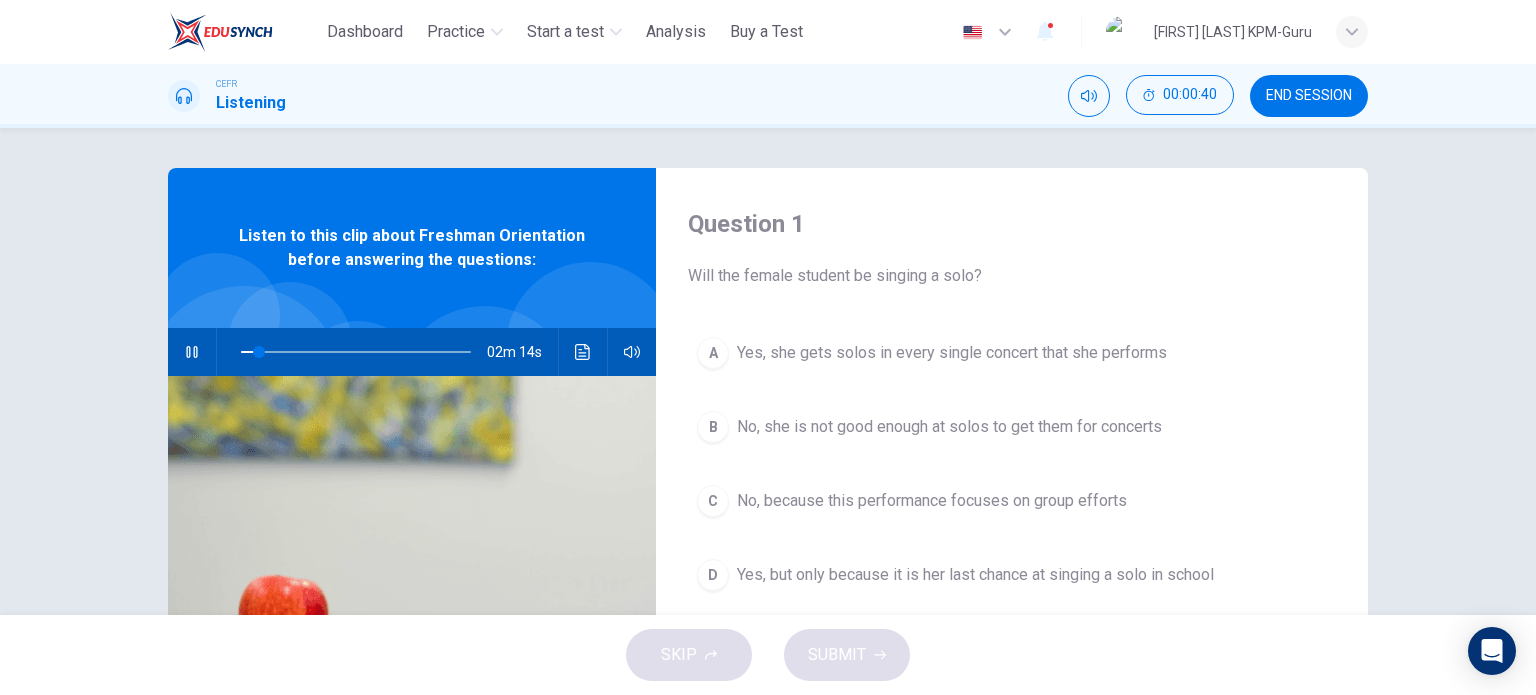 click on "SKIP SUBMIT" at bounding box center (768, 655) 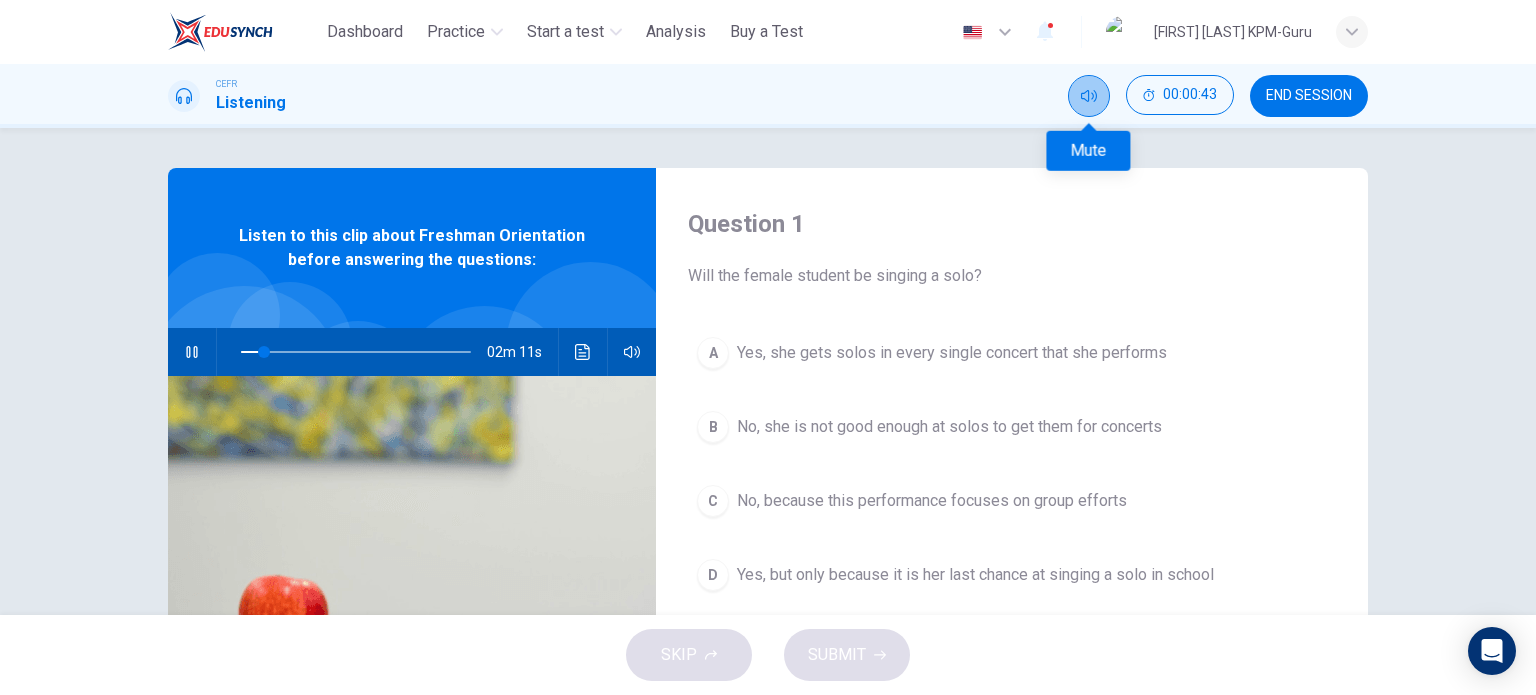 click at bounding box center (1089, 96) 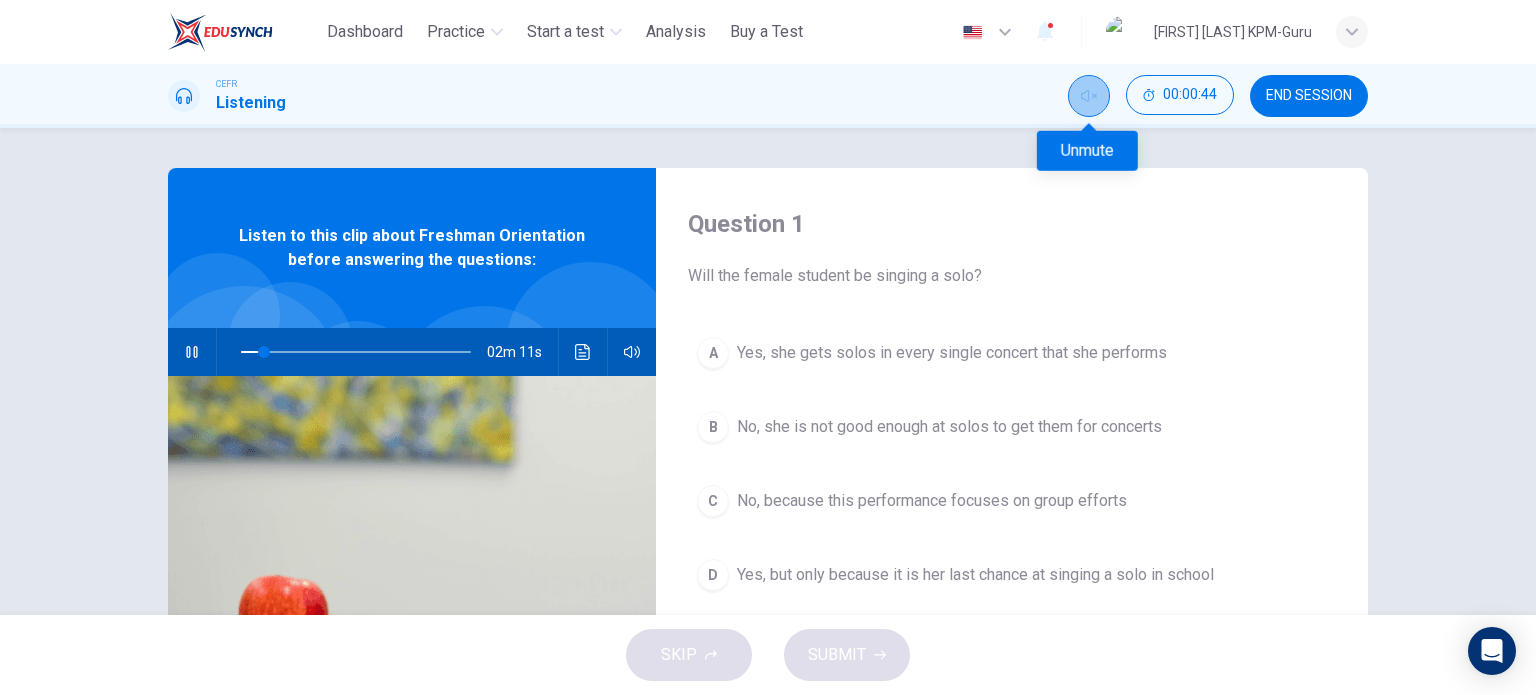 click at bounding box center [1089, 96] 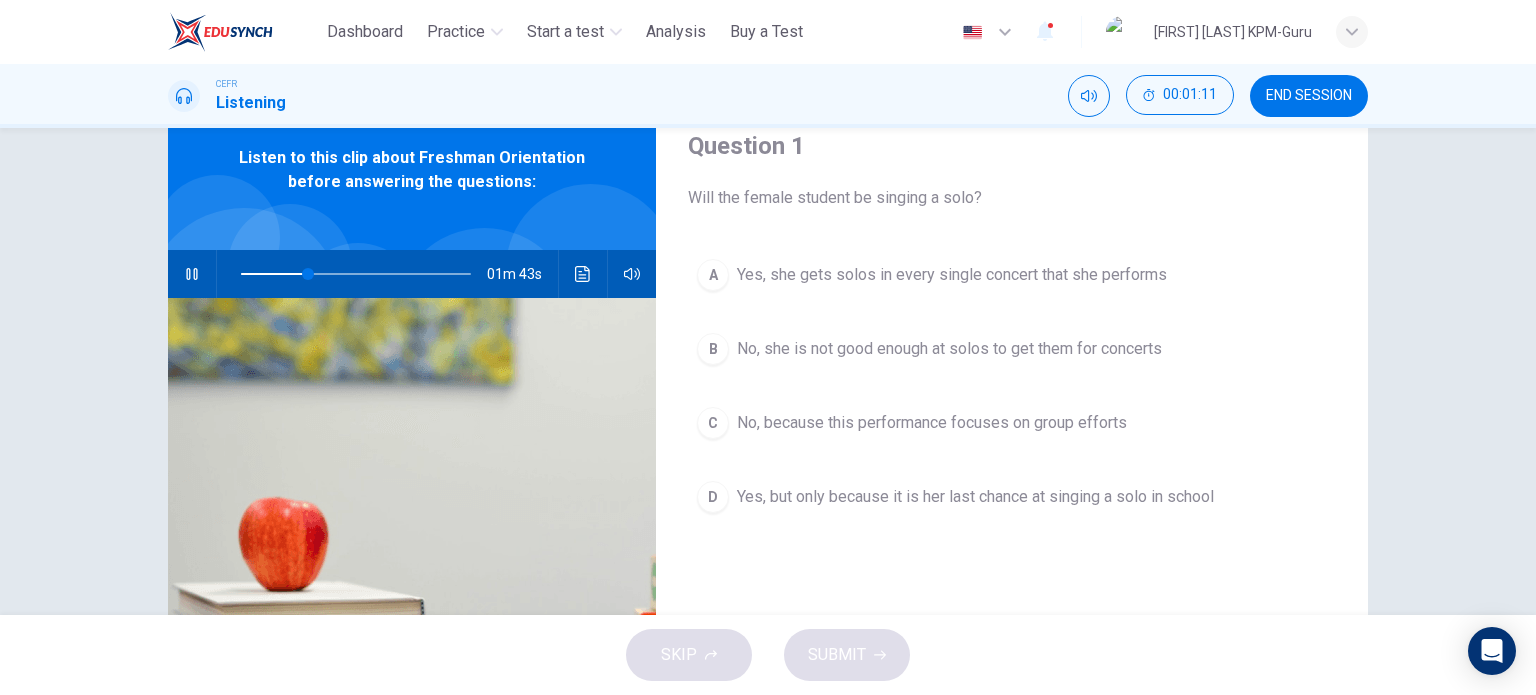 scroll, scrollTop: 83, scrollLeft: 0, axis: vertical 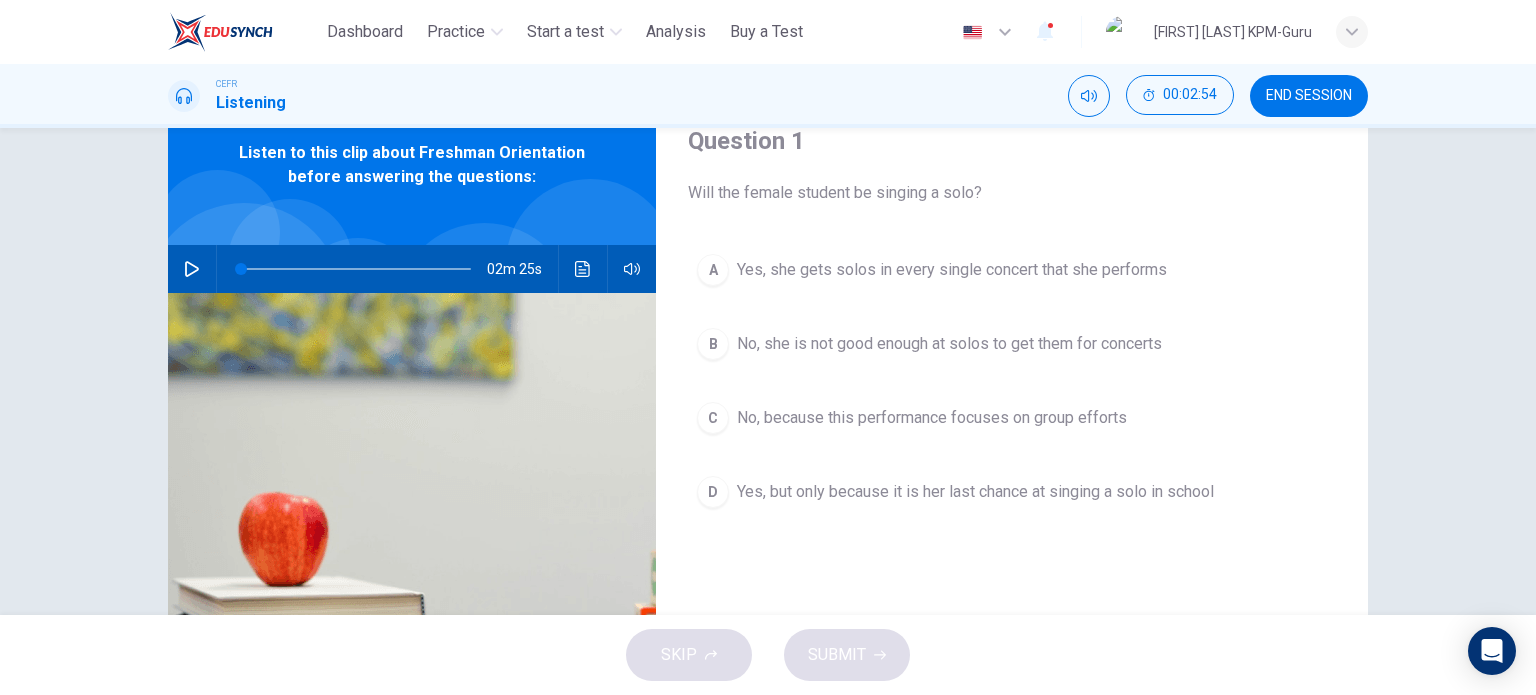 click on "C No, because this performance focuses on group efforts" at bounding box center [1012, 418] 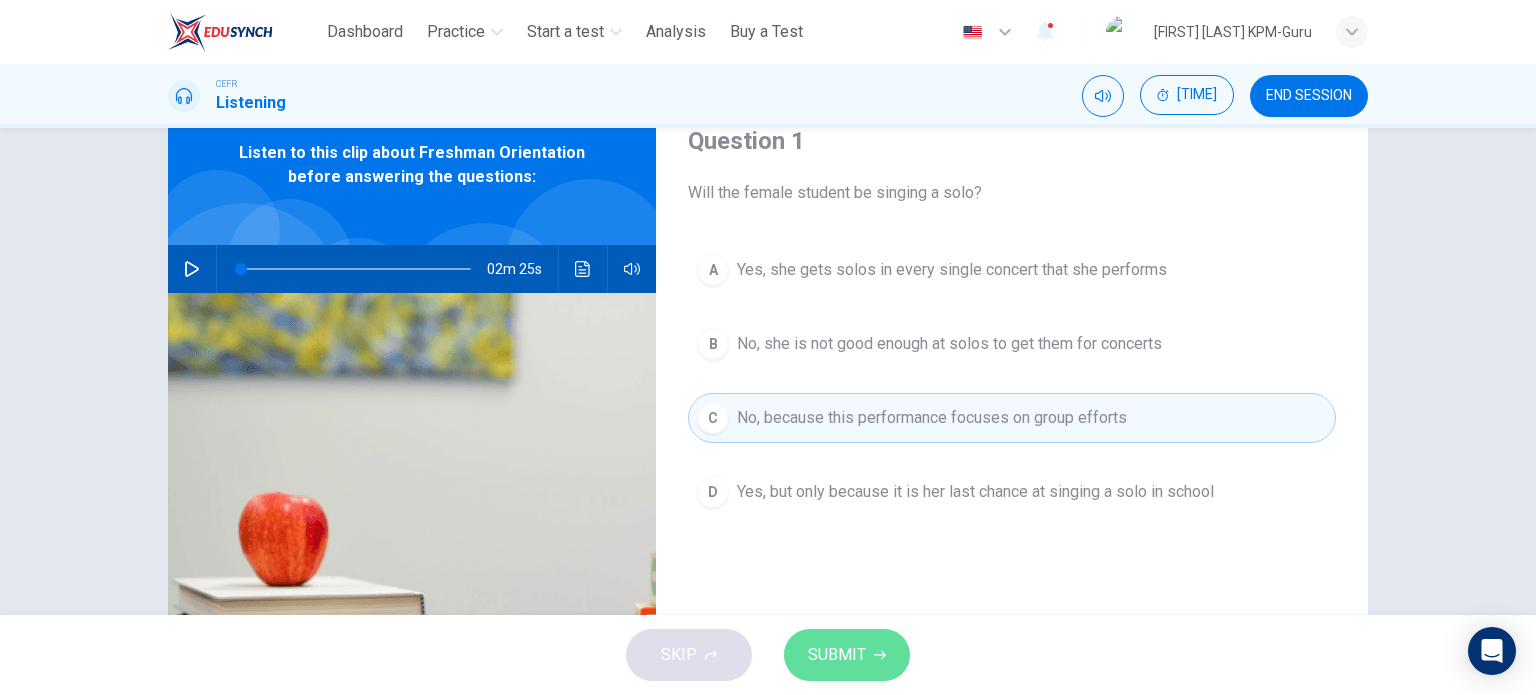 click on "SUBMIT" at bounding box center [837, 655] 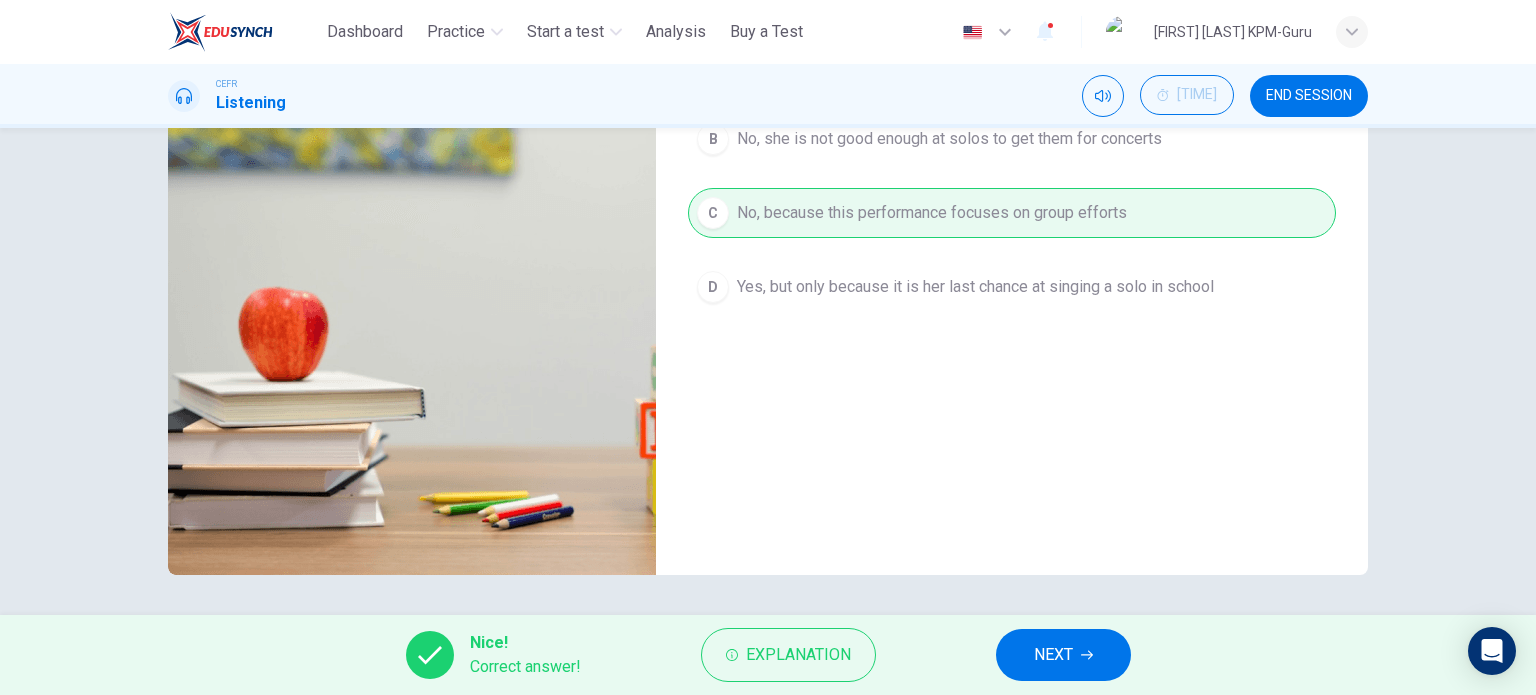 scroll, scrollTop: 208, scrollLeft: 0, axis: vertical 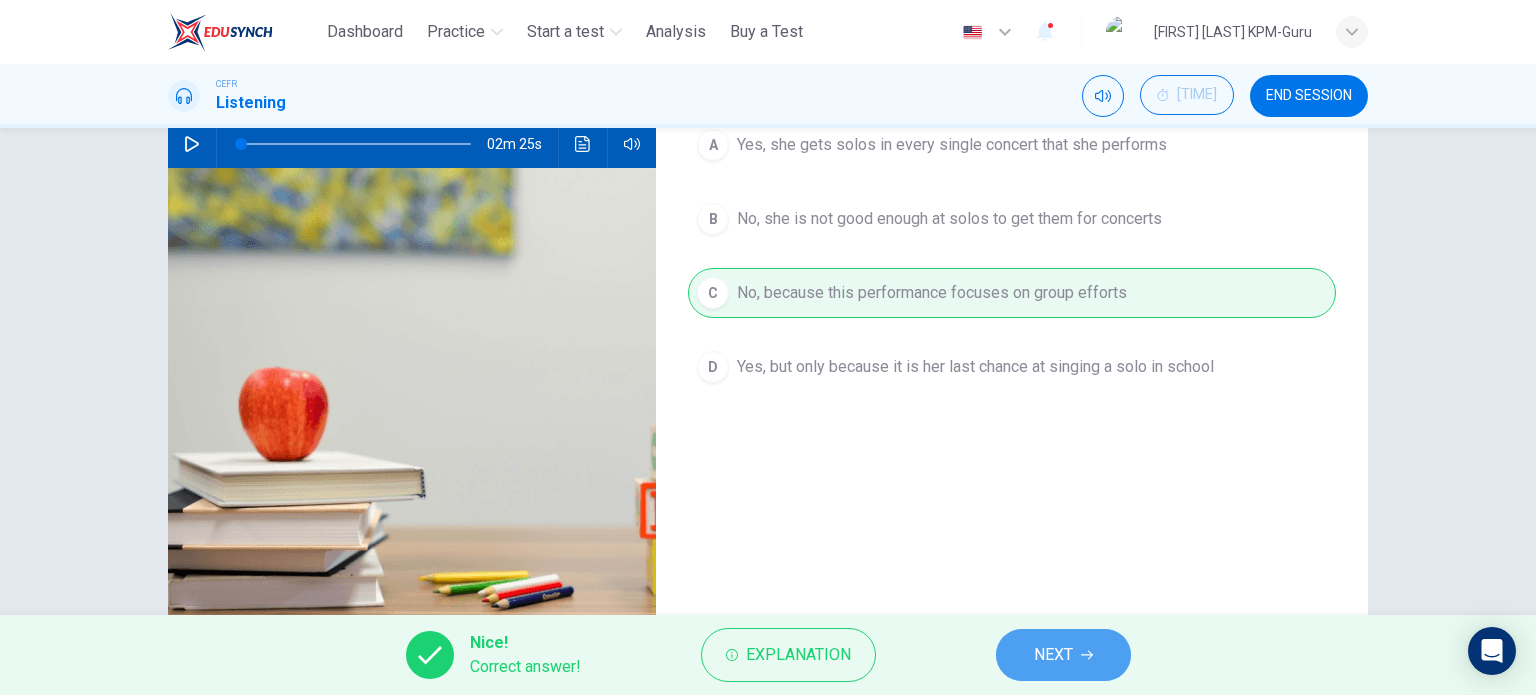 click on "NEXT" at bounding box center [1063, 655] 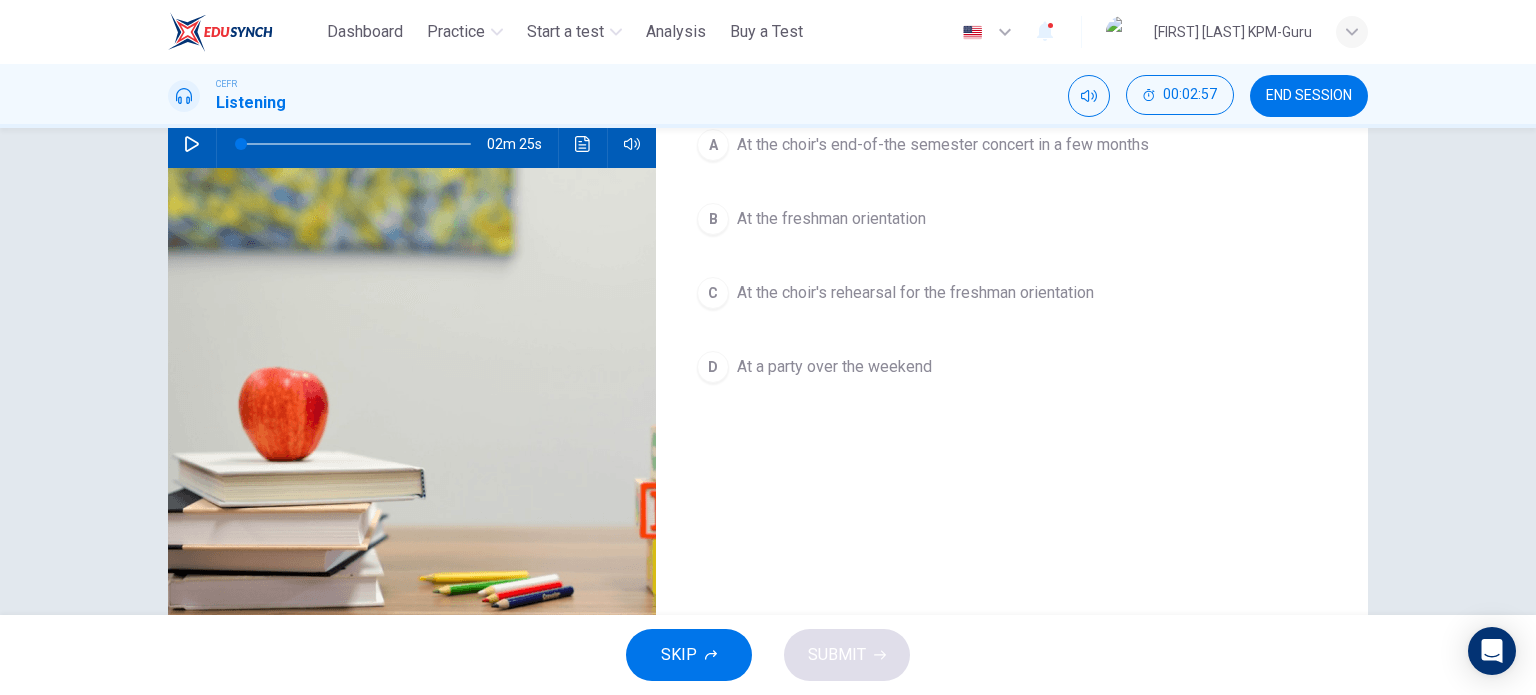 scroll, scrollTop: 44, scrollLeft: 0, axis: vertical 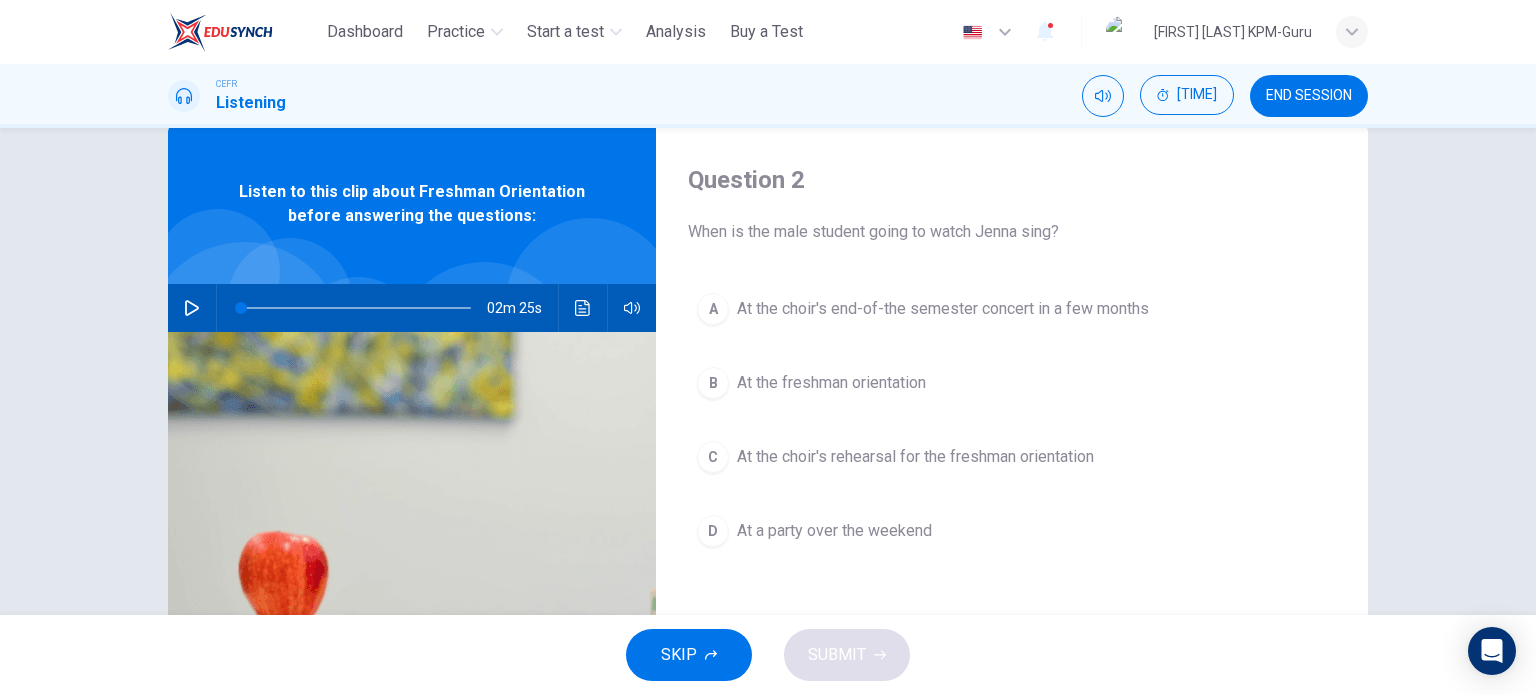 click on "At the choir's rehearsal for the freshman orientation" at bounding box center [943, 309] 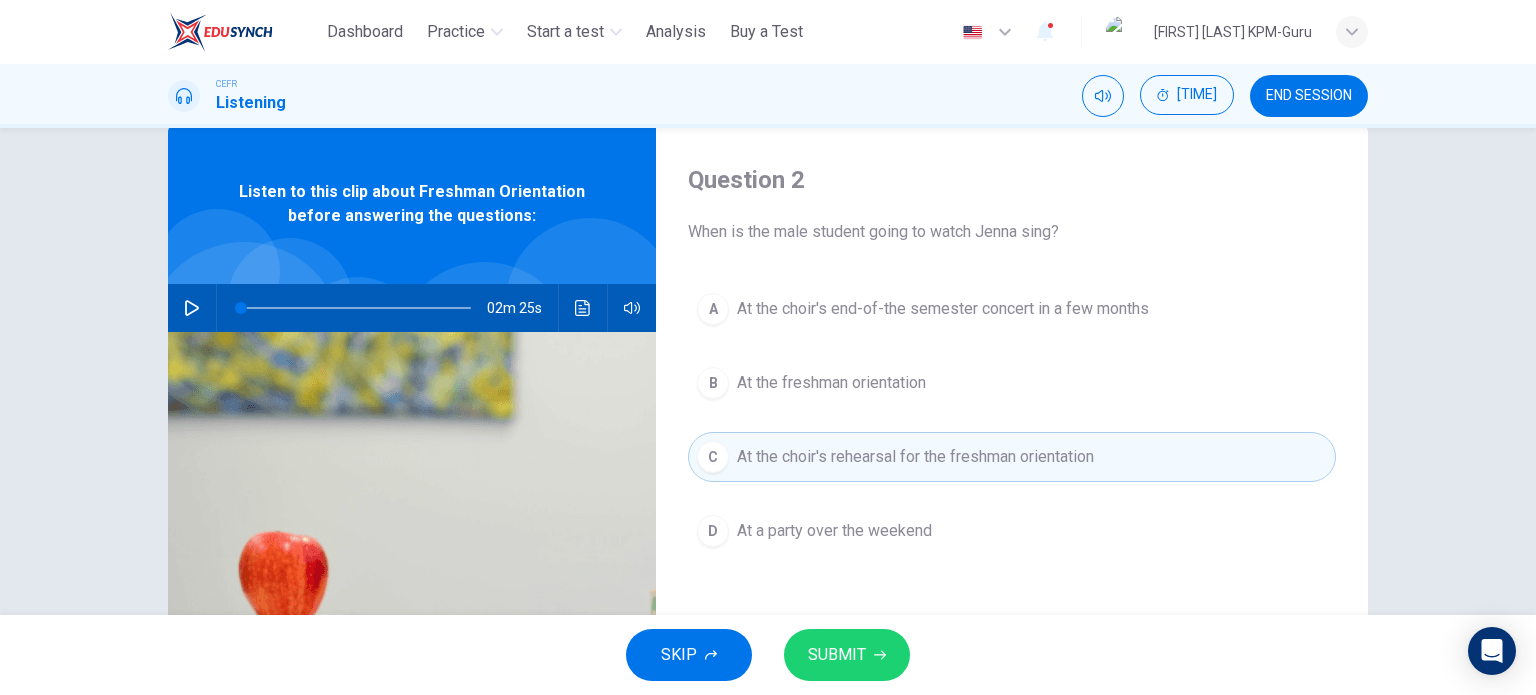 click on "SUBMIT" at bounding box center [837, 655] 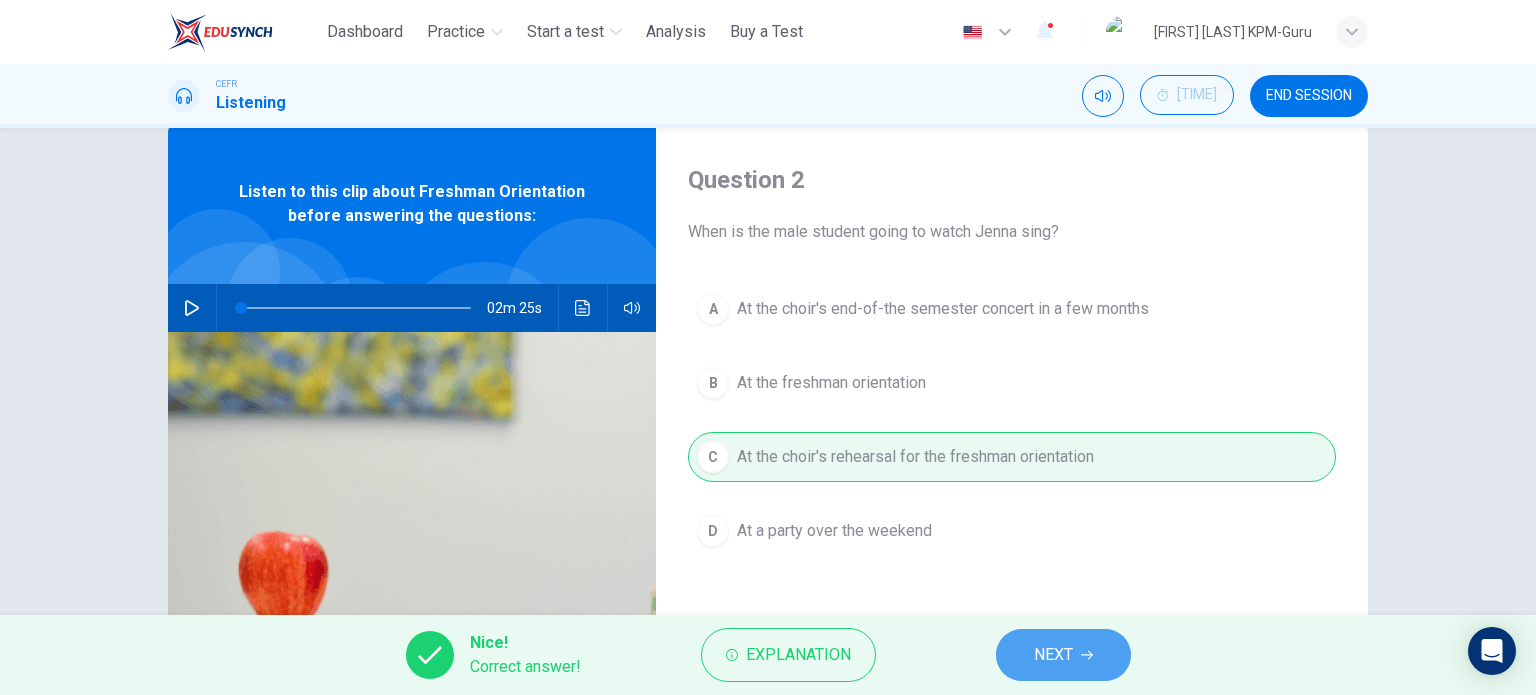 click on "NEXT" at bounding box center [1053, 655] 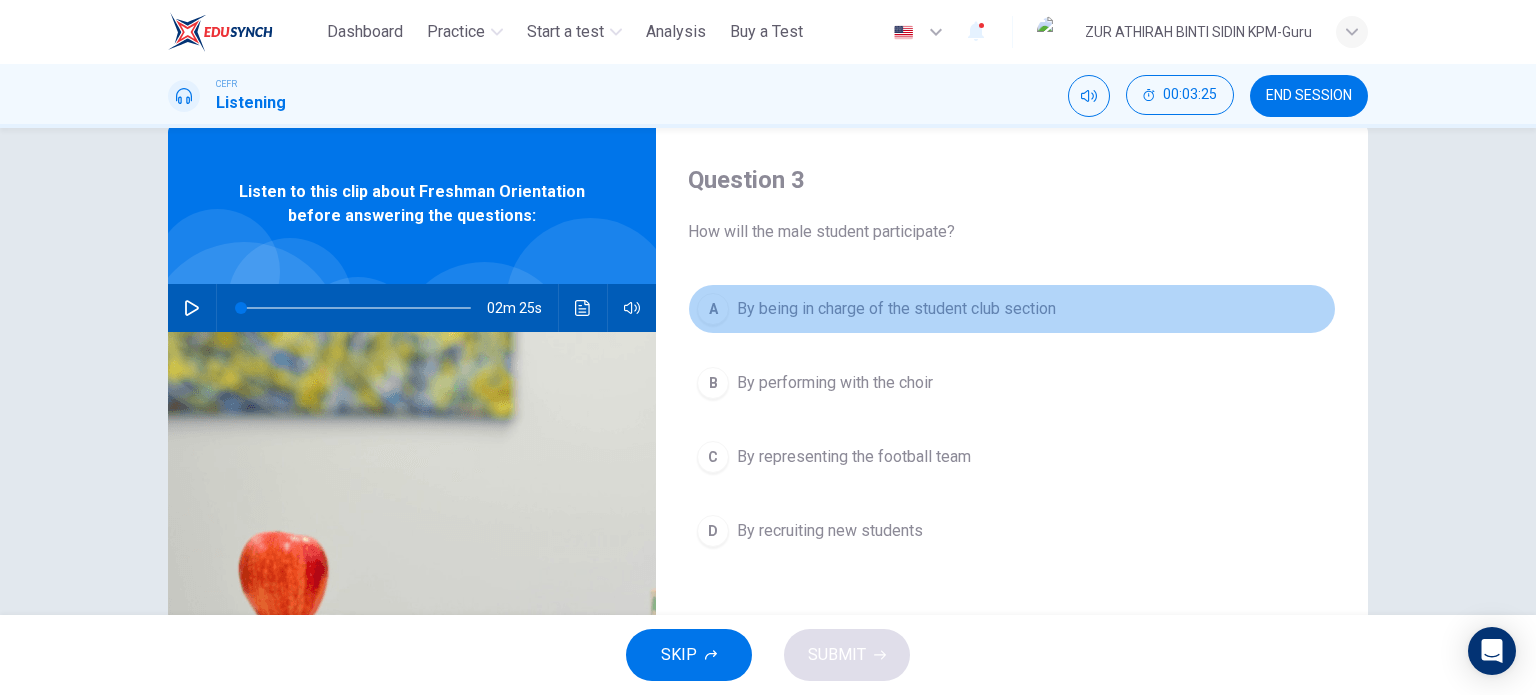 click on "By being in charge of the student club section" at bounding box center [896, 309] 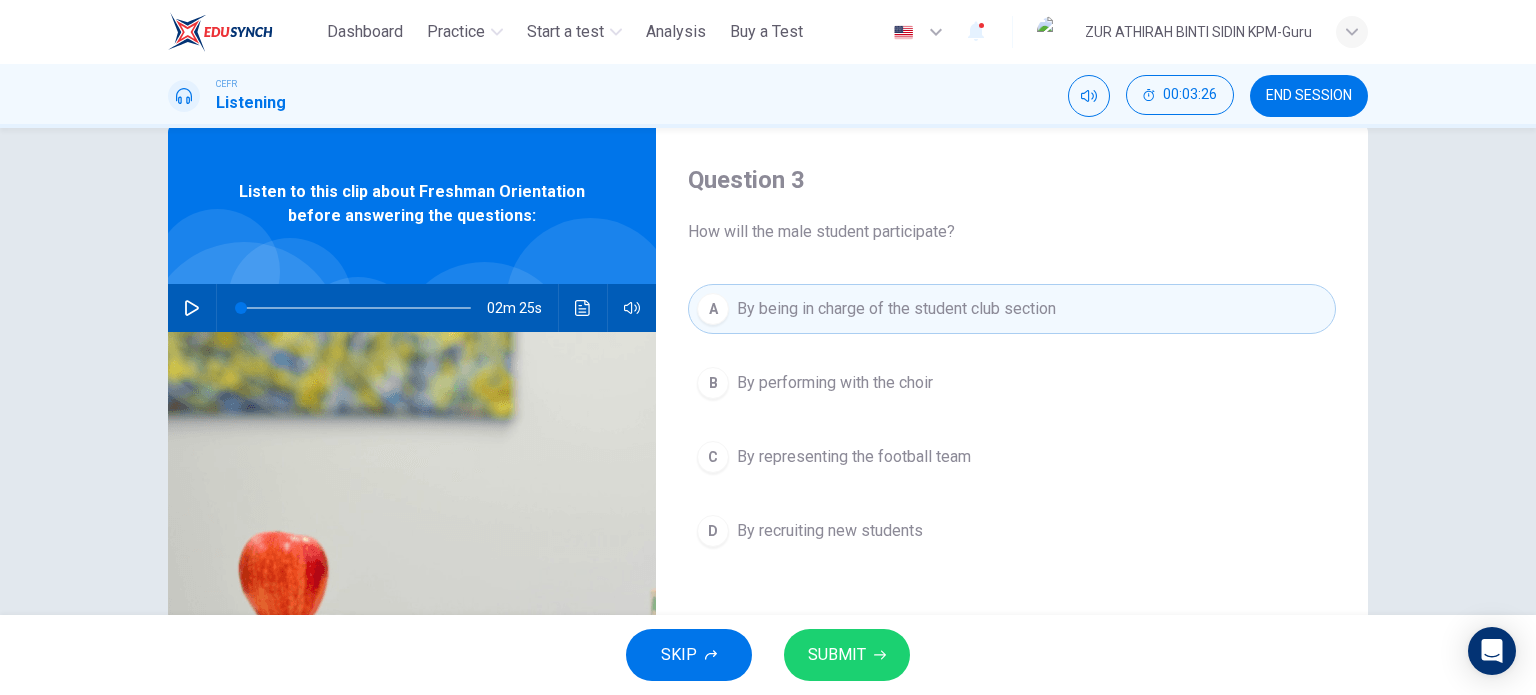 click on "SUBMIT" at bounding box center [847, 655] 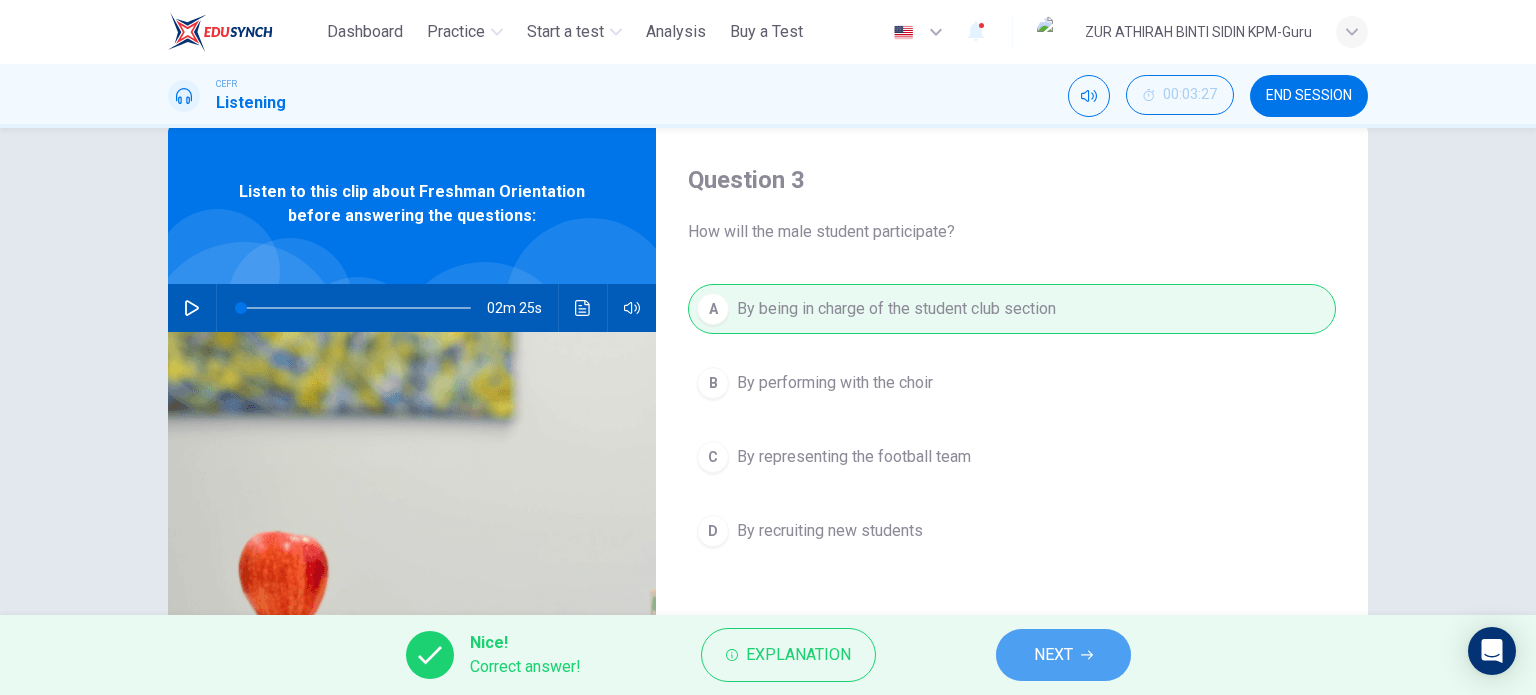 click on "NEXT" at bounding box center [1053, 655] 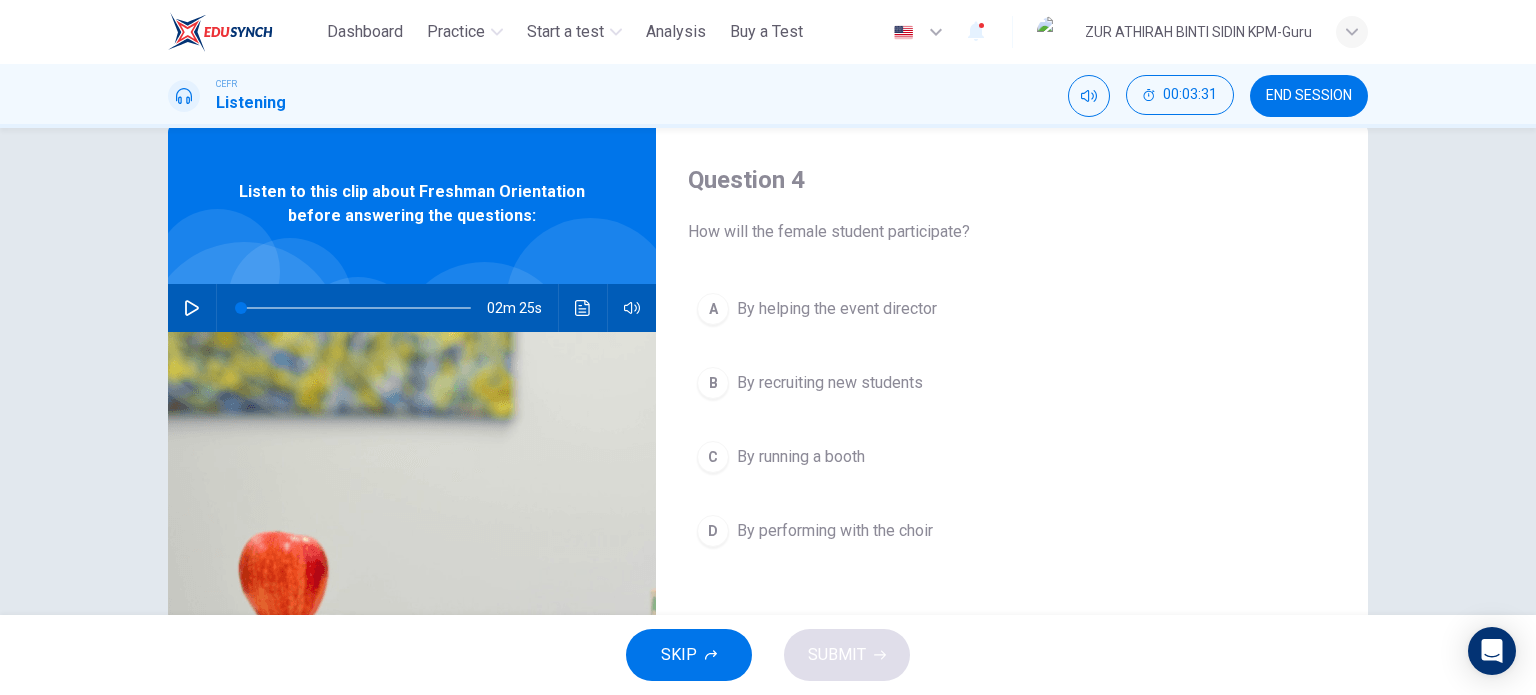 click on "By performing with the choir" at bounding box center [837, 309] 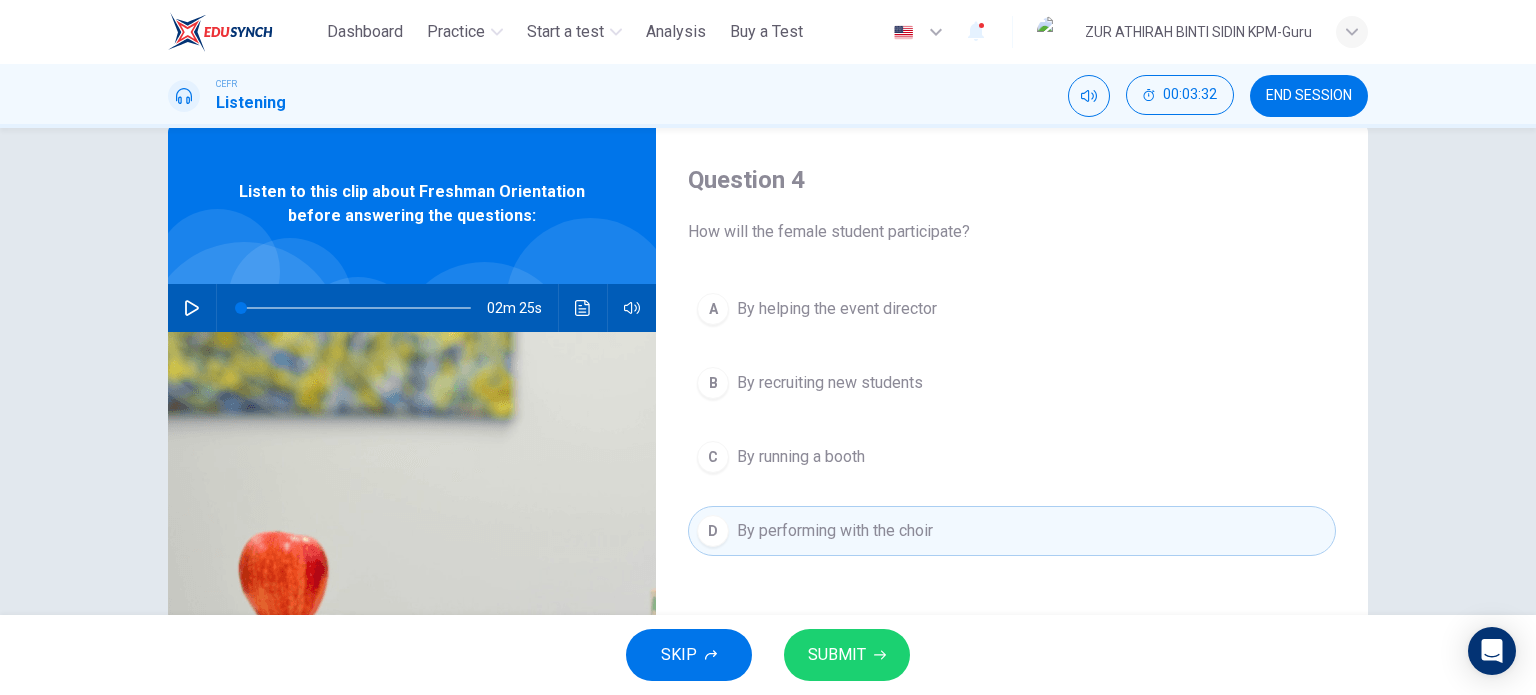 click on "SUBMIT" at bounding box center [837, 655] 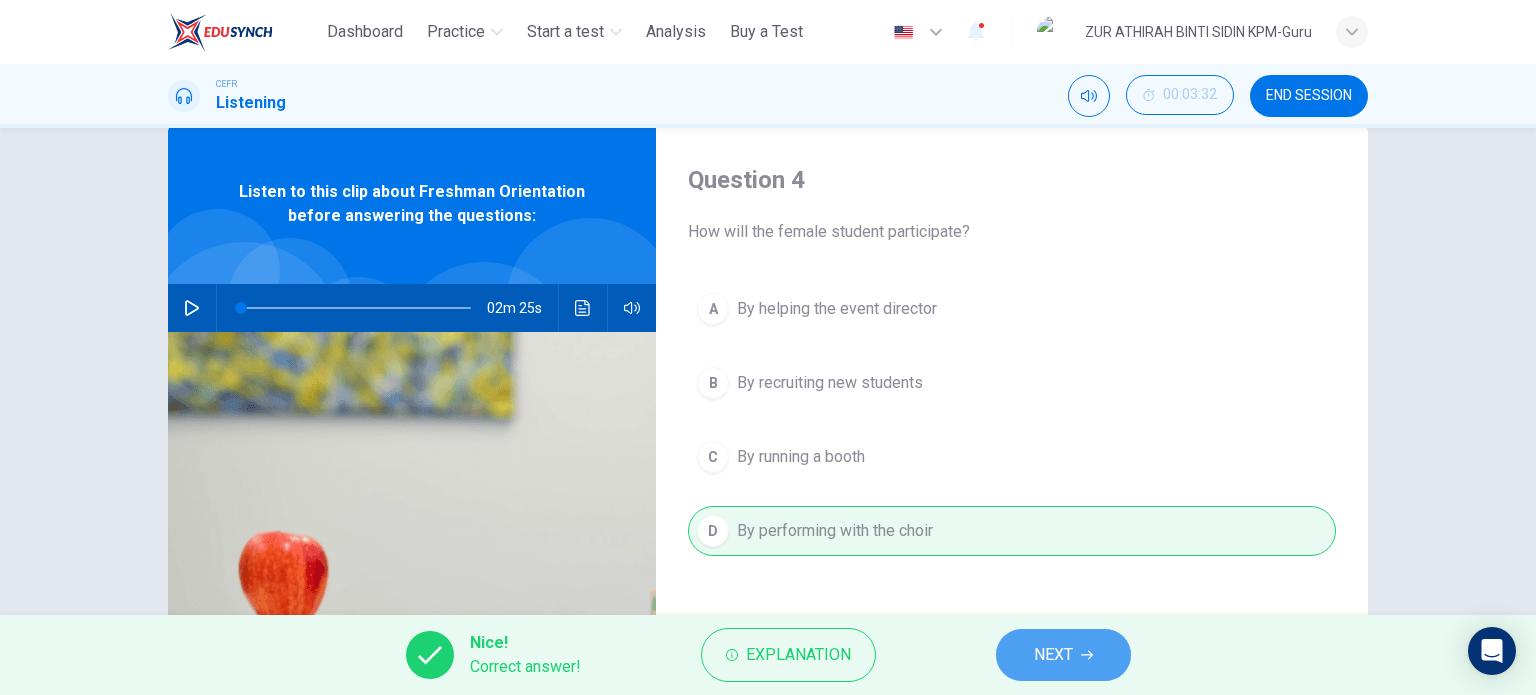 click on "NEXT" at bounding box center [1063, 655] 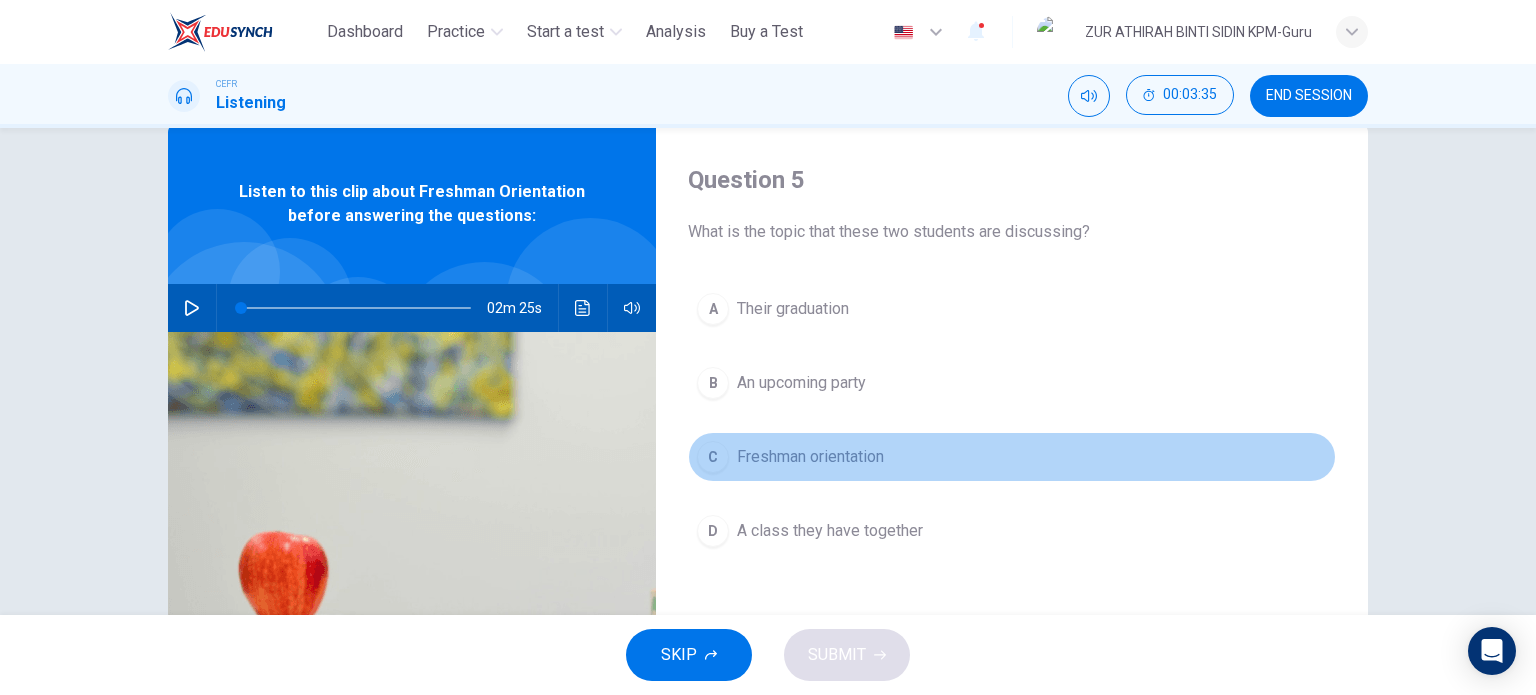 click on "Freshman orientation" at bounding box center (793, 309) 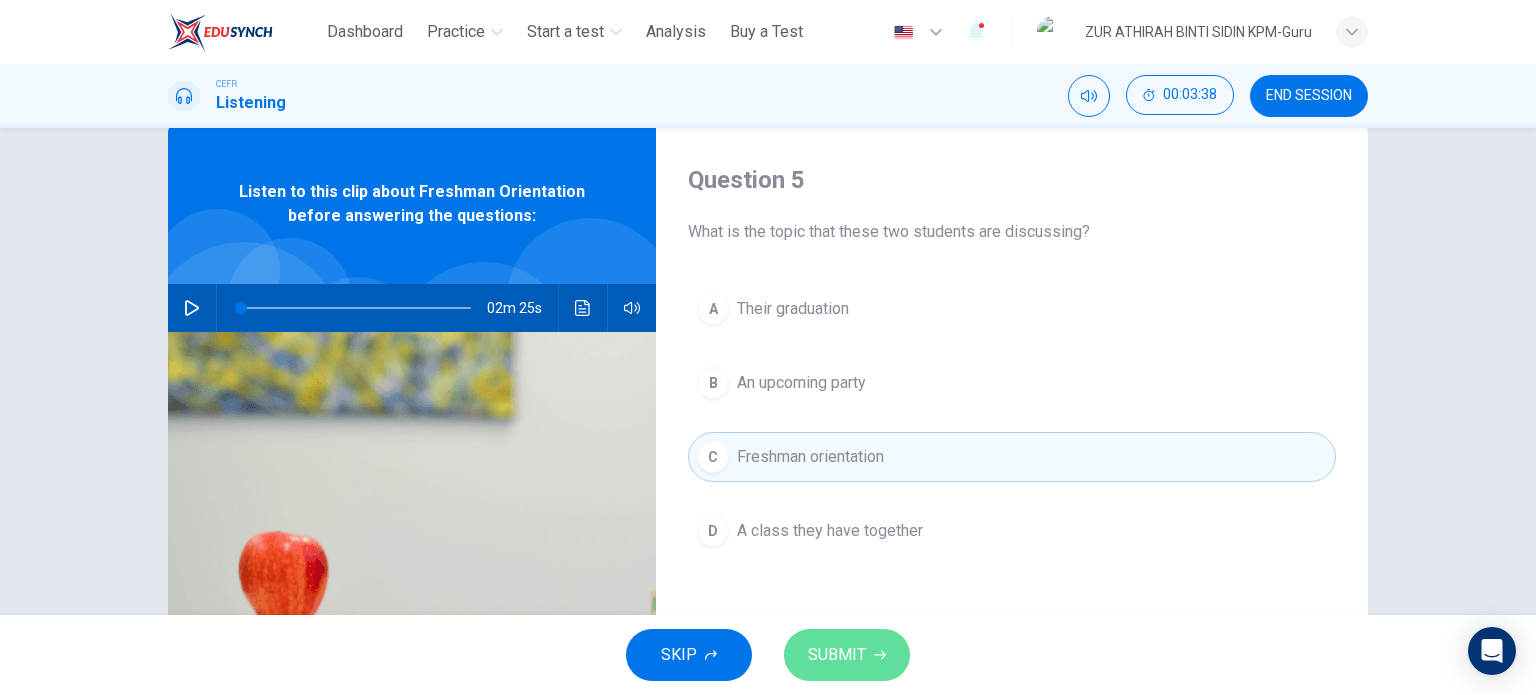 click on "SUBMIT" at bounding box center [837, 655] 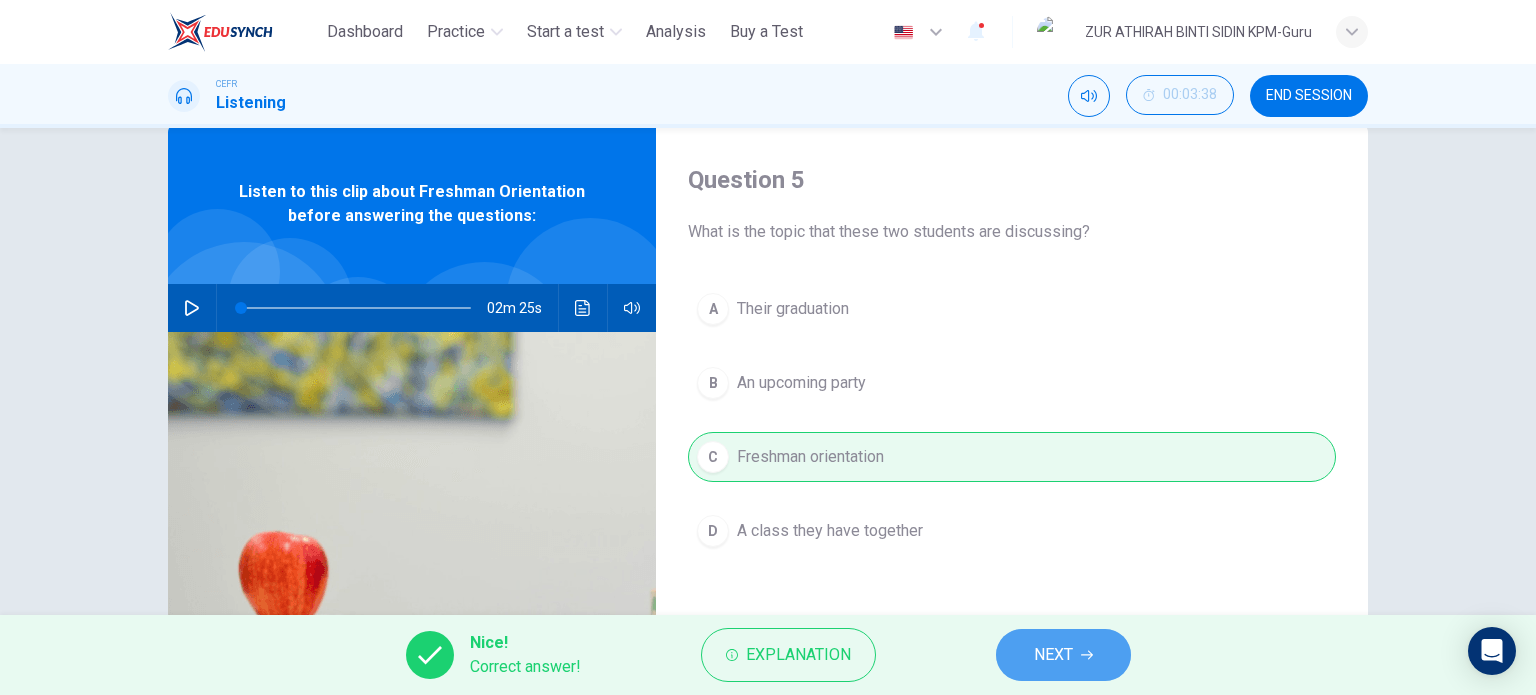 click on "NEXT" at bounding box center (1063, 655) 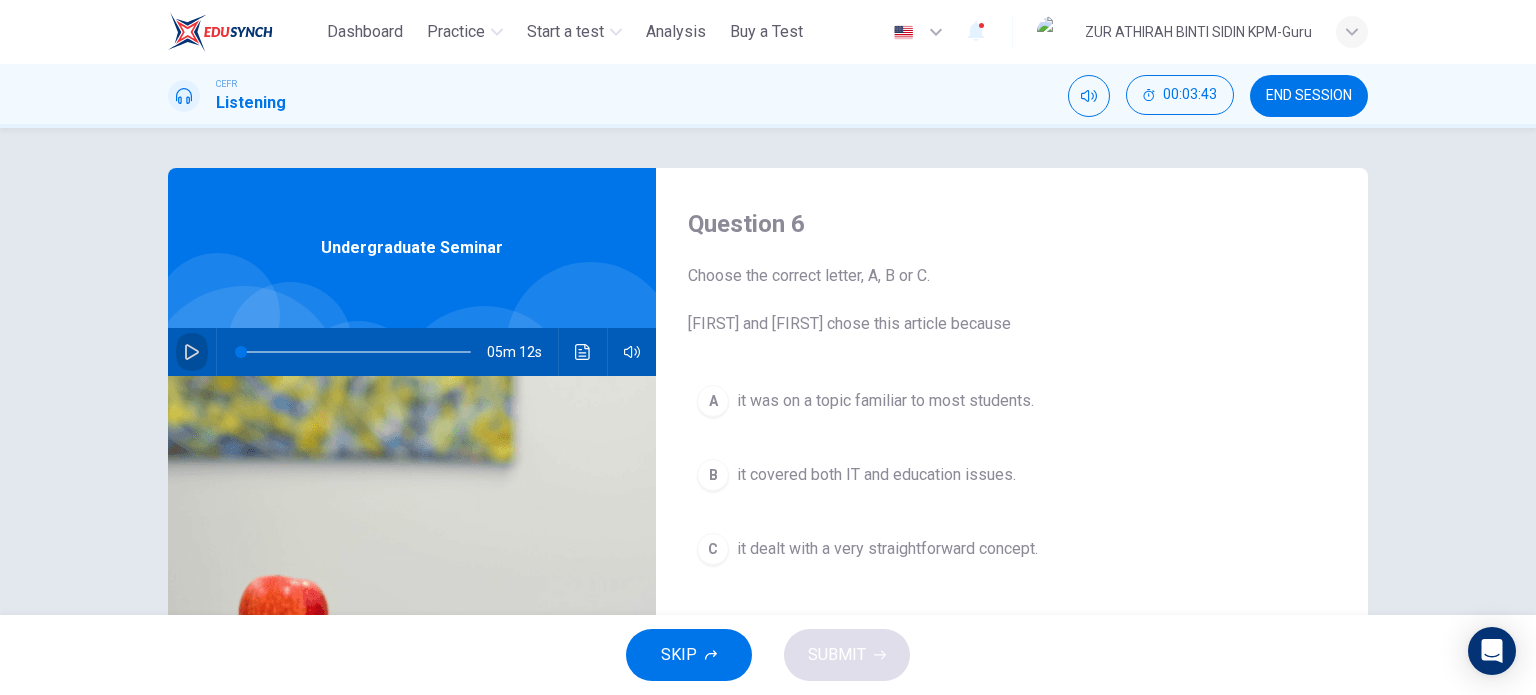 click at bounding box center (192, 352) 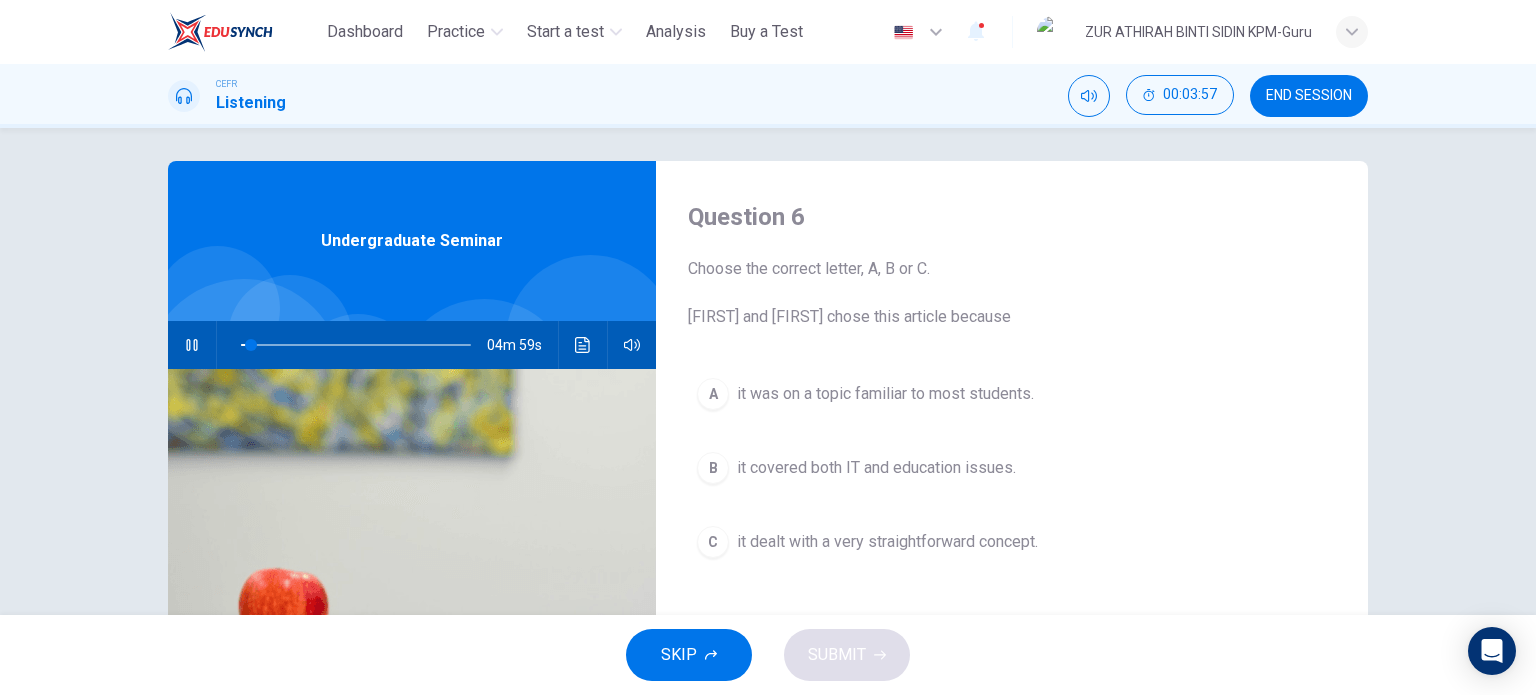 scroll, scrollTop: 5, scrollLeft: 0, axis: vertical 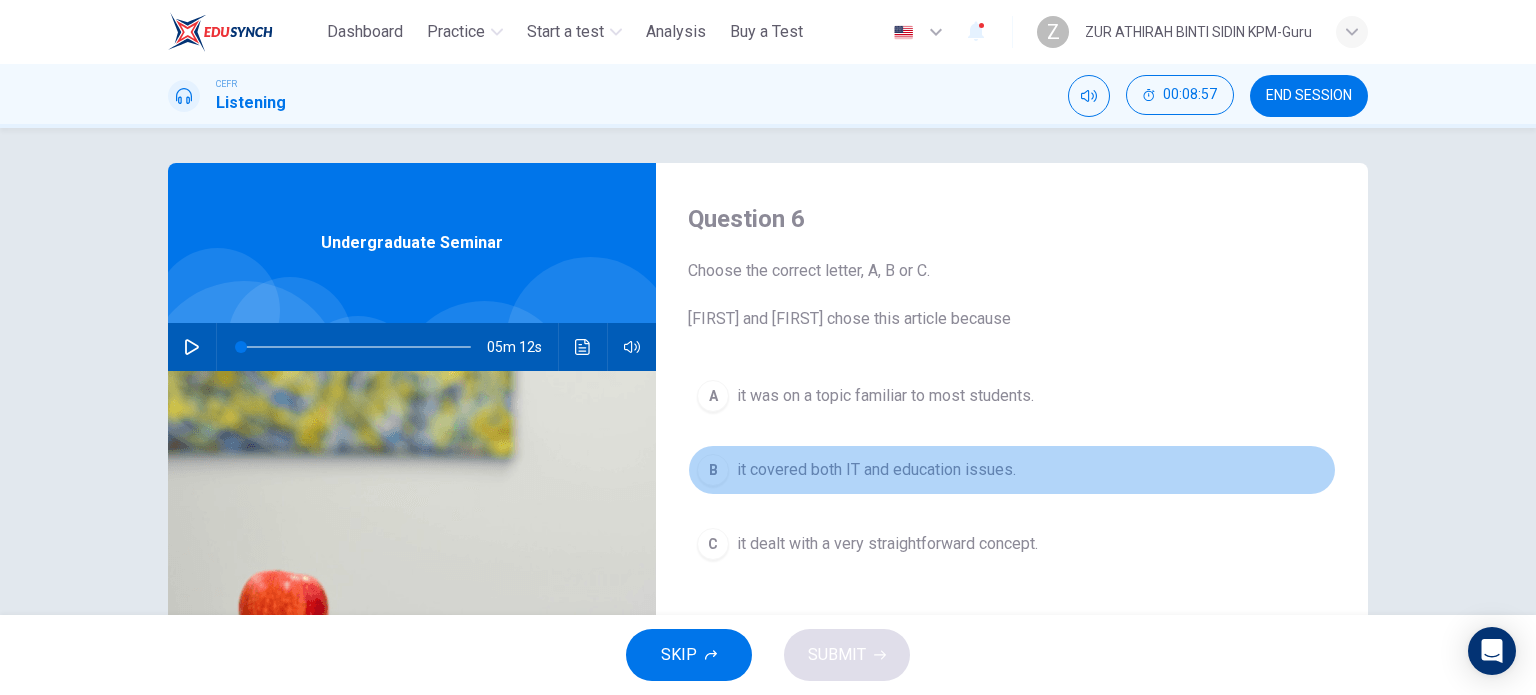click on "B" at bounding box center [713, 396] 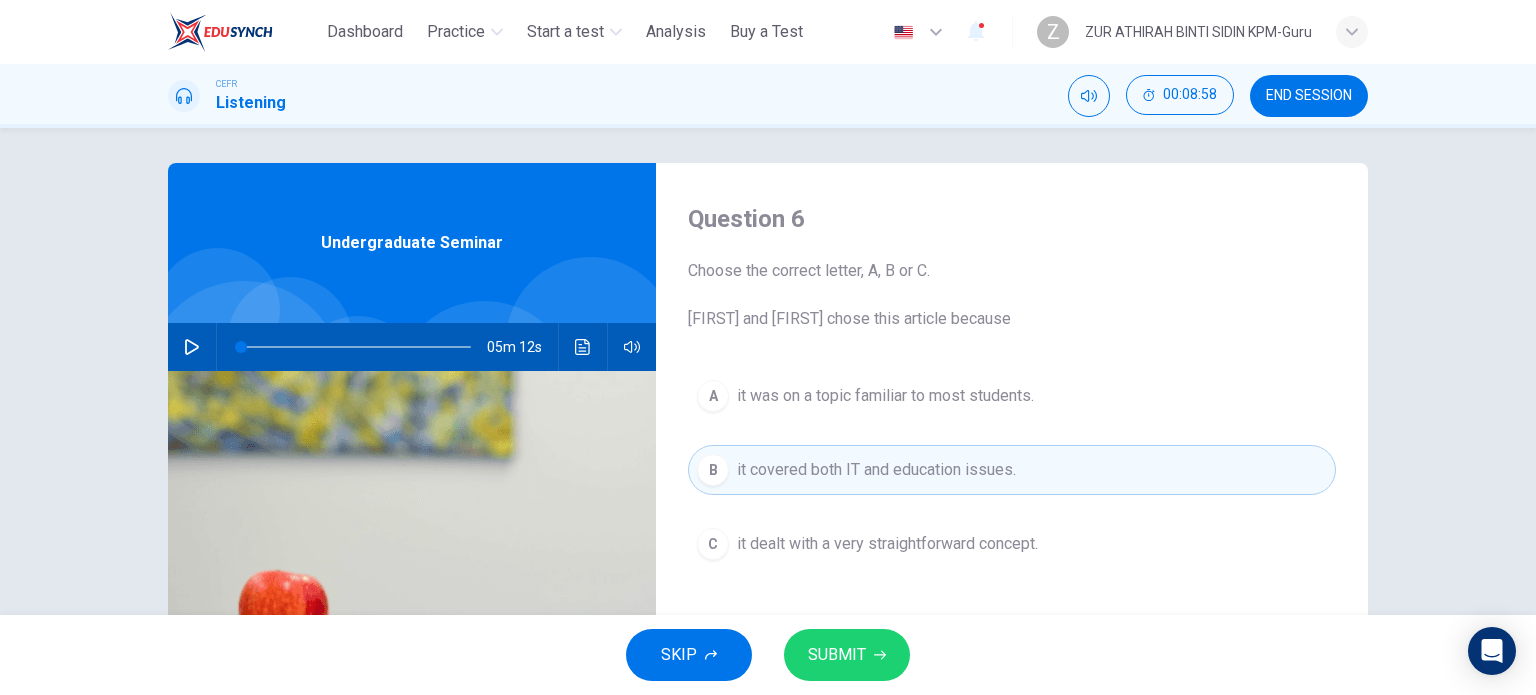 click on "SUBMIT" at bounding box center [837, 655] 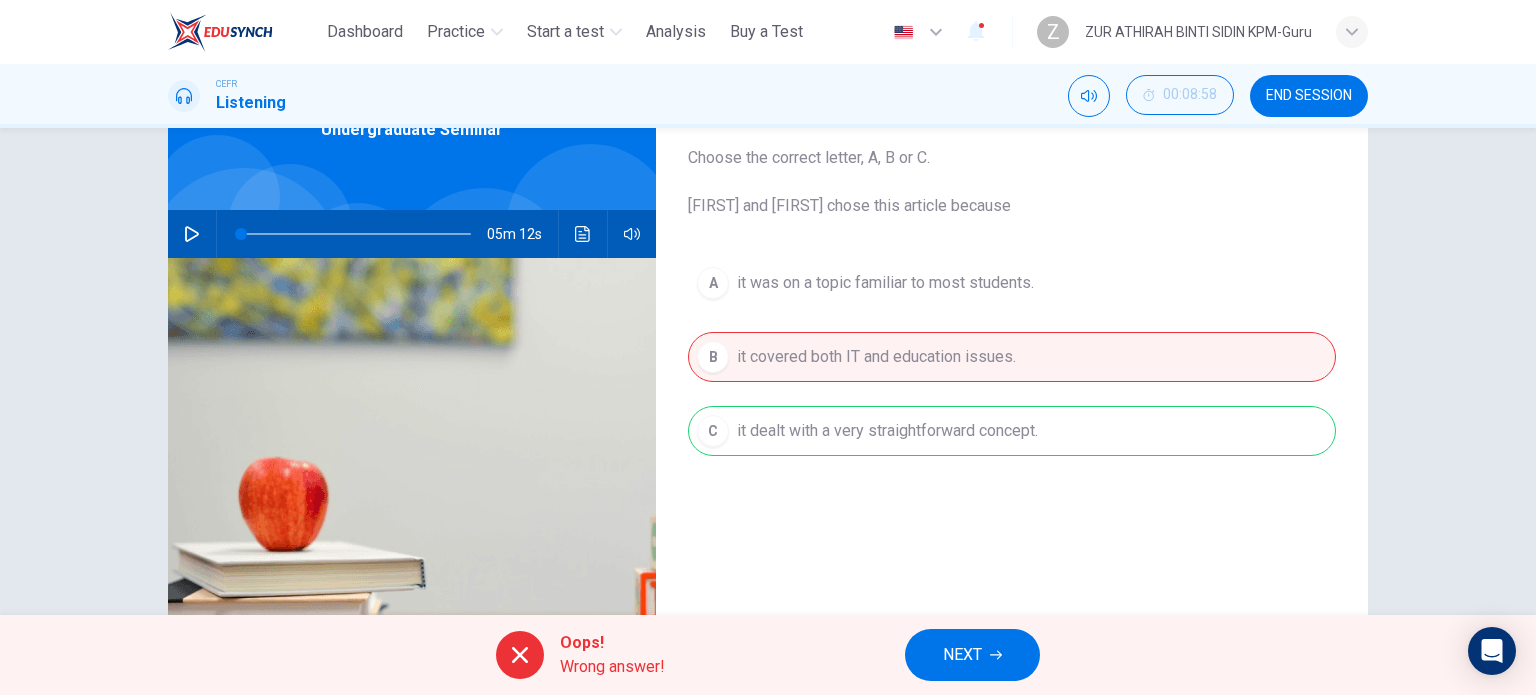 scroll, scrollTop: 148, scrollLeft: 0, axis: vertical 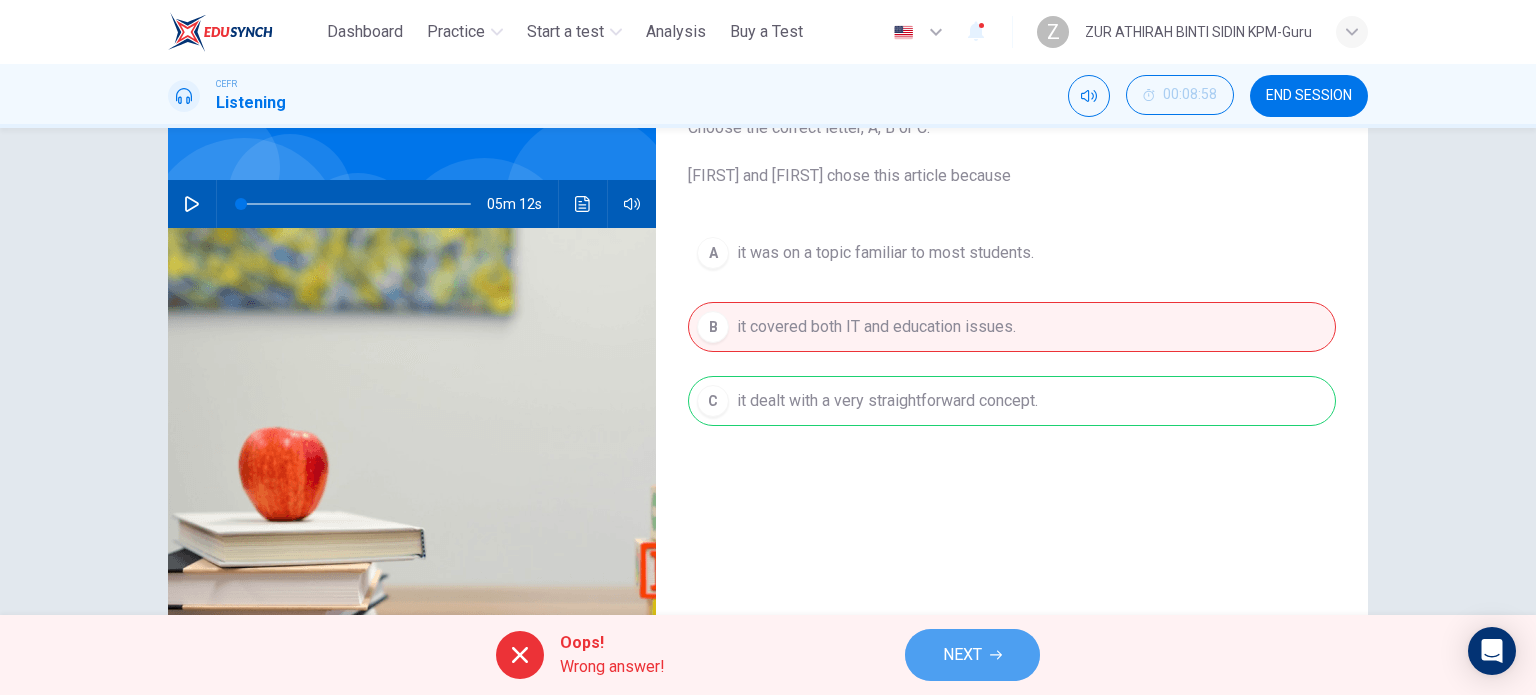 click on "NEXT" at bounding box center [962, 655] 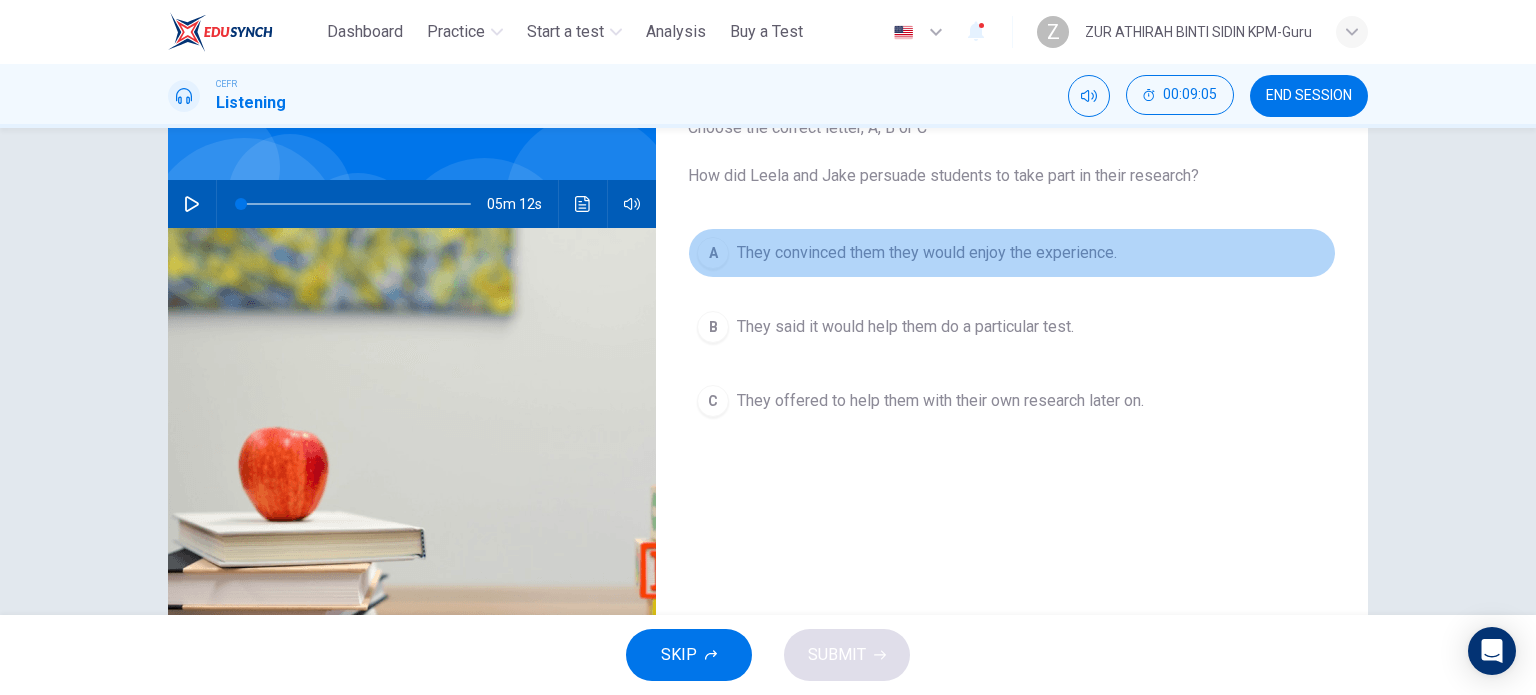 click on "They convinced them they would enjoy the experience." at bounding box center (927, 253) 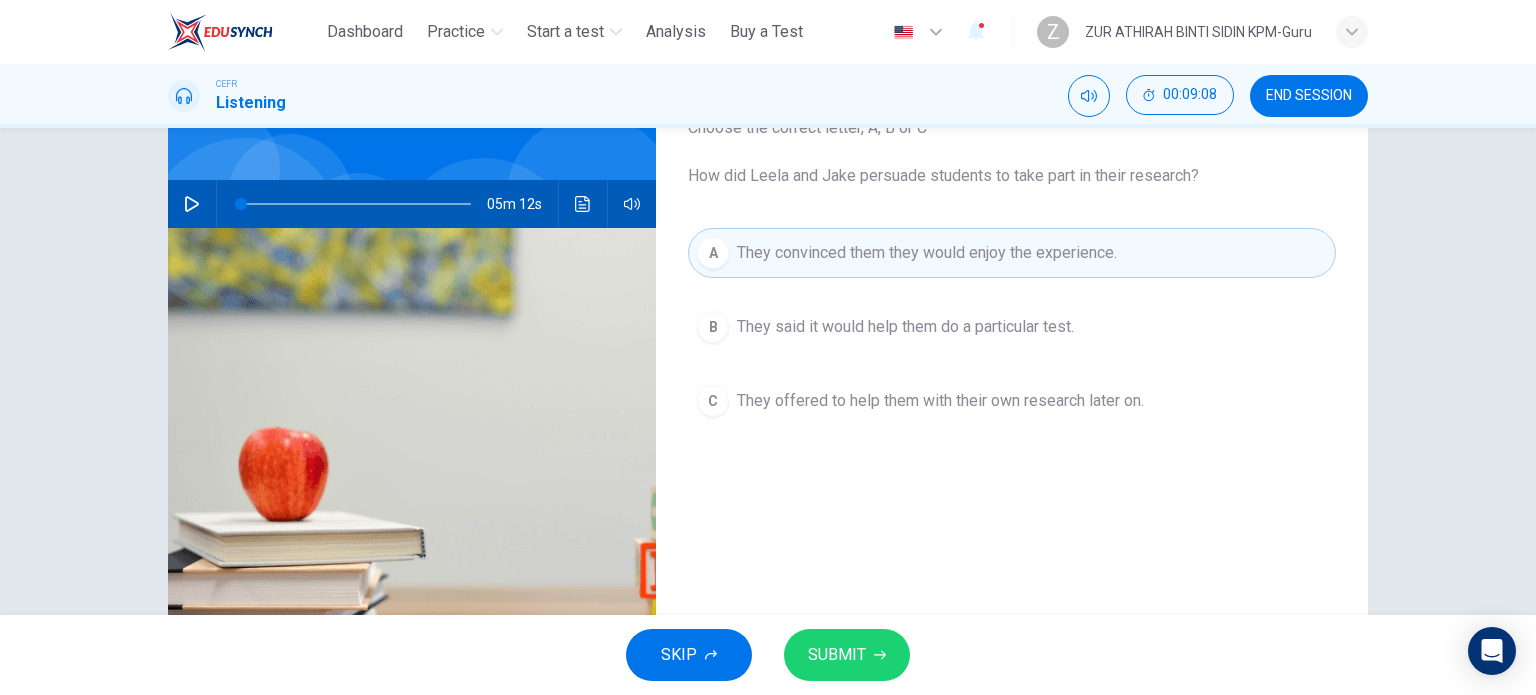 click on "They said it would help them do a particular test." at bounding box center (905, 327) 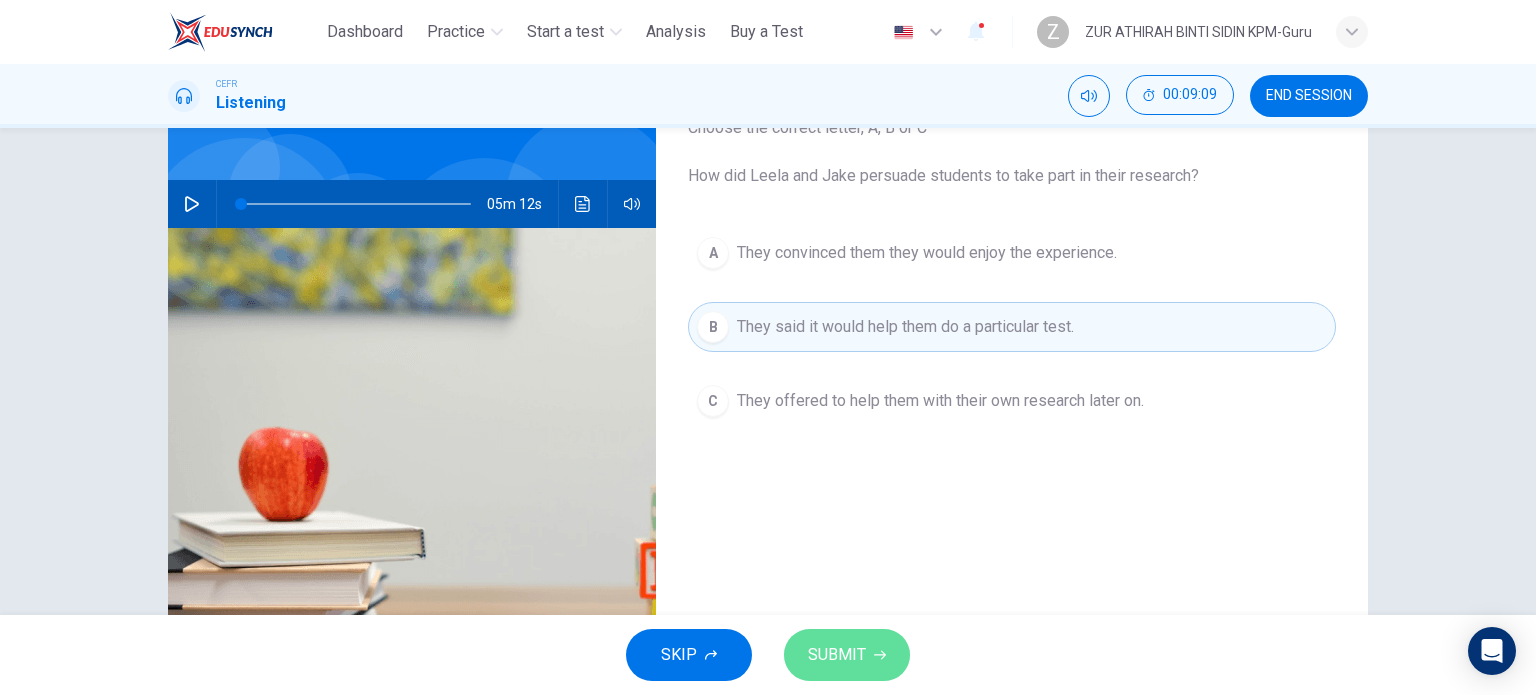click on "SUBMIT" at bounding box center [847, 655] 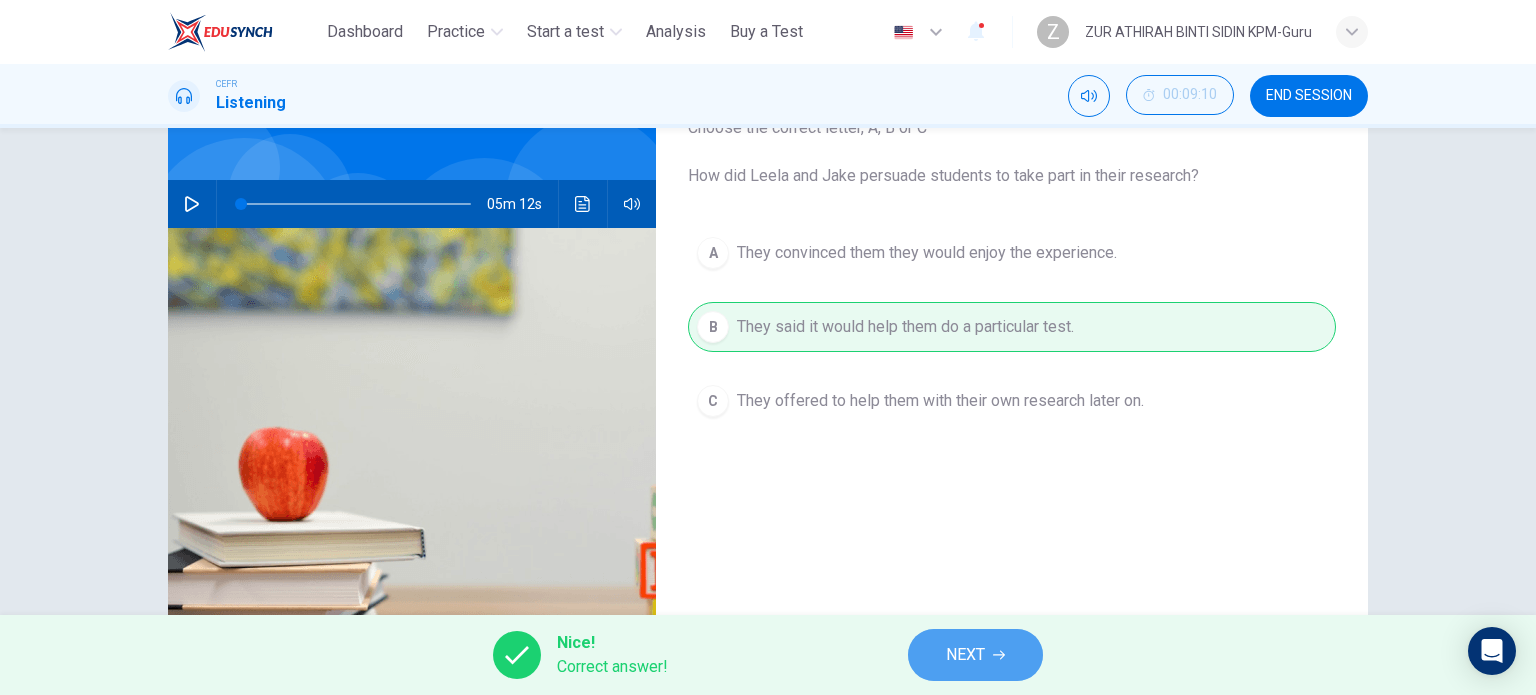 click on "NEXT" at bounding box center [975, 655] 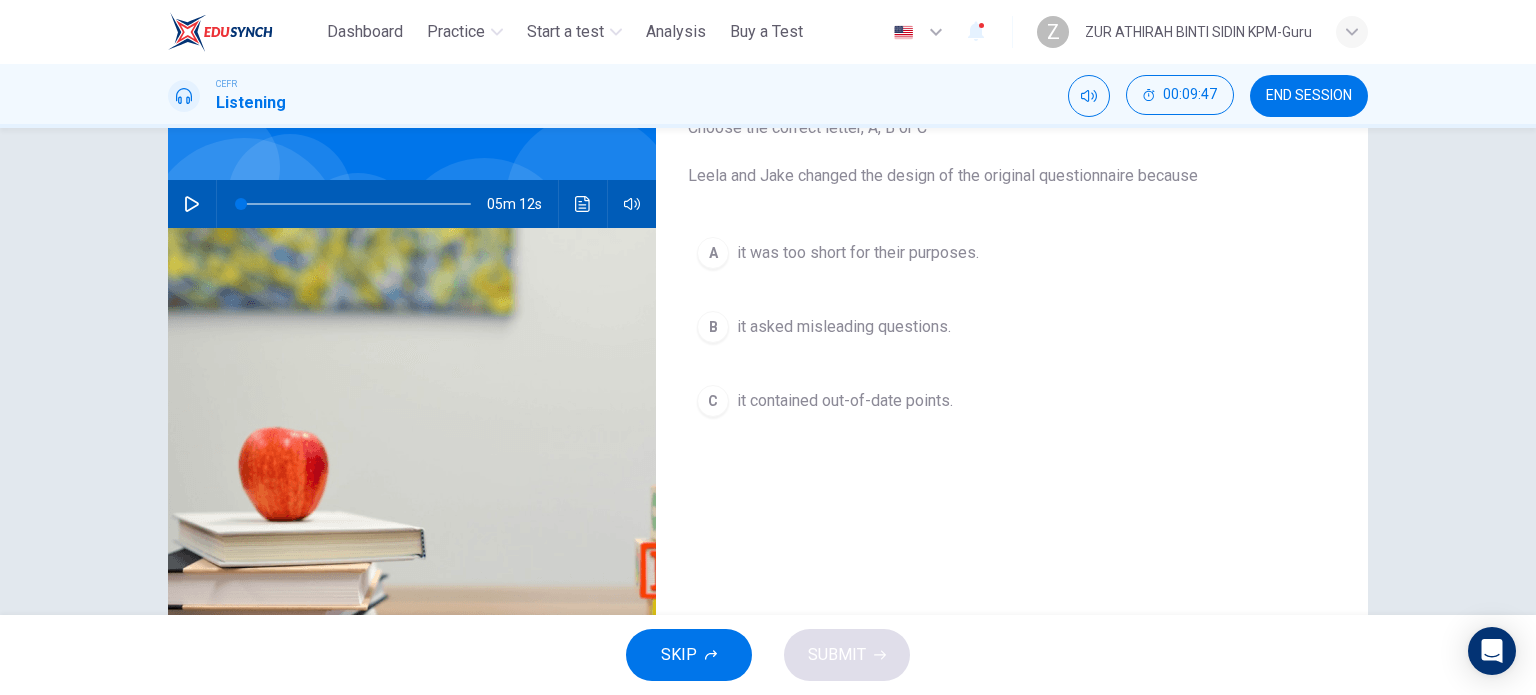 click on "it was too short for their purposes." at bounding box center (858, 253) 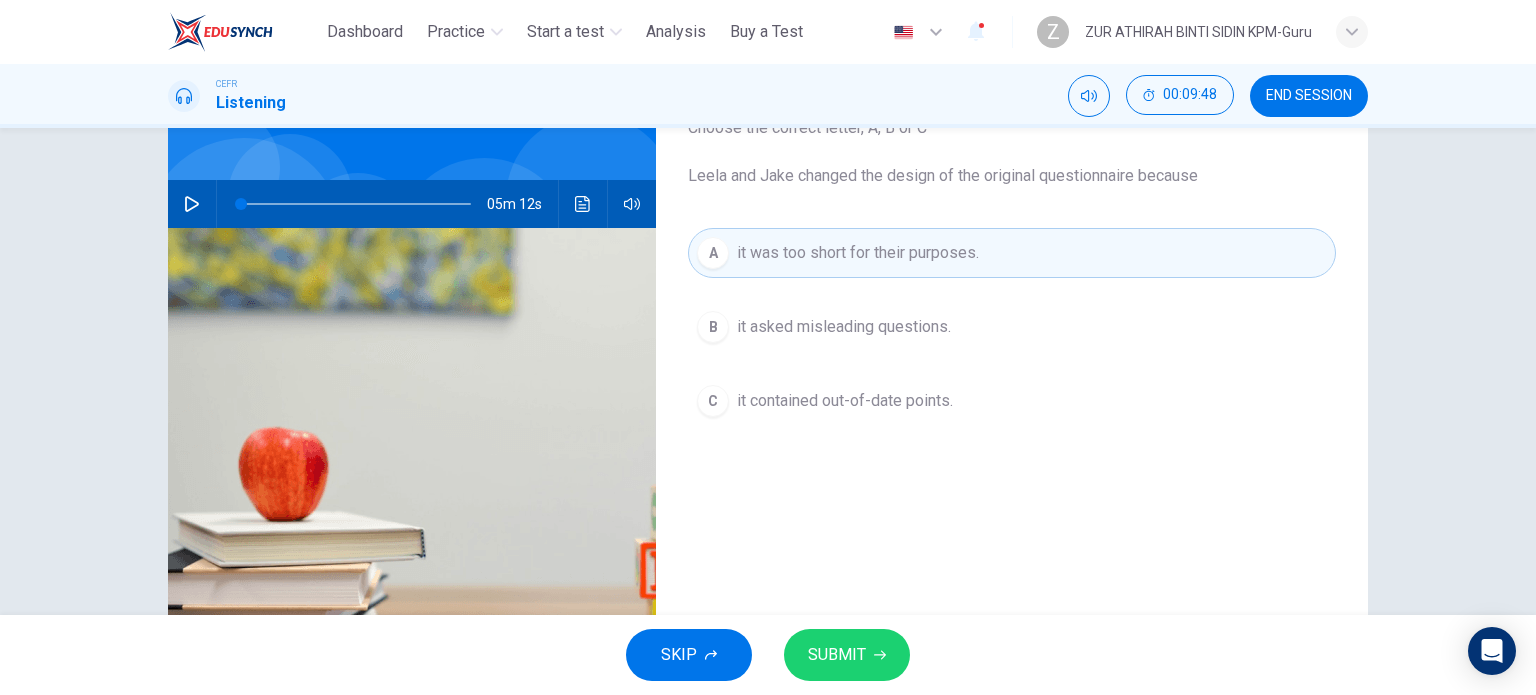 click on "SUBMIT" at bounding box center [847, 655] 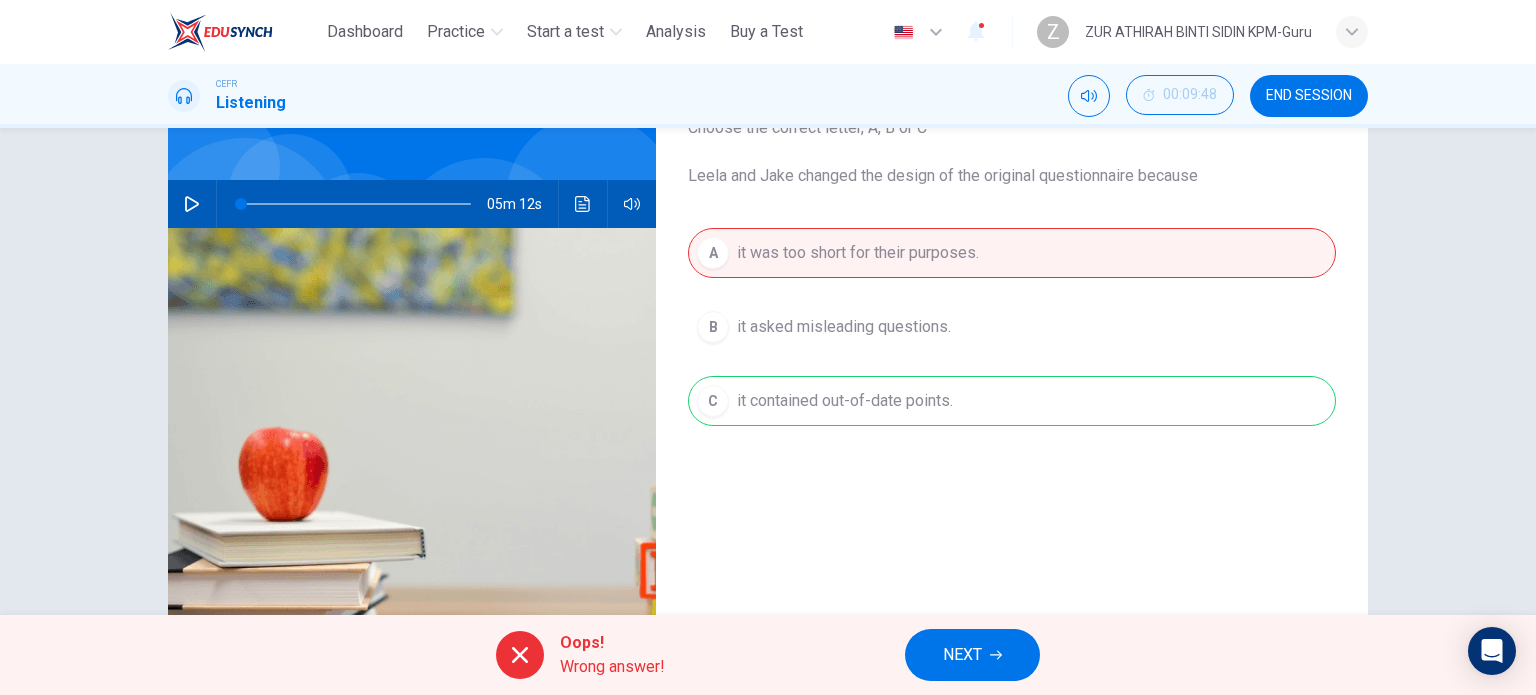 click on "NEXT" at bounding box center (972, 655) 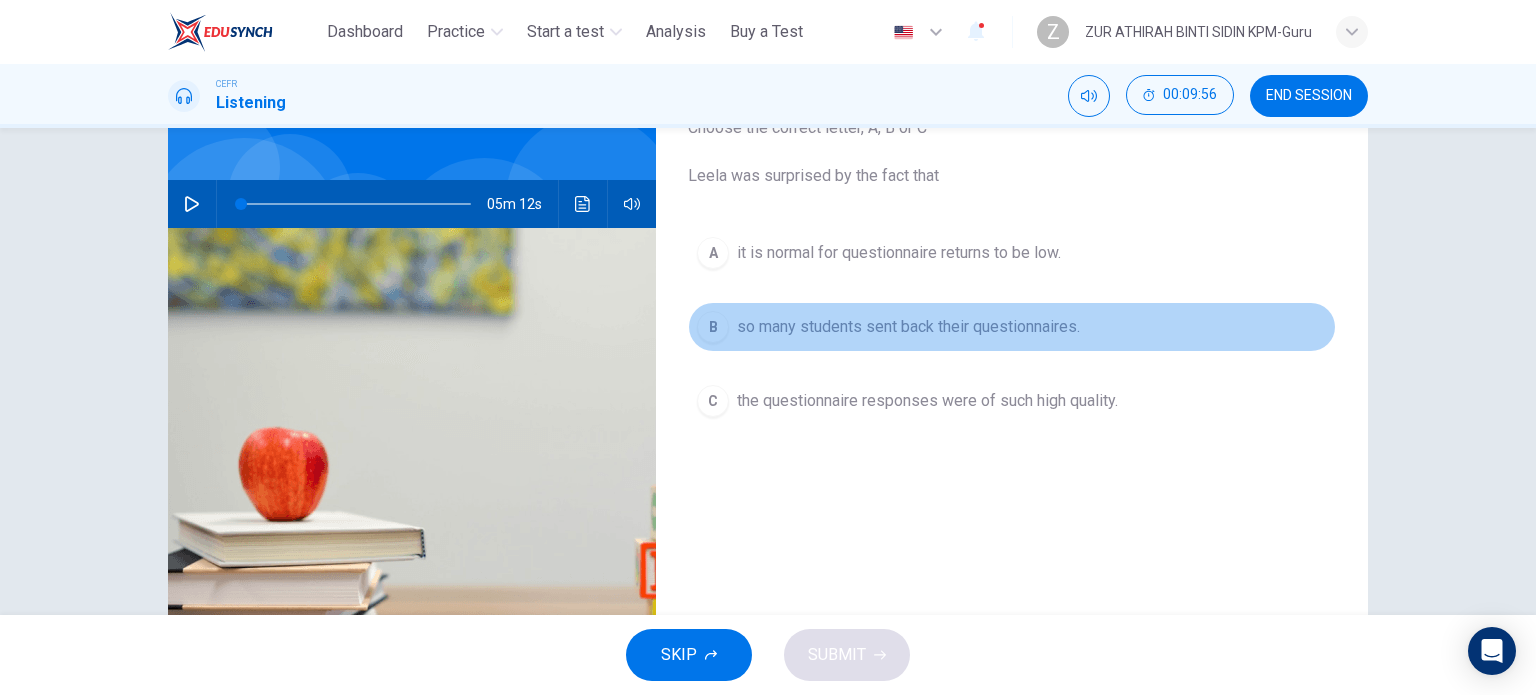 click on "so many students sent back their questionnaires." at bounding box center [899, 253] 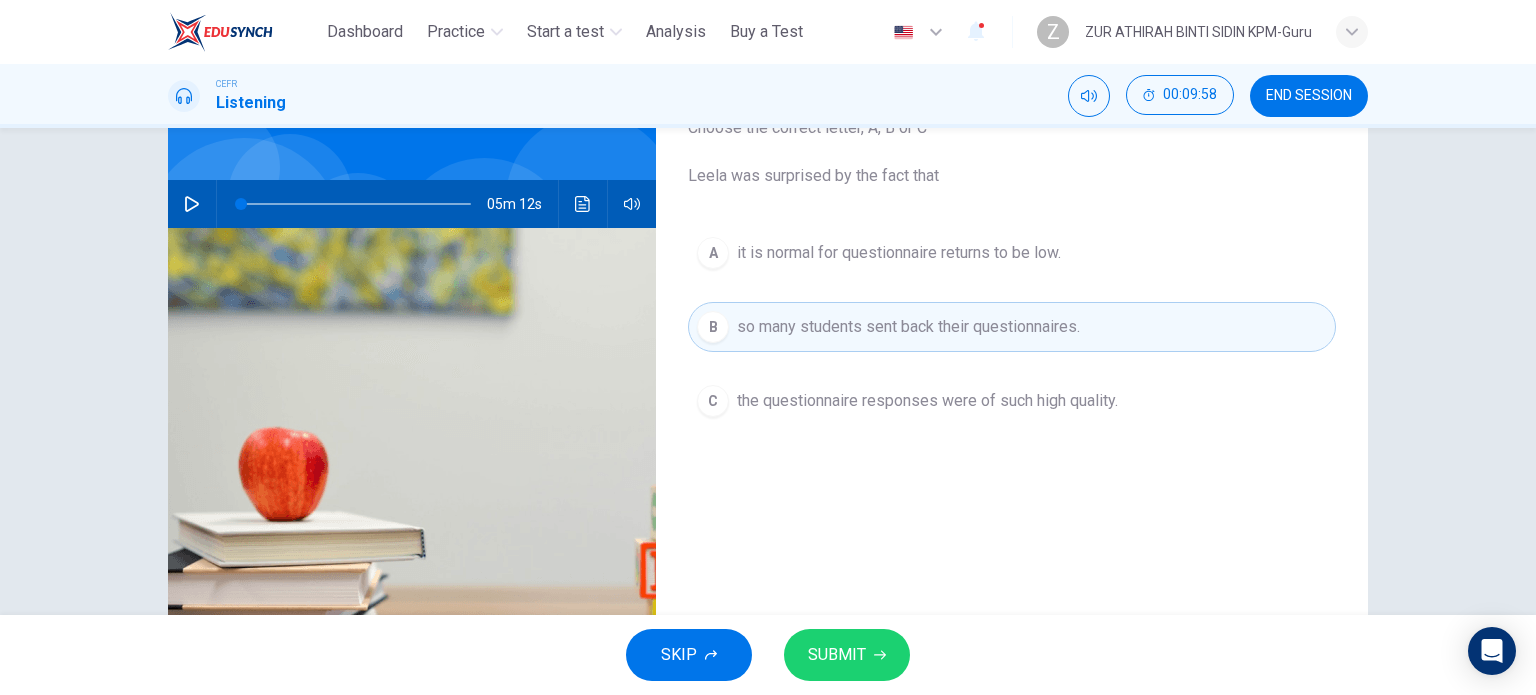 click on "SUBMIT" at bounding box center [837, 655] 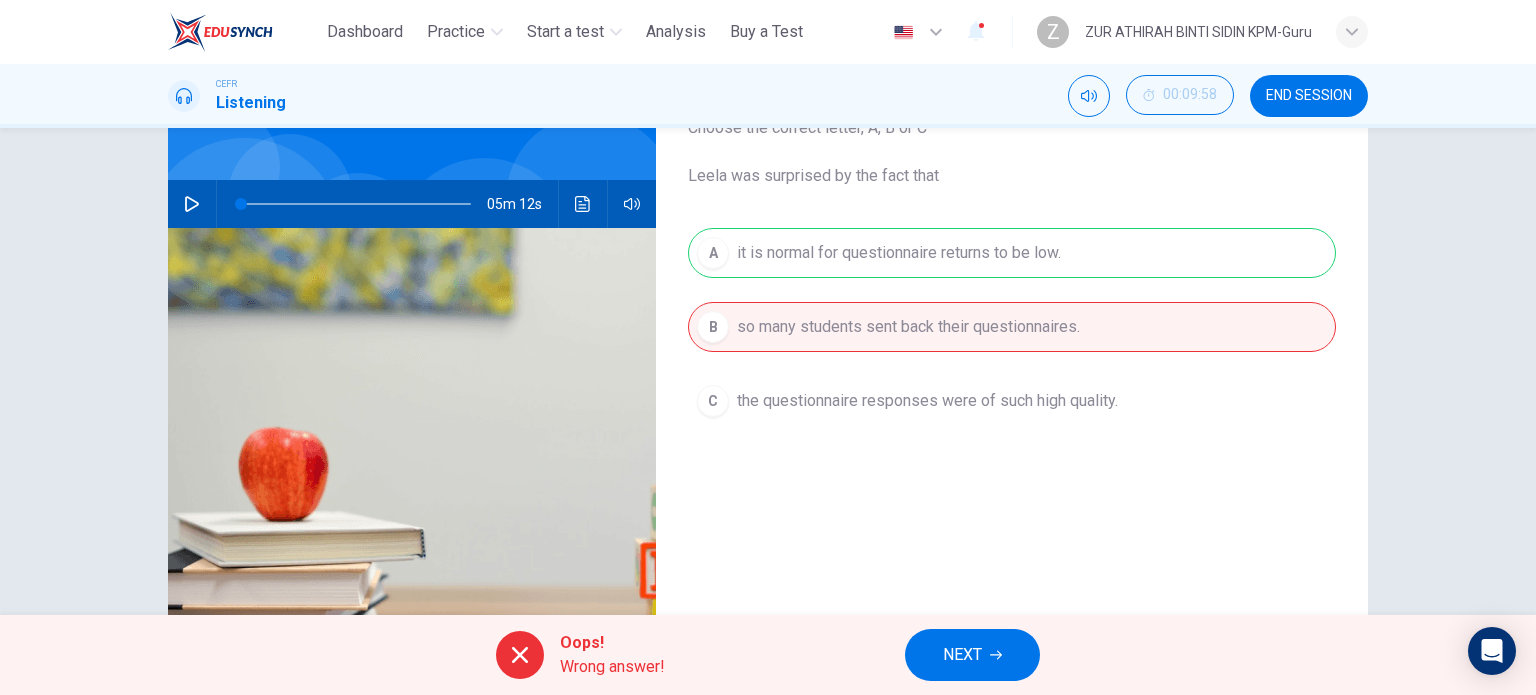 click on "NEXT" at bounding box center (962, 655) 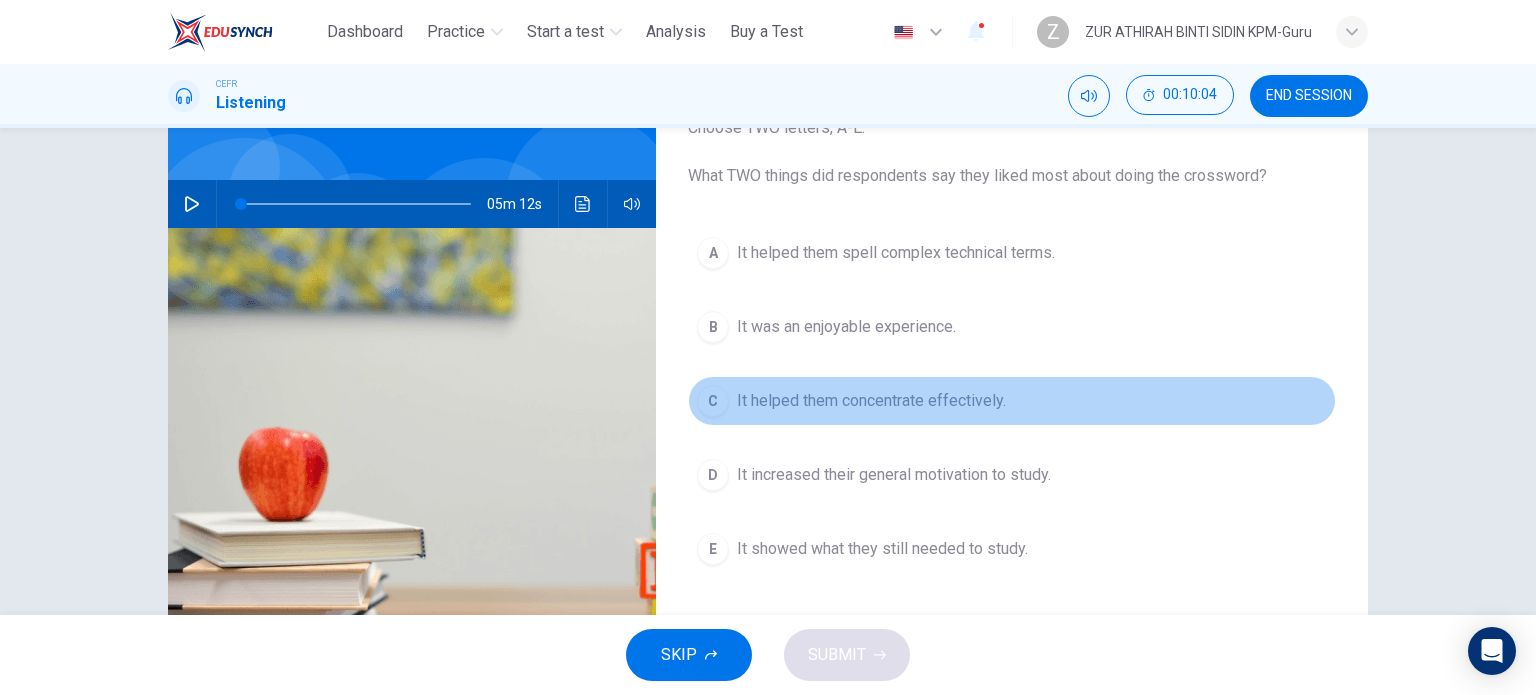 click on "It helped them concentrate effectively." at bounding box center (896, 253) 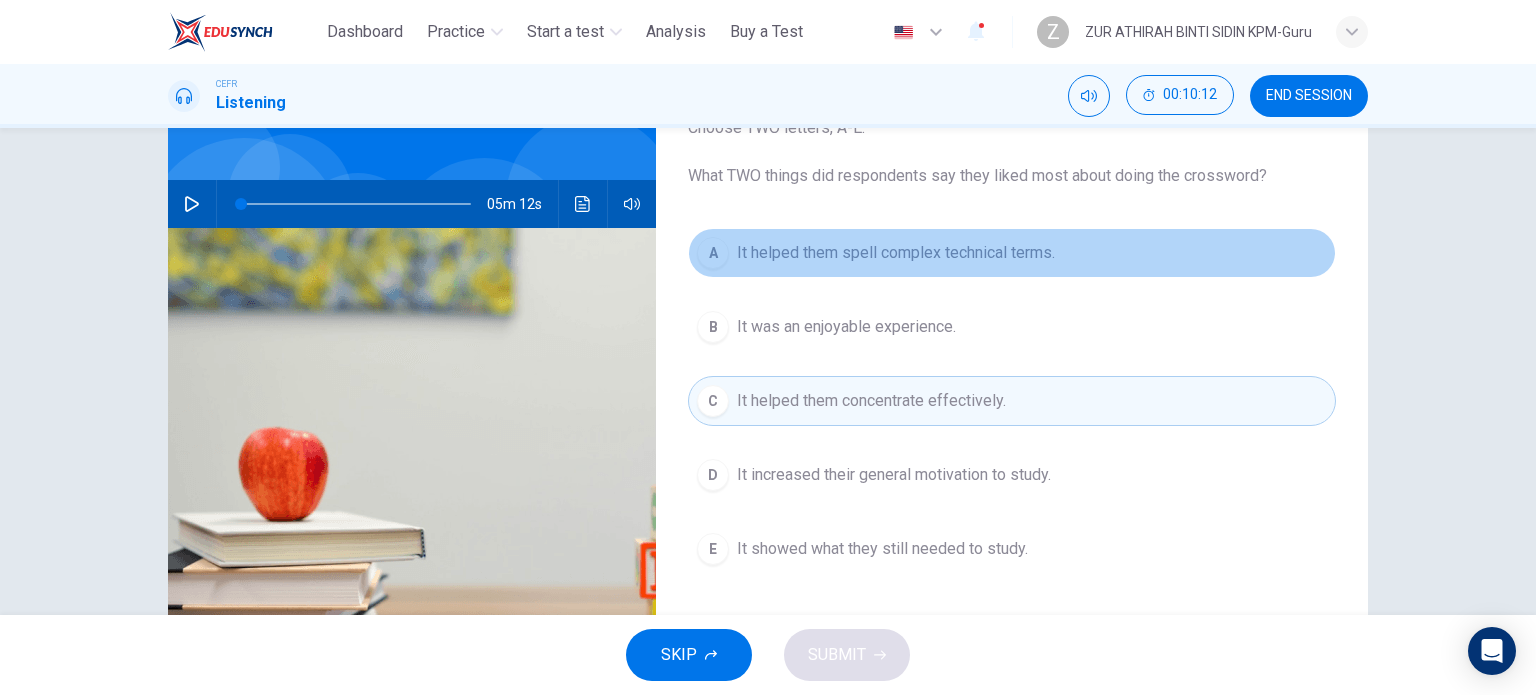 click on "It helped them spell complex technical terms." at bounding box center [896, 253] 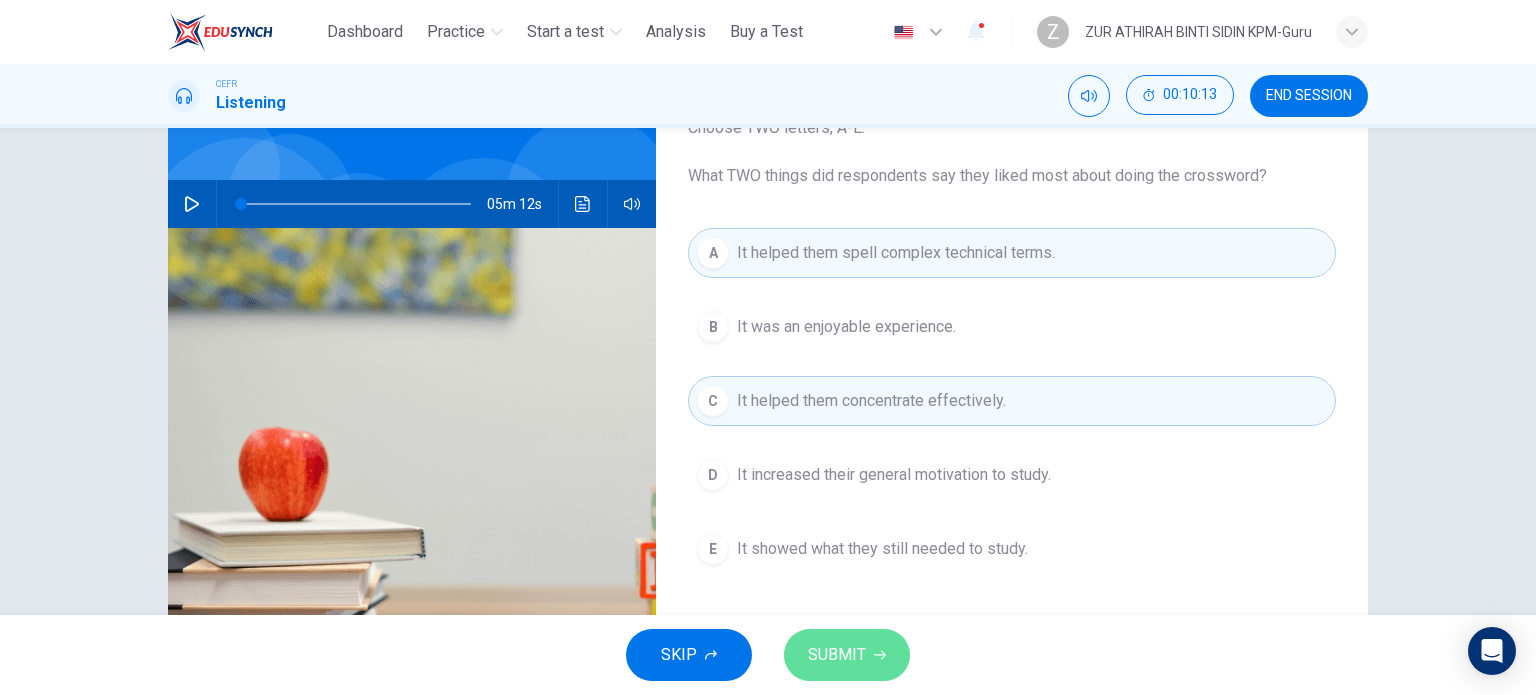click on "SUBMIT" at bounding box center (837, 655) 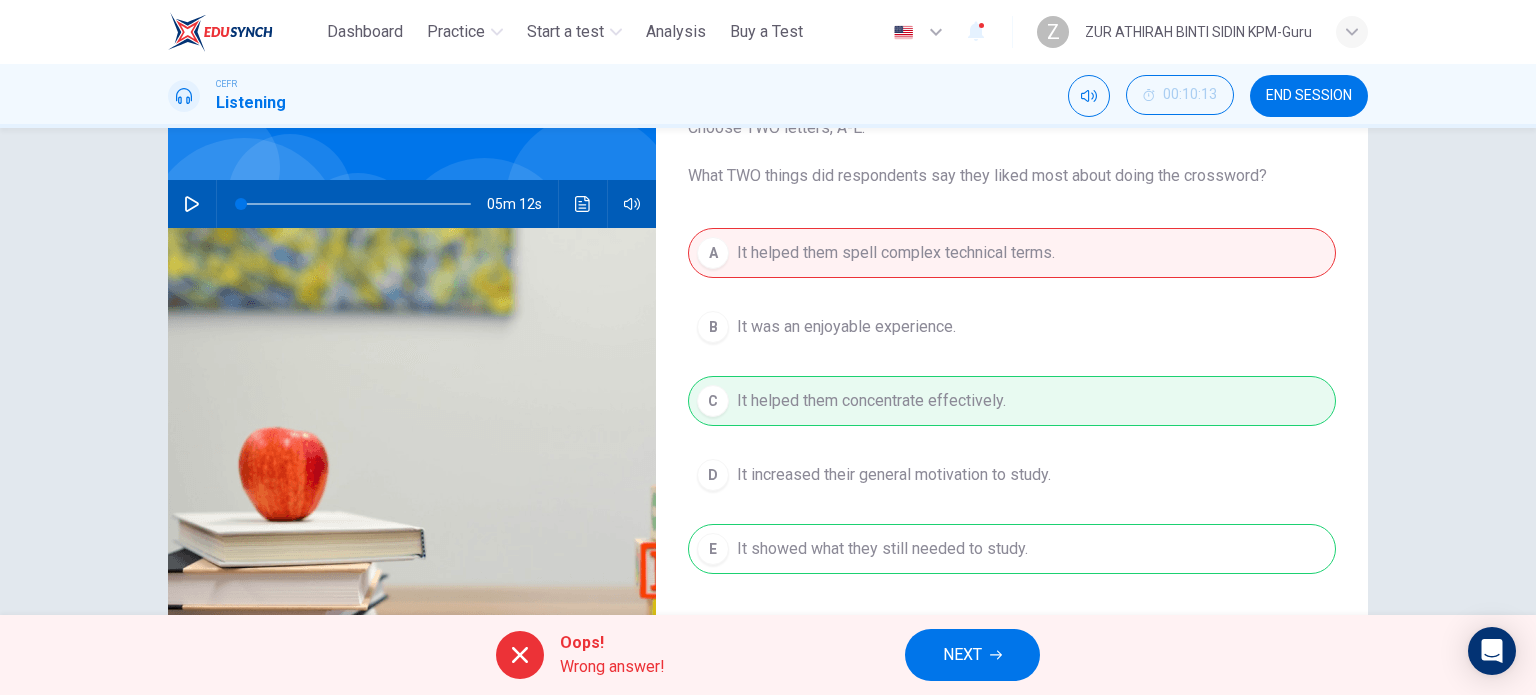 click on "NEXT" at bounding box center [962, 655] 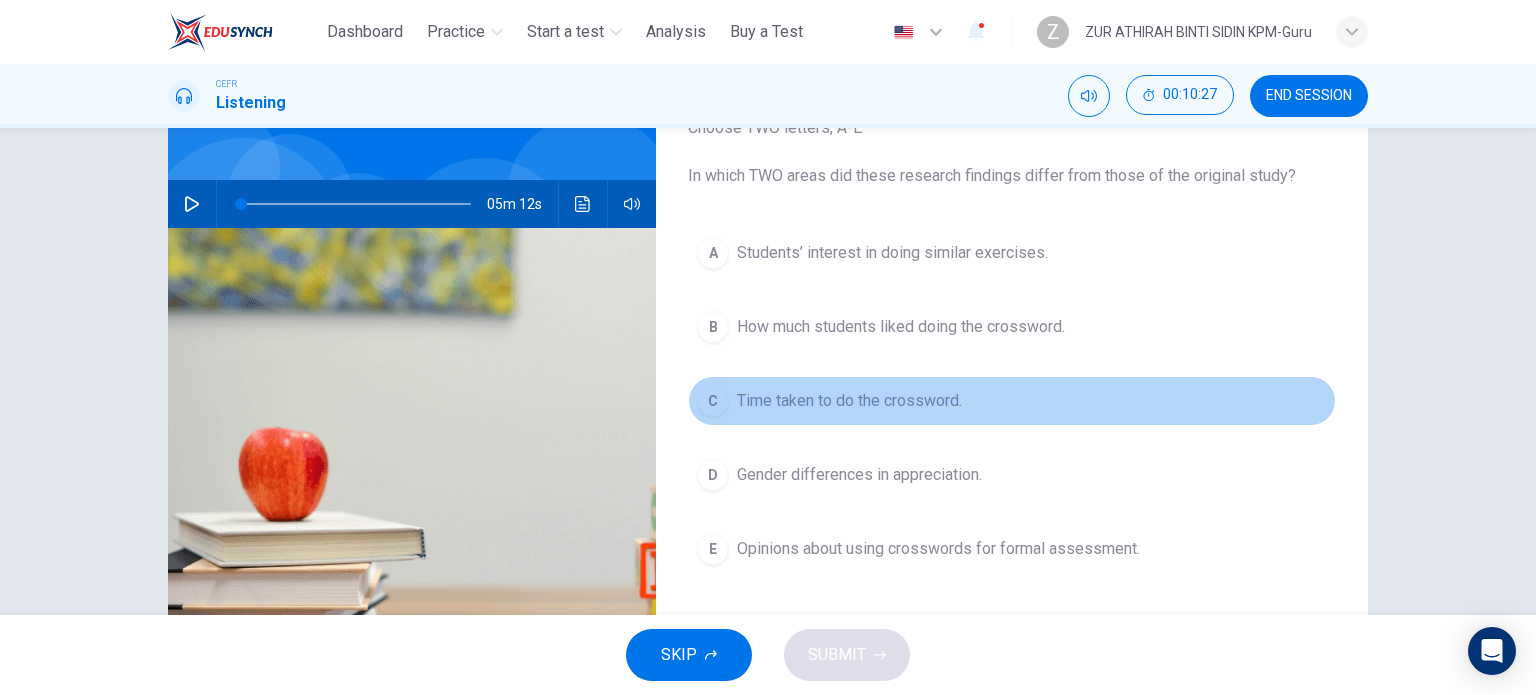 click on "Time taken to do the crossword." at bounding box center (892, 253) 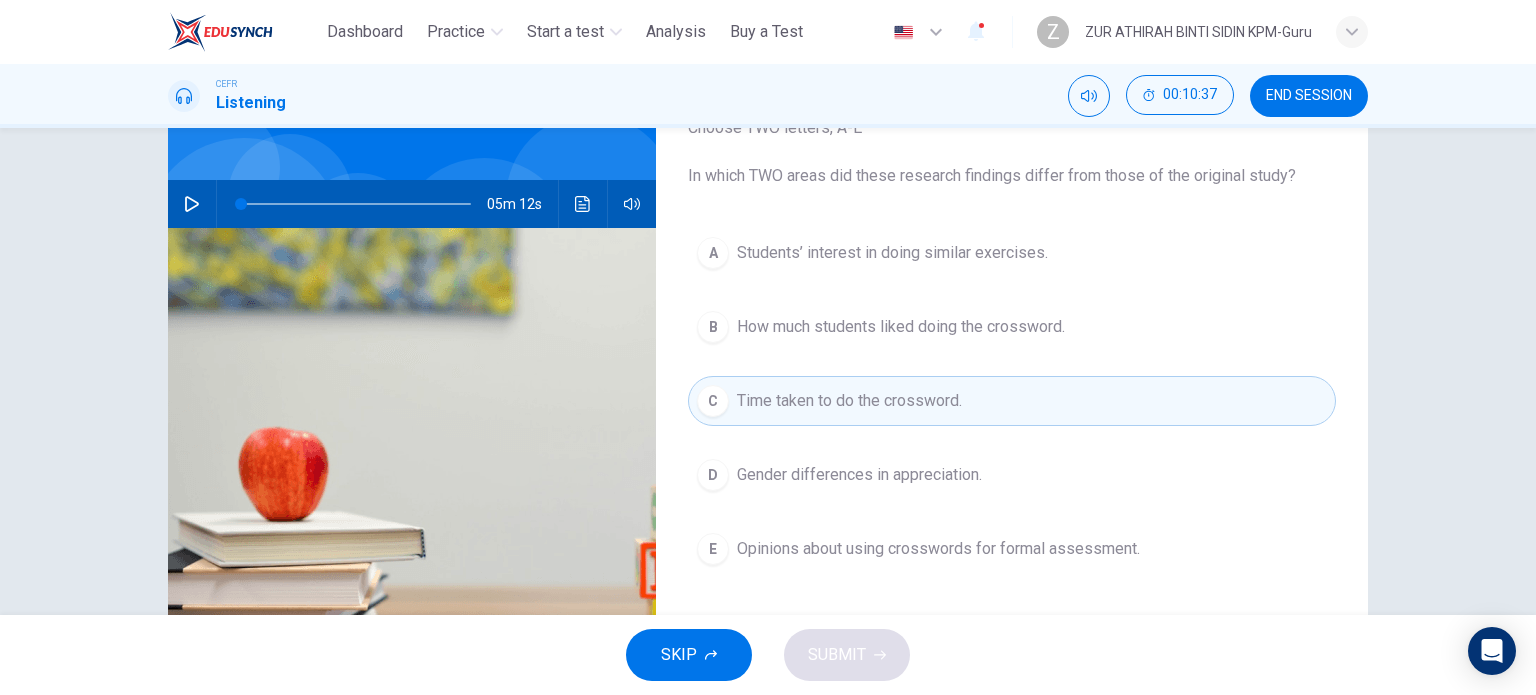 click on "How much students liked doing the crossword." at bounding box center [892, 253] 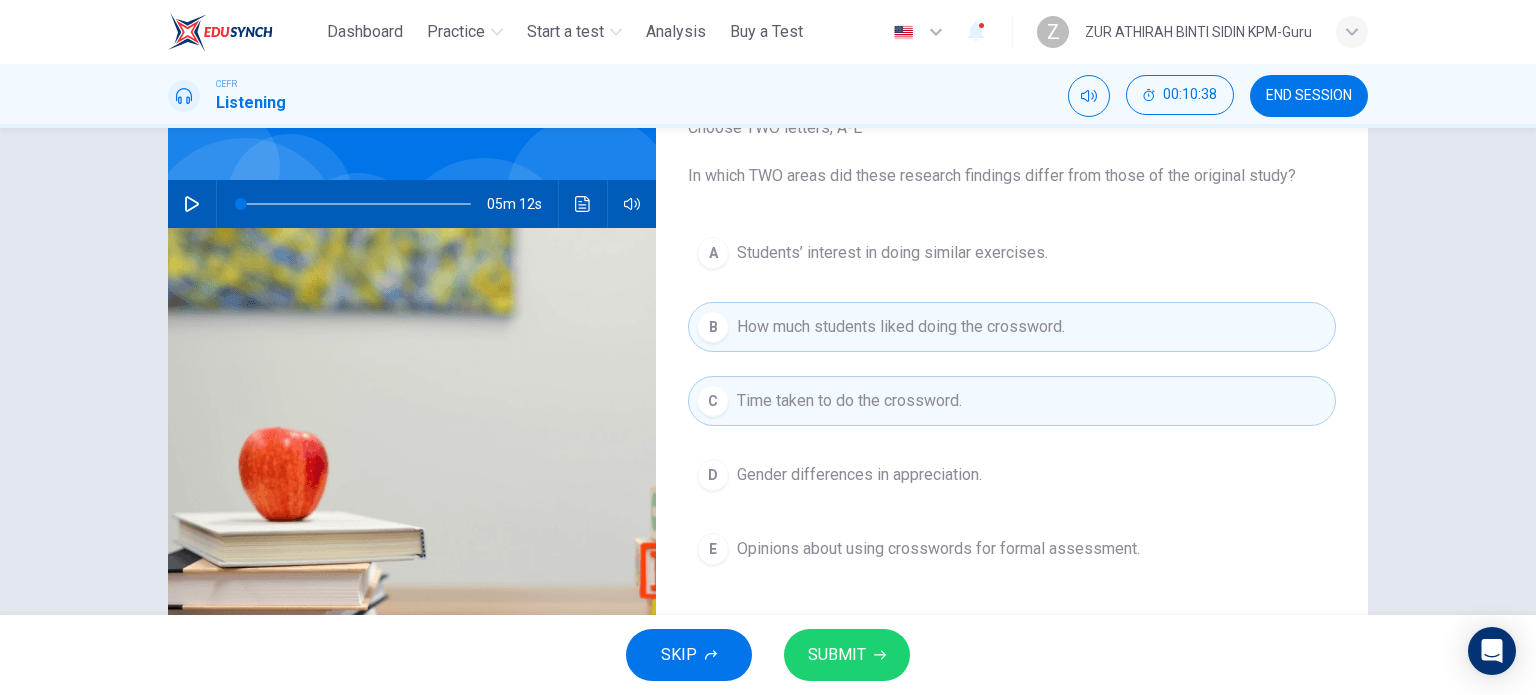 click on "SUBMIT" at bounding box center [837, 655] 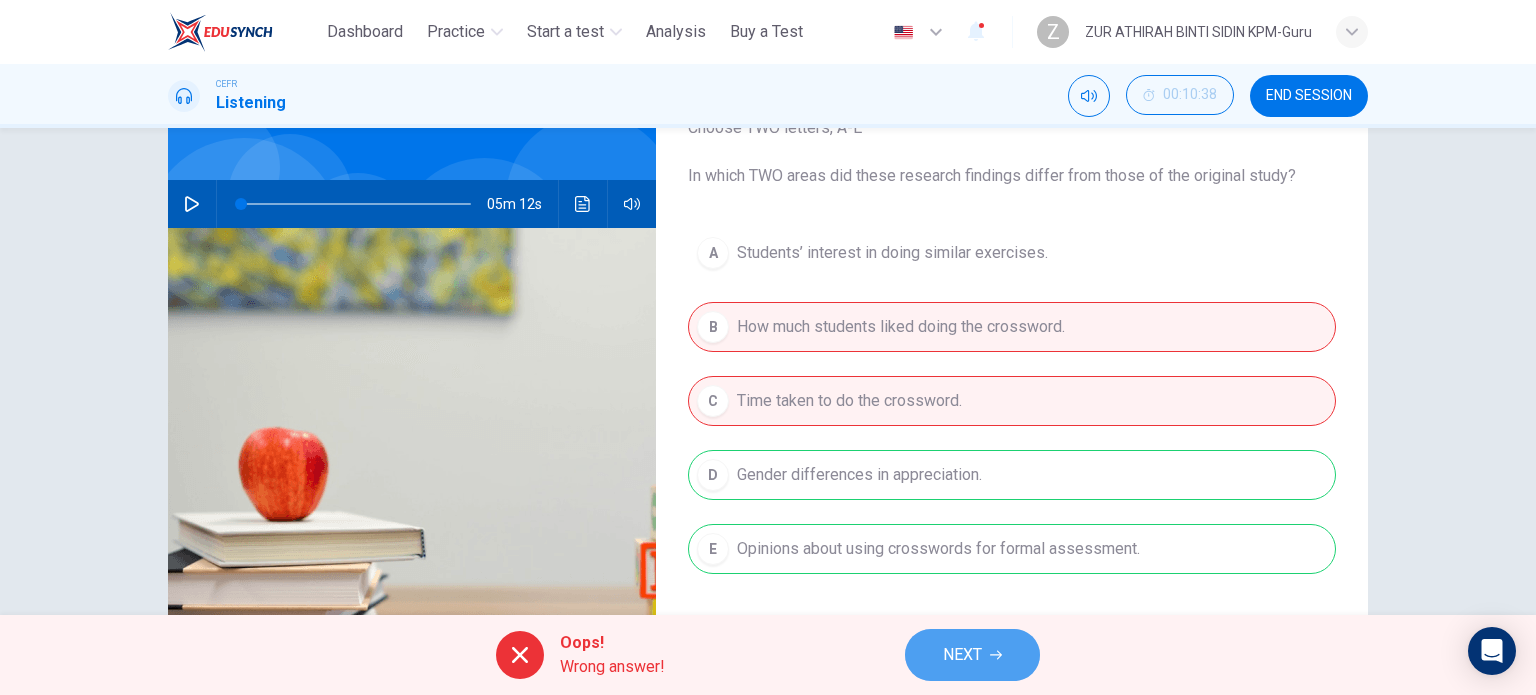 click on "NEXT" at bounding box center (972, 655) 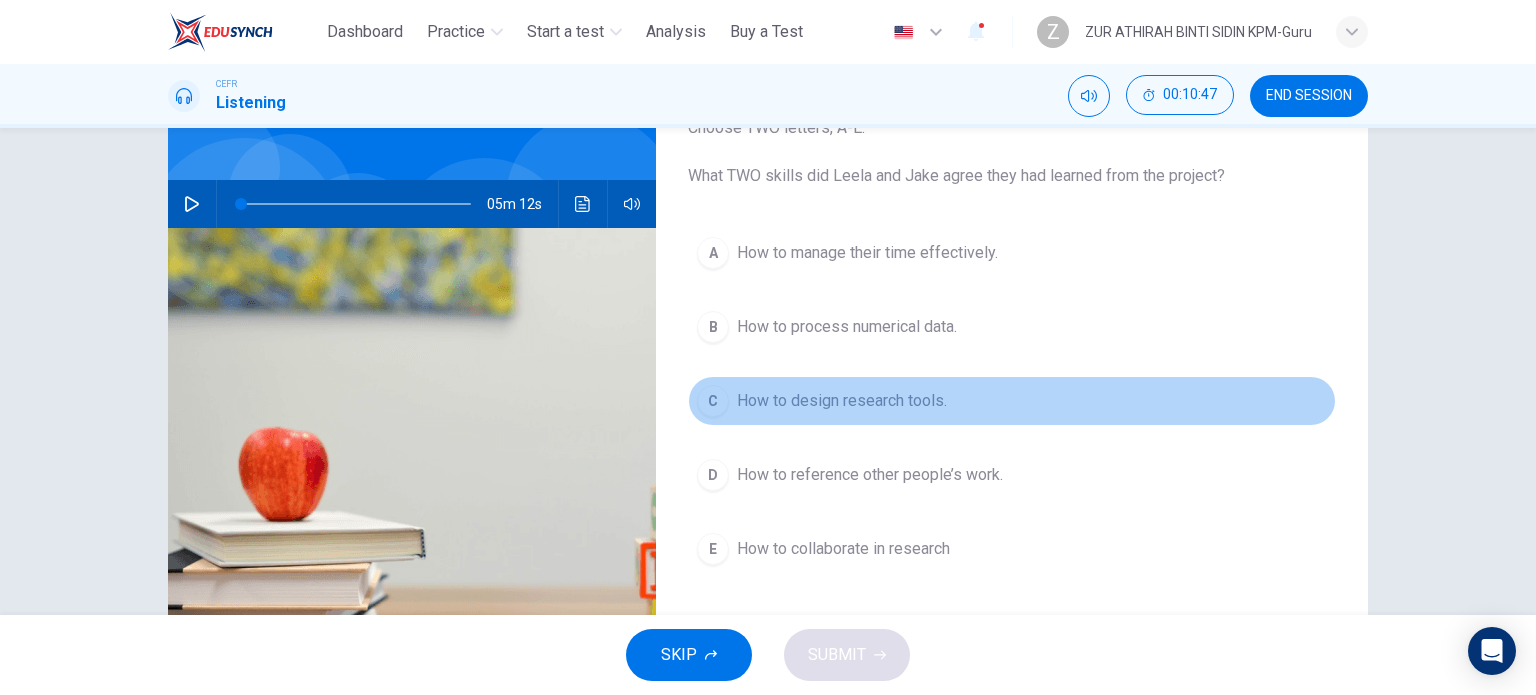 click on "How to design research tools." at bounding box center [867, 253] 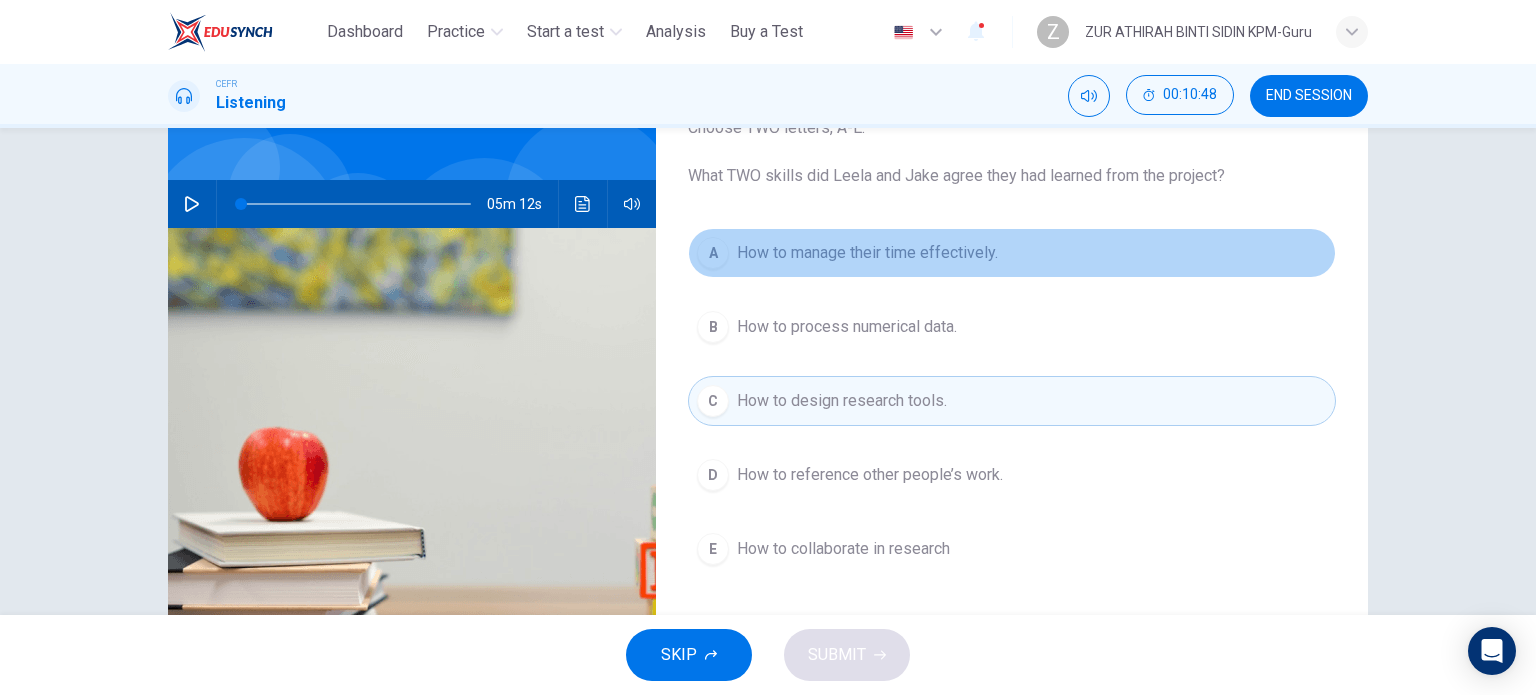 click on "A How to manage their time effectively." at bounding box center [1012, 253] 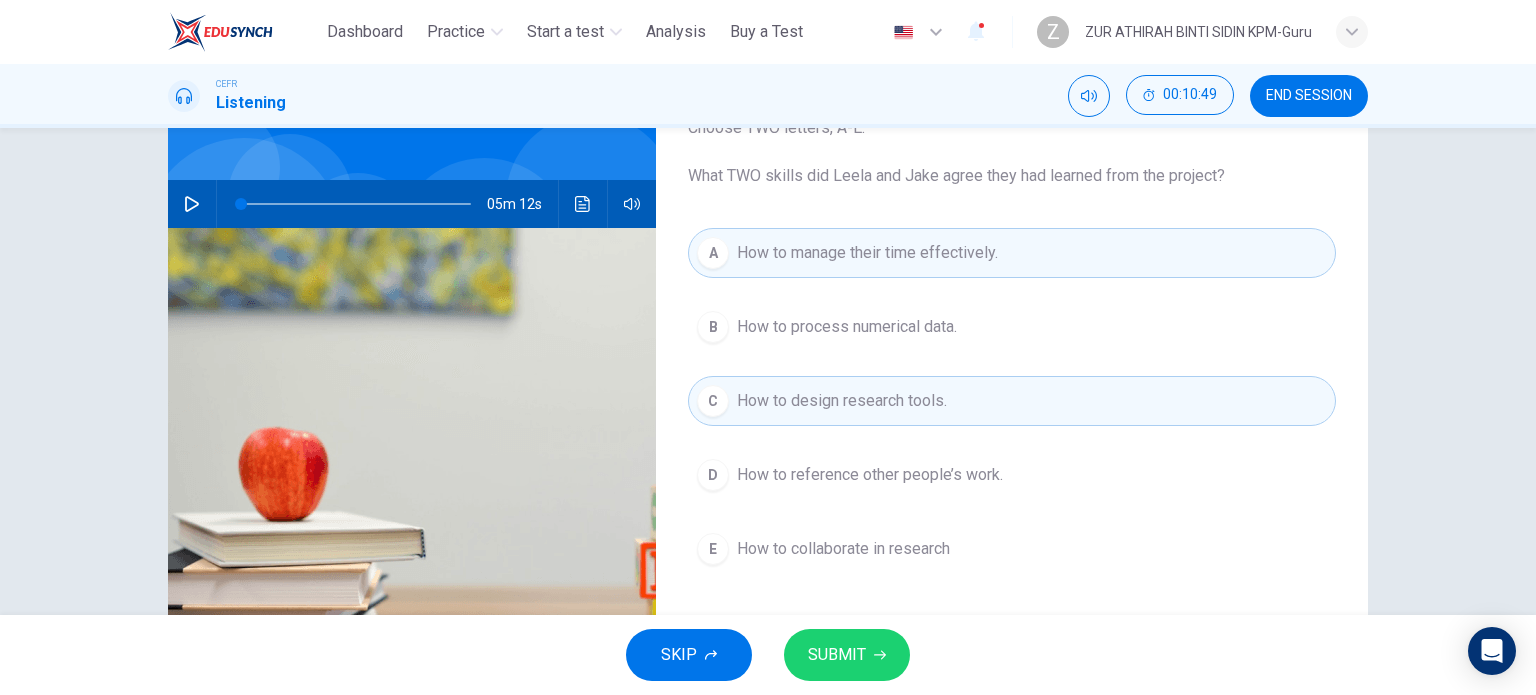 click on "SUBMIT" at bounding box center [837, 655] 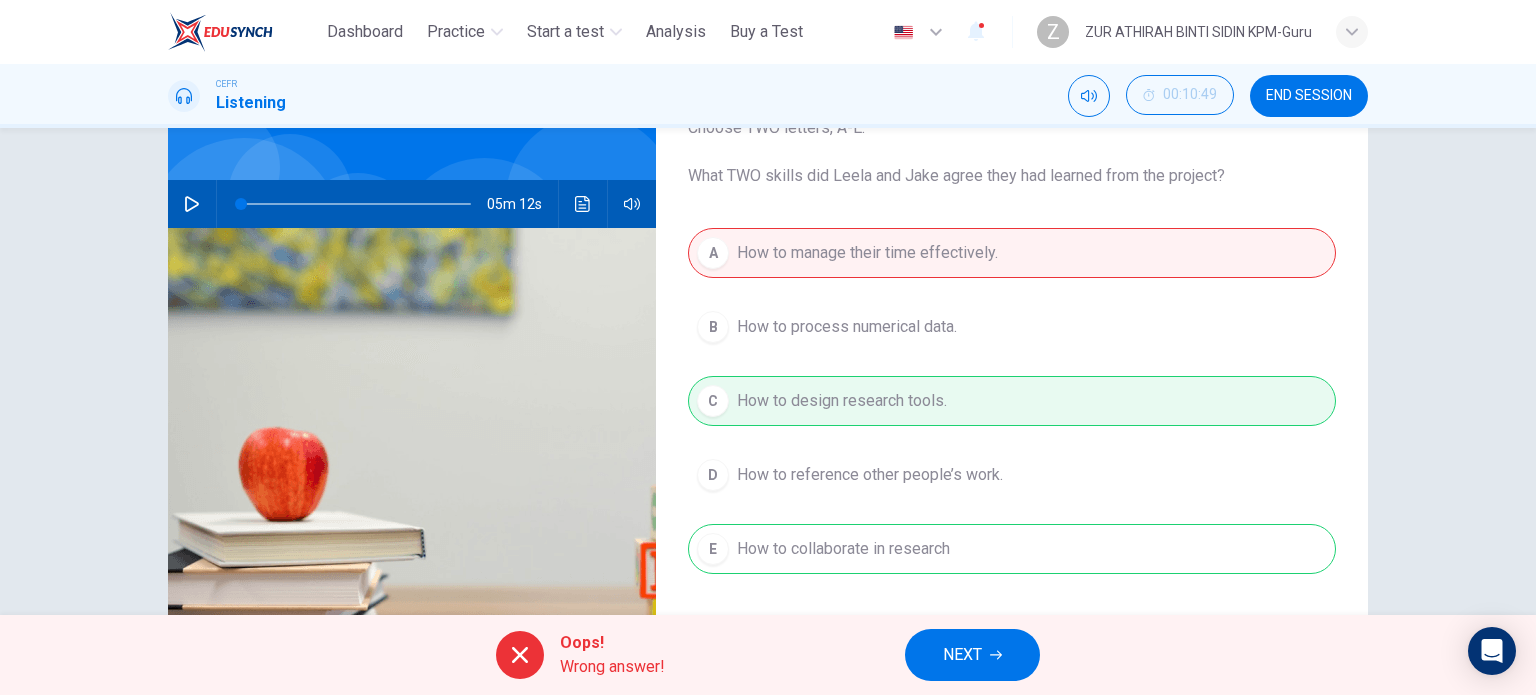 click on "NEXT" at bounding box center (962, 655) 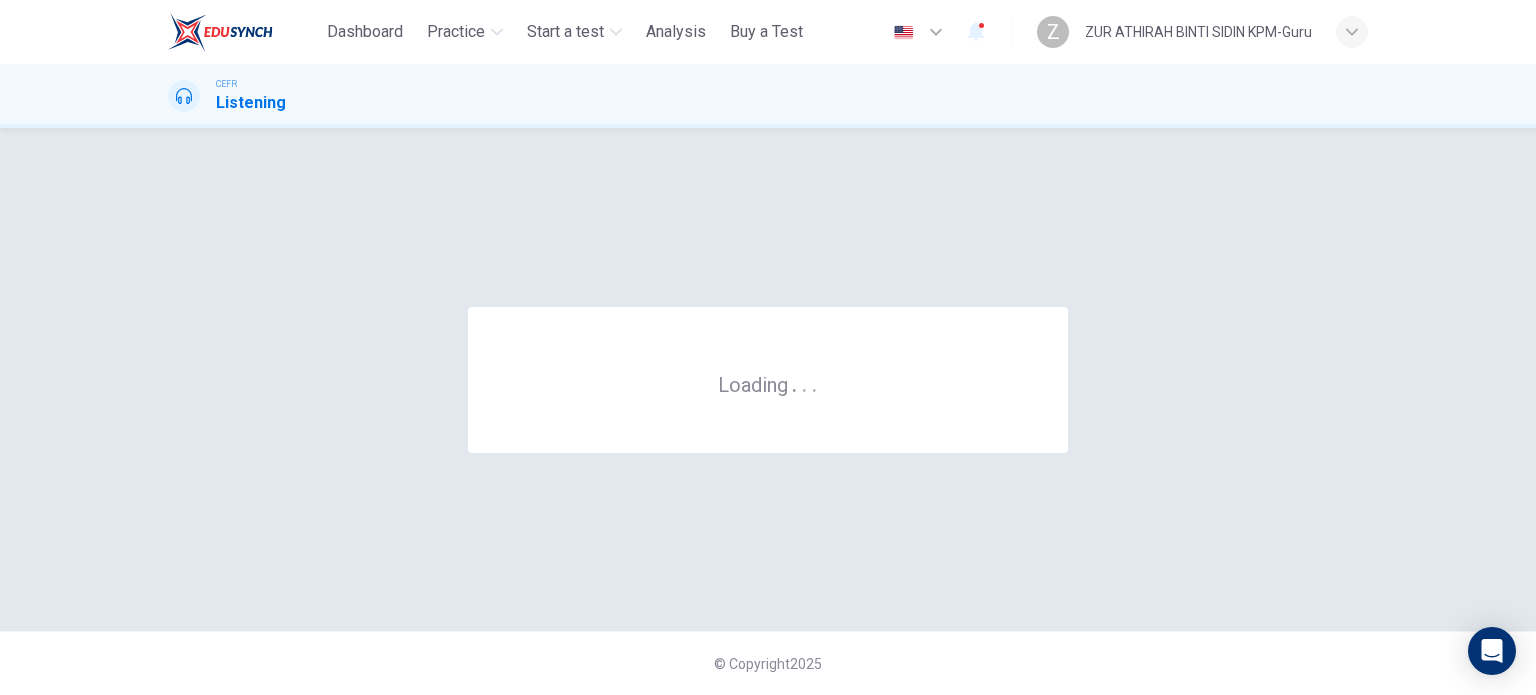scroll, scrollTop: 0, scrollLeft: 0, axis: both 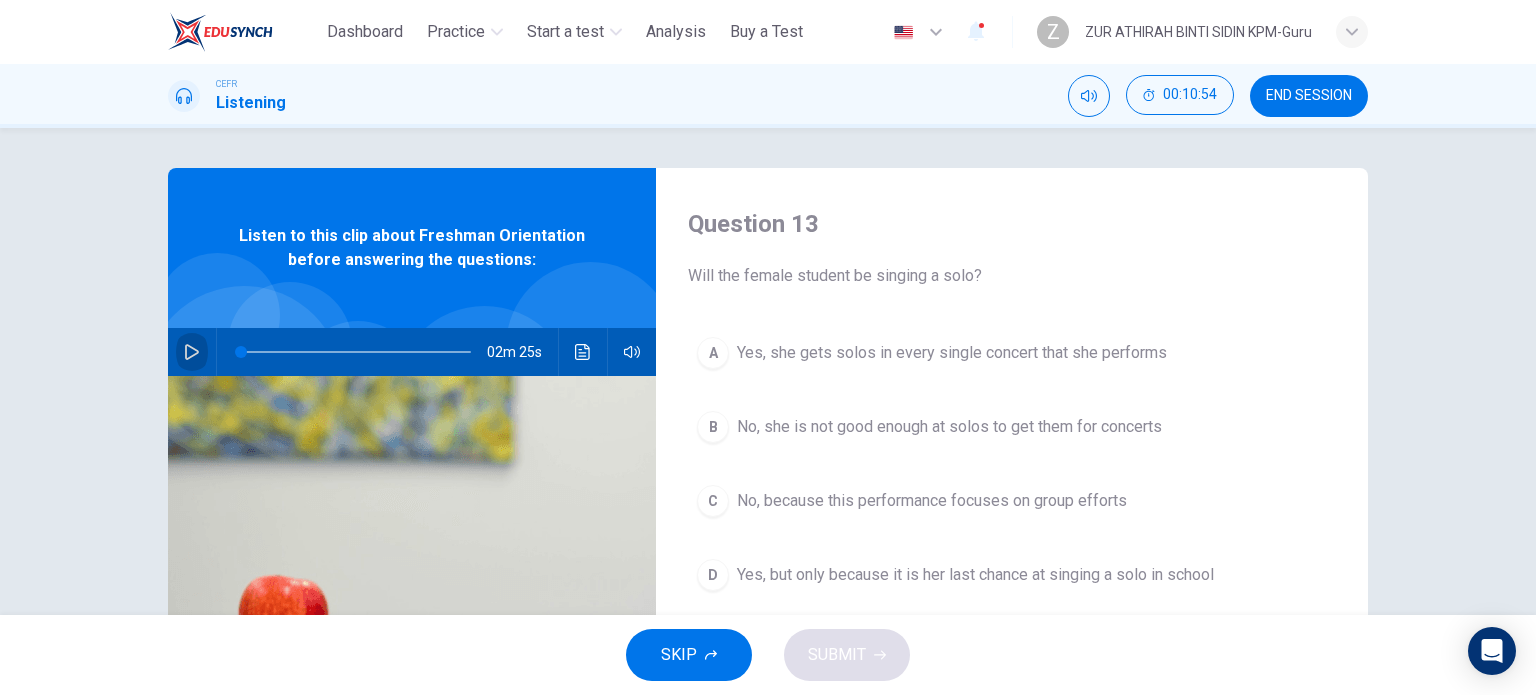 click at bounding box center (192, 352) 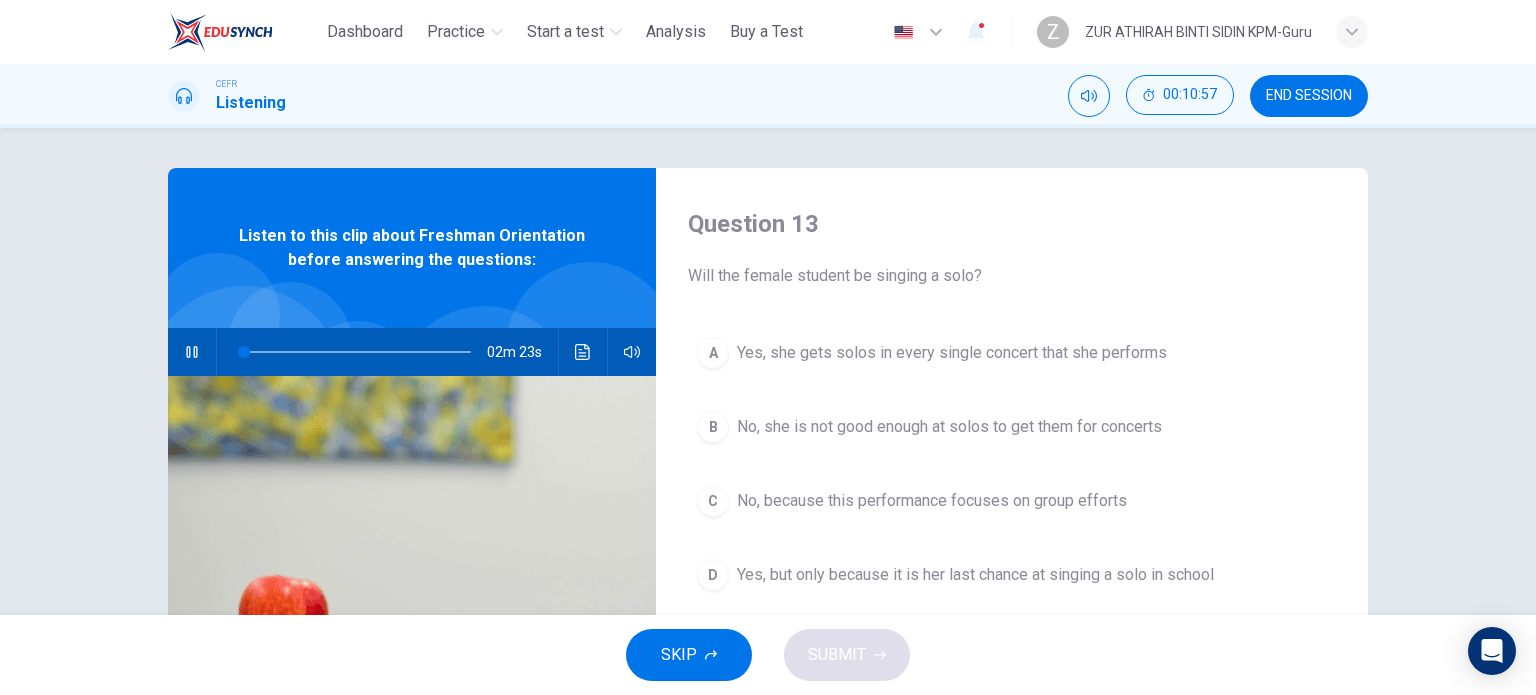 click on "C" at bounding box center [713, 353] 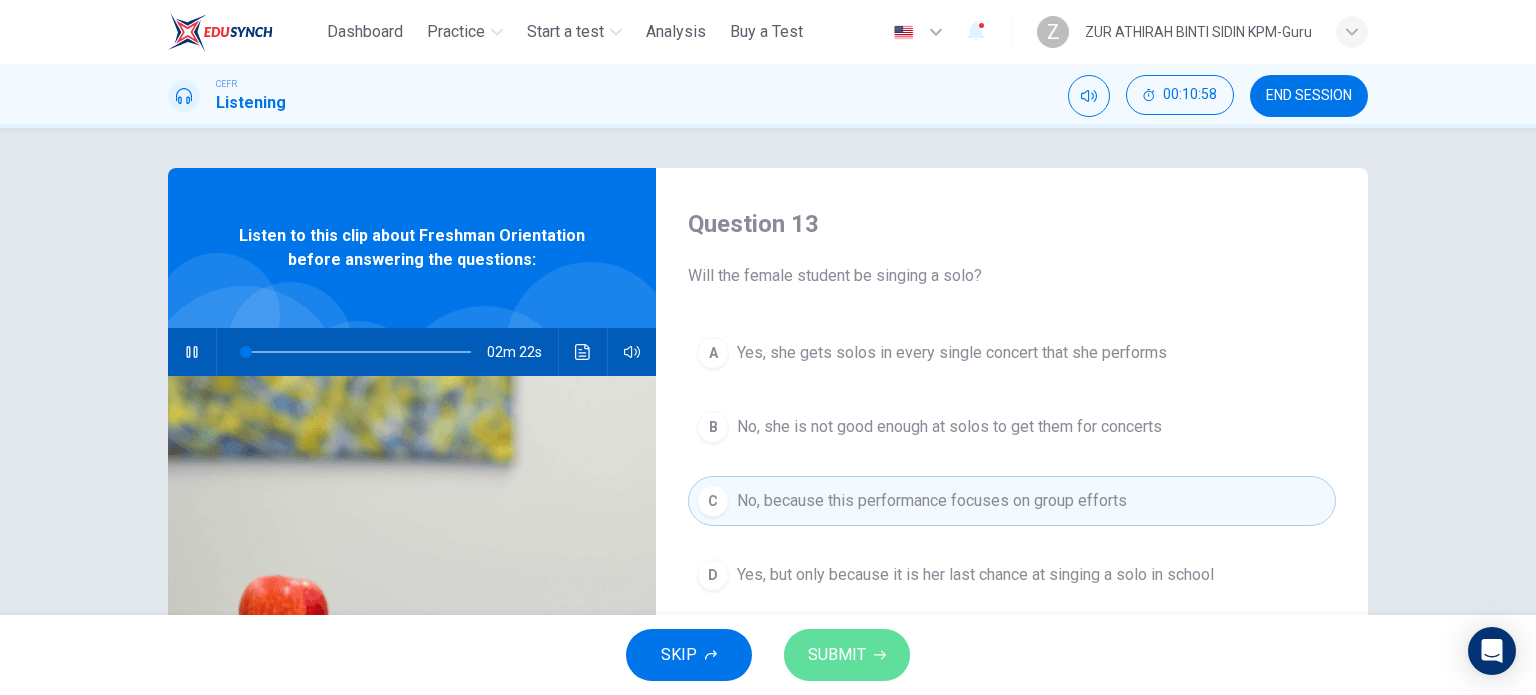 click on "SUBMIT" at bounding box center (837, 655) 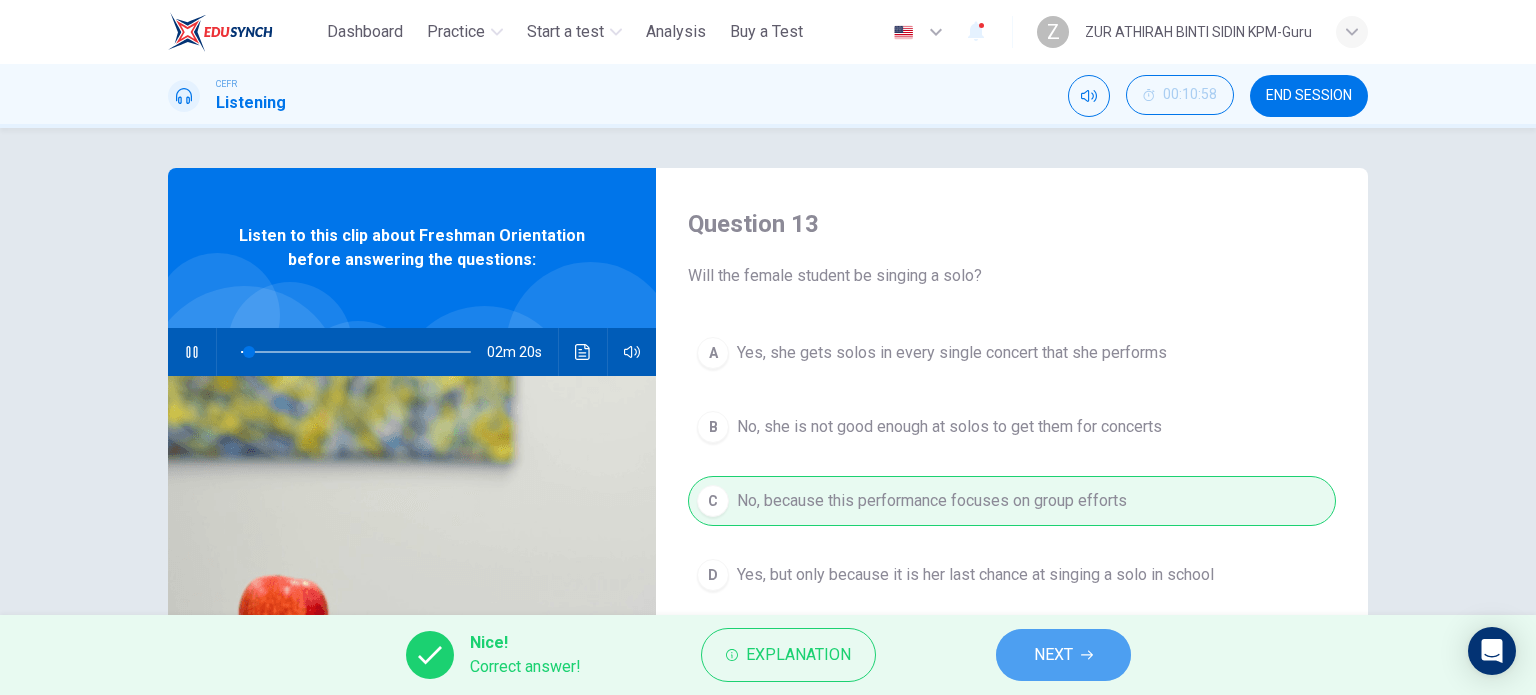 click on "NEXT" at bounding box center [1053, 655] 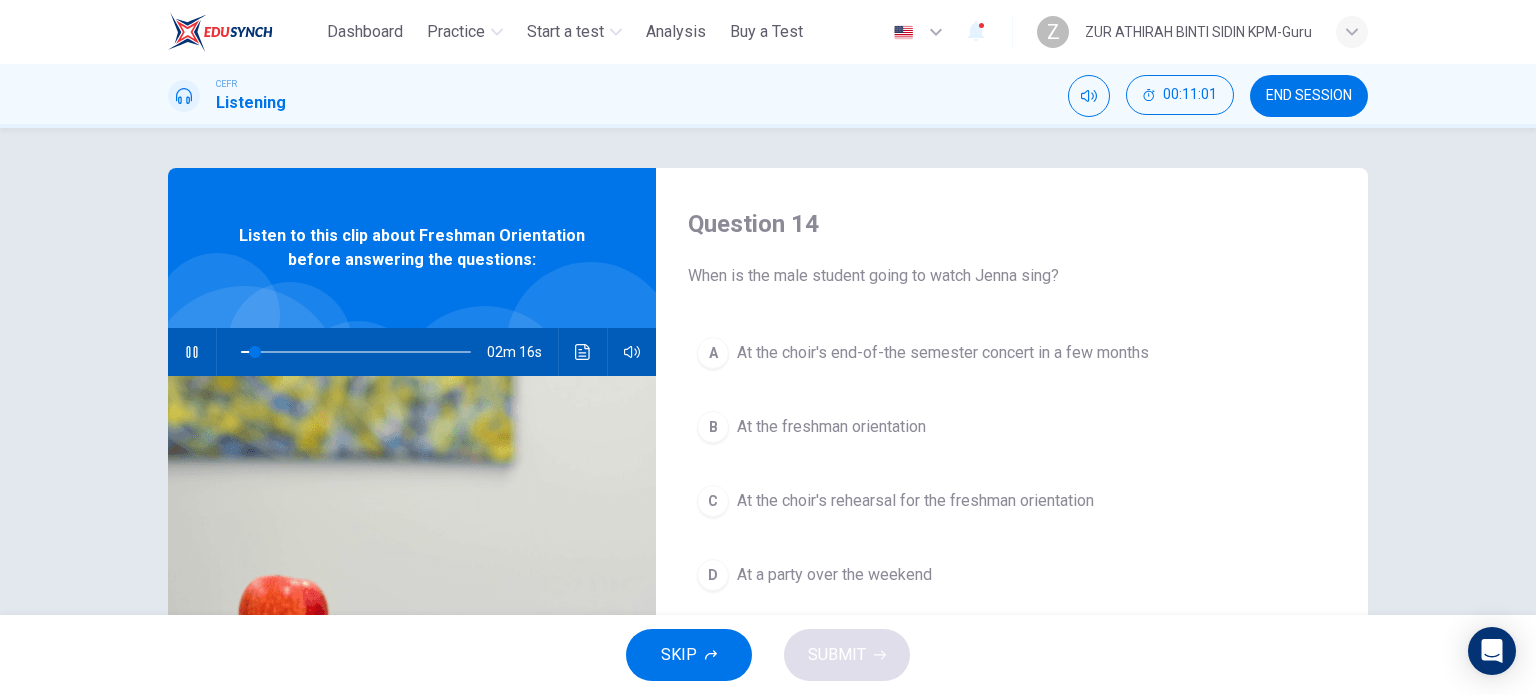 click on "At the freshman orientation" at bounding box center [943, 353] 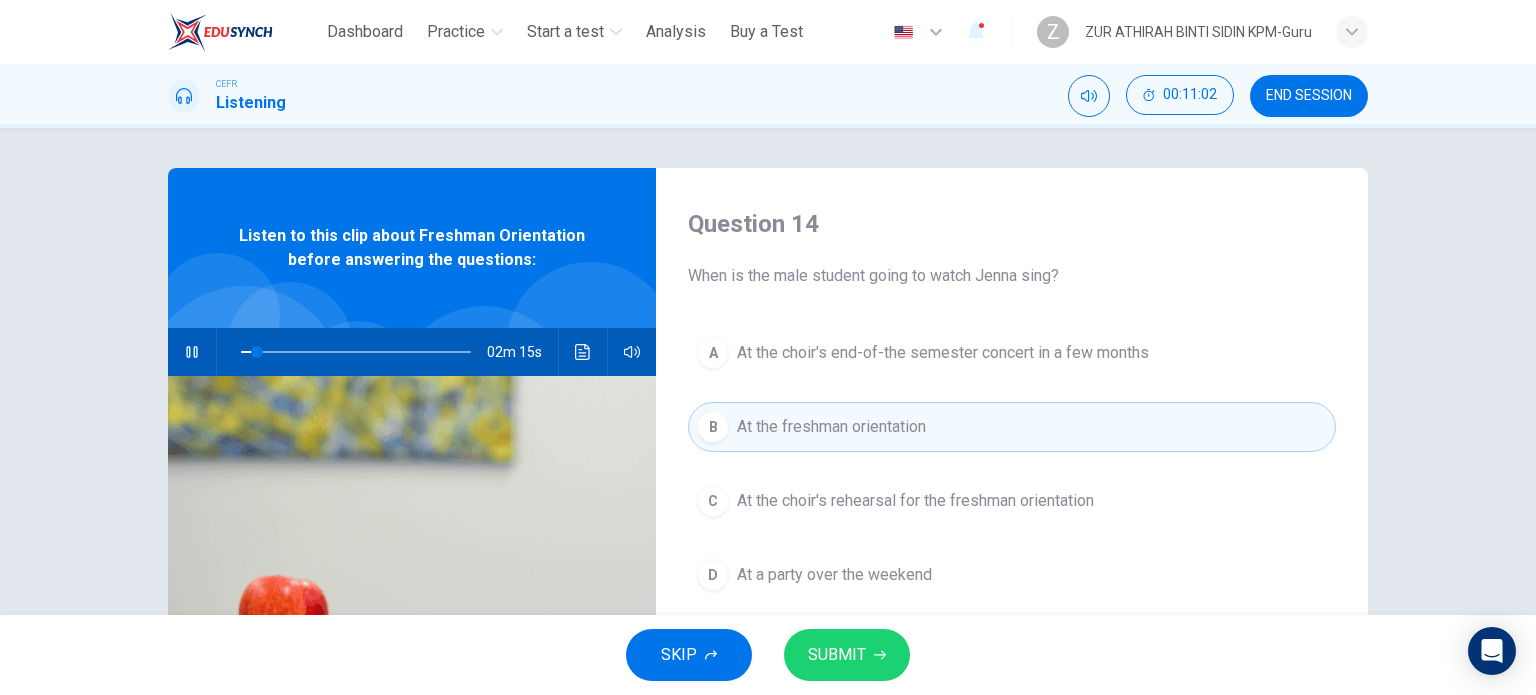 click on "SUBMIT" at bounding box center [837, 655] 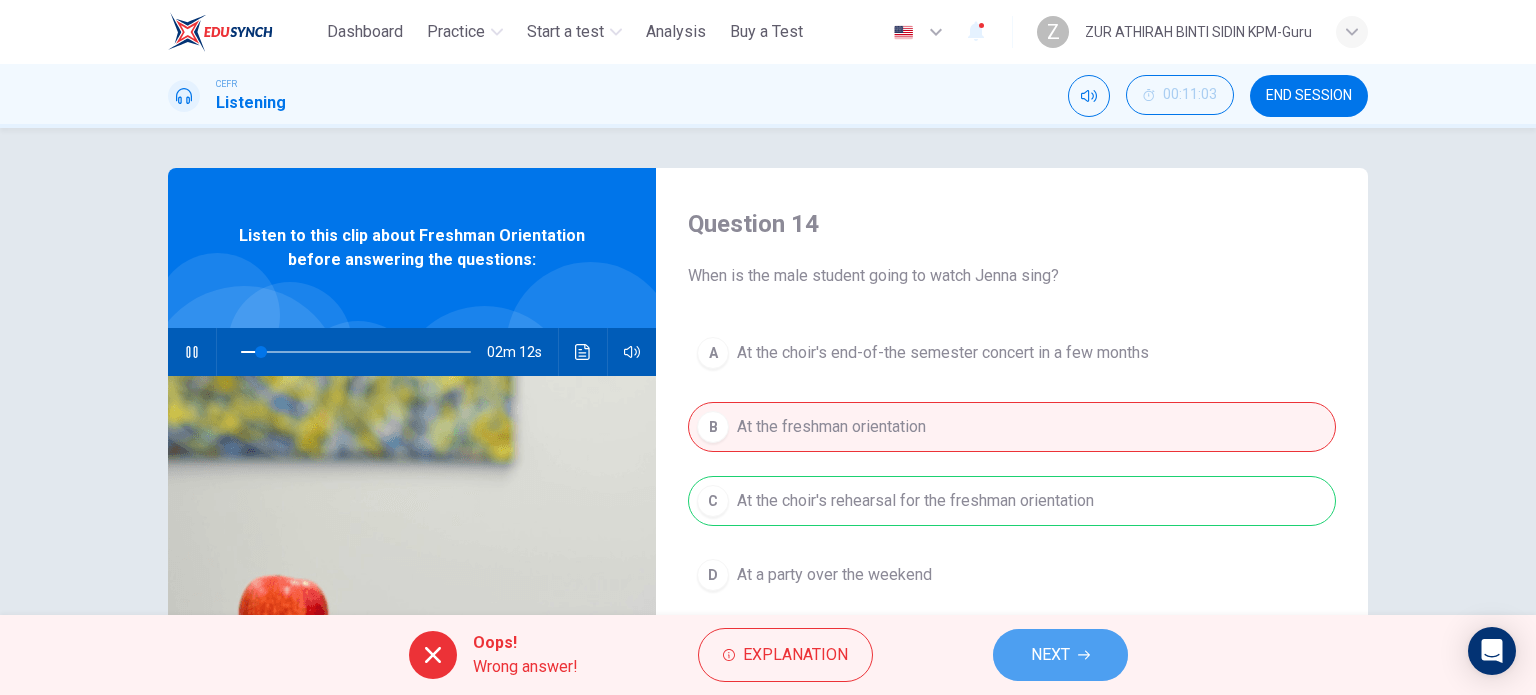 click on "NEXT" at bounding box center [1050, 655] 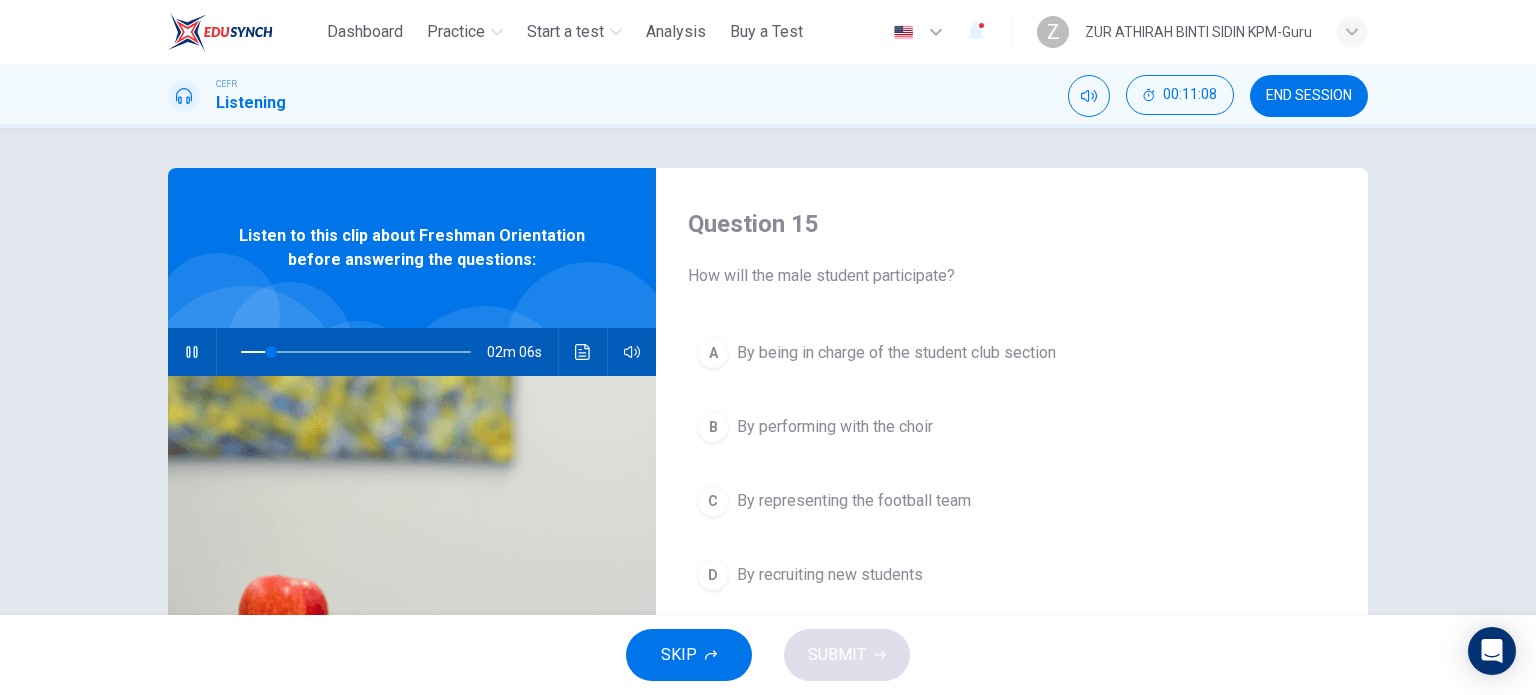 click on "By being in charge of the student club section" at bounding box center [896, 353] 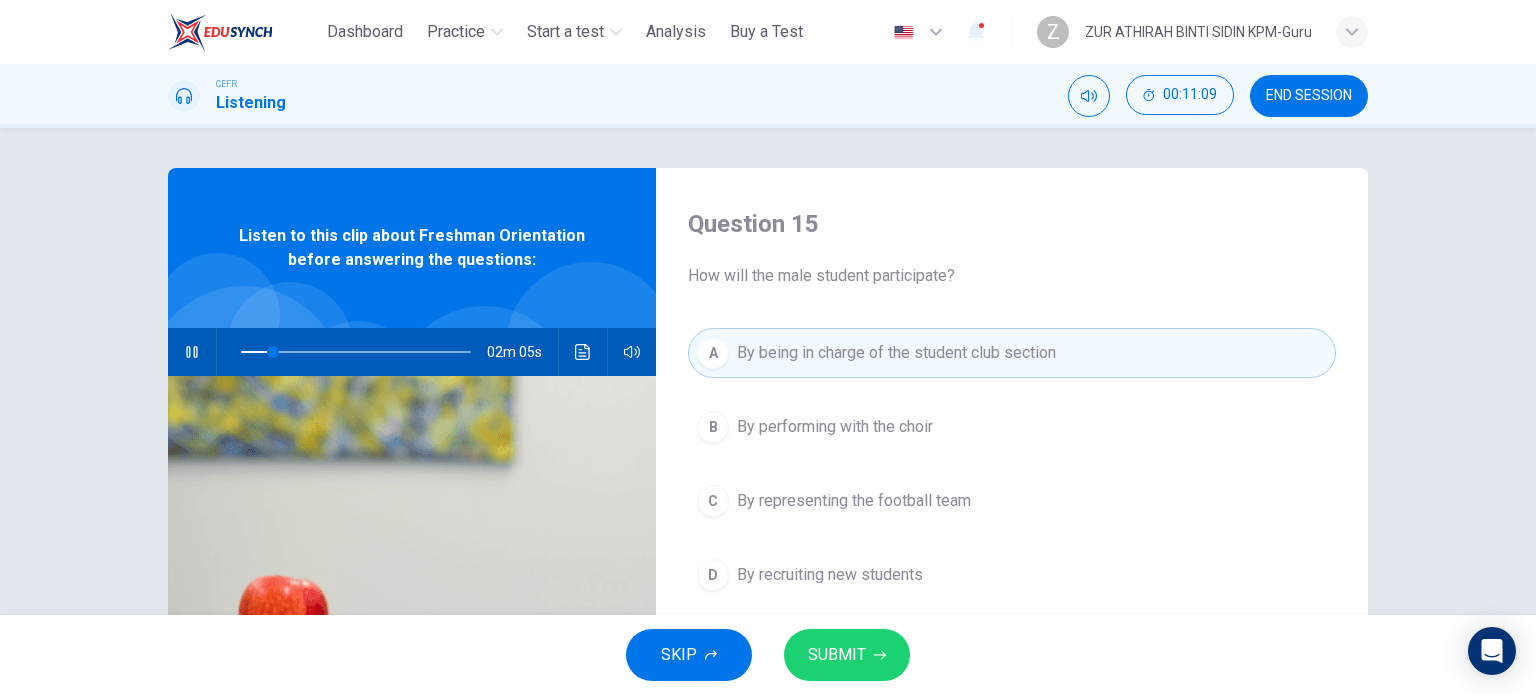 click on "SKIP SUBMIT" at bounding box center [768, 655] 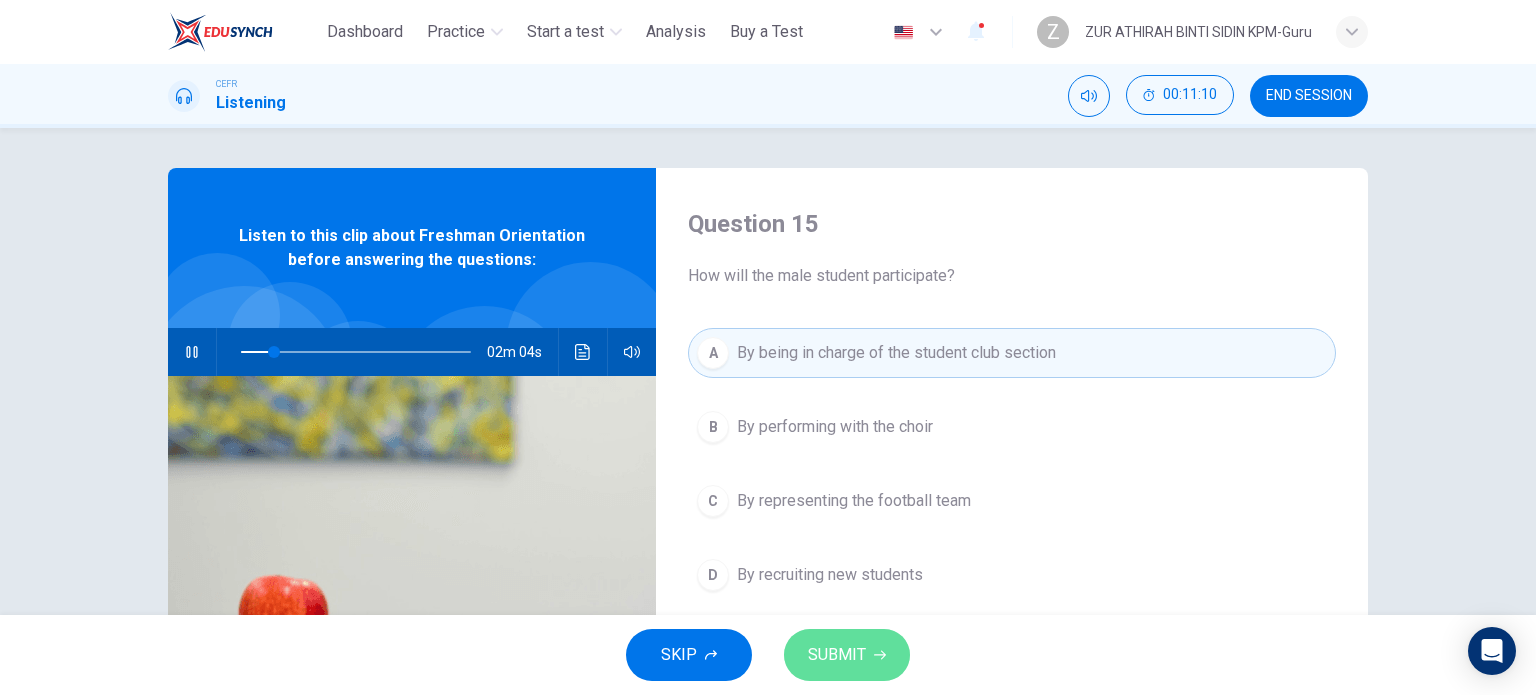 click on "SUBMIT" at bounding box center (837, 655) 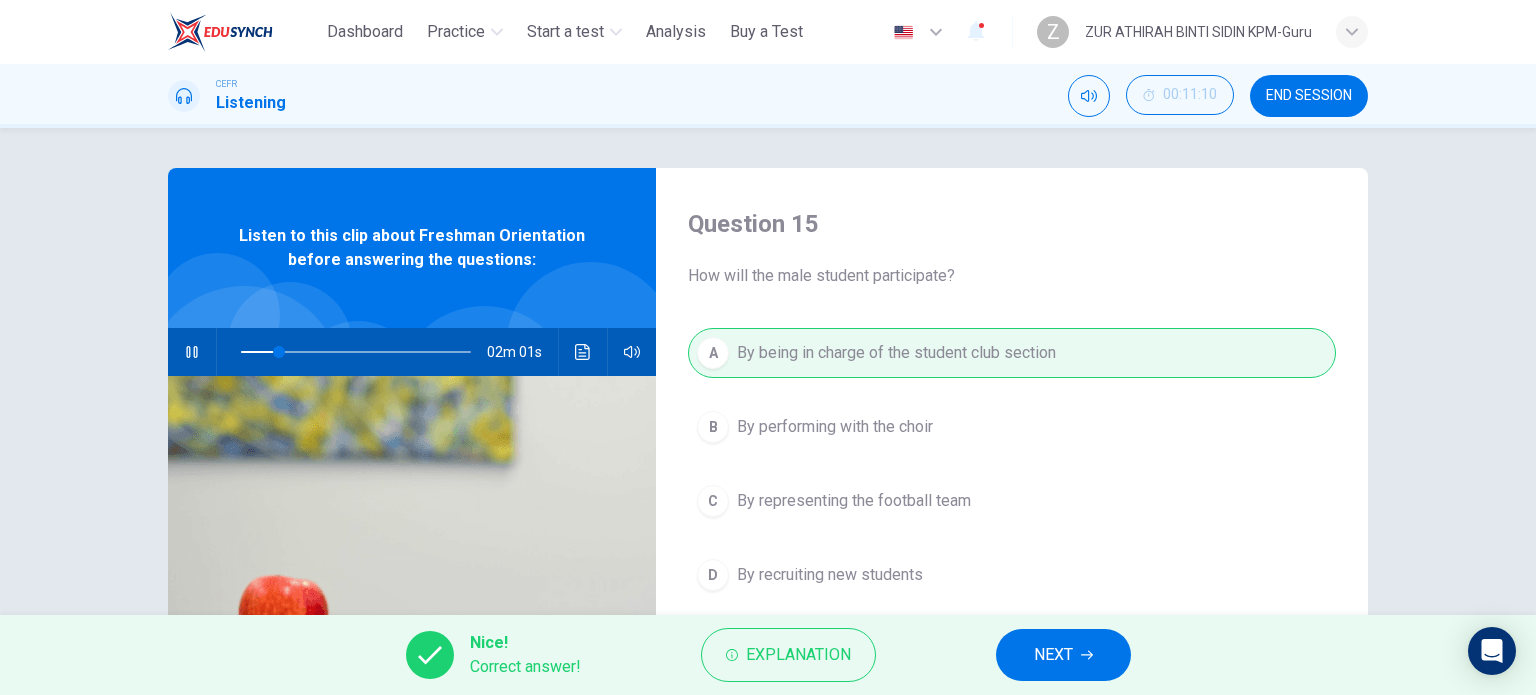 click on "NEXT" at bounding box center [1053, 655] 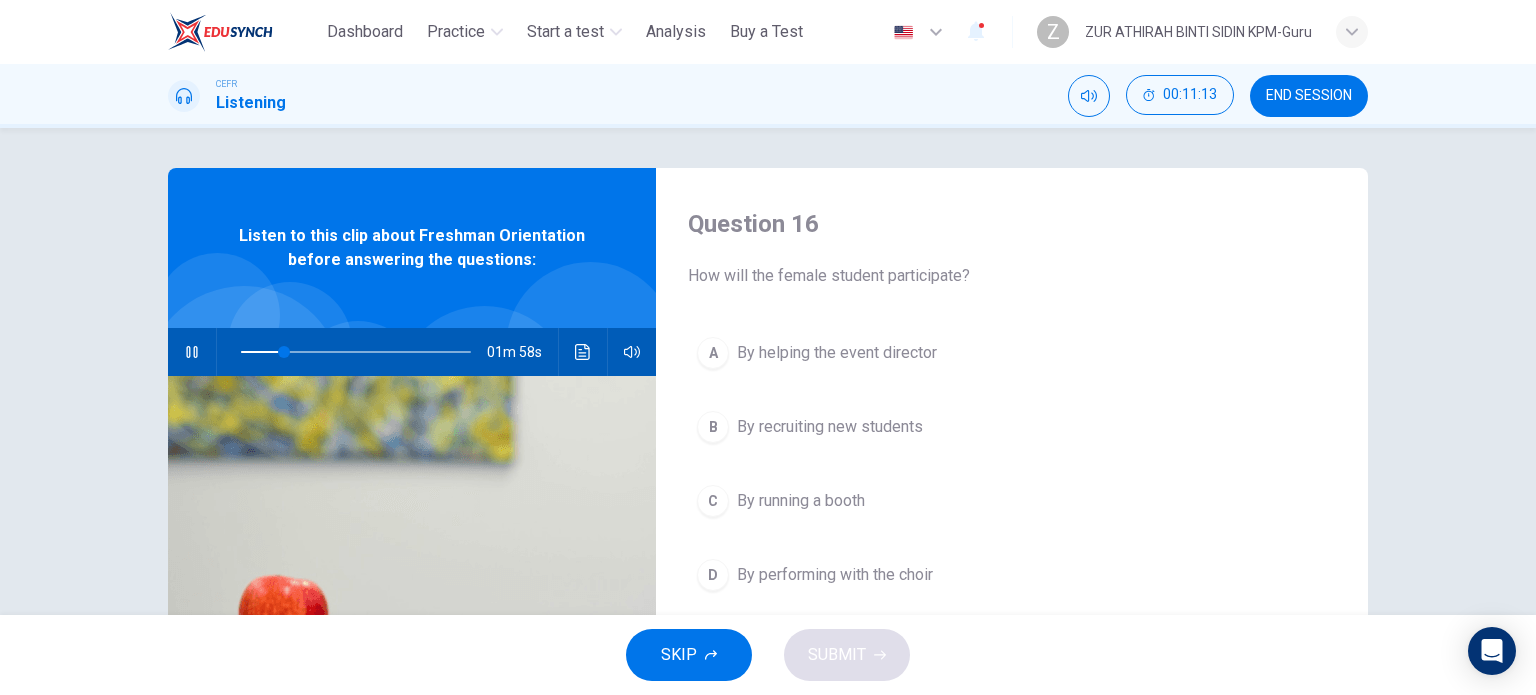 click on "D By performing with the choir" at bounding box center (1012, 575) 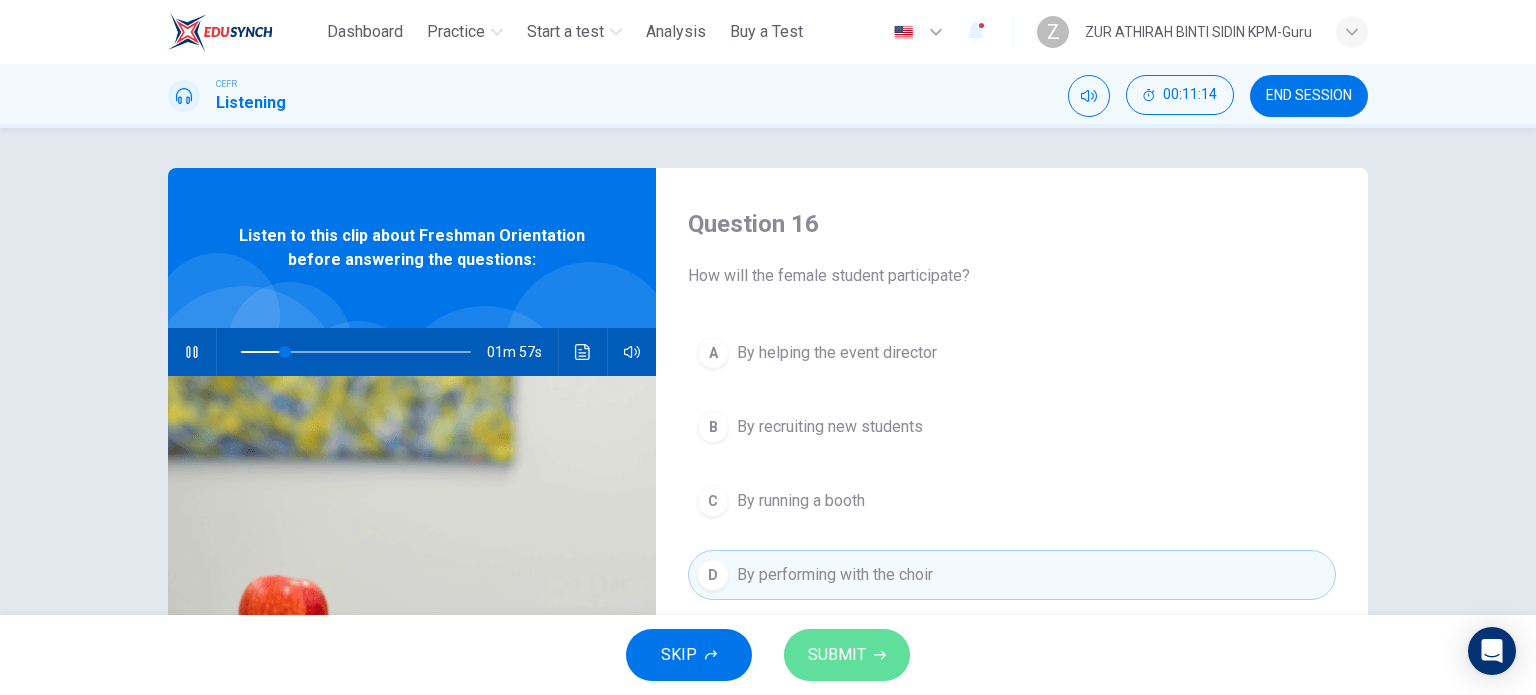 click on "SUBMIT" at bounding box center [837, 655] 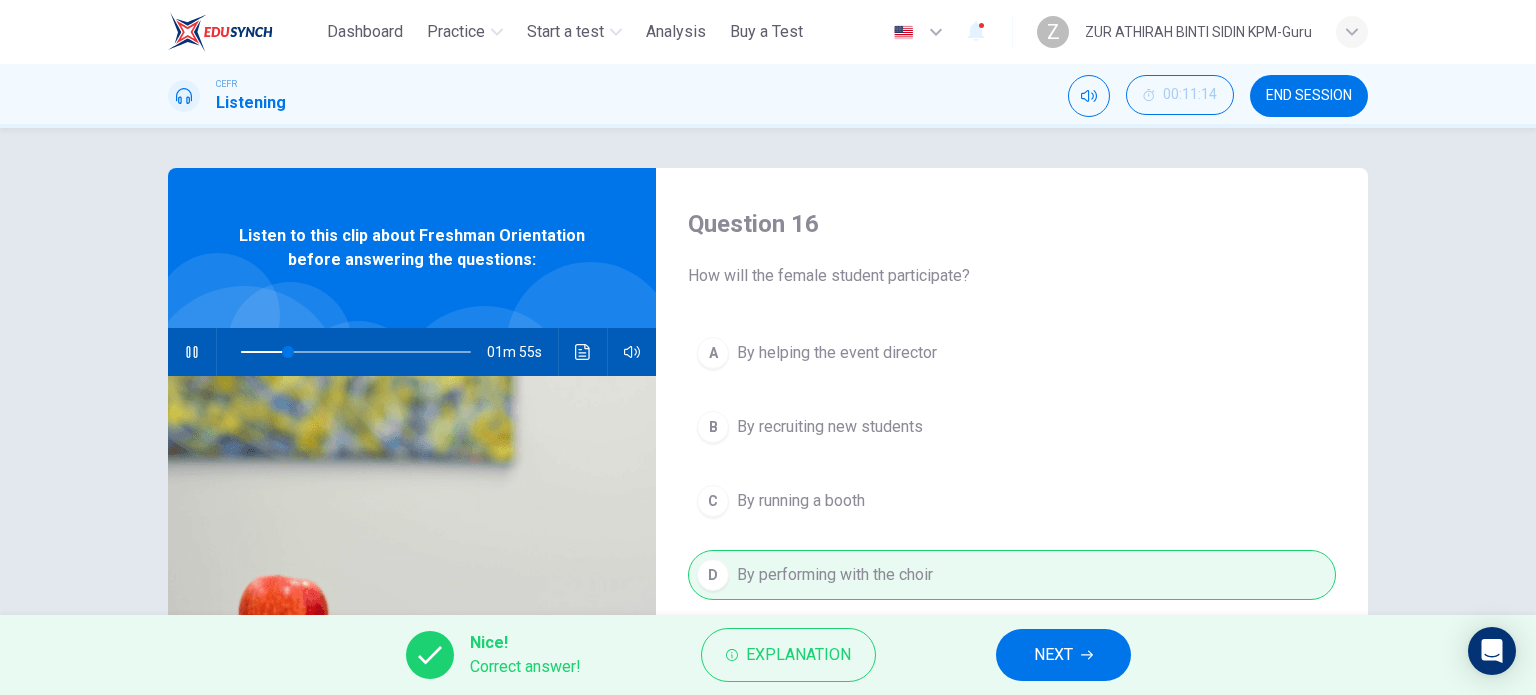 click on "NEXT" at bounding box center (1053, 655) 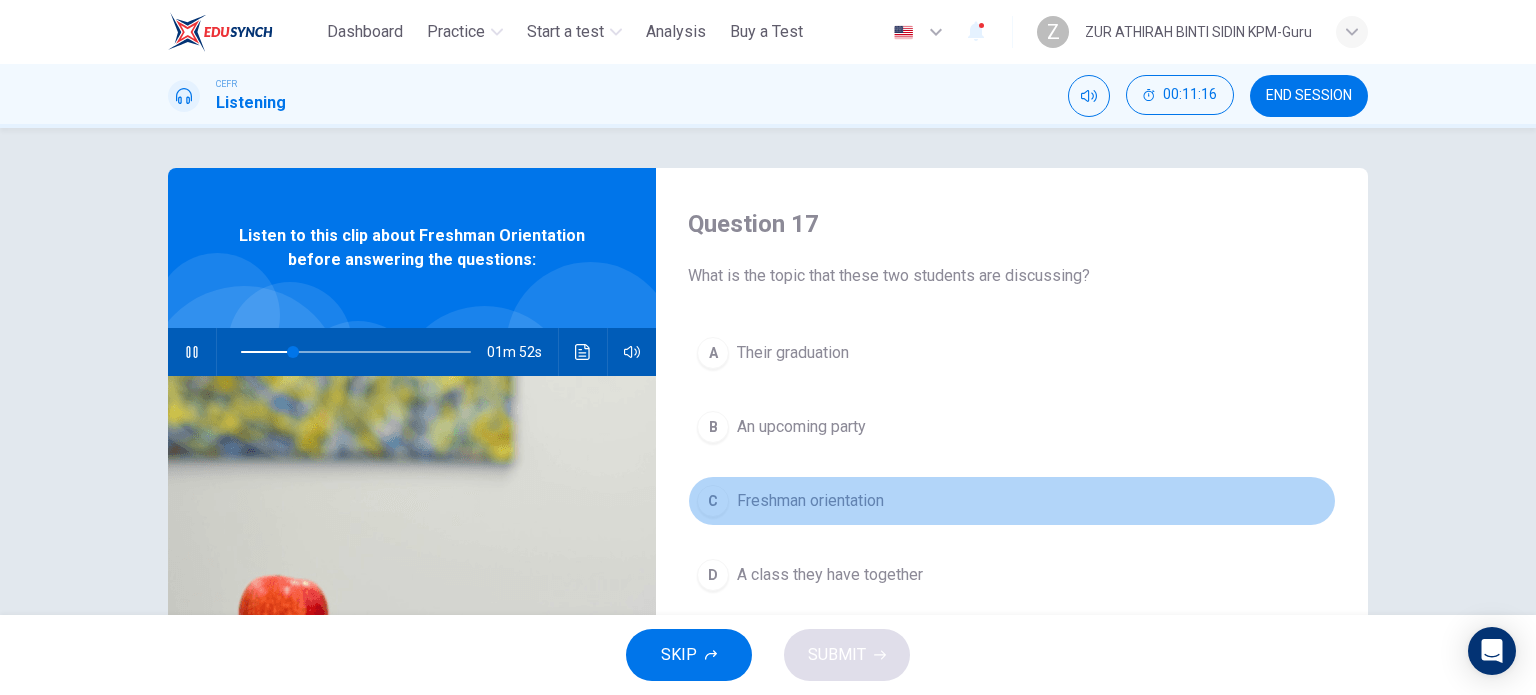 click on "Freshman orientation" at bounding box center (793, 353) 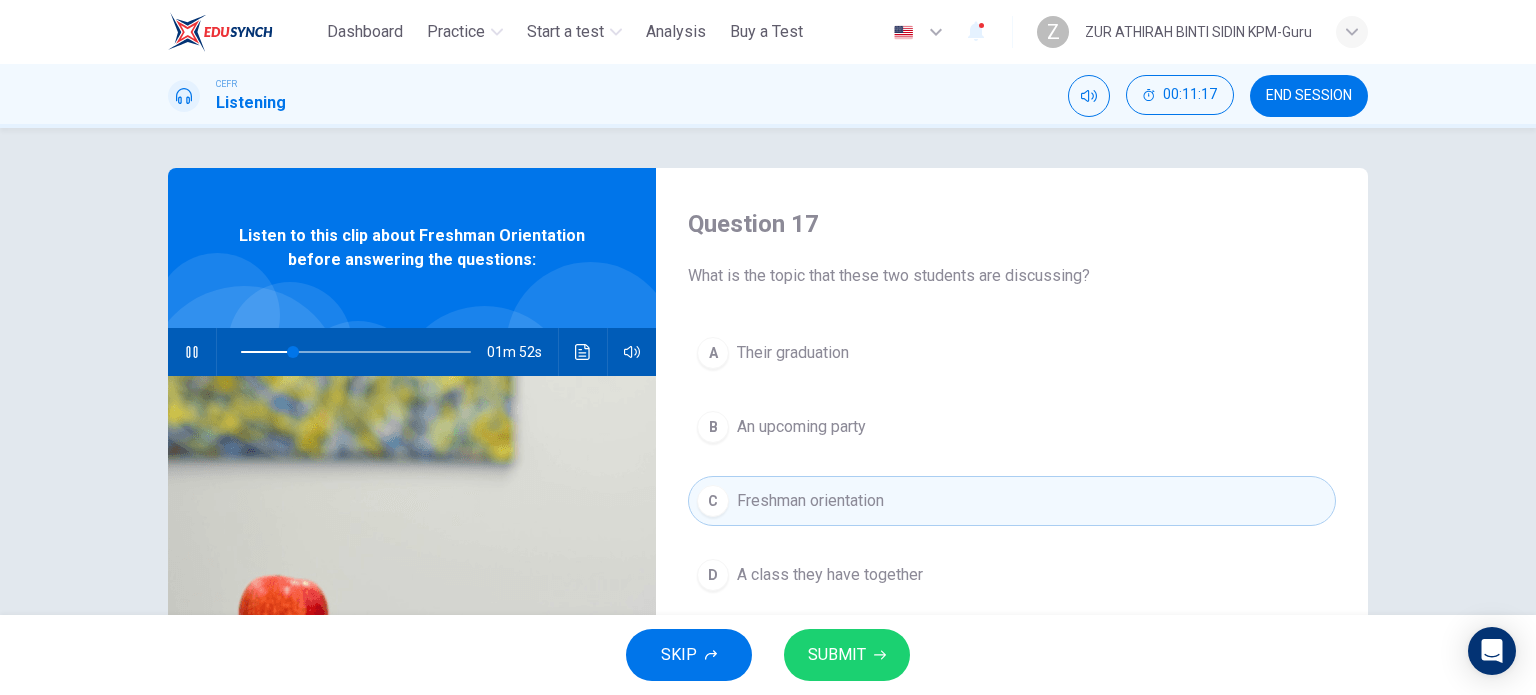 click on "SUBMIT" at bounding box center [837, 655] 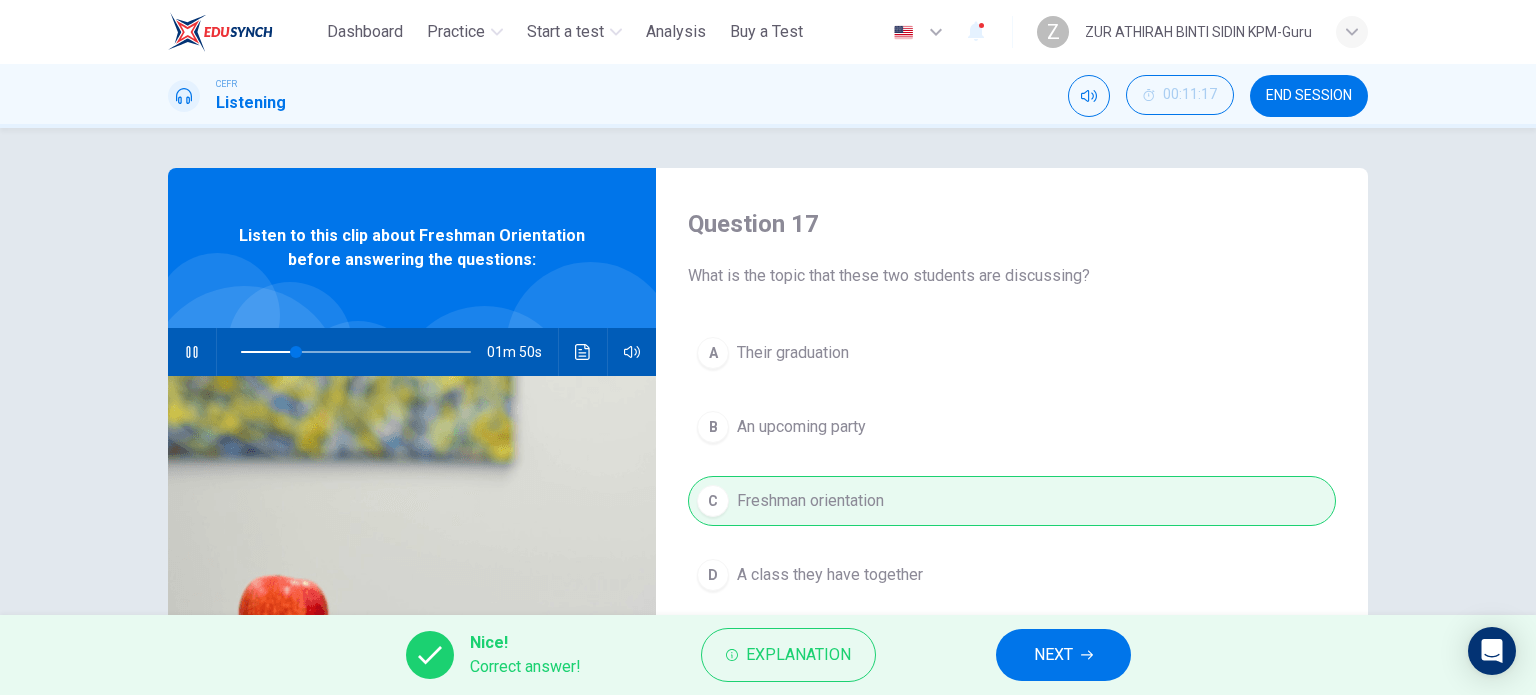 click on "NEXT" at bounding box center [1053, 655] 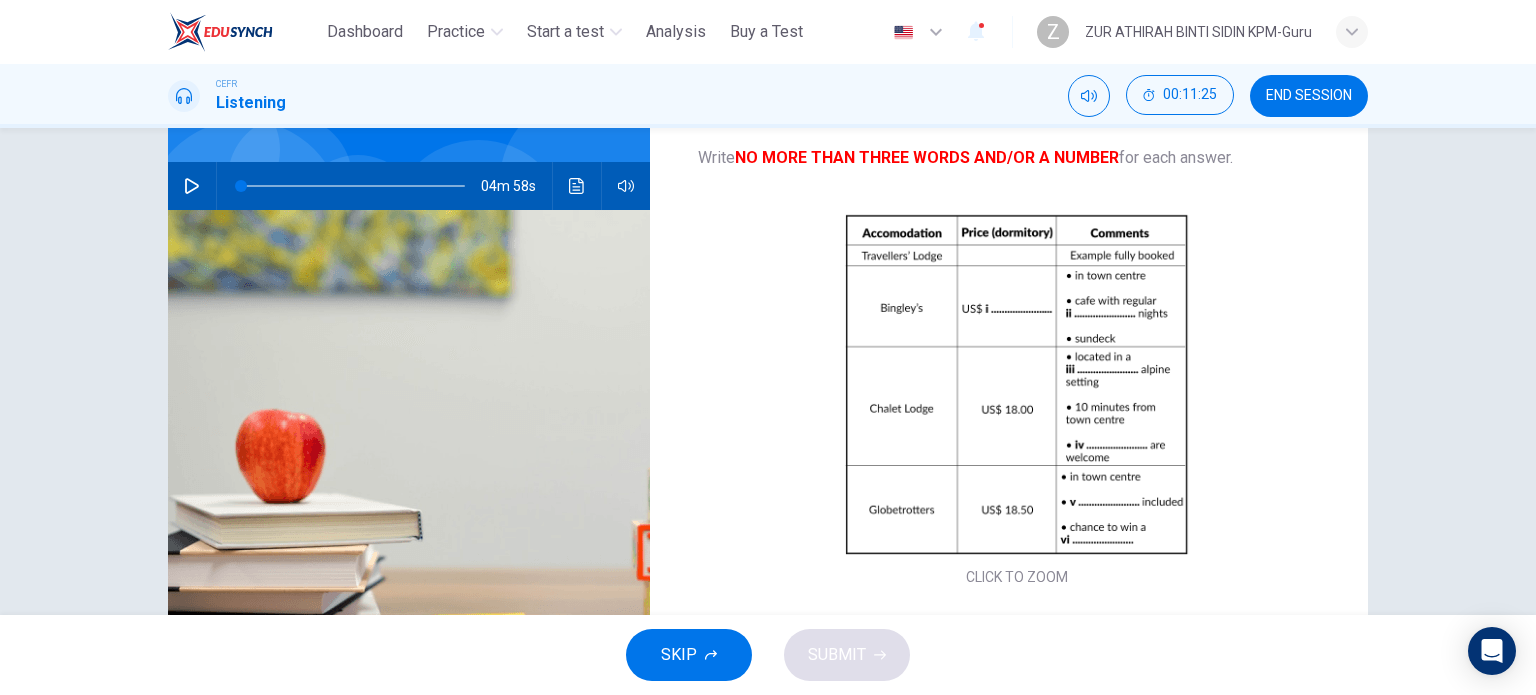 scroll, scrollTop: 168, scrollLeft: 0, axis: vertical 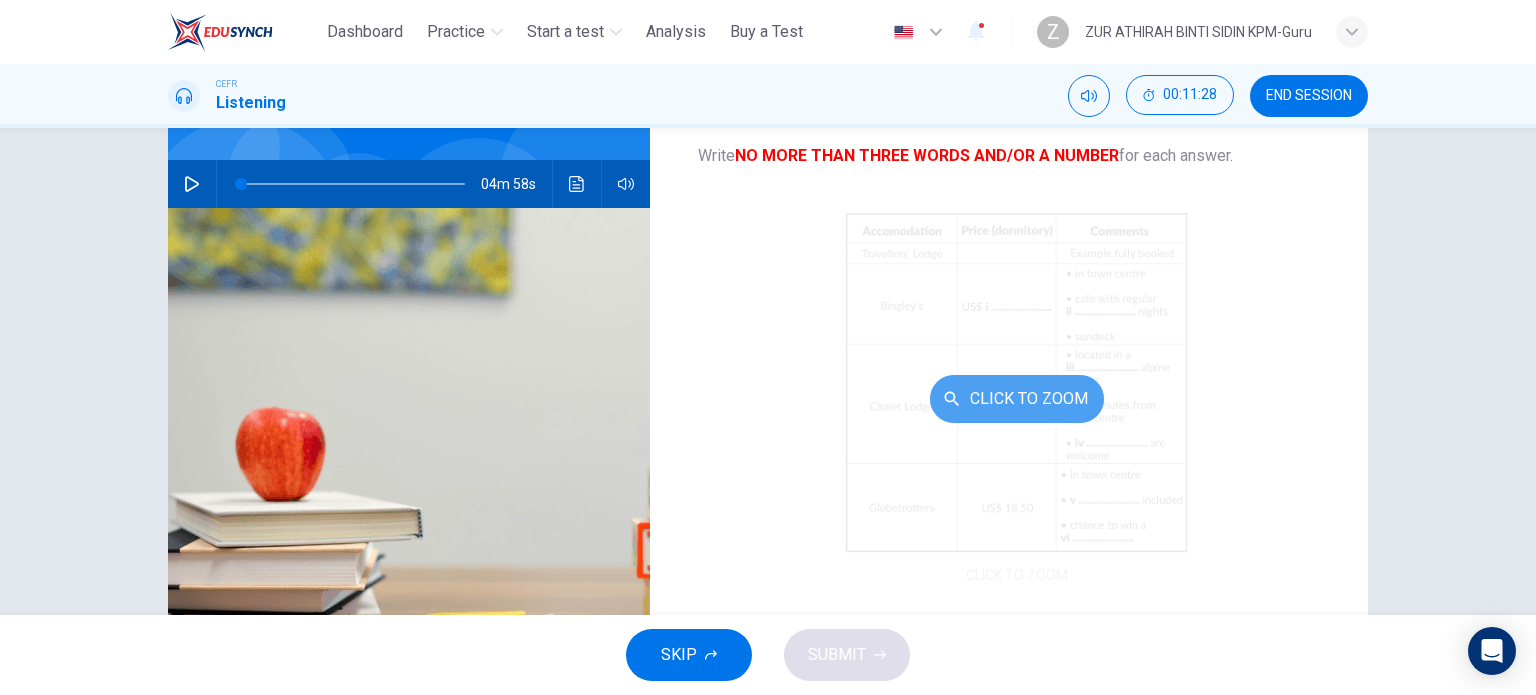 click on "Click to Zoom" at bounding box center (1017, 399) 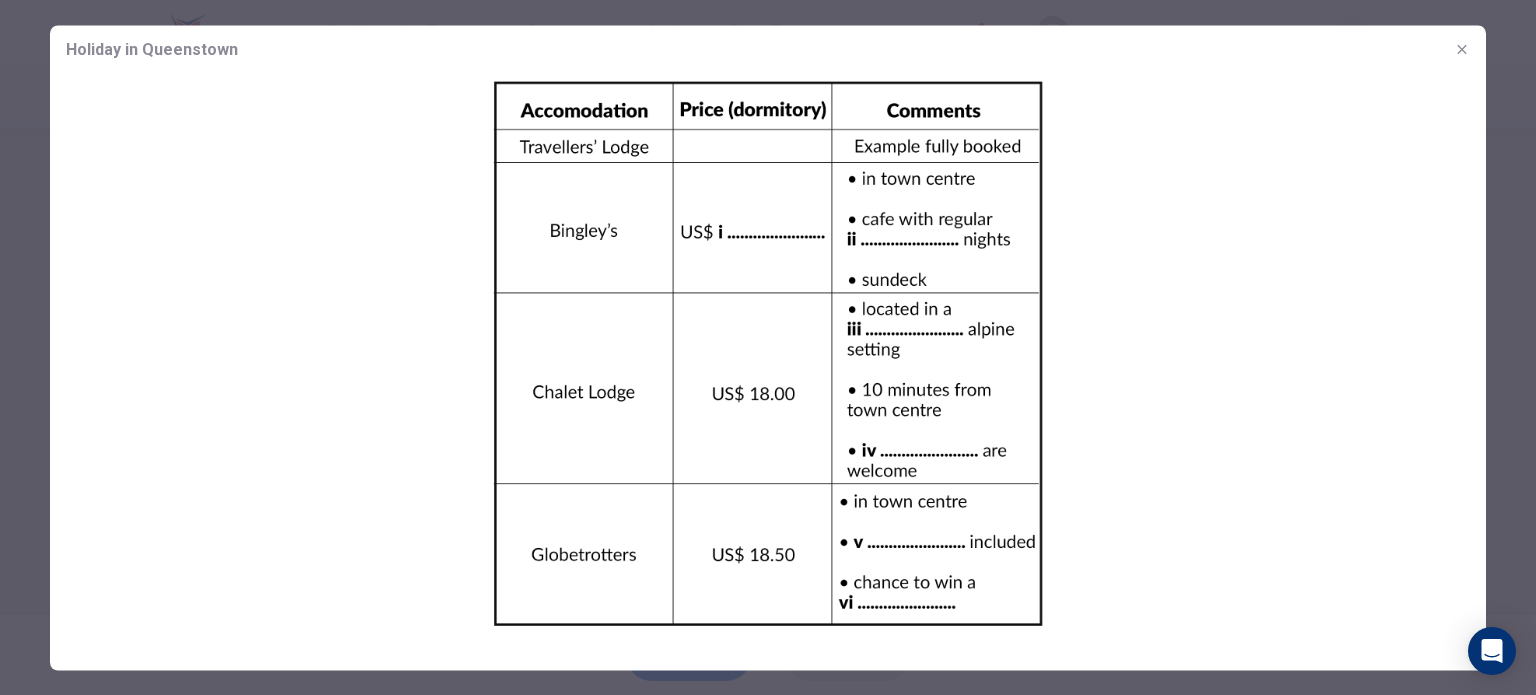 click at bounding box center (1461, 48) 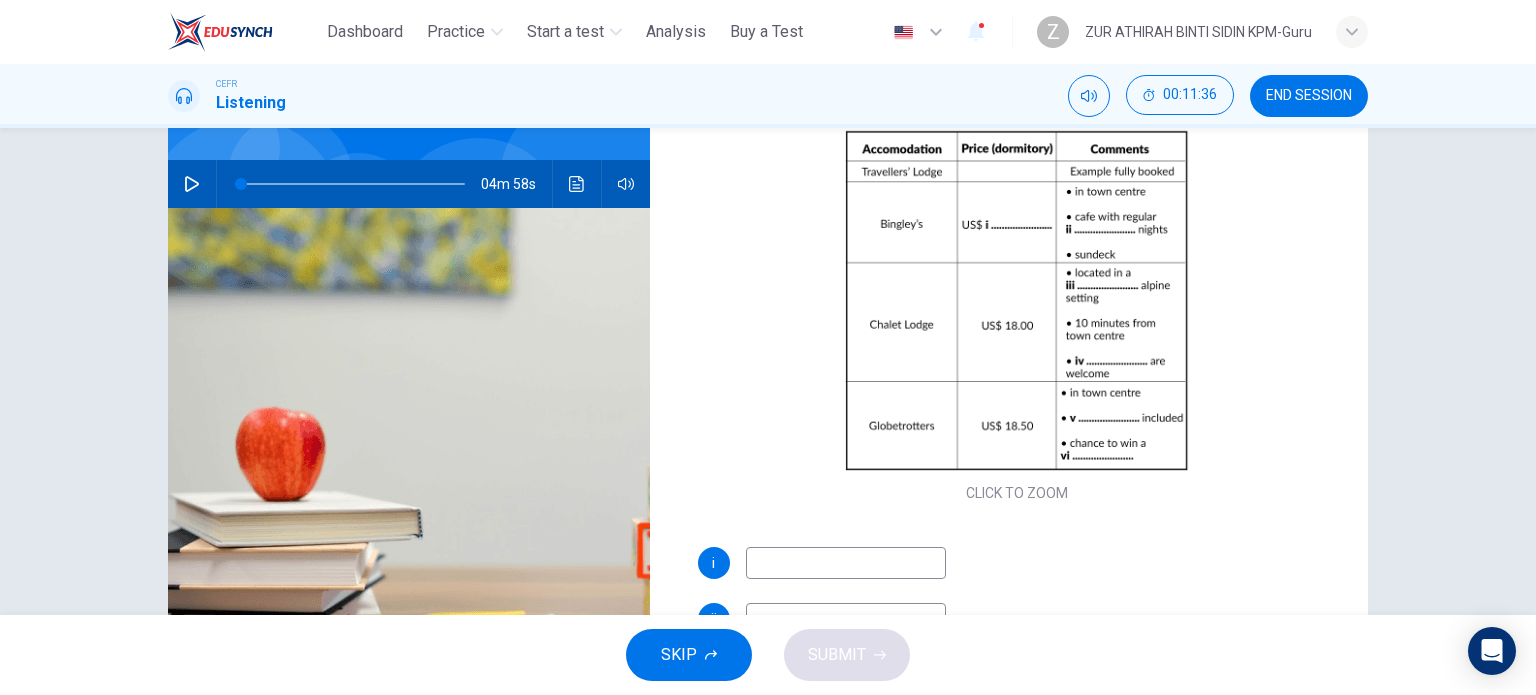 scroll, scrollTop: 77, scrollLeft: 0, axis: vertical 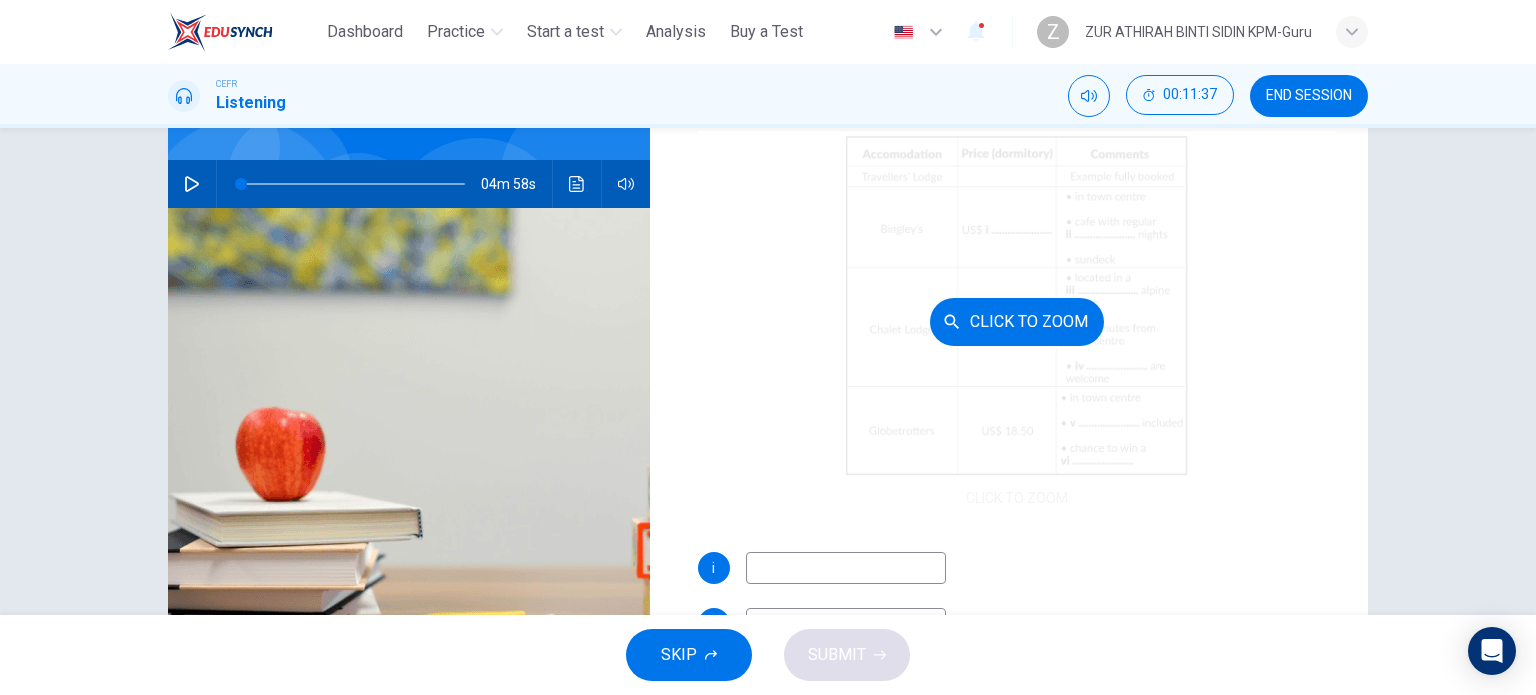 click on "Click to Zoom" at bounding box center [1017, 321] 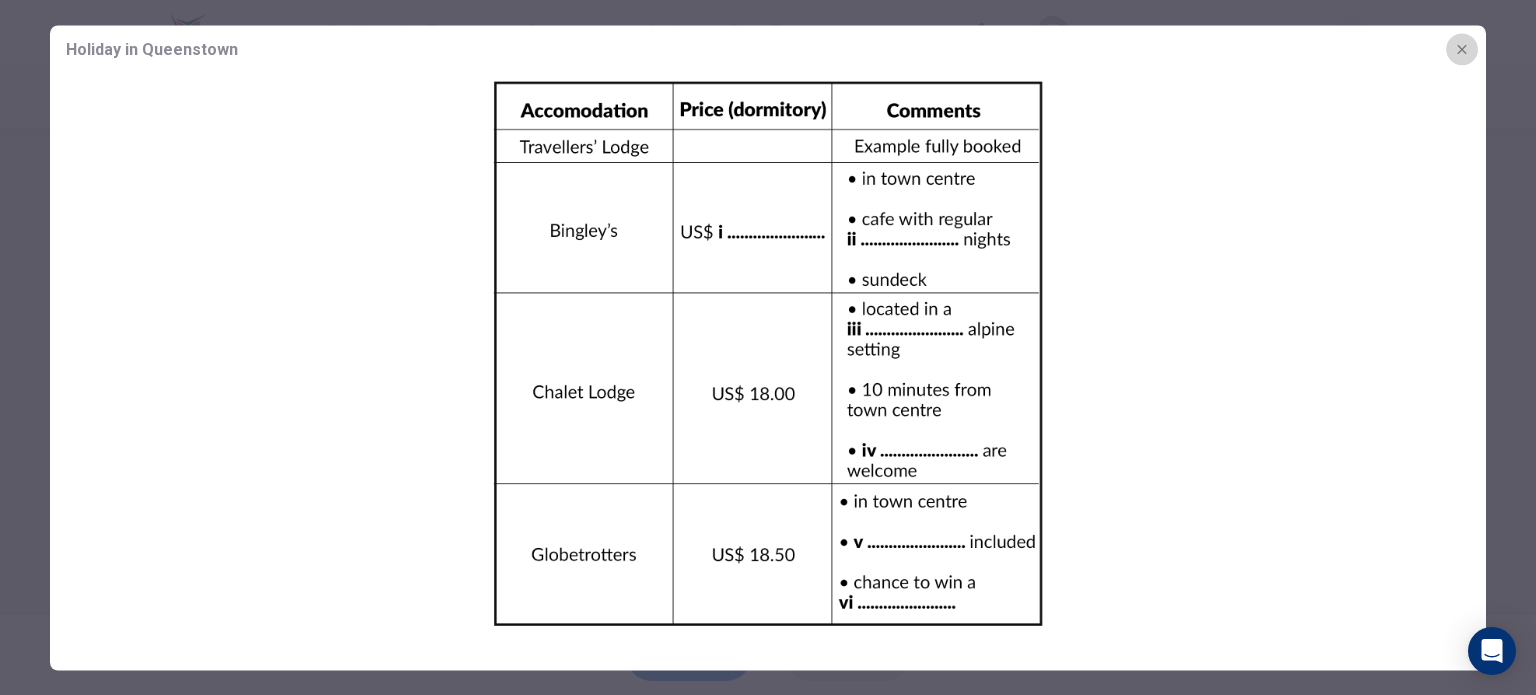 click at bounding box center (1462, 49) 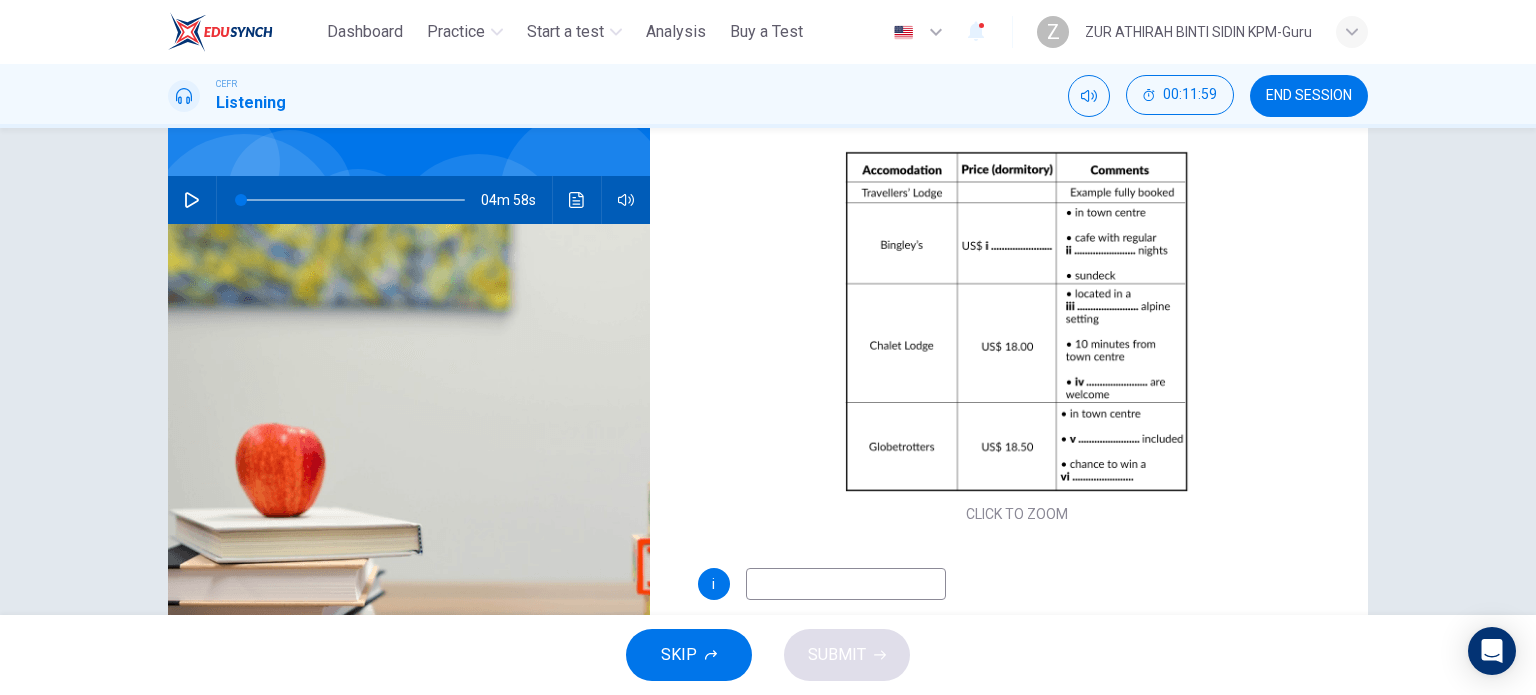 scroll, scrollTop: 152, scrollLeft: 0, axis: vertical 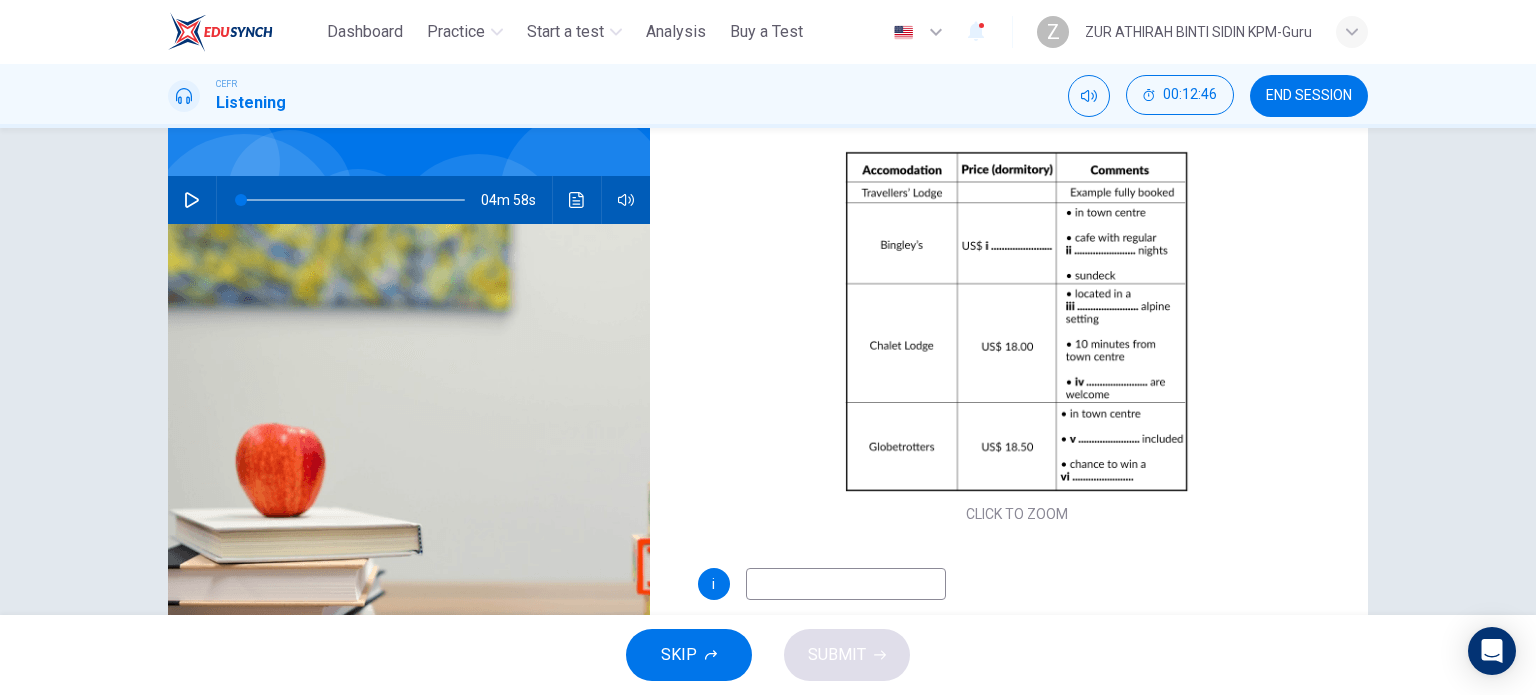 click at bounding box center [192, 200] 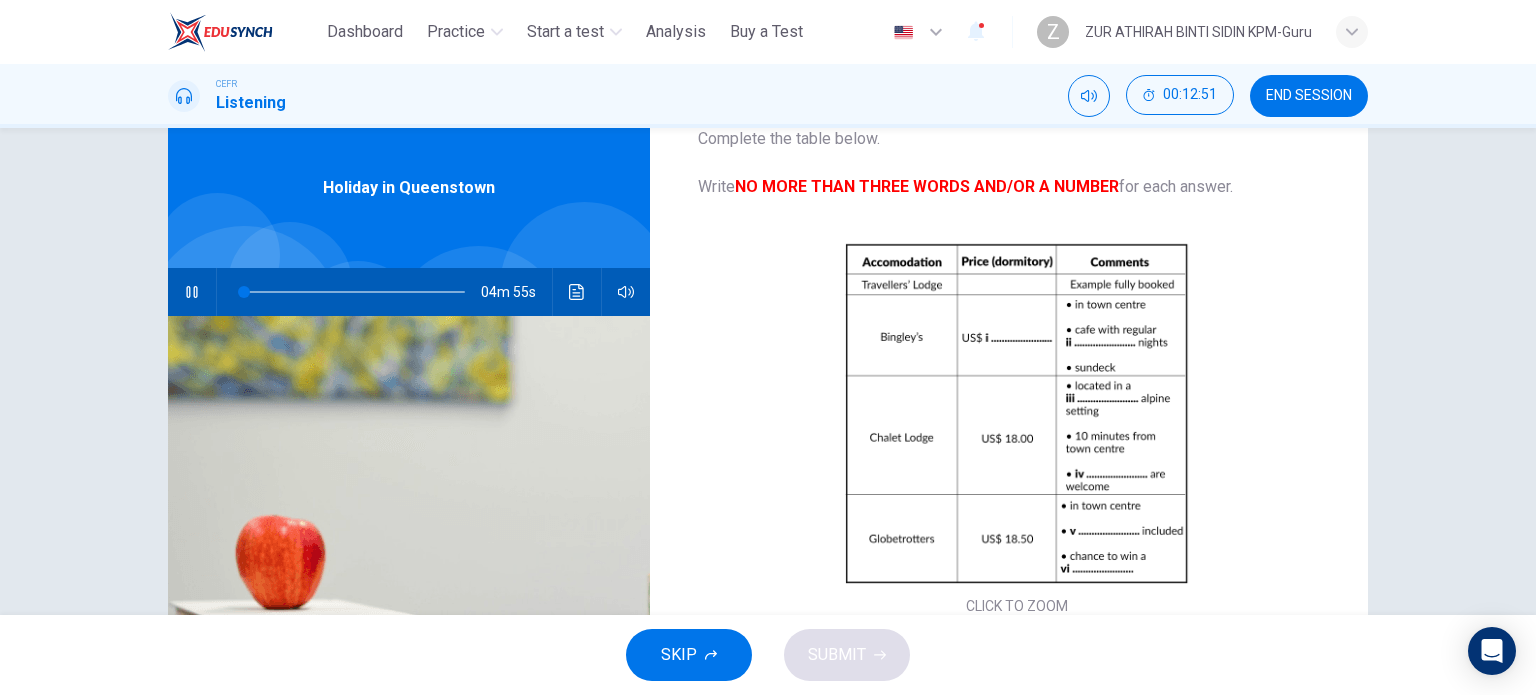 scroll, scrollTop: 66, scrollLeft: 0, axis: vertical 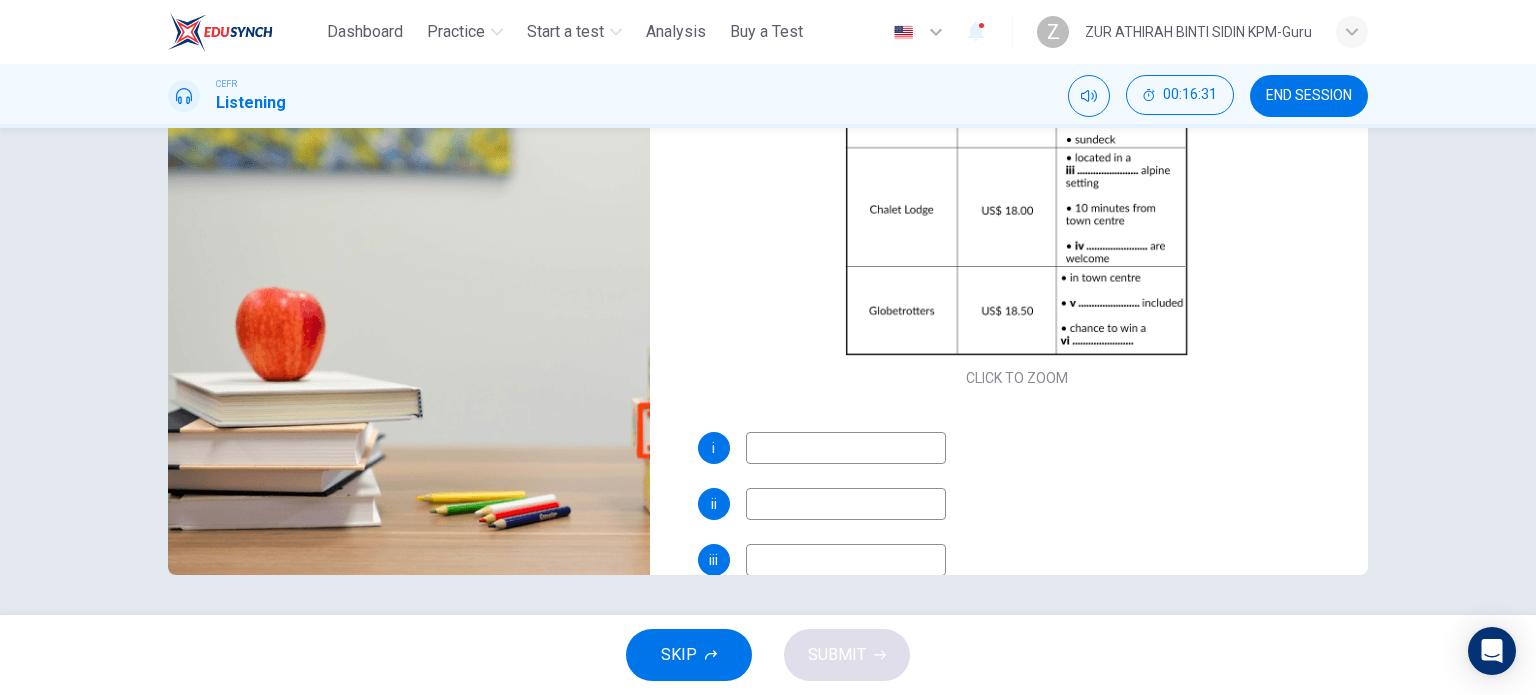 drag, startPoint x: 1524, startPoint y: 490, endPoint x: 1535, endPoint y: 347, distance: 143.42245 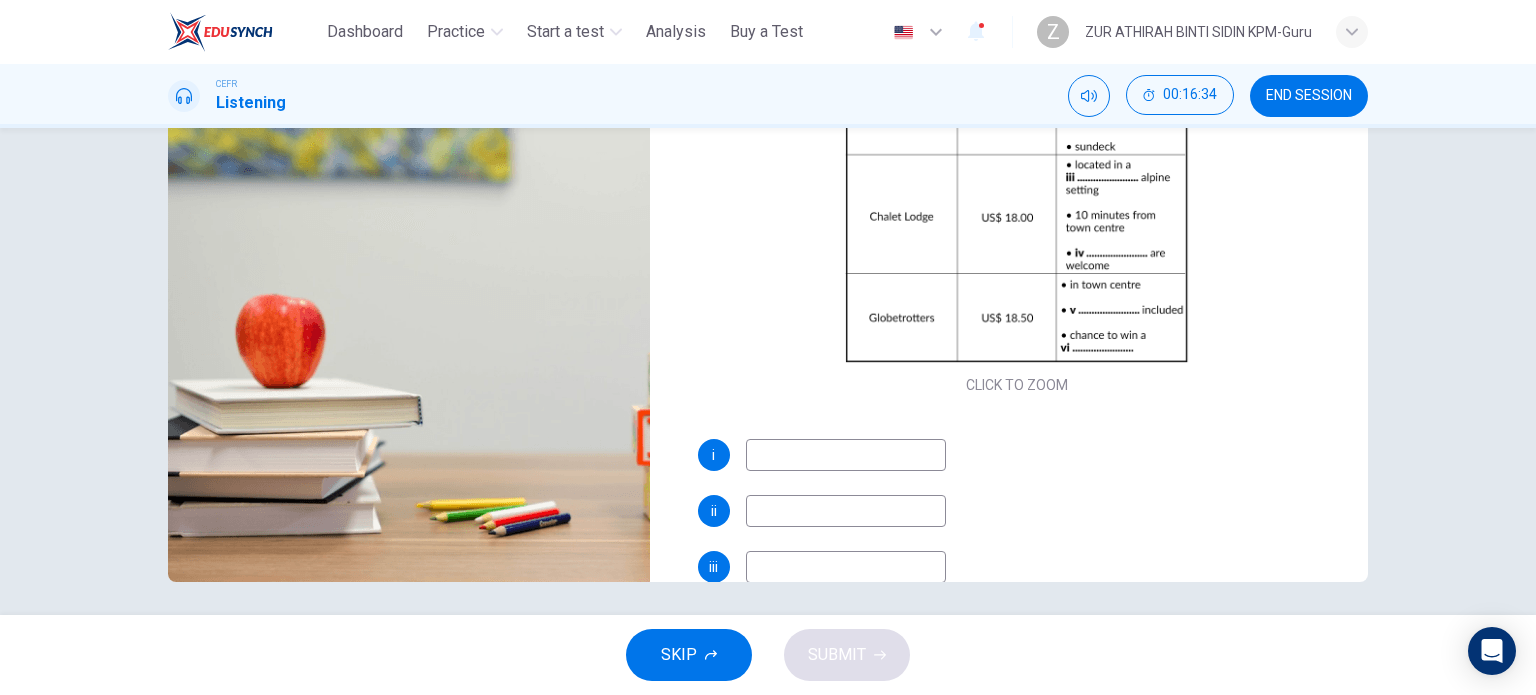 scroll, scrollTop: 283, scrollLeft: 0, axis: vertical 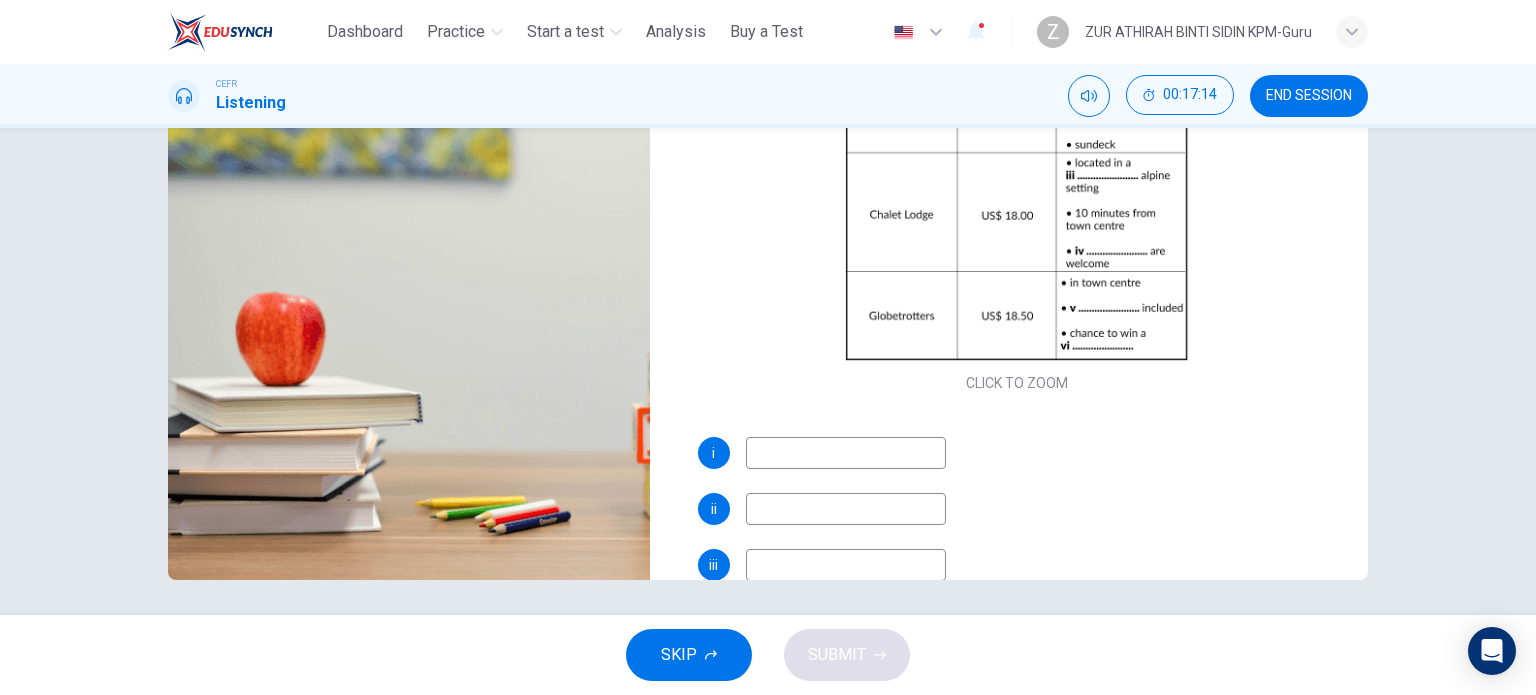 click at bounding box center [846, 453] 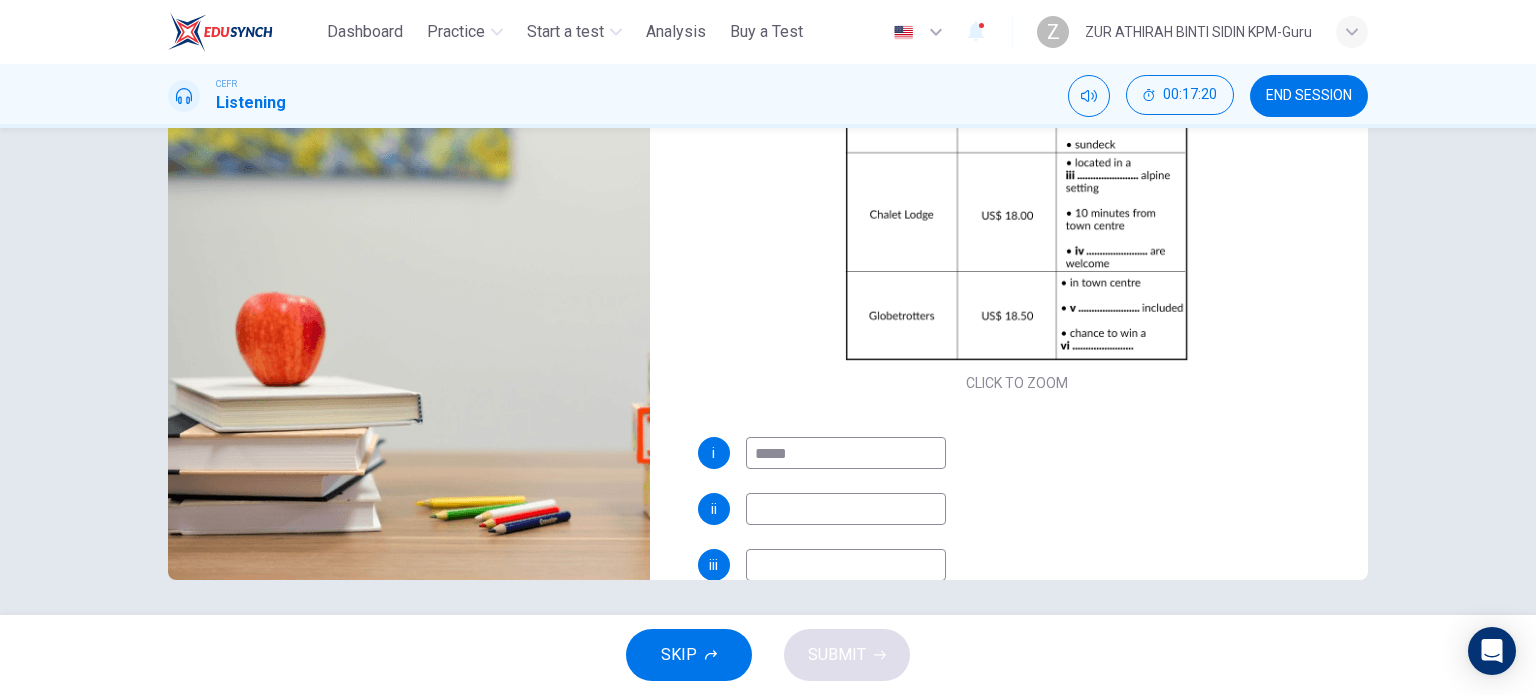 type on "*****" 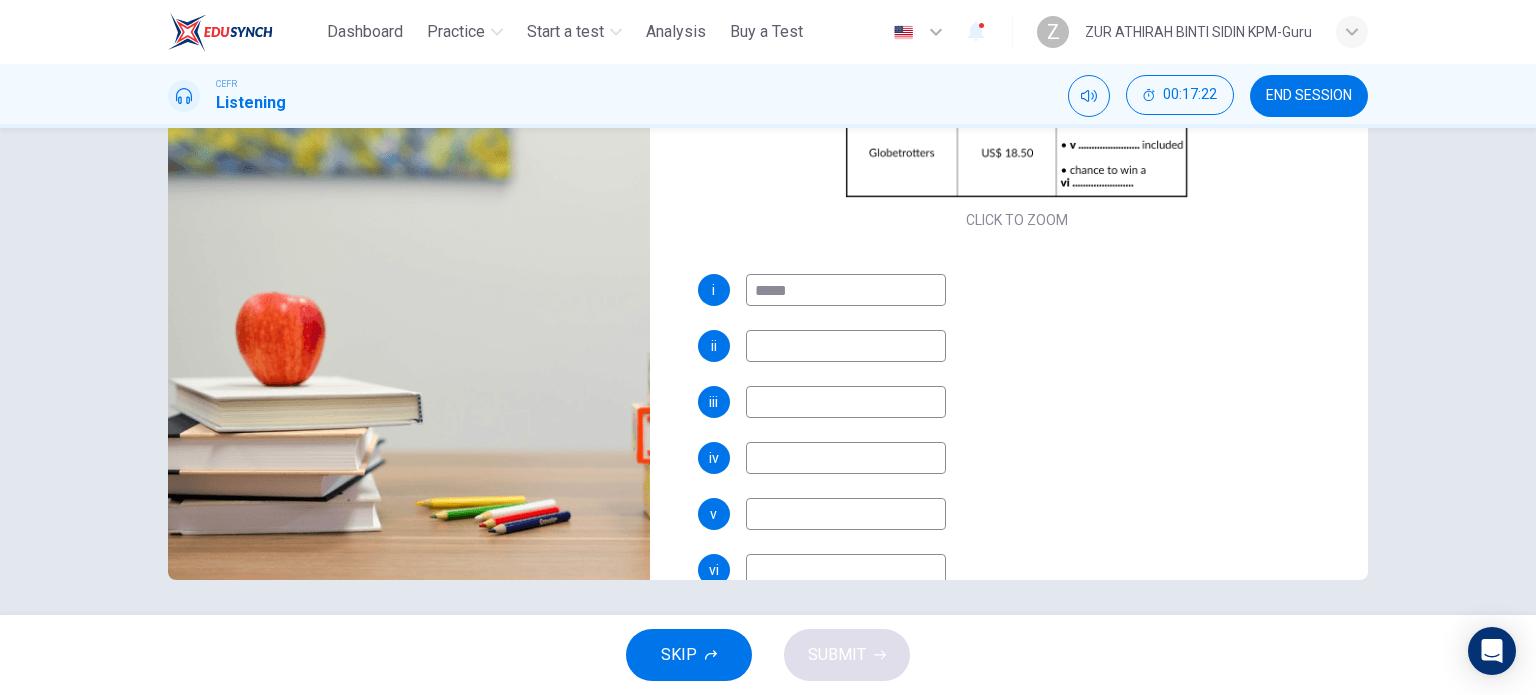 scroll, scrollTop: 285, scrollLeft: 0, axis: vertical 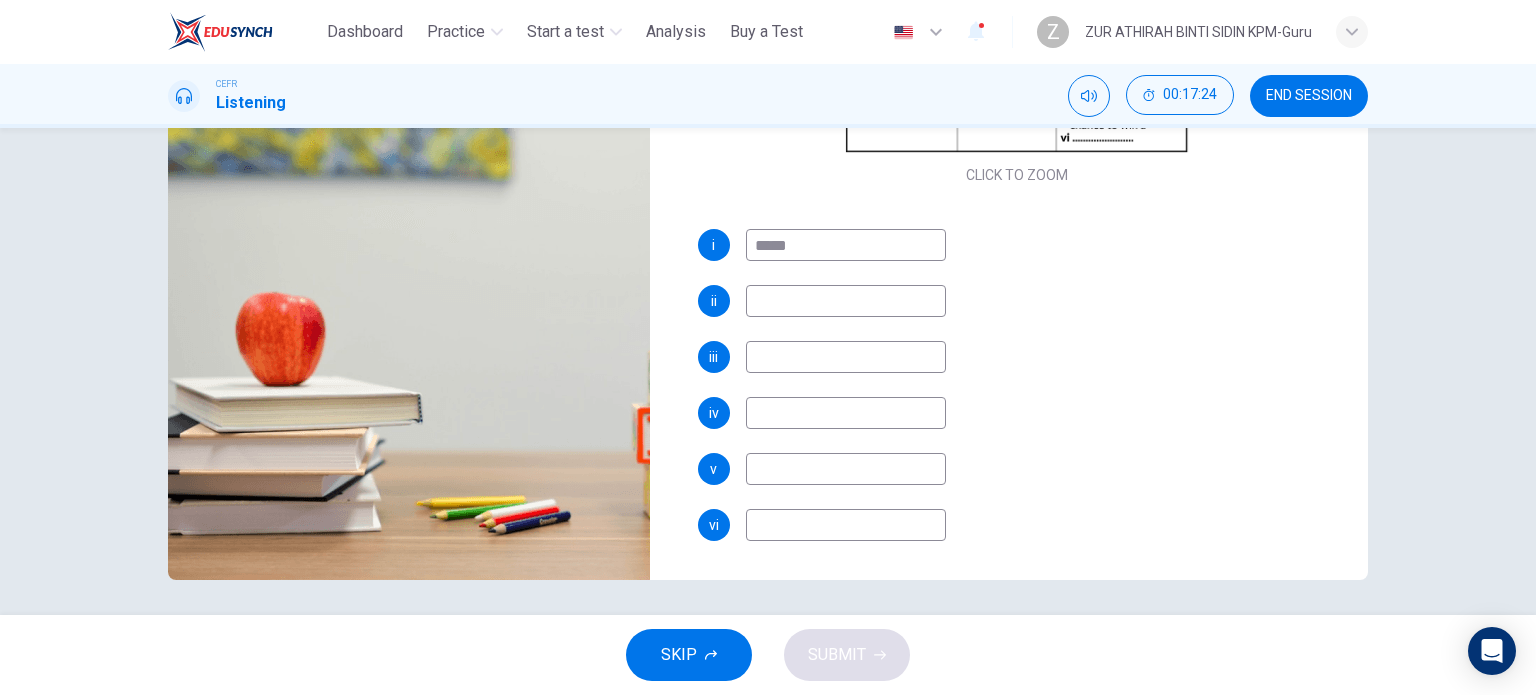 click at bounding box center [846, 245] 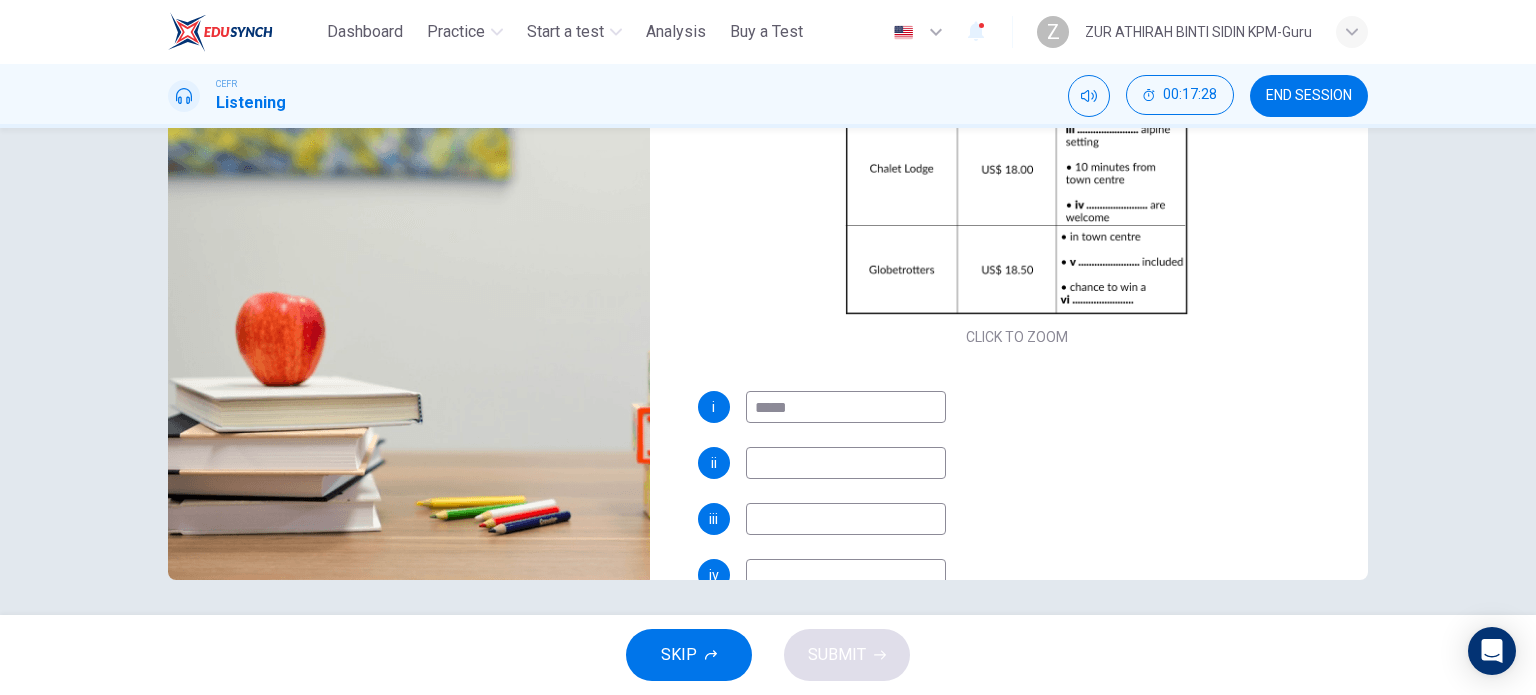 scroll, scrollTop: 120, scrollLeft: 0, axis: vertical 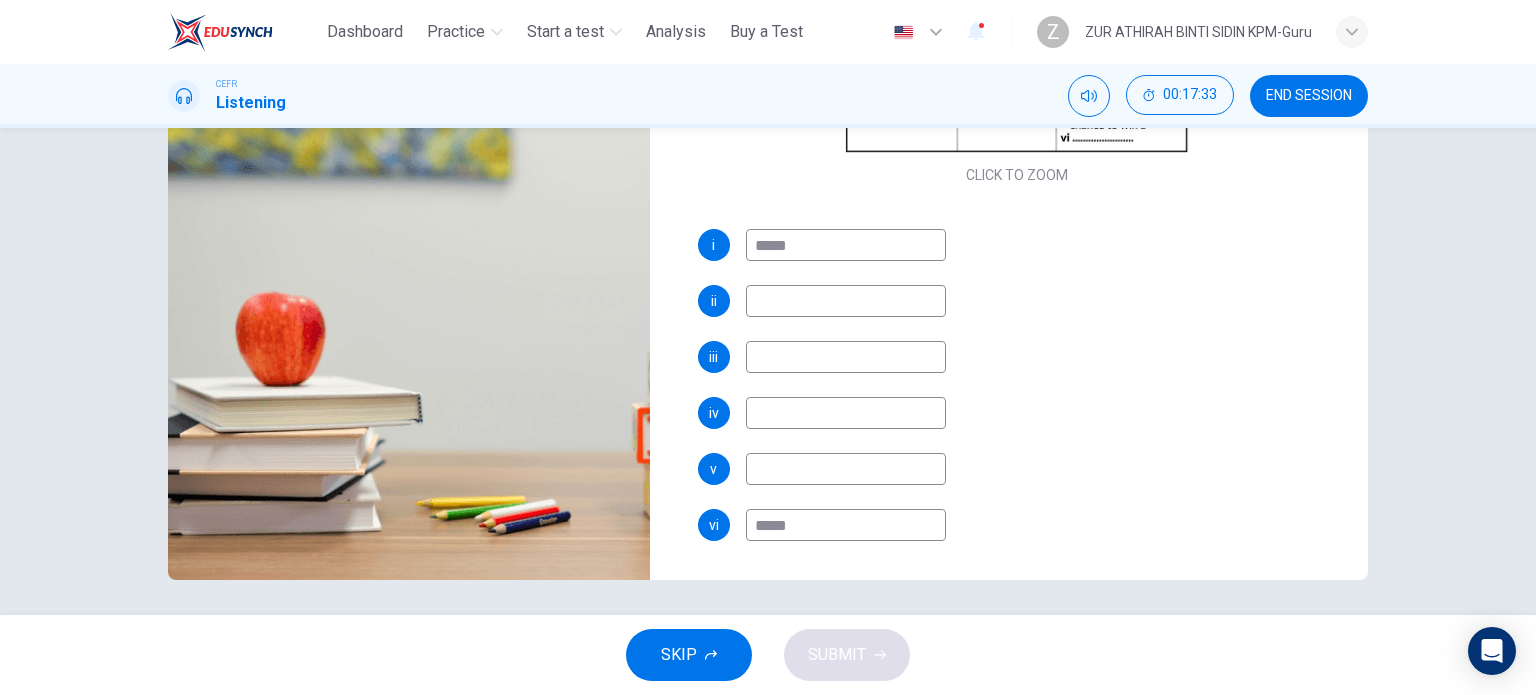 type on "*****" 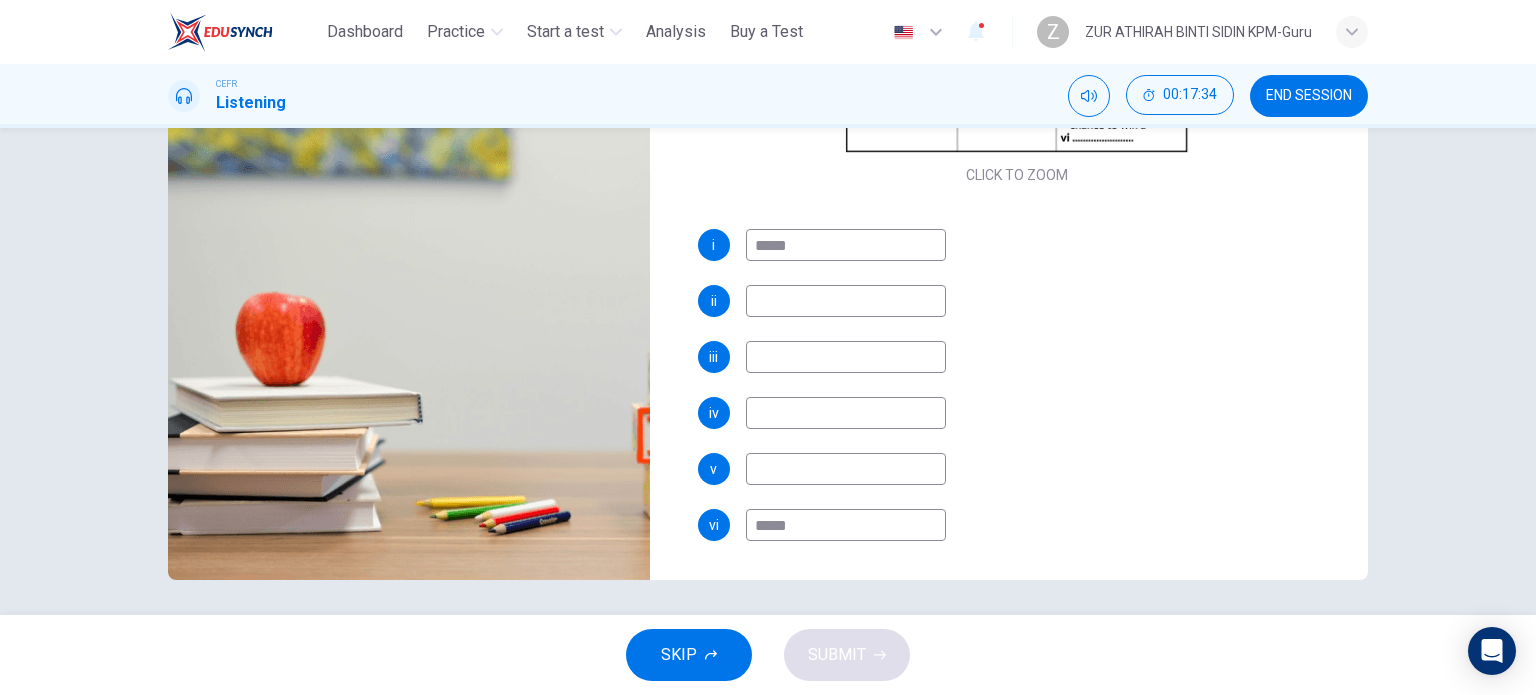 click at bounding box center (846, 245) 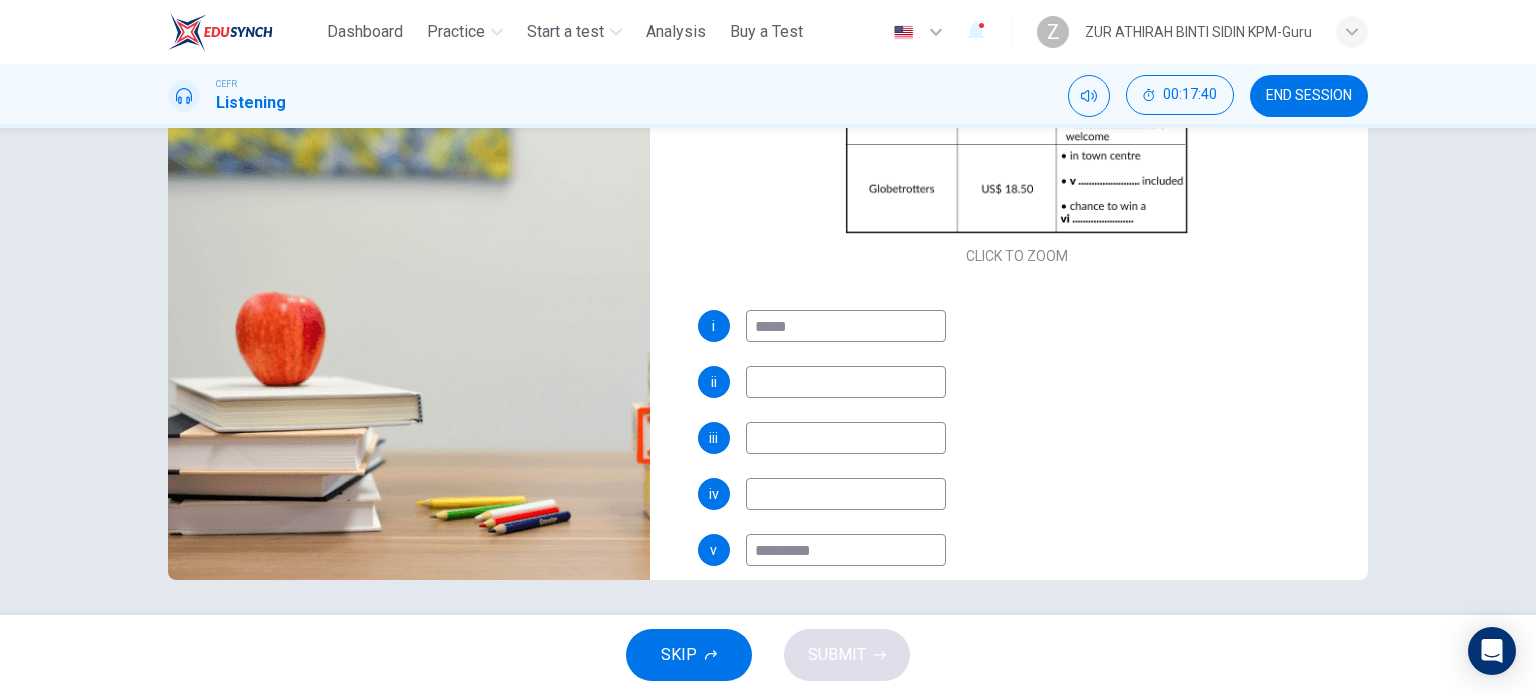 scroll, scrollTop: 207, scrollLeft: 0, axis: vertical 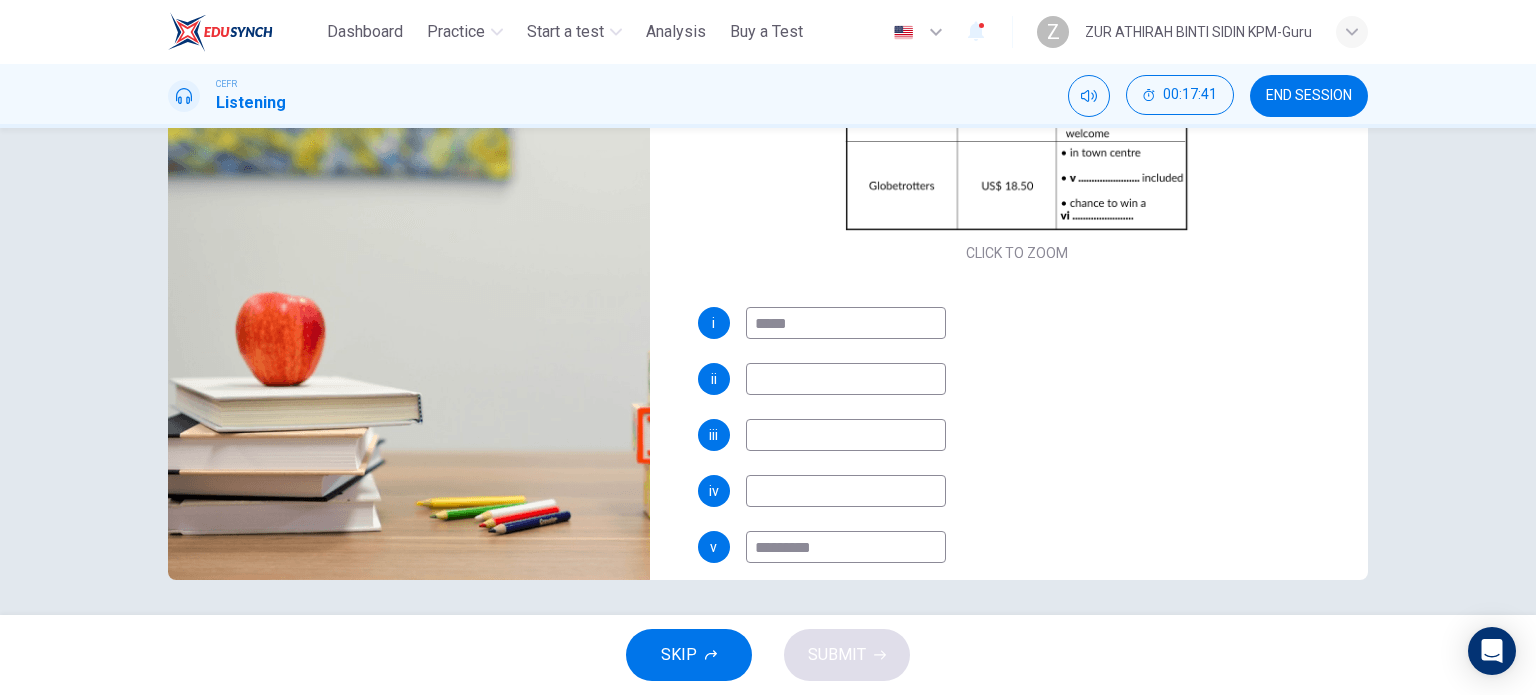 type on "*********" 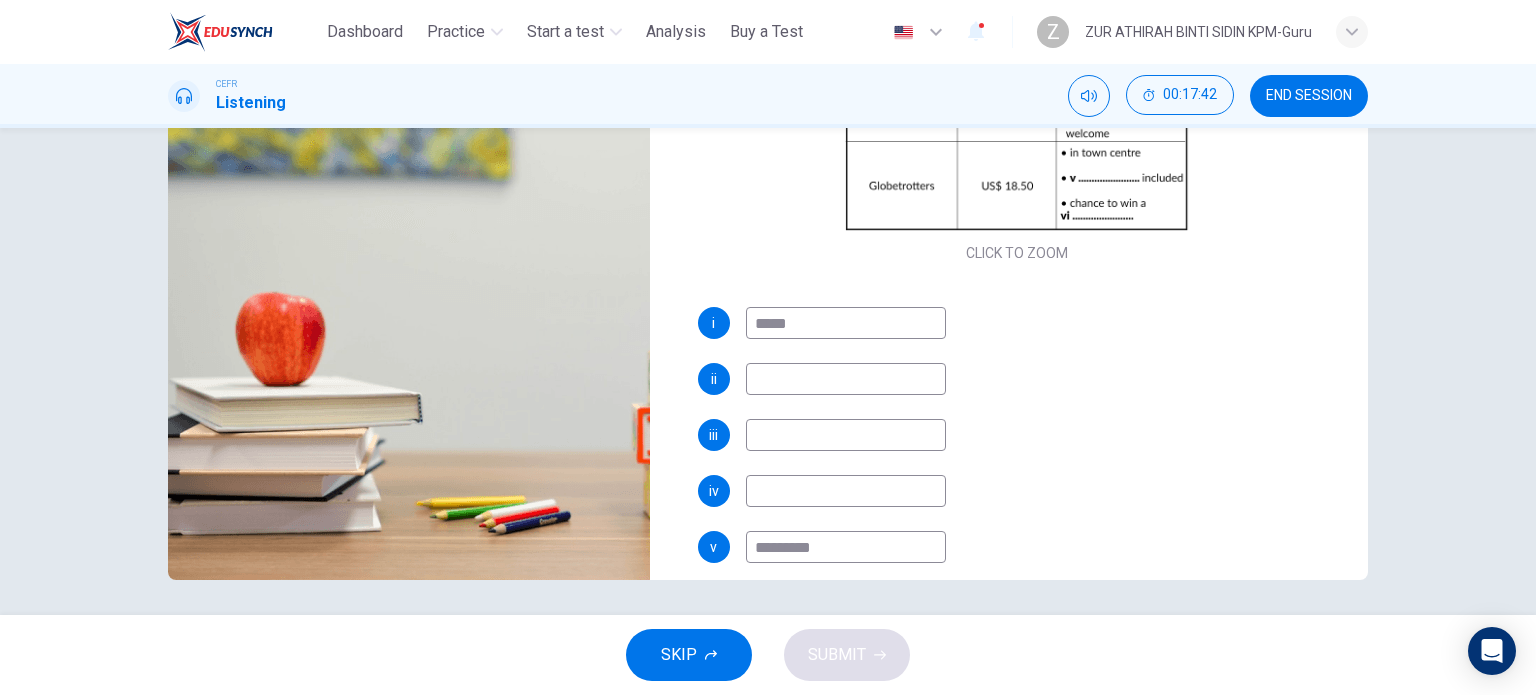 click at bounding box center [846, 323] 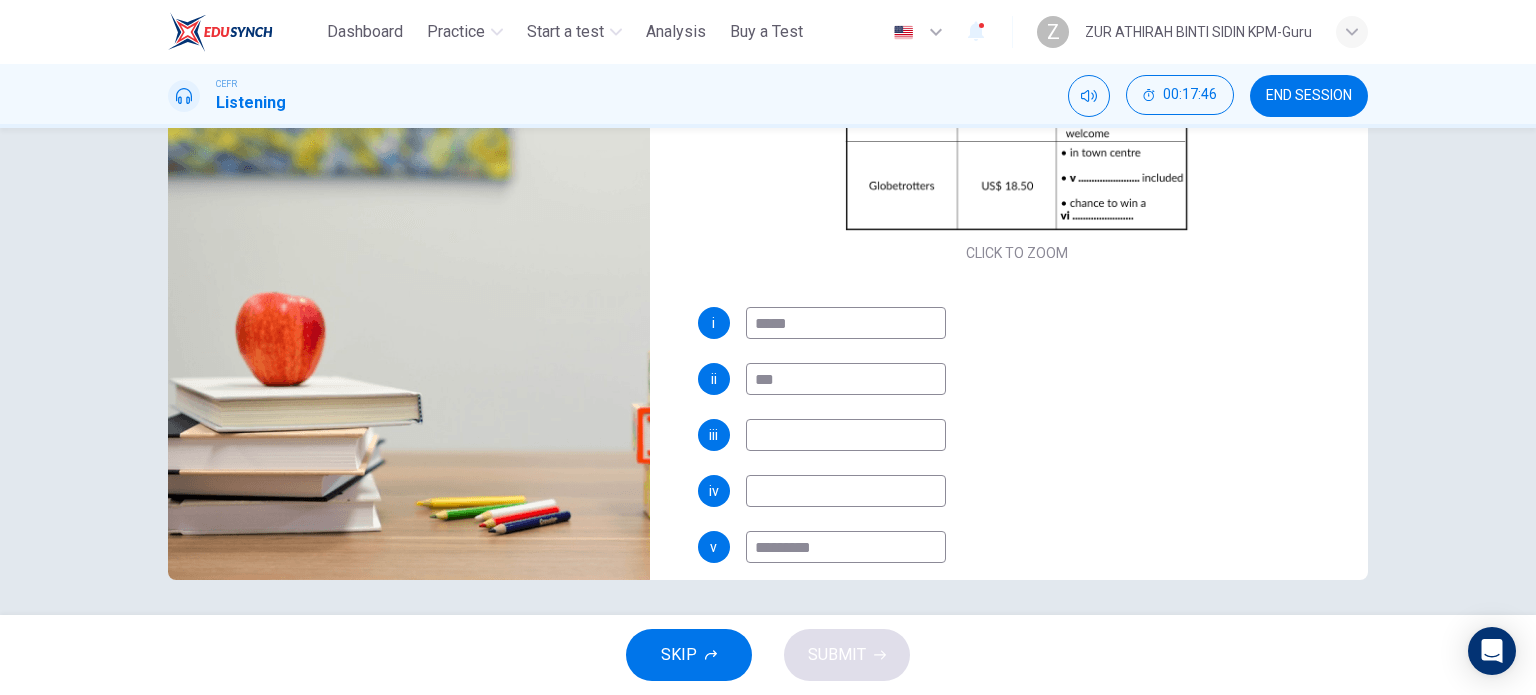 type on "***" 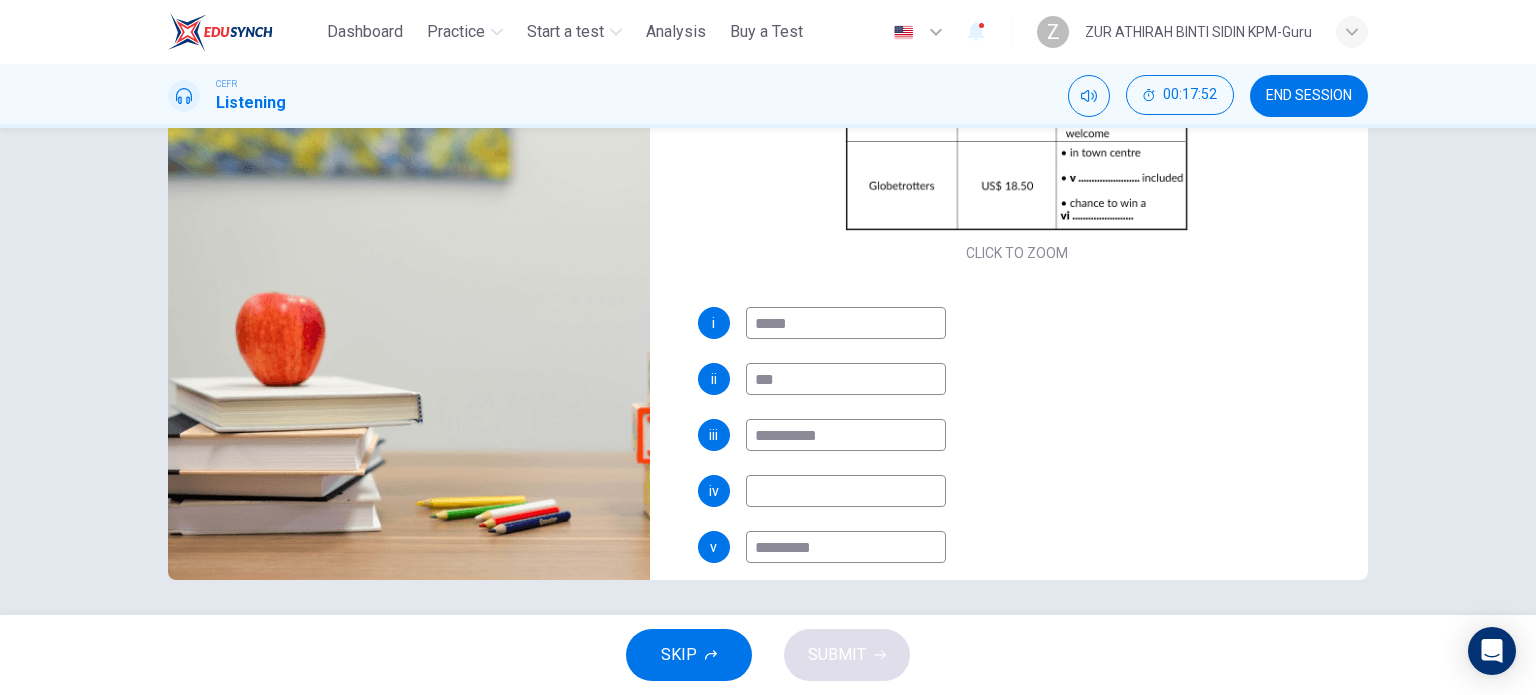 type on "**********" 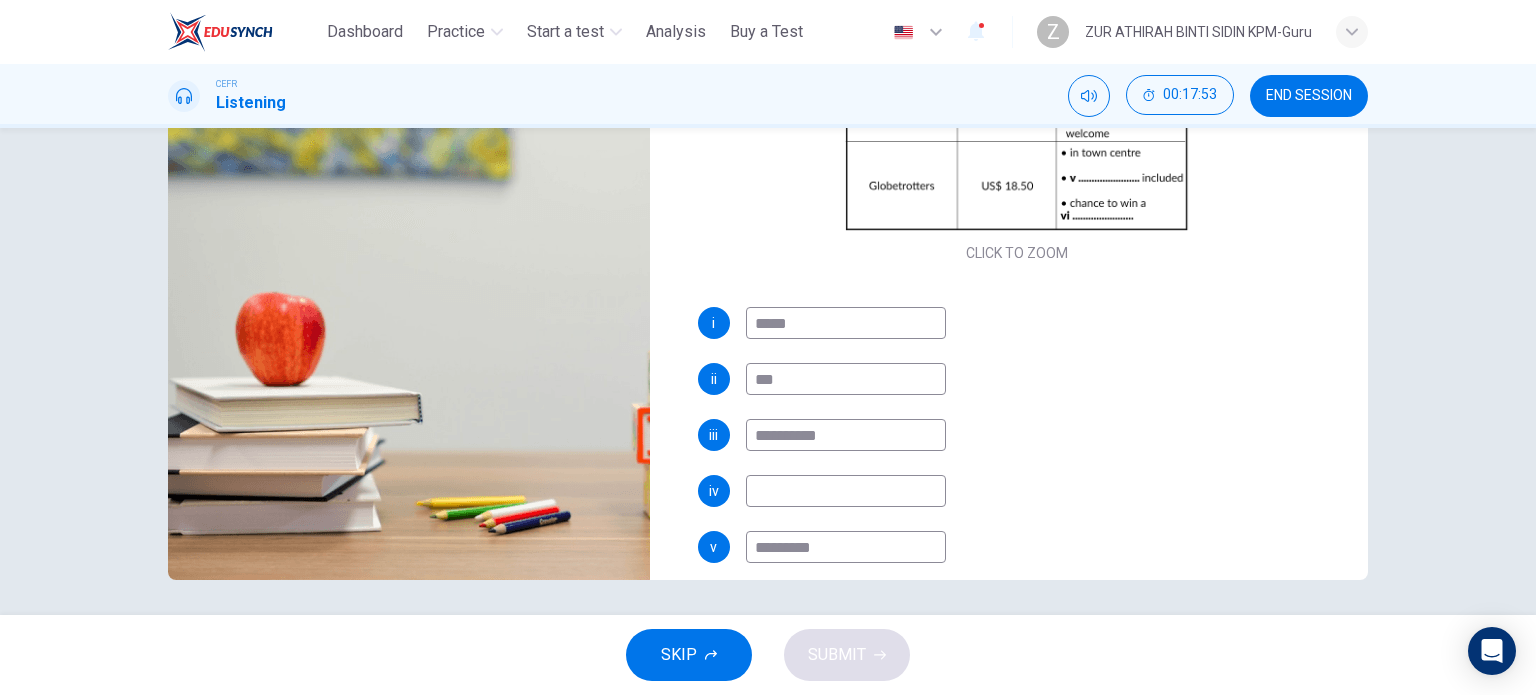 click at bounding box center (846, 323) 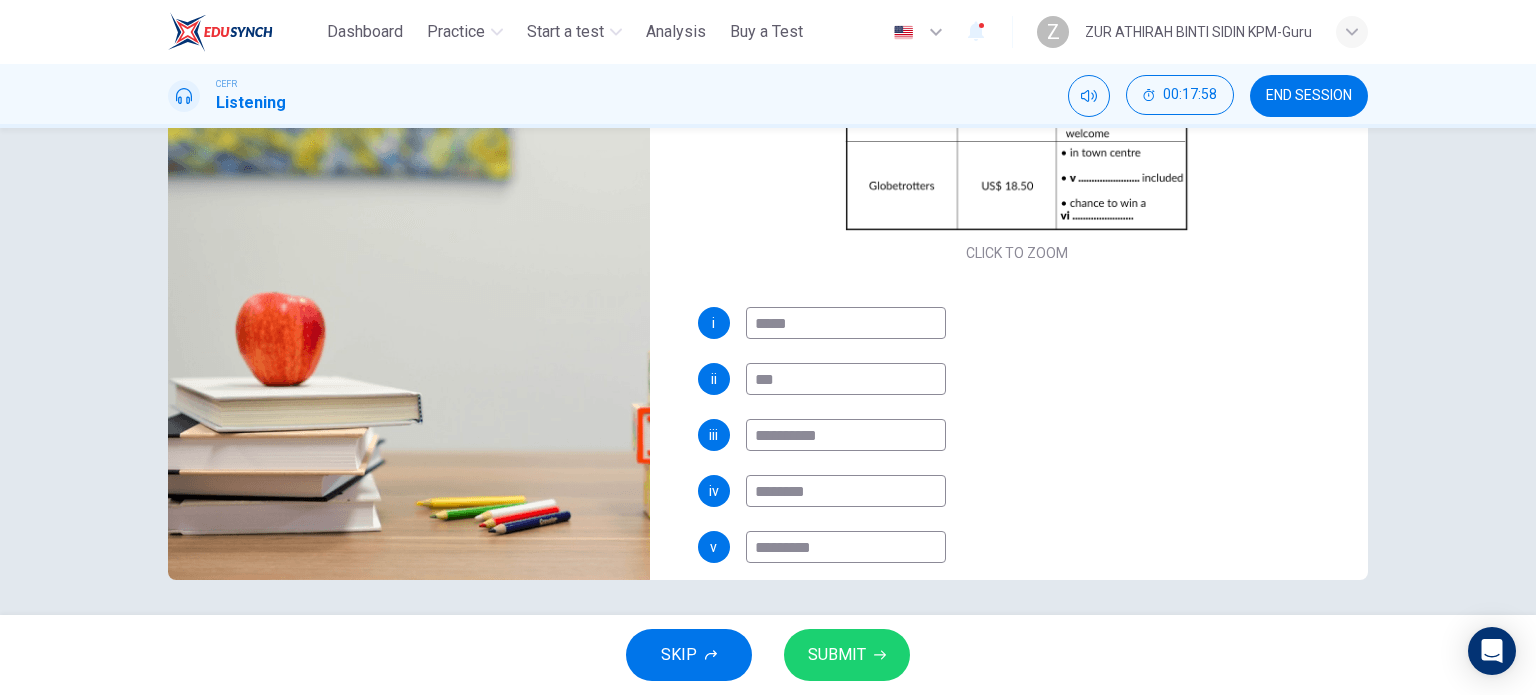 type on "********" 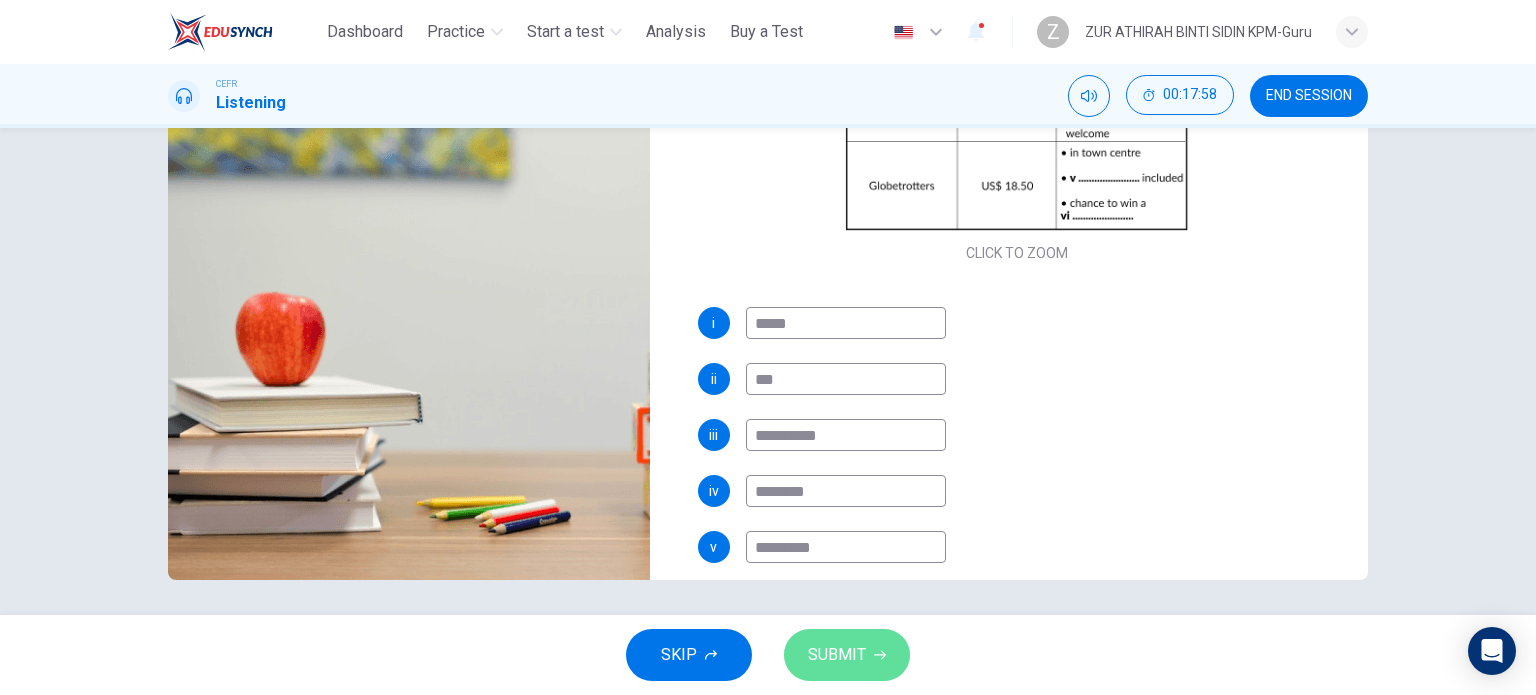 click on "SUBMIT" at bounding box center (837, 655) 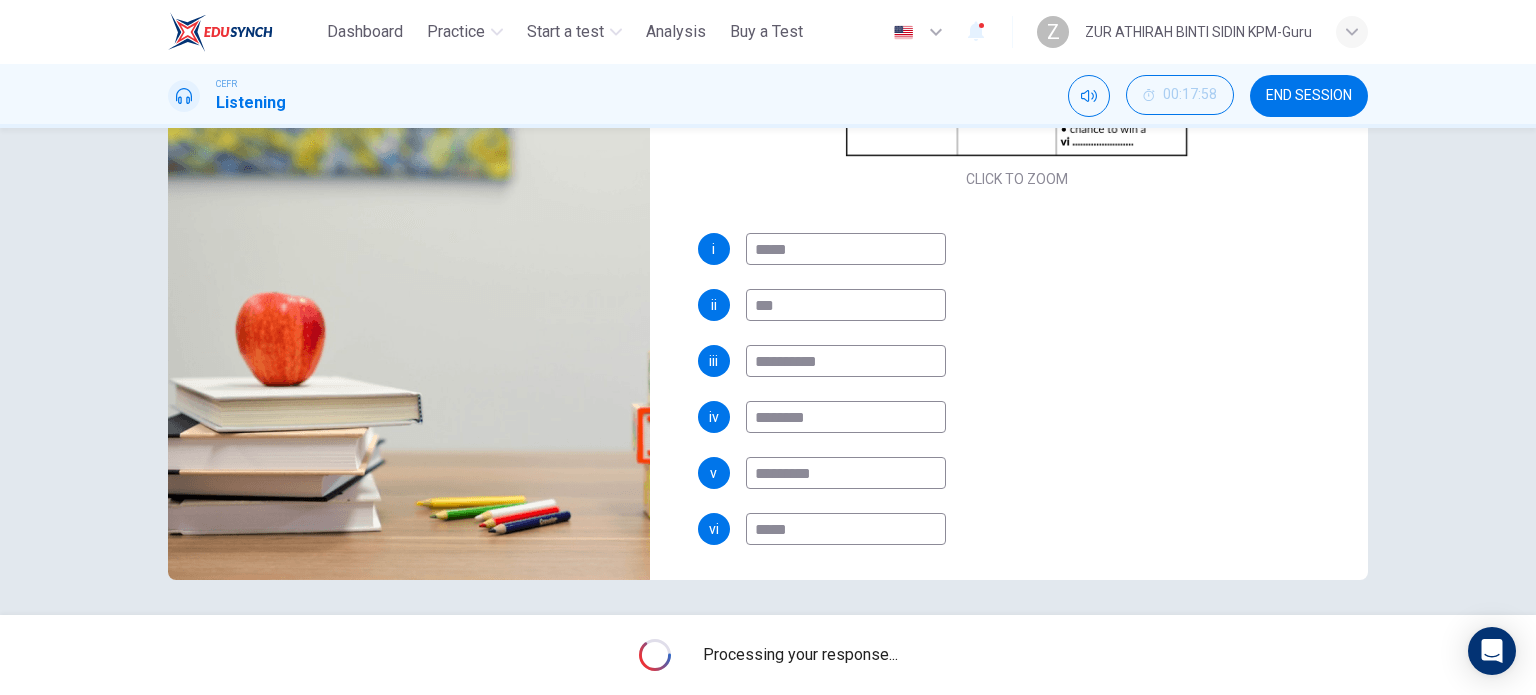 scroll, scrollTop: 285, scrollLeft: 0, axis: vertical 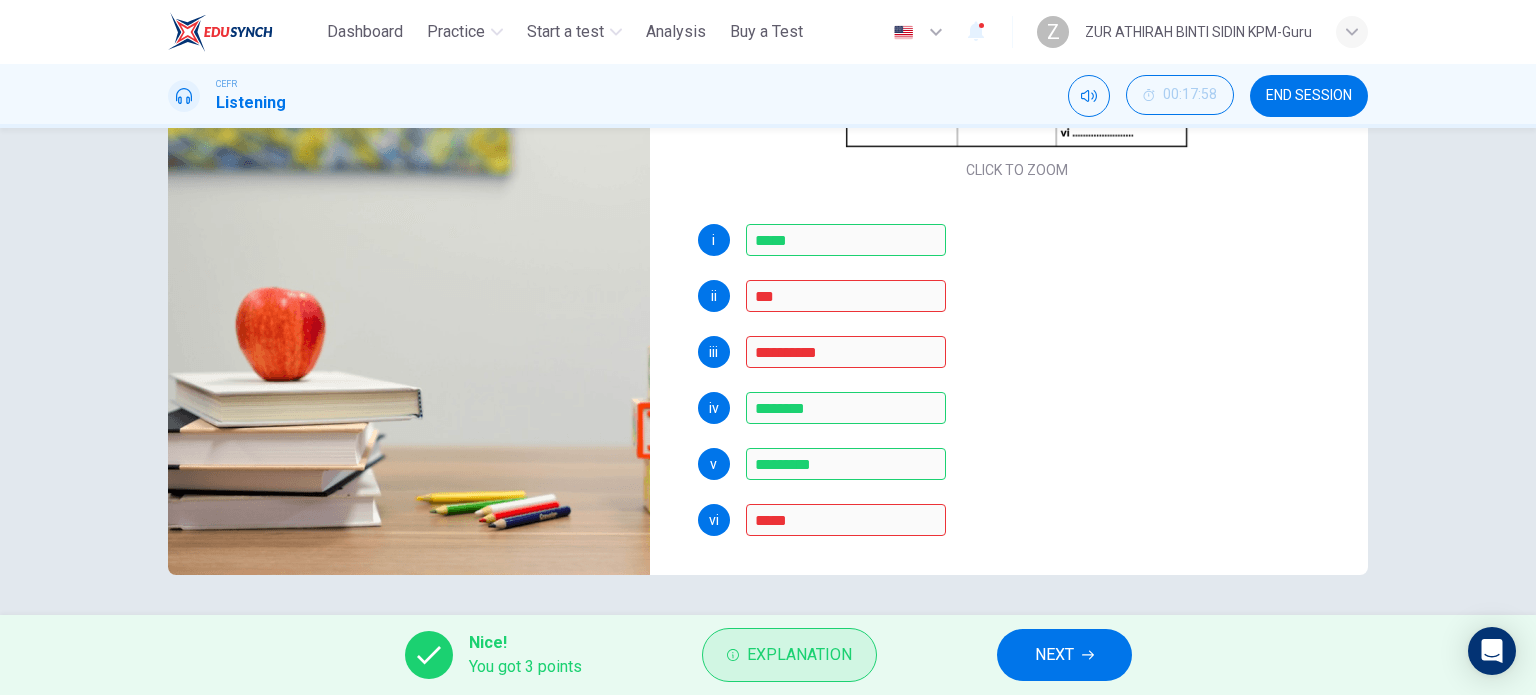 click on "Explanation" at bounding box center (799, 655) 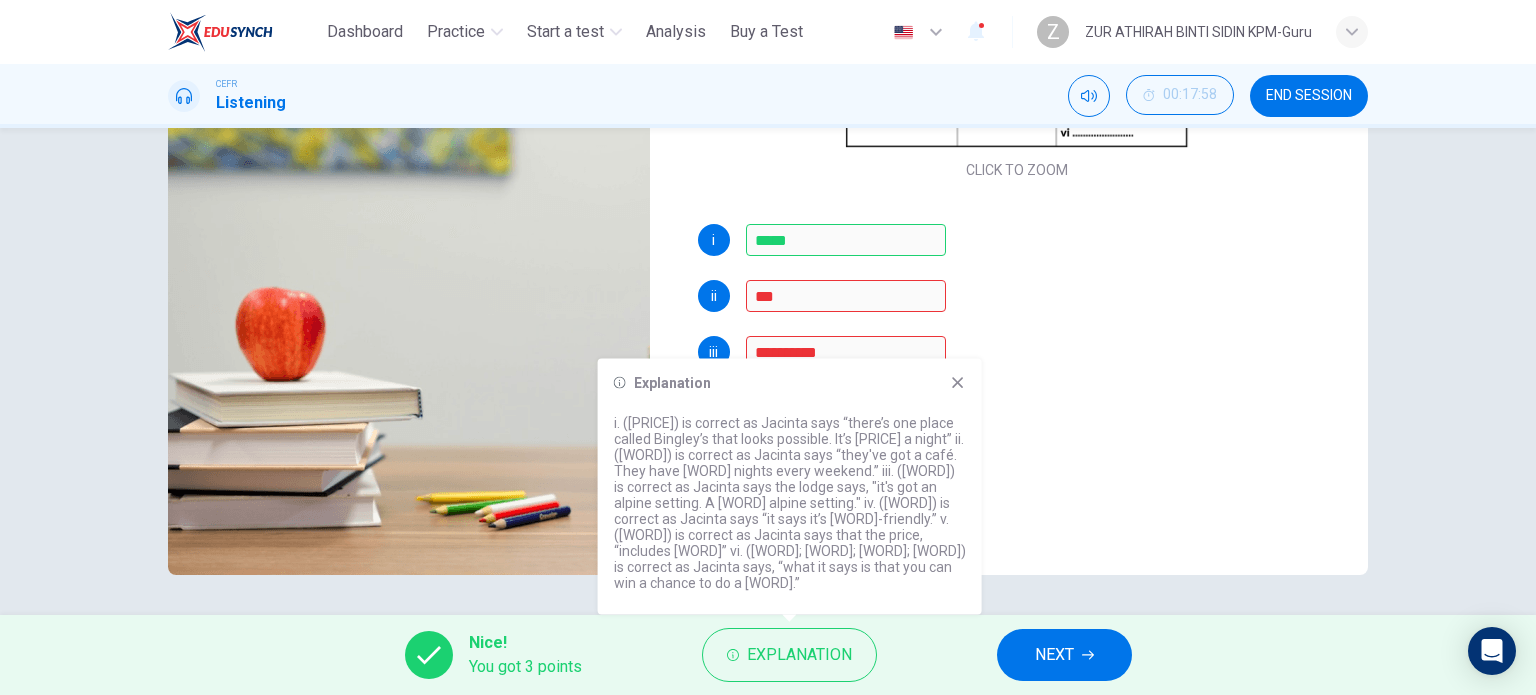 click at bounding box center (958, 383) 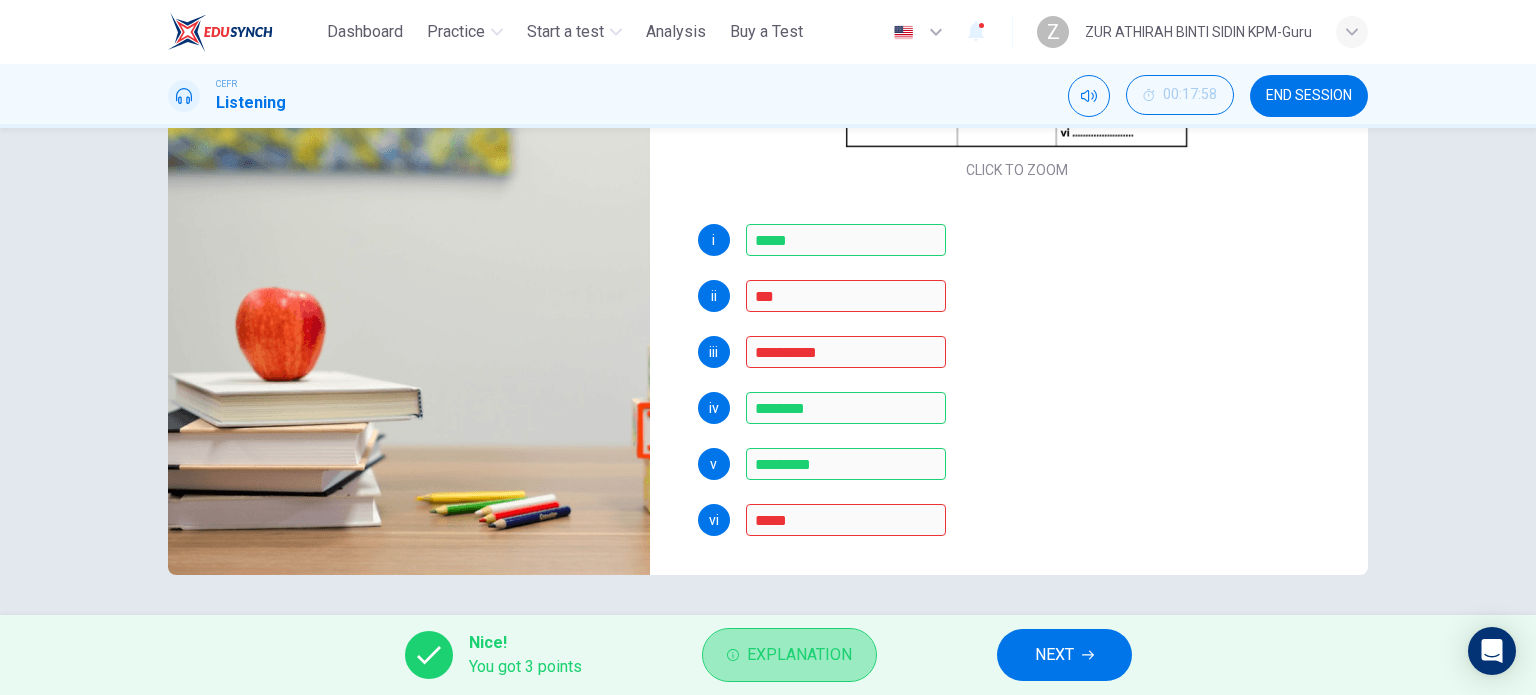 click on "Explanation" at bounding box center [789, 655] 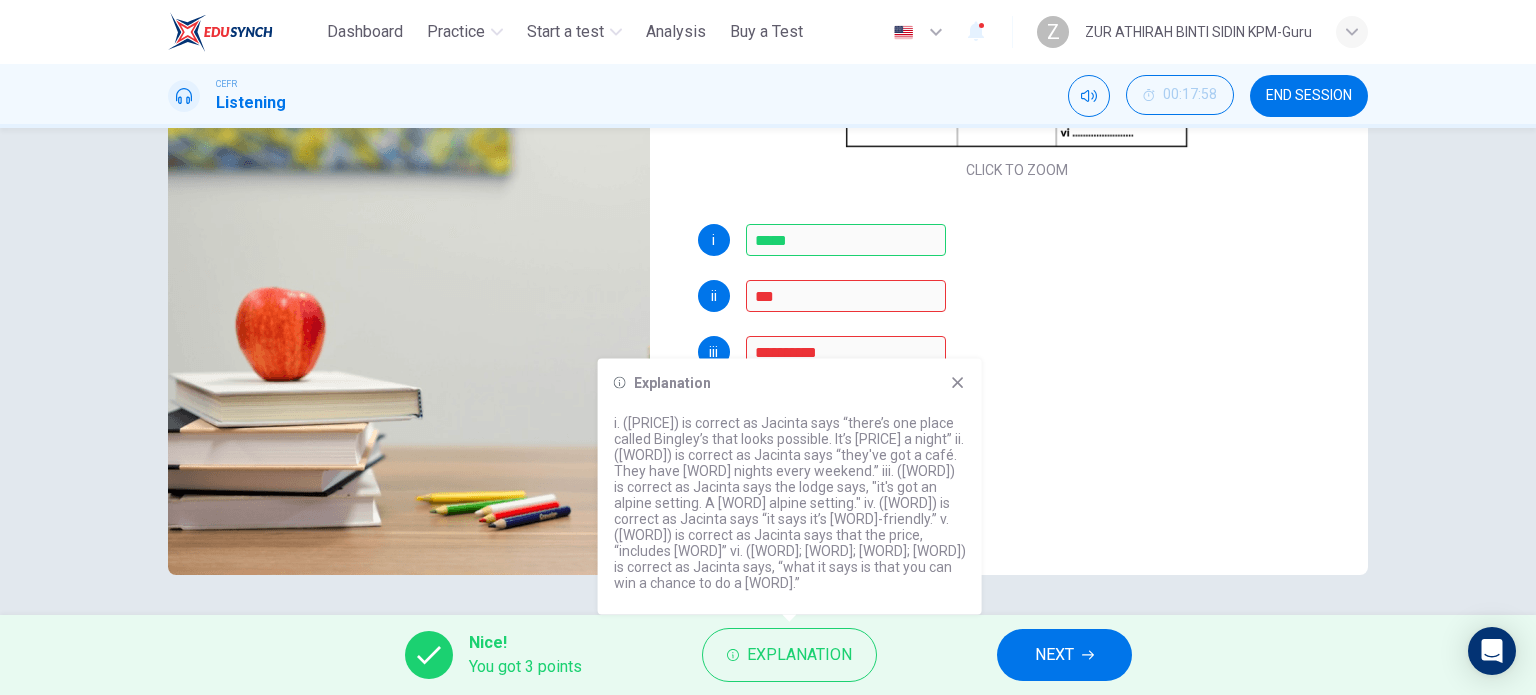 click at bounding box center [958, 383] 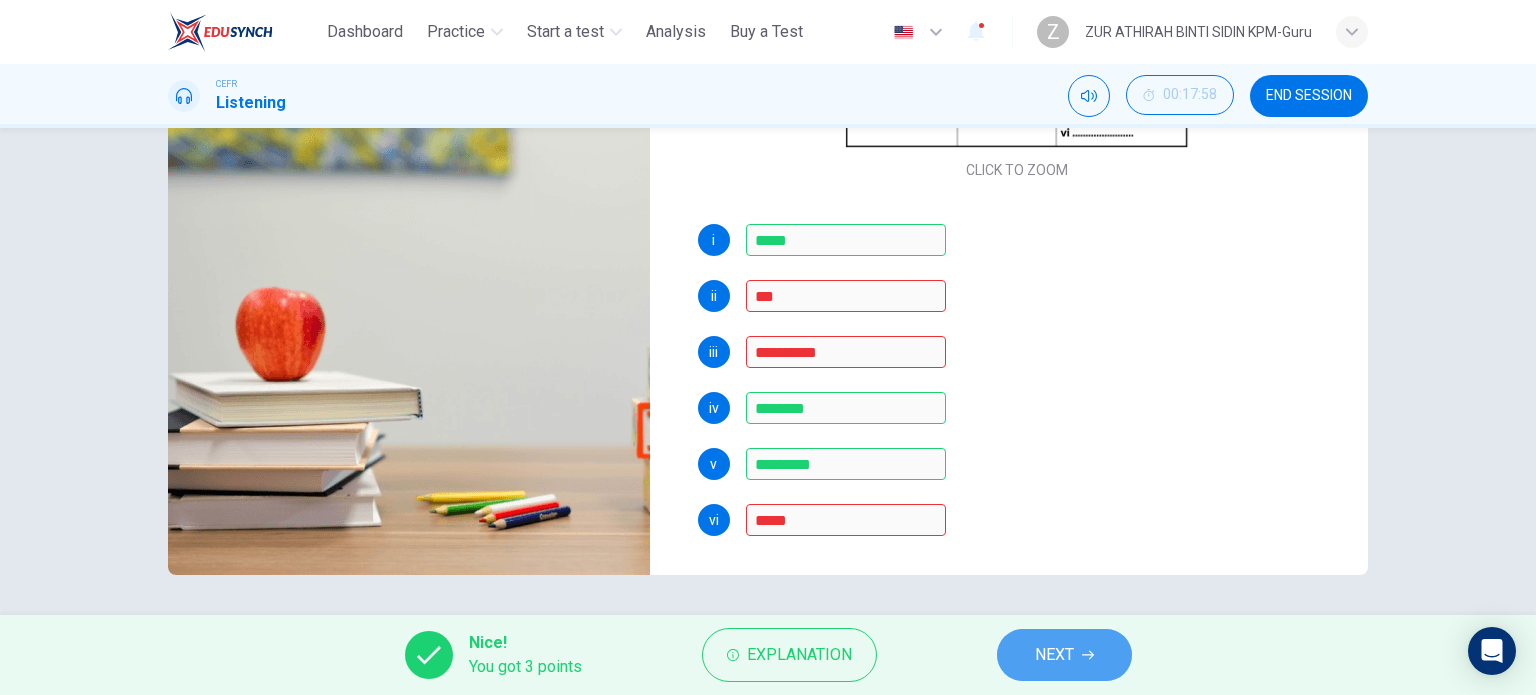 click on "NEXT" at bounding box center (1054, 655) 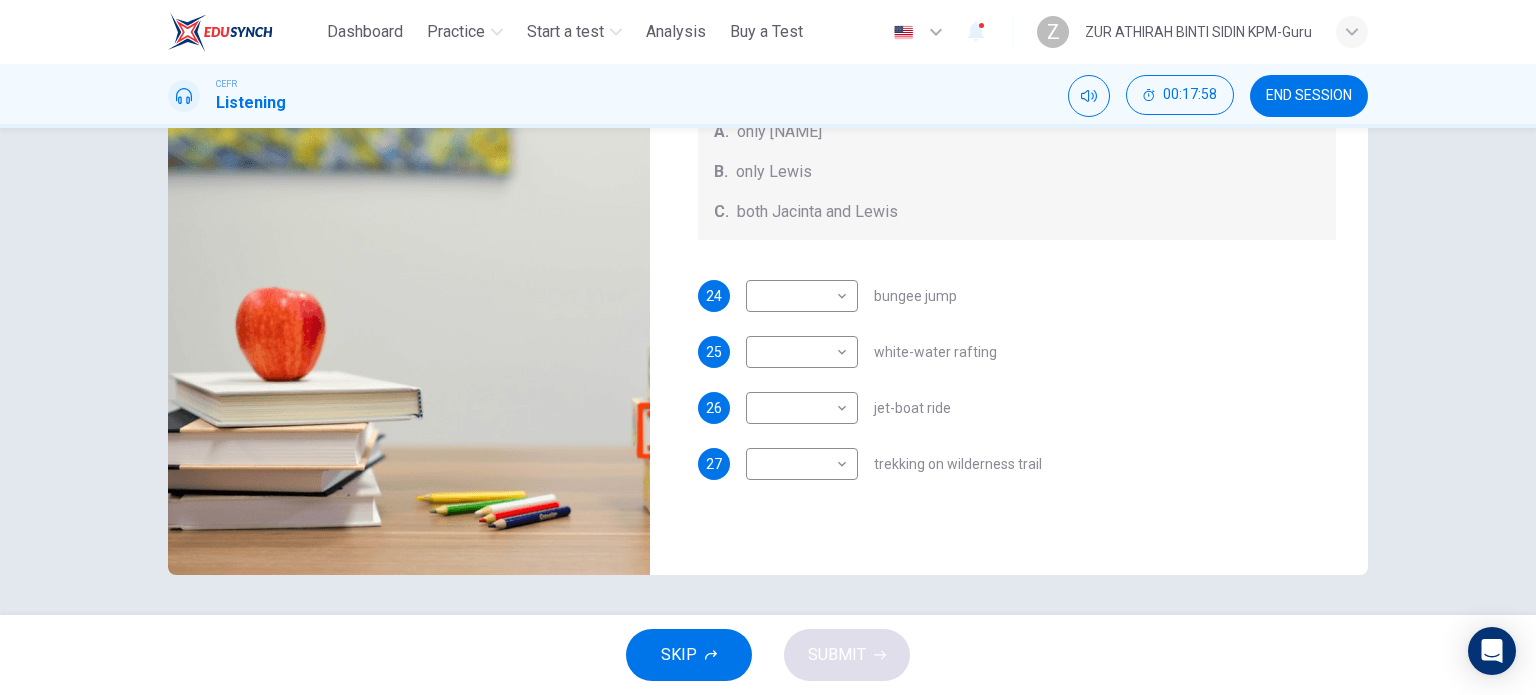 scroll, scrollTop: 0, scrollLeft: 0, axis: both 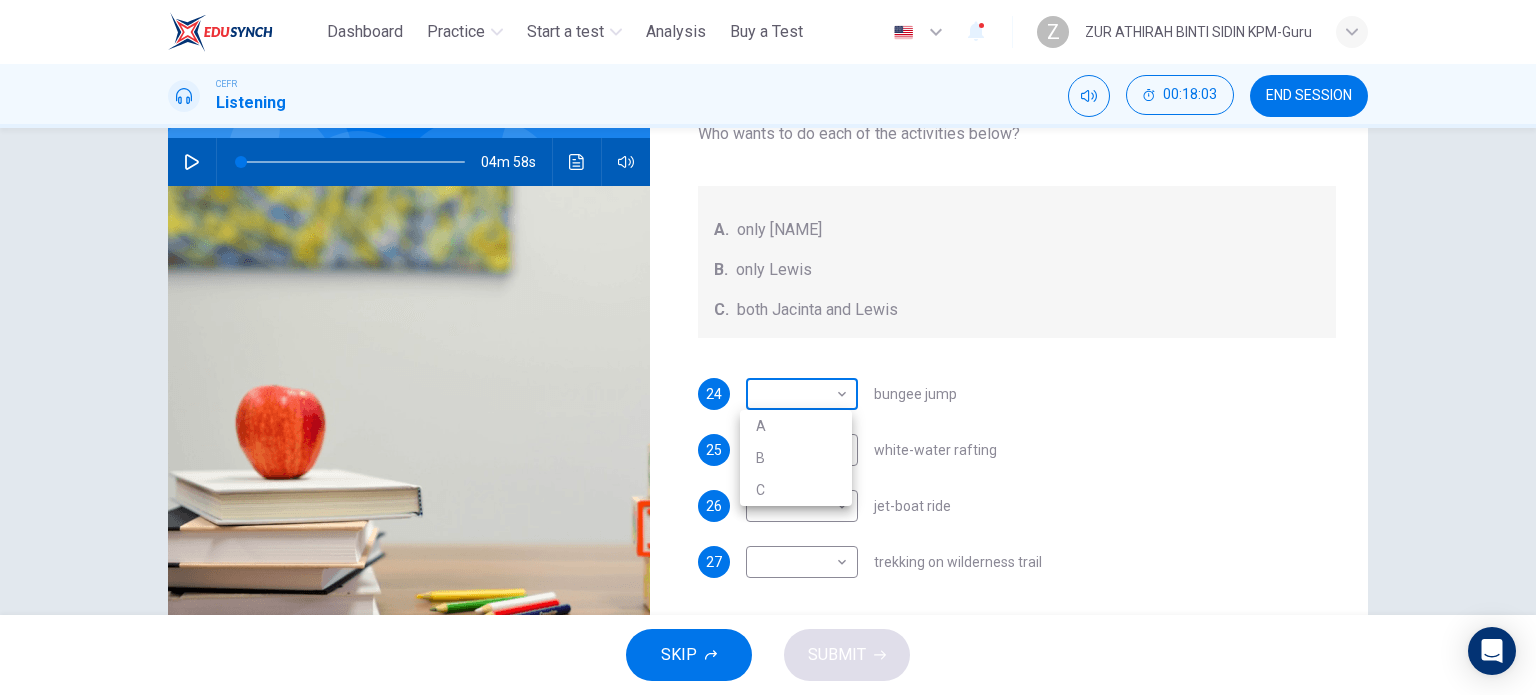 click on "This site uses cookies, as explained in our Privacy Policy. If you agree to the use of cookies, please click the Accept button and continue to browse our site. Privacy Policy Accept Dashboard Practice Start a test Analysis Buy a Test English ​ Z [FIRST] [LAST] KPM-Guru CEFR Listening 00:18:03 END SESSION Questions 24 - 27 Write the correct letter, A , B , or C next to the questions below. Who wants to do each of the activities below? A. only Jacinta B. only Lewis C. both Jacinta and Lewis 24 ​ ​ bungee jump 25 ​ ​ white-water rafting 26 ​ ​ jet-boat ride 27 ​ ​ trekking on wilderness trail Holiday in Queenstown 04m 58s SKIP SUBMIT ELTC - EduSynch CEFR Test for Teachers in Malaysia Dashboard Practice Start a test Analysis Pricing Notifications 1 © Copyright 2025 A B C" at bounding box center [768, 347] 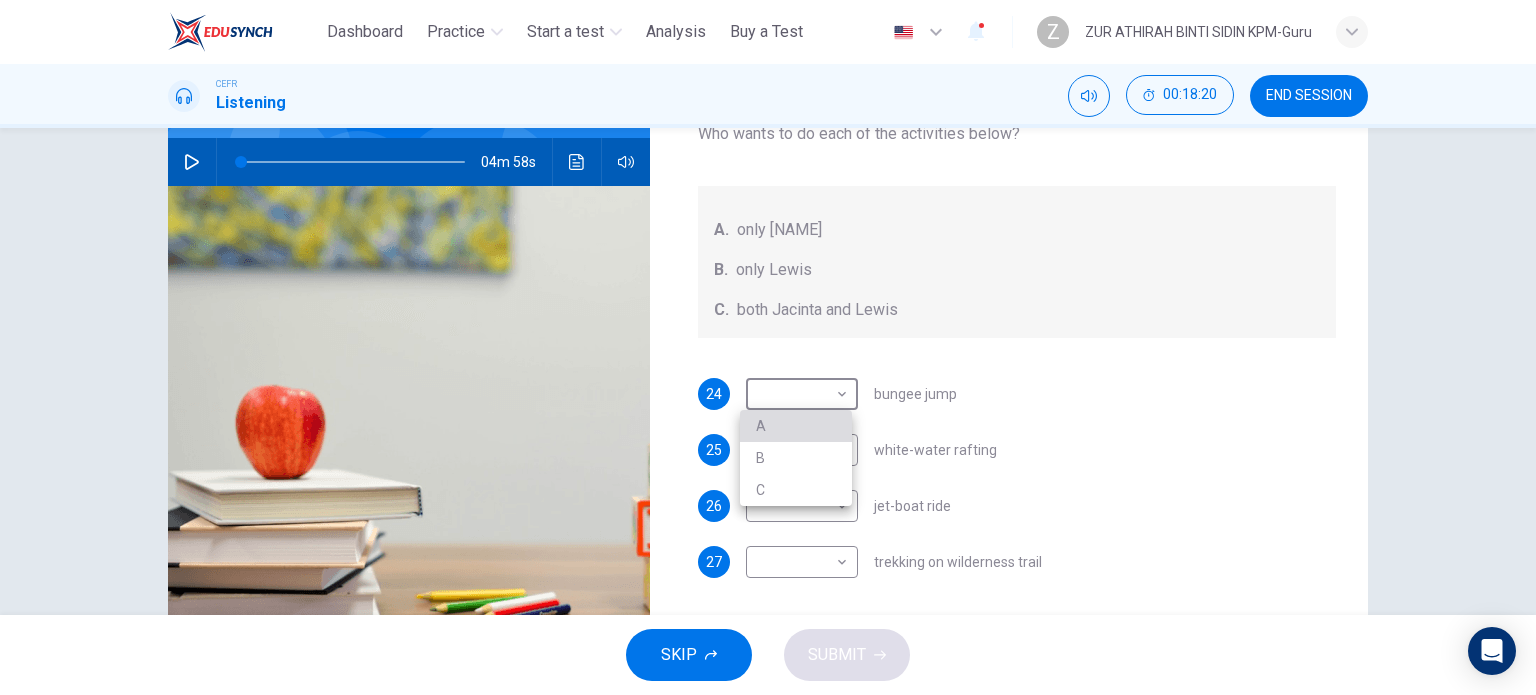 click on "A" at bounding box center (796, 426) 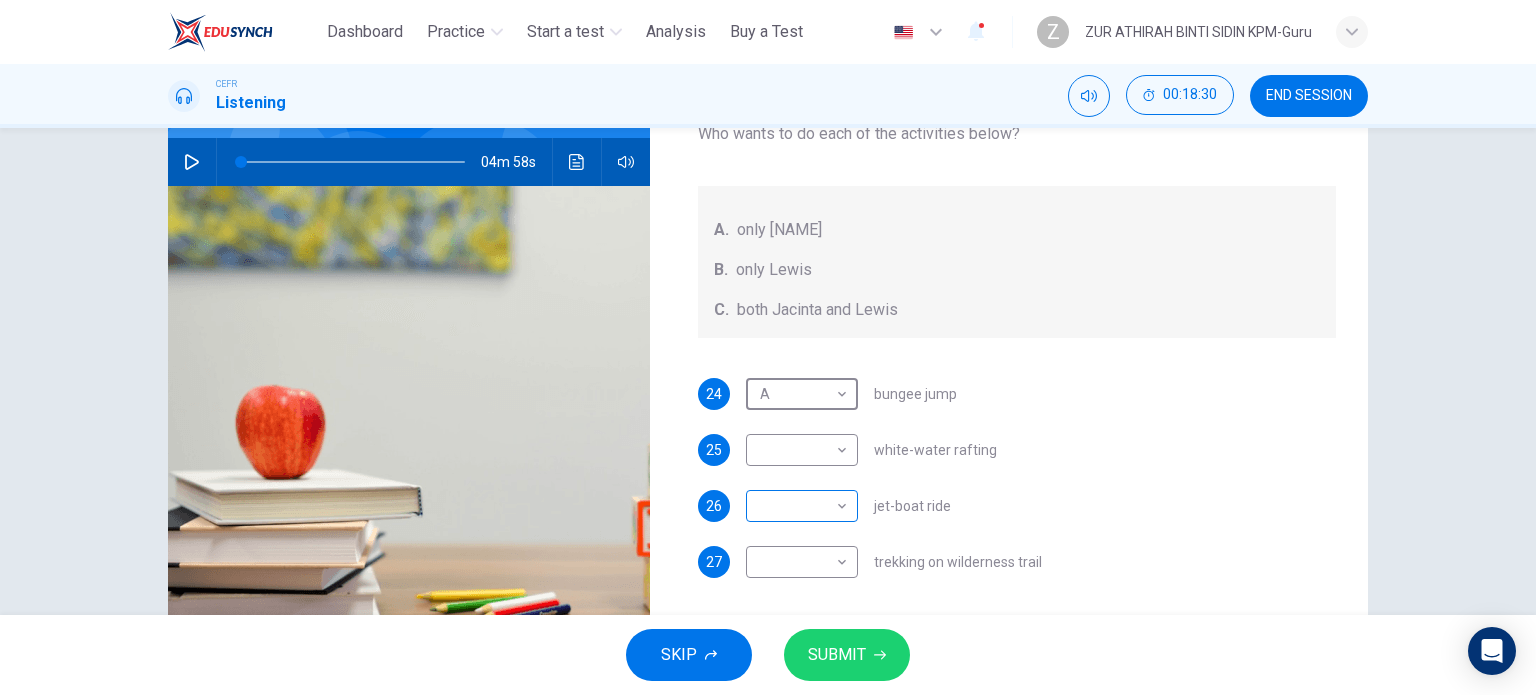 click on "This site uses cookies, as explained in our Privacy Policy. If you agree to the use of cookies, please click the Accept button and continue to browse our site. Privacy Policy Accept Dashboard Practice Start a test Analysis Buy a Test English ** ​ Z Z ZUR ATHIRAH BINTI SIDIN KPM-Guru CEFR Listening 00:18:30 END SESSION Questions 24 - 27 Write the correct letter, A , B , or C next to the questions below.
Who wants to do each of the activities below? A. only Jacinta B. only Lewis C. both Jacinta and Lewis 24 A * ​ bungee jump 25 ​ ​ white-water rafting 26 ​ ​ jet-boat ride 27 ​ ​ trekking on wilderness trail Holiday in Queenstown 04m 58s SKIP SUBMIT ELTC - EduSynch CEFR Test for Teachers in Malaysia
Dashboard Practice Start a test Analysis Pricing Notifications 1 © Copyright 2025" at bounding box center (768, 347) 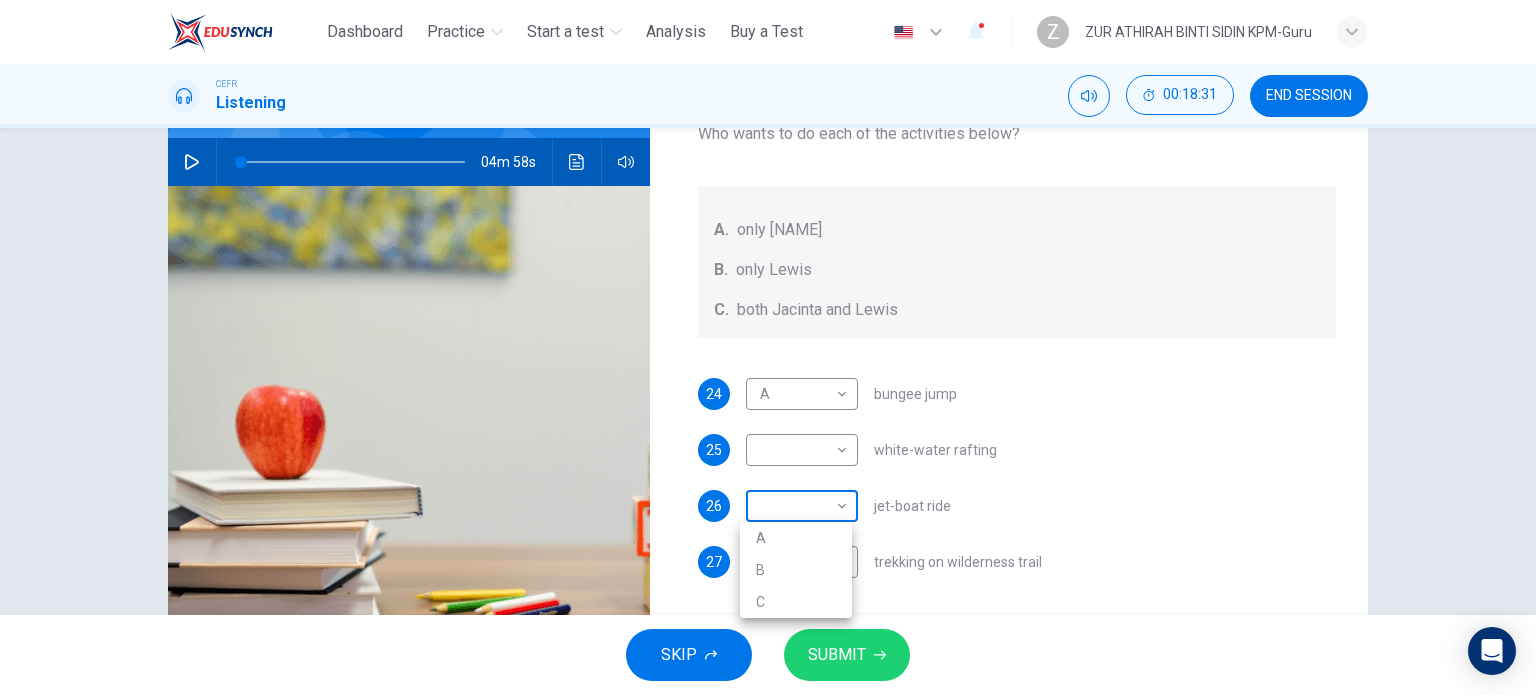 click at bounding box center (768, 347) 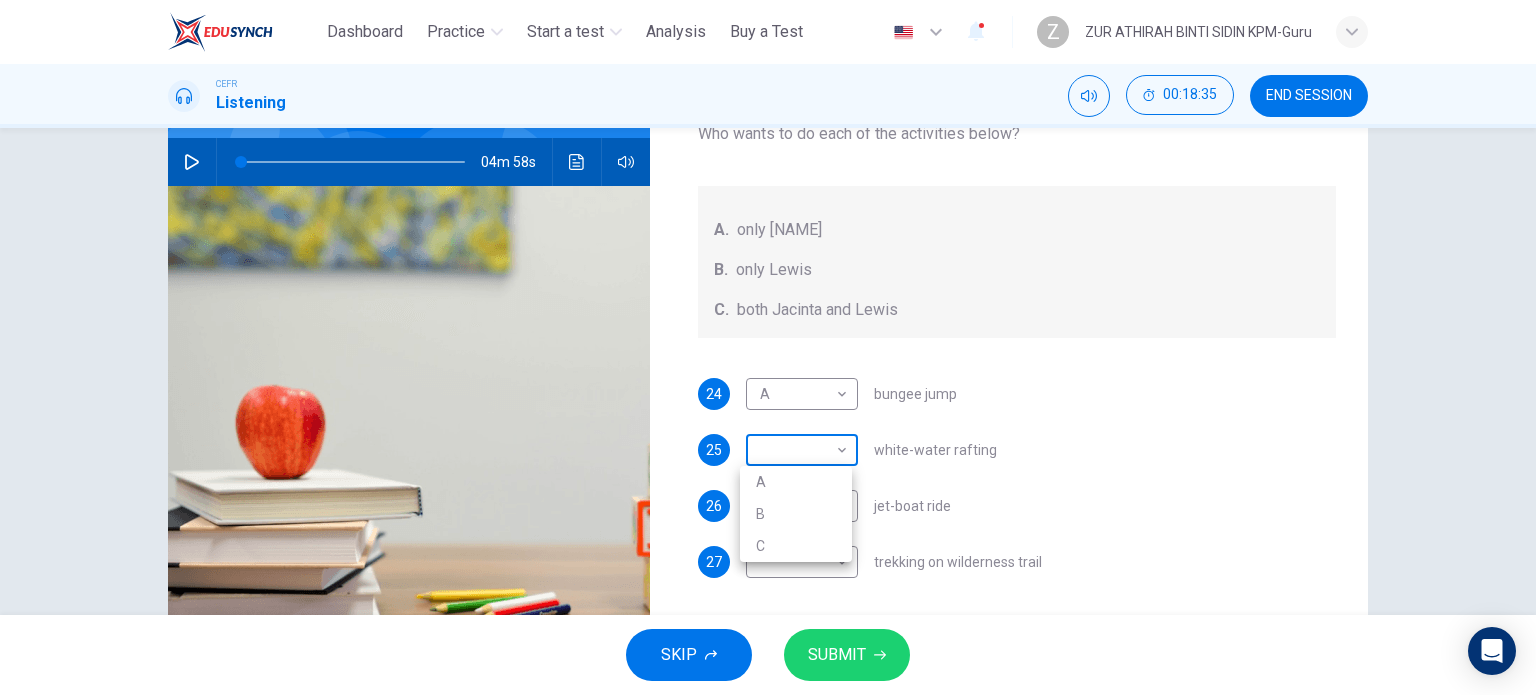 click on "This site uses cookies, as explained in our Privacy Policy. If you agree to the use of cookies, please click the Accept button and continue to browse our site. Privacy Policy Accept Dashboard Practice Start a test Analysis Buy a Test English ** ​ Z Z ZUR ATHIRAH BINTI SIDIN KPM-Guru CEFR Listening 00:18:35 END SESSION Questions 24 - 27 Write the correct letter, A , B , or C next to the questions below.
Who wants to do each of the activities below? A. only Jacinta B. only Lewis C. both Jacinta and Lewis 24 A * ​ bungee jump 25 ​ ​ white-water rafting 26 ​ ​ jet-boat ride 27 ​ ​ trekking on wilderness trail Holiday in Queenstown 04m 58s SKIP SUBMIT ELTC - EduSynch CEFR Test for Teachers in Malaysia
Dashboard Practice Start a test Analysis Pricing Notifications 1 © Copyright 2025 A B C" at bounding box center (768, 347) 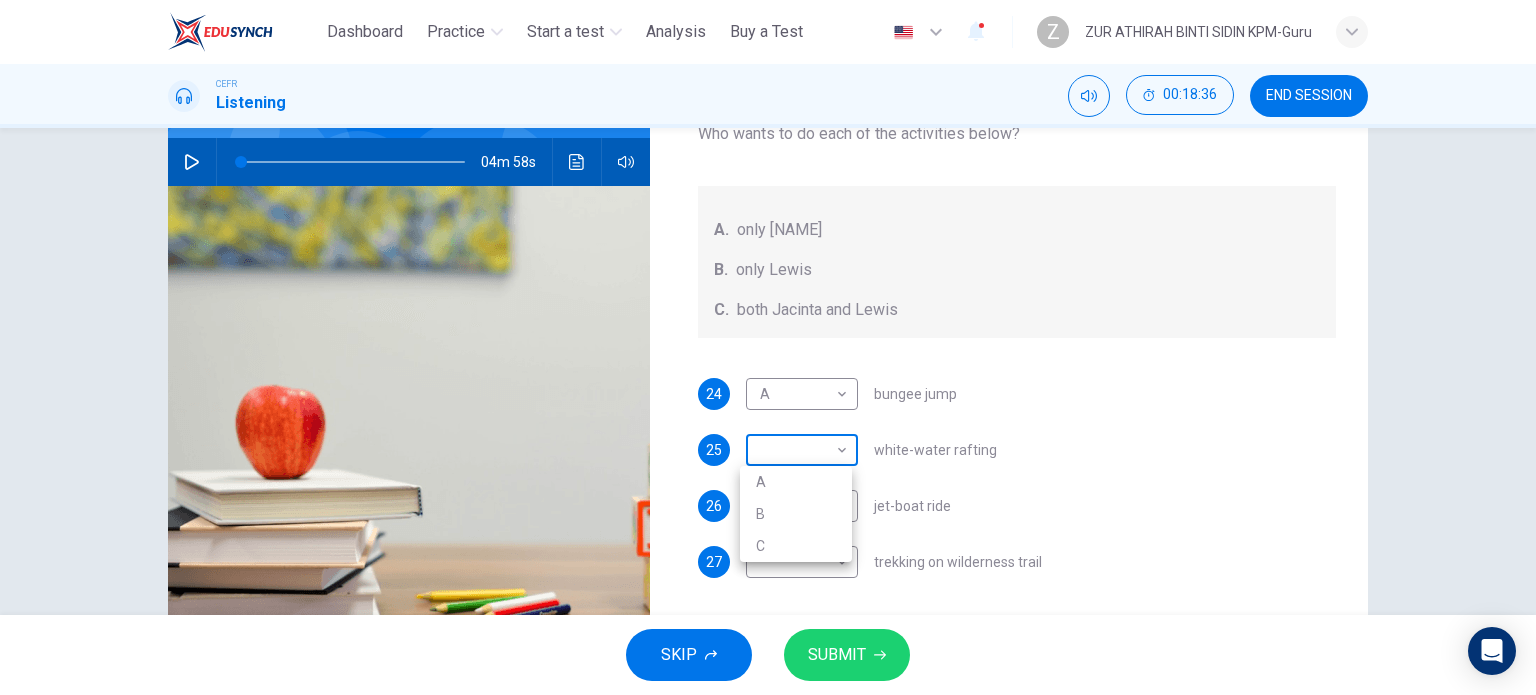 click at bounding box center [768, 347] 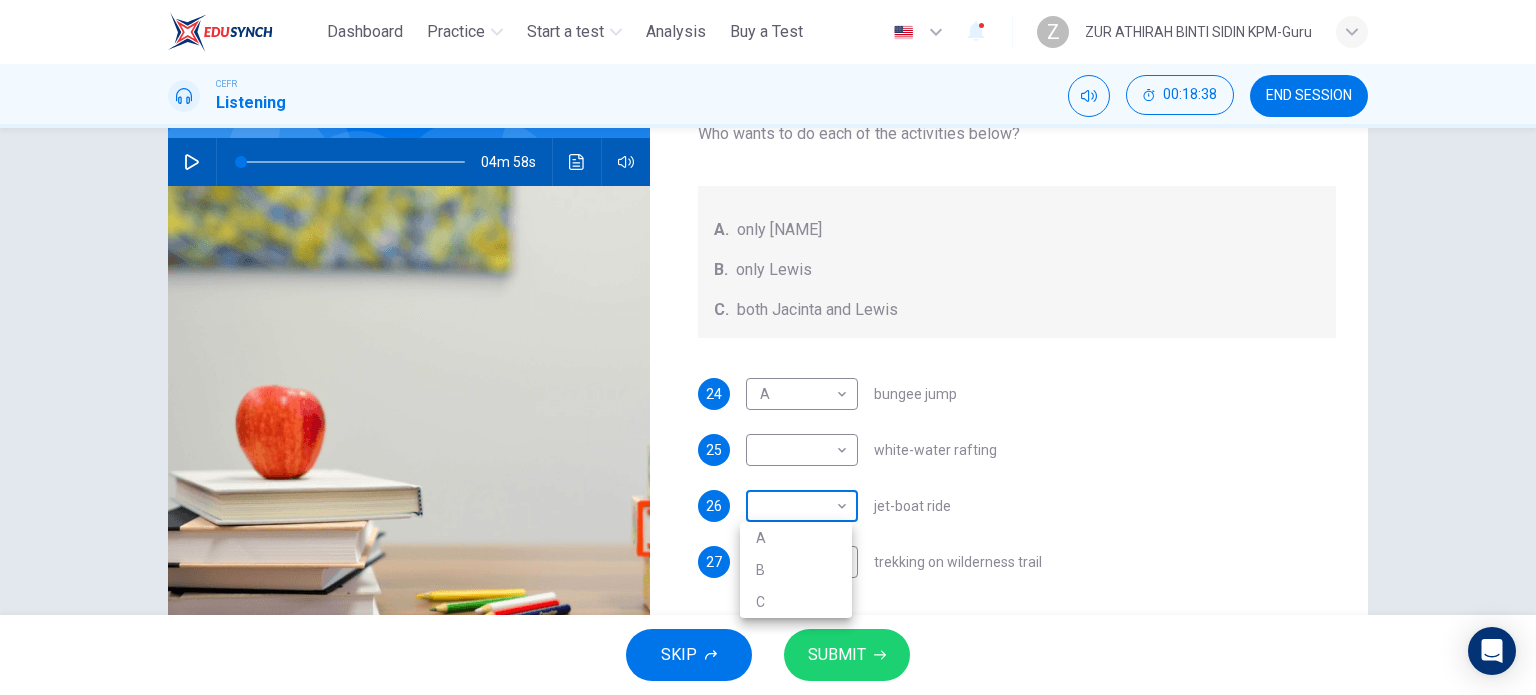 click on "This site uses cookies, as explained in our Privacy Policy. If you agree to the use of cookies, please click the Accept button and continue to browse our site. Privacy Policy Accept Dashboard Practice Start a test Analysis Buy a Test English ** ​ Z Z ZUR ATHIRAH BINTI SIDIN KPM-Guru CEFR Listening 00:18:38 END SESSION Questions 24 - 27 Write the correct letter, A , B , or C next to the questions below. Who wants to do each of the activities below? A. only Jacinta B. only Lewis C. both Jacinta and Lewis 24 A * ​ bungee jump 25 ​ ​ white-water rafting 26 ​ ​ jet-boat ride 27 ​ ​ trekking on wilderness trail Holiday in Queenstown 04m 58s SKIP SUBMIT ELTC - EduSynch CEFR Test for Teachers in Malaysia Dashboard Practice Start a test Analysis Pricing Notifications 1 © Copyright 2025 A B C" at bounding box center (768, 347) 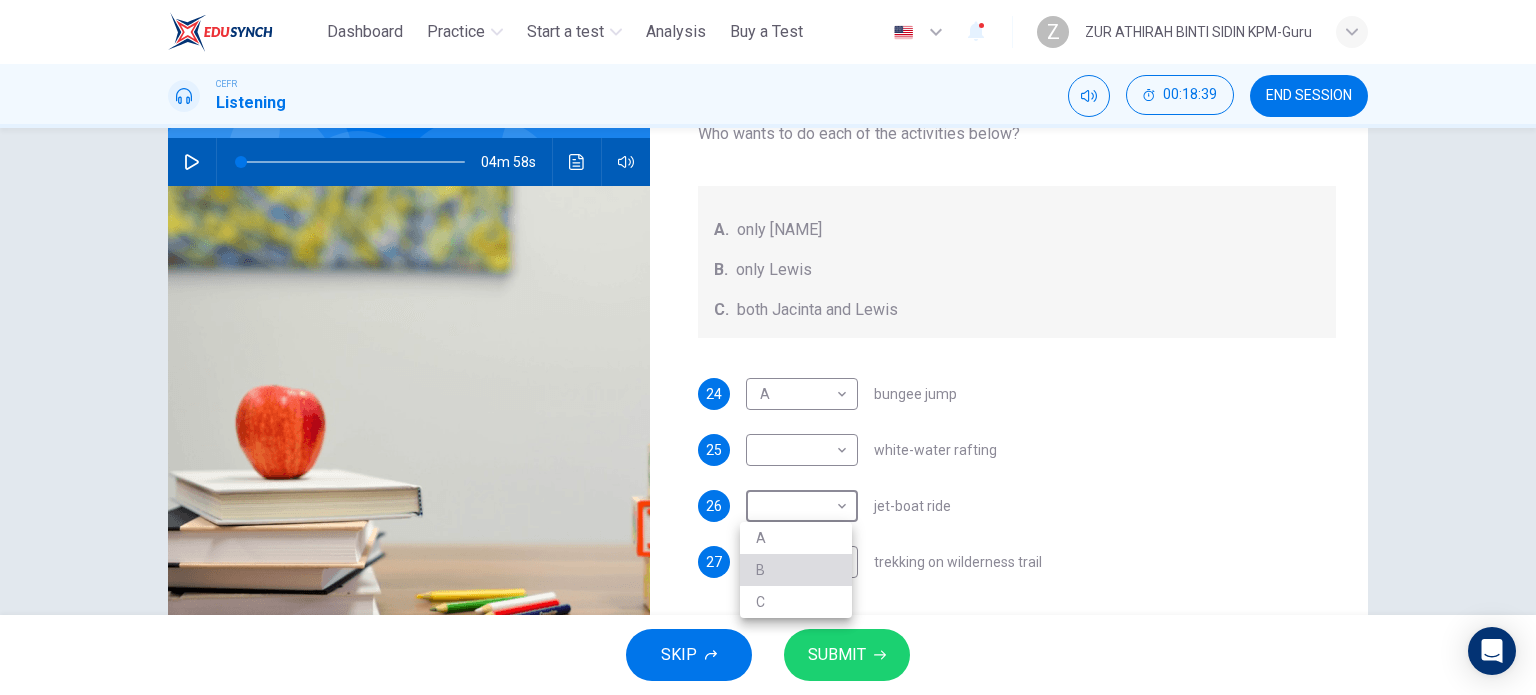 click on "B" at bounding box center (796, 570) 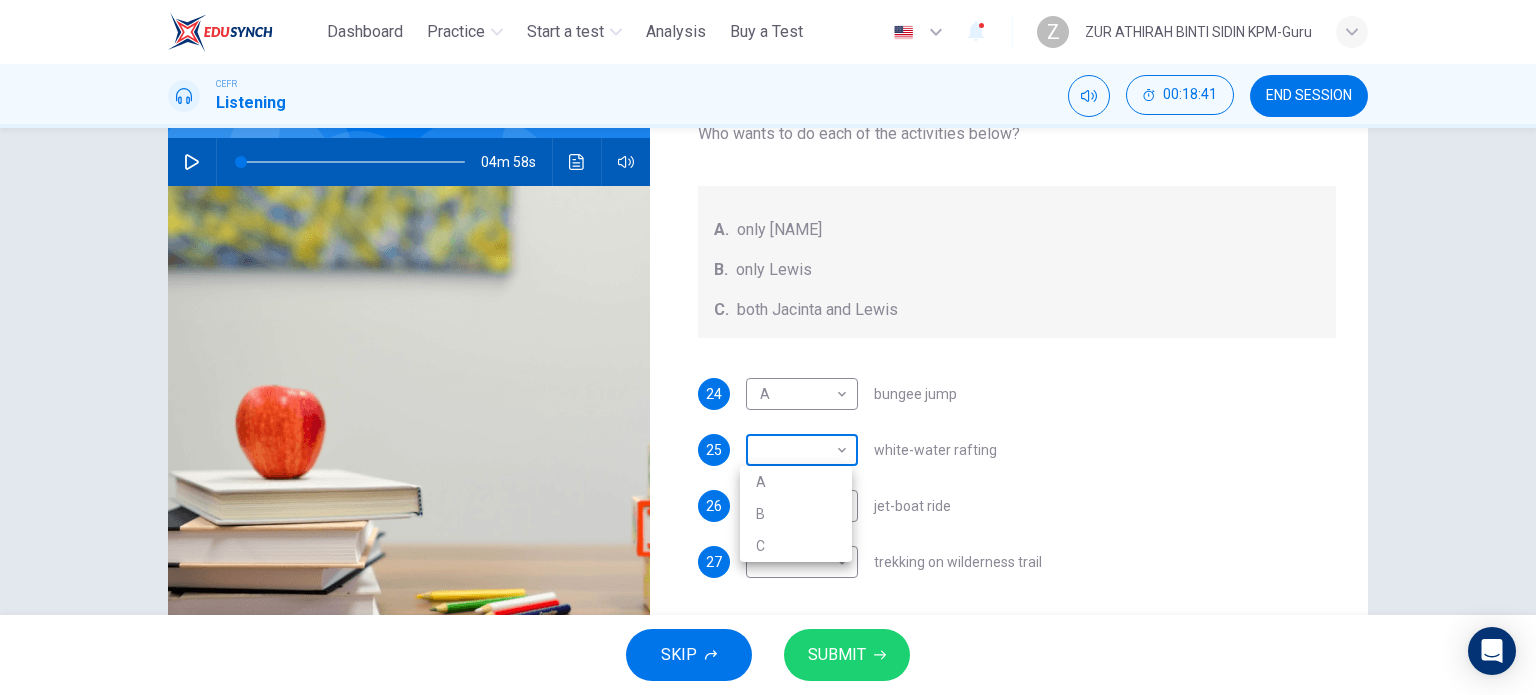 click on "This site uses cookies, as explained in our Privacy Policy. If you agree to the use of cookies, please click the Accept button and continue to browse our site. Privacy Policy Accept Dashboard Practice Start a test Analysis Buy a Test English ** ​ Z ZUR ATHIRAH BINTI SIDIN KPM-Guru CEFR Listening 00:18:41 END SESSION Questions 24 - 27 Write the correct letter, A , B , or C next to the questions below. Who wants to do each of the activities below? A. only Jacinta B. only Lewis C. both Jacinta and Lewis 24 A * bungee jump 25 C * white-water rafting 26 B * jet-boat ride 27 D * trekking on wilderness trail Holiday in Queenstown 04m 58s SKIP SUBMIT ELTC - EduSynch CEFR Test for Teachers in Malaysia Dashboard Practice Start a test Analysis Pricing Notifications 1 © Copyright 2025 A B C" at bounding box center (768, 347) 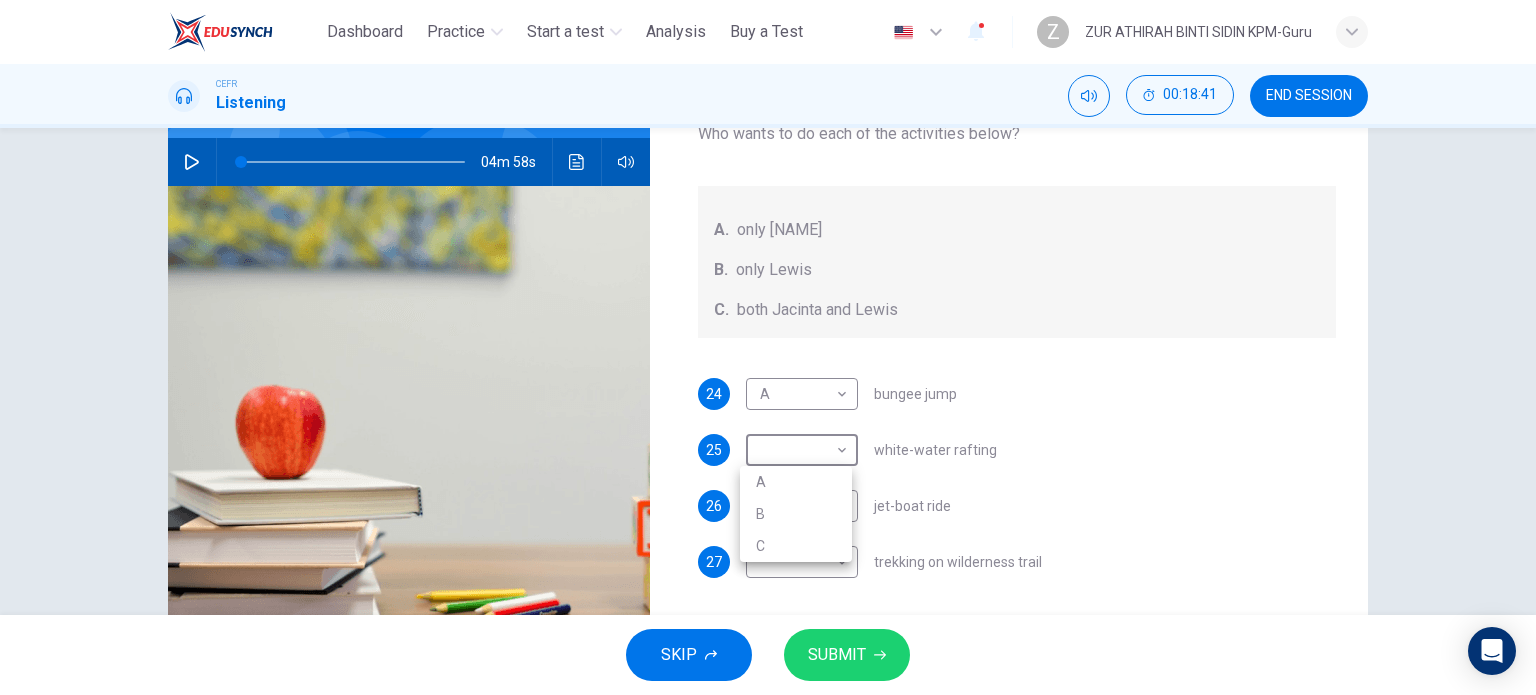 click on "B" at bounding box center [796, 514] 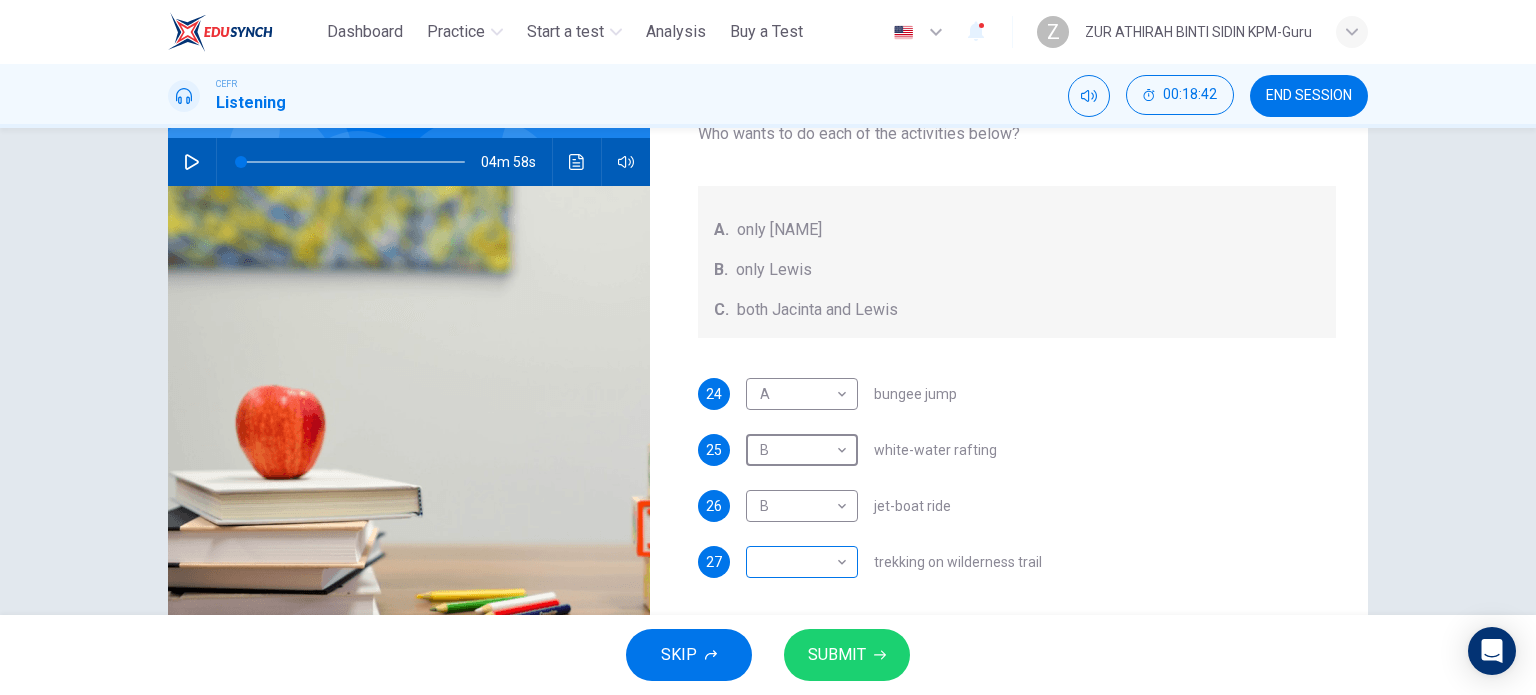 click on "This site uses cookies, as explained in our Privacy Policy. If you agree to the use of cookies, please click the Accept button and continue to browse our site. Privacy Policy Accept Dashboard Practice Start a test Analysis Buy a Test English ​ Z ZUR ATHIRAH BINTI SIDIN KPM-Guru CEFR Listening END SESSION Questions 24 - 27 Write the correct letter, A , B , or C next to the questions below. Who wants to do each of the activities below? A. only Jacinta B. only Lewis C. both Jacinta and Lewis A * ​ bungee jump B * ​ white-water rafting B * ​ jet-boat ride ​ ​ trekking on wilderness trail Holiday in Queenstown SKIP SUBMIT ELTC - EduSynch CEFR Test for Teachers in Malaysia Dashboard Practice Start a test Analysis Pricing Notifications © Copyright 2025" at bounding box center [768, 347] 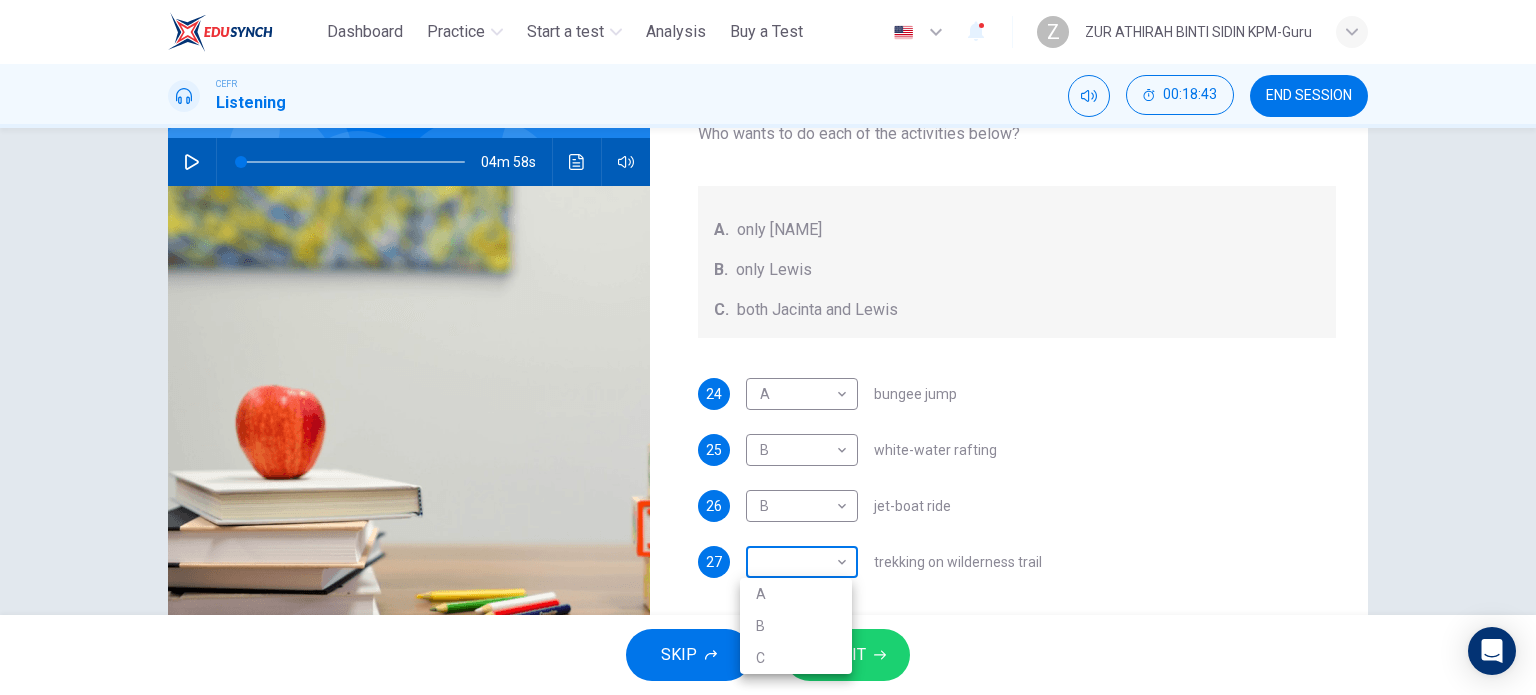 click at bounding box center (768, 347) 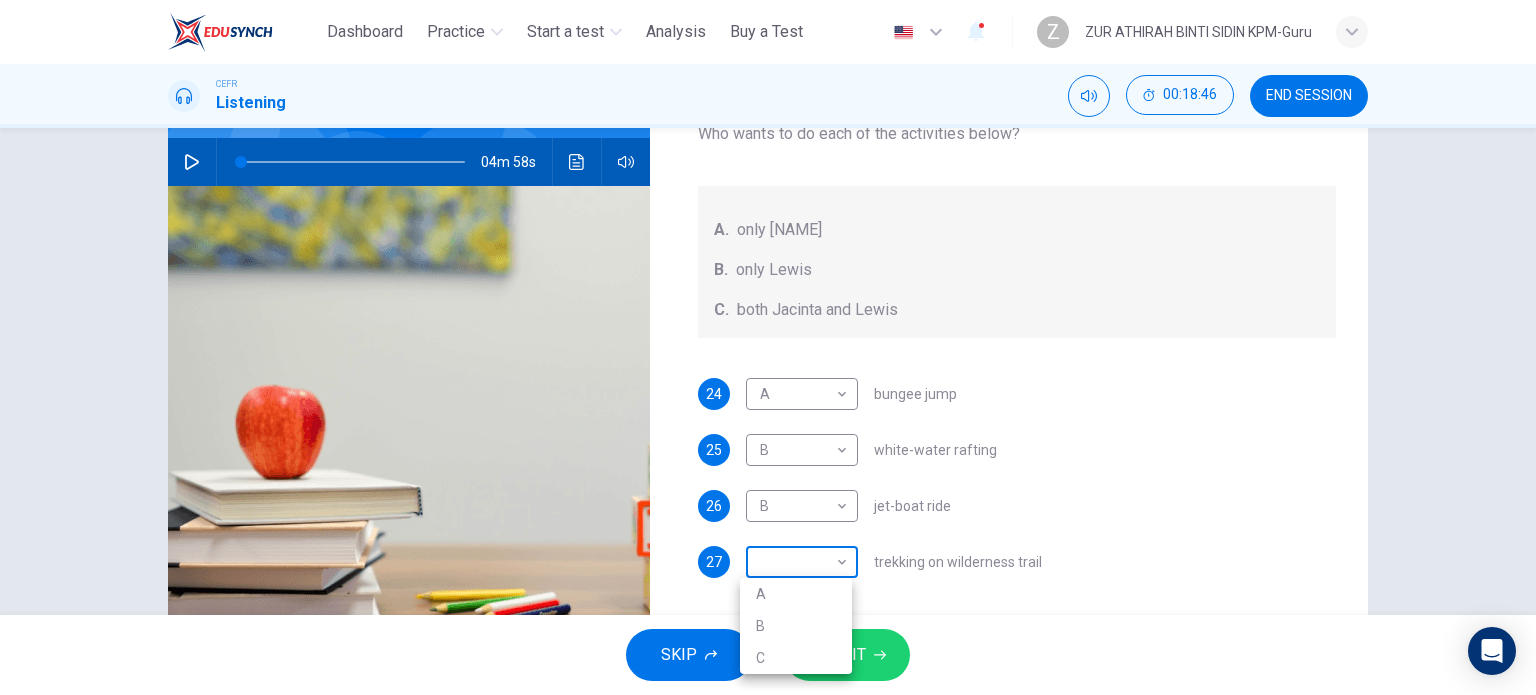 click on "This site uses cookies, as explained in our  Privacy Policy . If you agree to the use of cookies, please click the Accept button and continue to browse our site.   Privacy Policy Accept Dashboard Practice Start a test Analysis Buy a Test English ** ​ Z Z ZUR ATHIRAH BINTI SIDIN KPM-Guru CEFR Listening 00:18:46 END SESSION Questions 24 - 27 Write the correct letter,  A ,  B , or  C  next to the questions below.
Who wants to do each of the activities below? A. only Jacinta B. only Lewis C. both Jacinta and Lewis 24 A * ​ bungee jump 25 B * ​ white-water rafting 26 B * ​ jet-boat ride 27 ​ ​ trekking on wilderness trail Holiday in Queenstown 04m 58s SKIP SUBMIT ELTC - EduSynch CEFR Test for Teachers in Malaysia
Dashboard Practice Start a test Analysis Pricing   Notifications 1 © Copyright  2025 A B C" at bounding box center [768, 347] 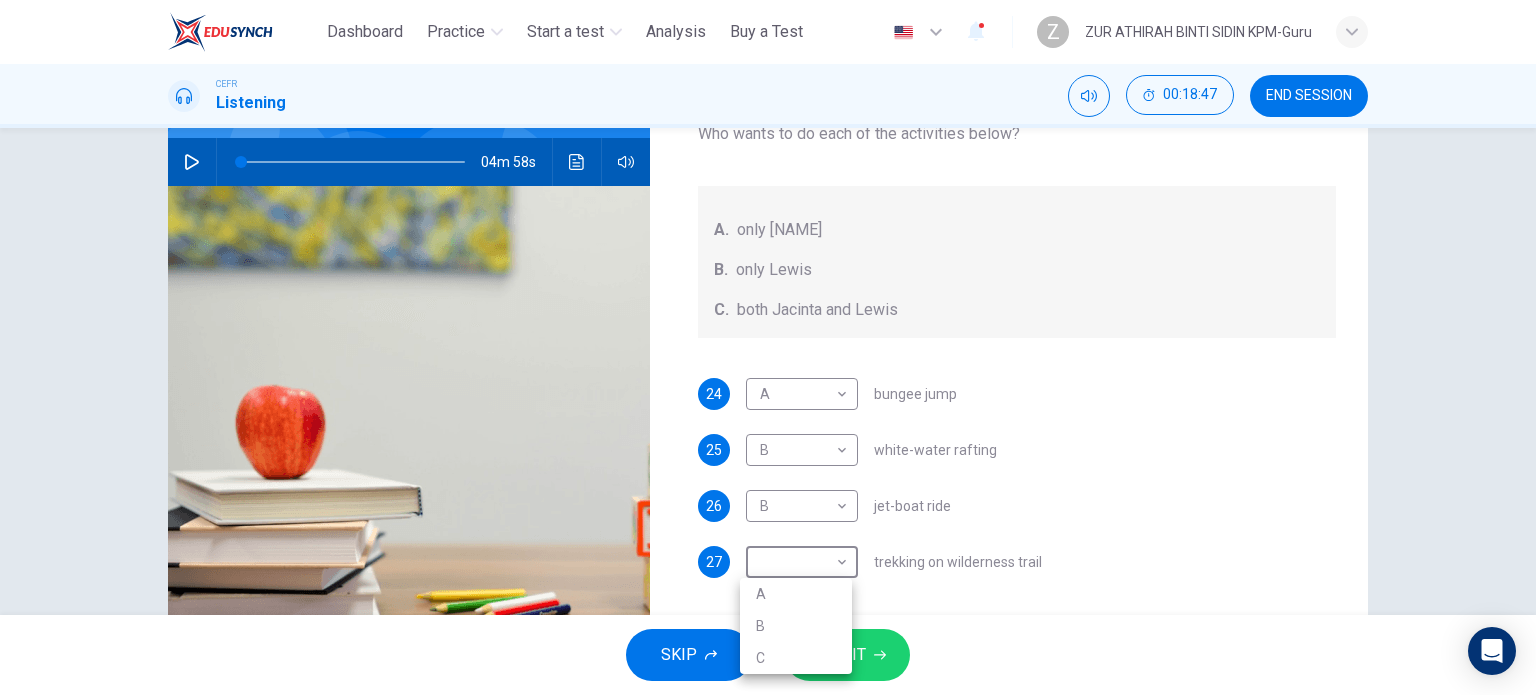 click on "A" at bounding box center (796, 594) 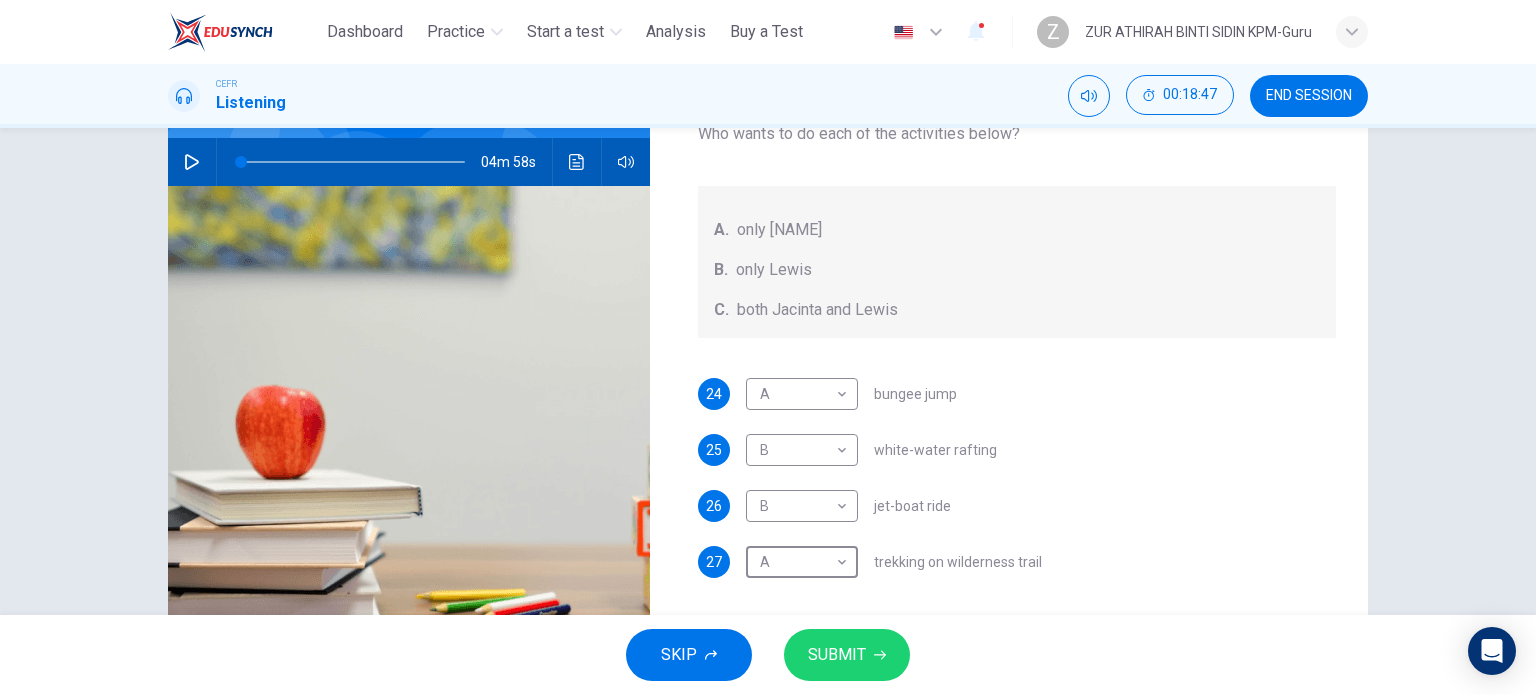 click on "SUBMIT" at bounding box center [837, 655] 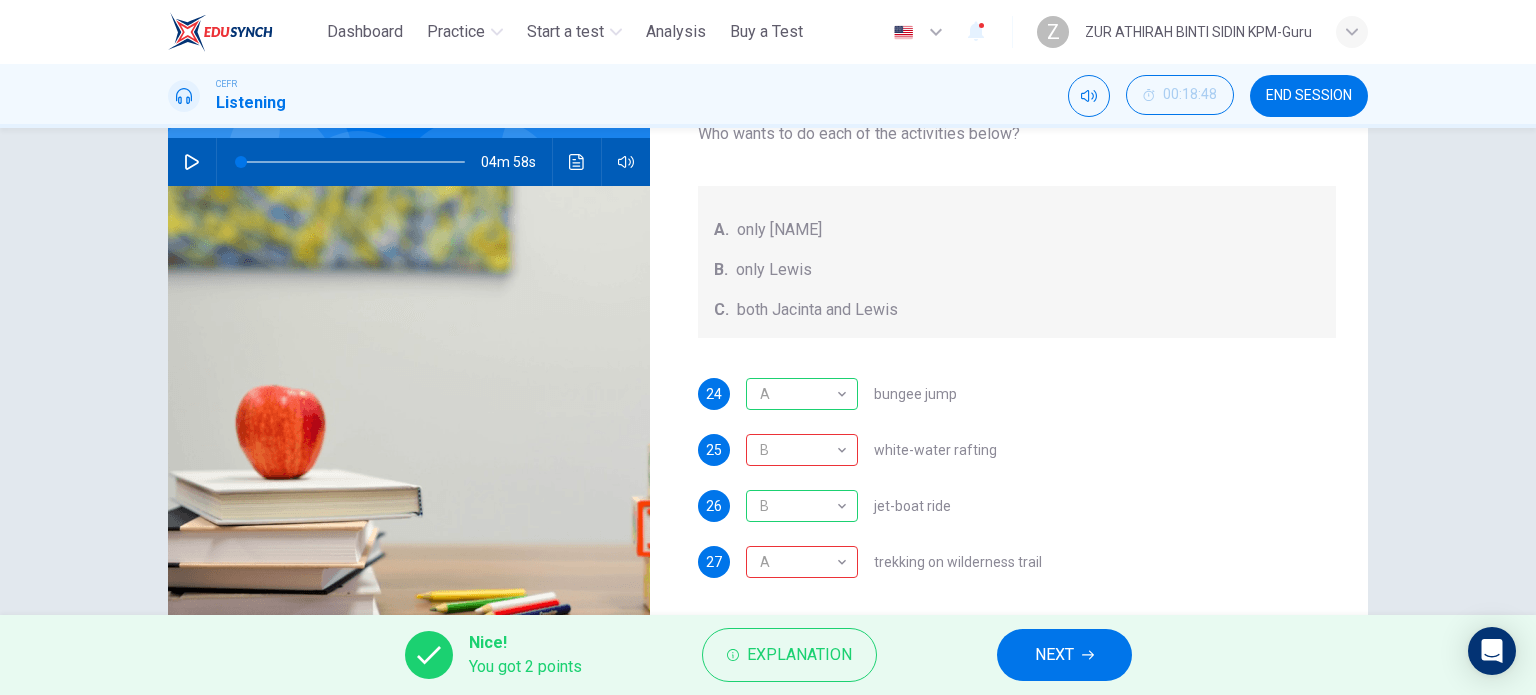 click on "NEXT" at bounding box center (1054, 655) 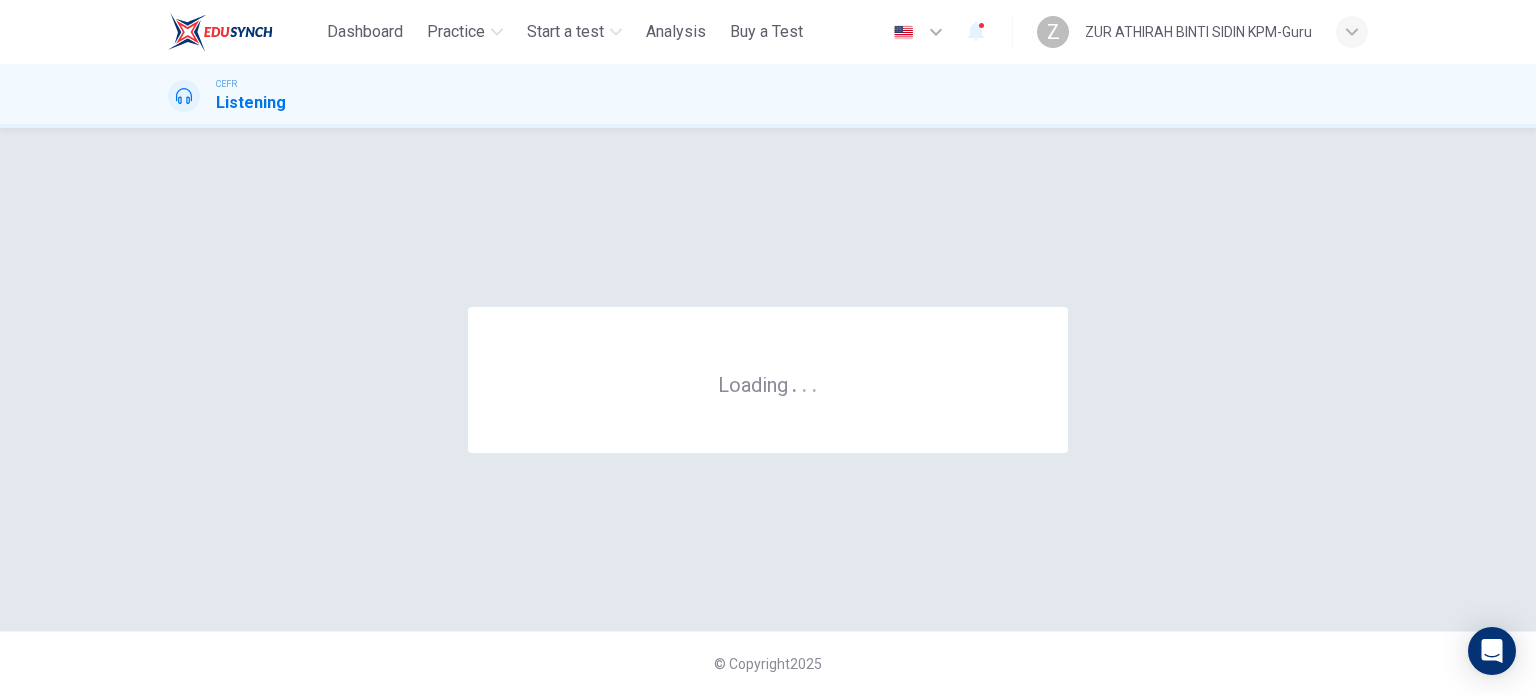 scroll, scrollTop: 0, scrollLeft: 0, axis: both 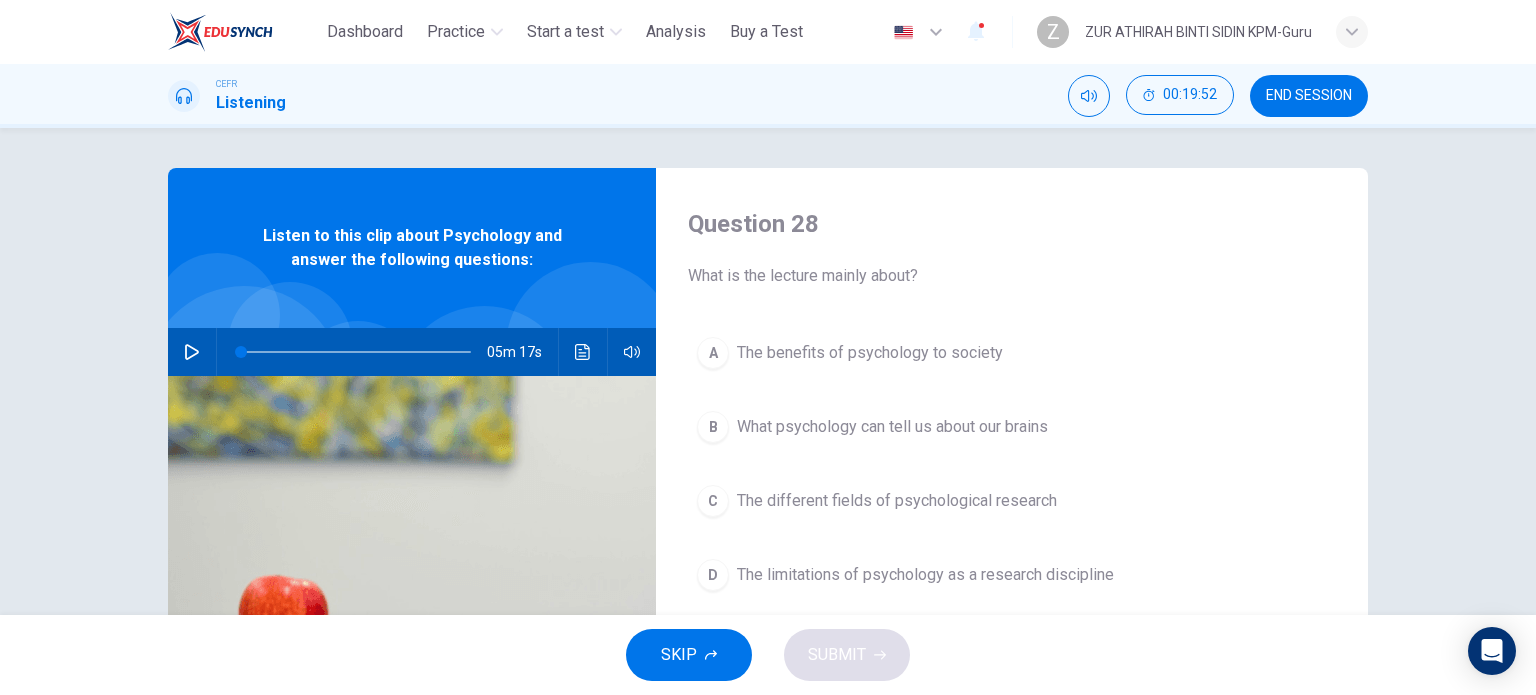 click at bounding box center (192, 352) 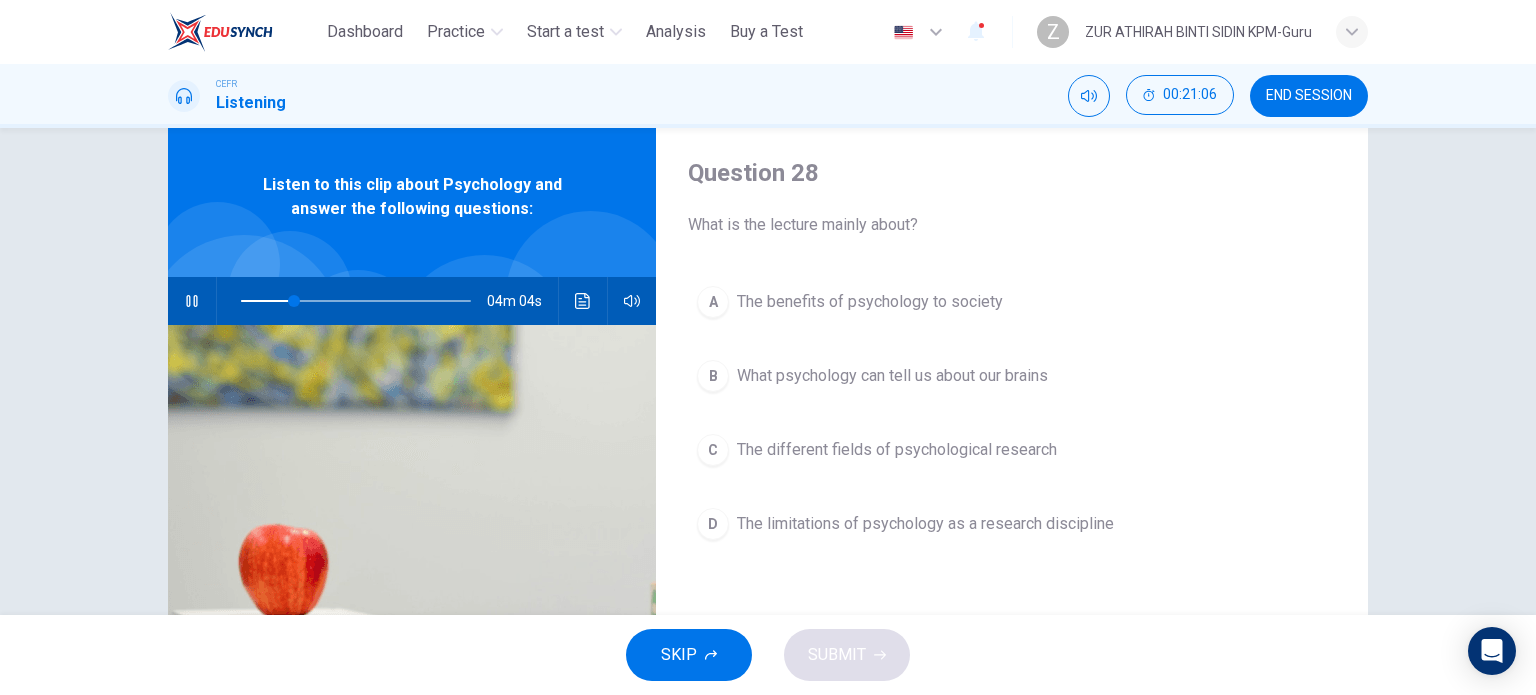 scroll, scrollTop: 53, scrollLeft: 0, axis: vertical 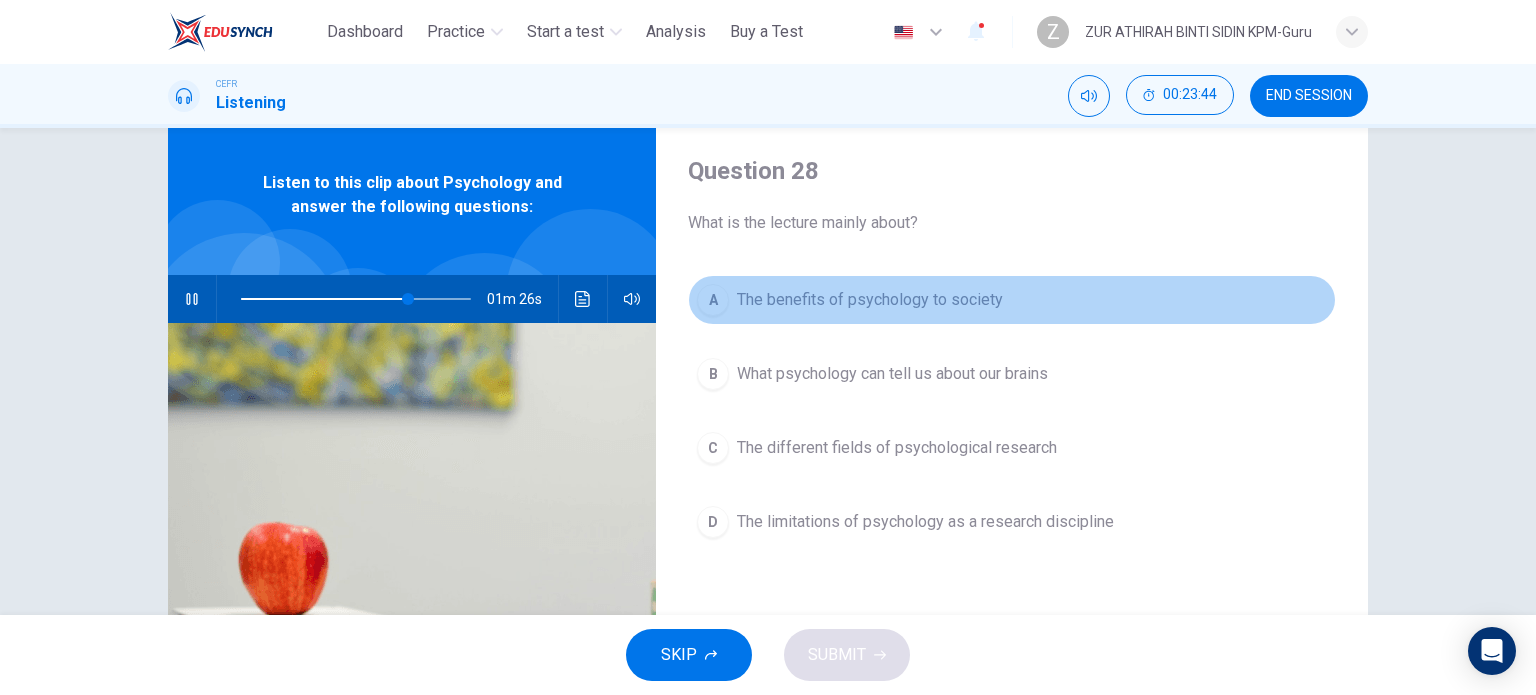 click on "The benefits of psychology to society" at bounding box center (870, 300) 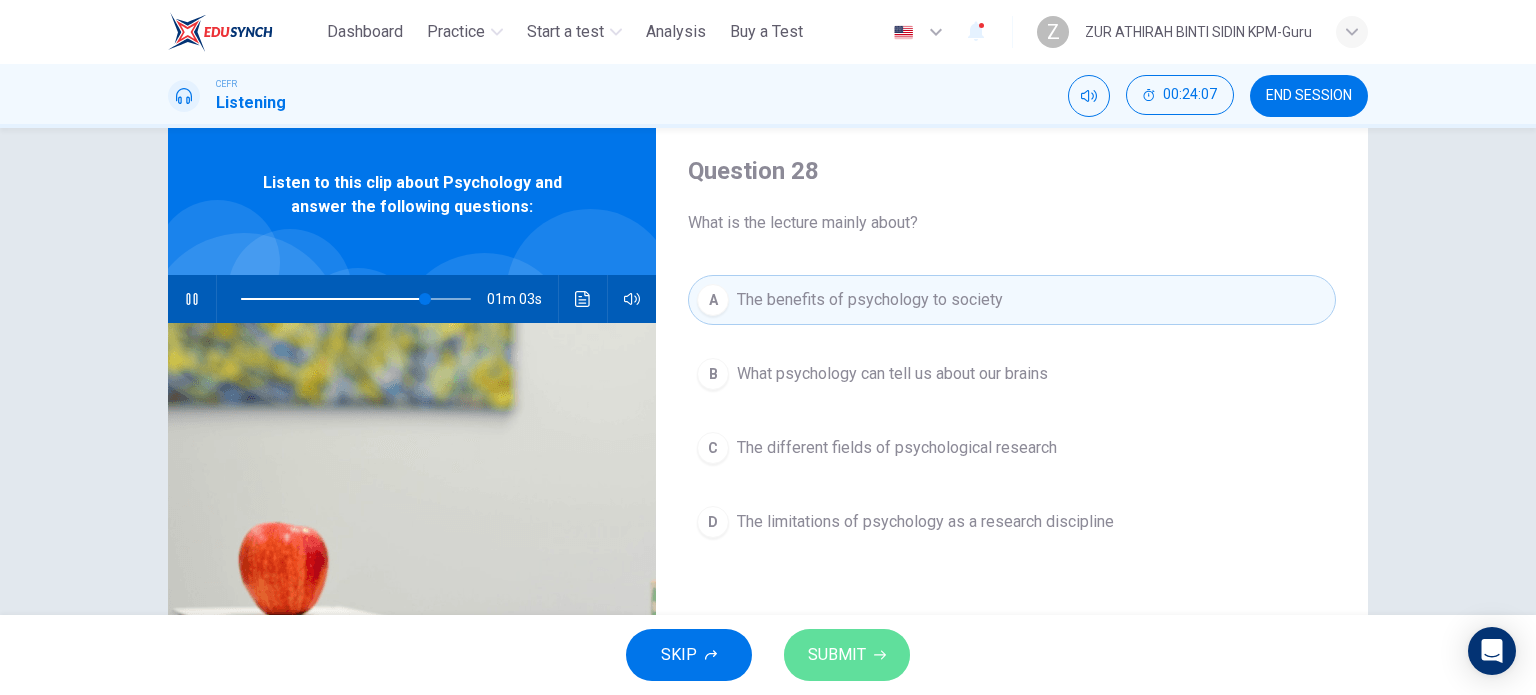click on "SUBMIT" at bounding box center [837, 655] 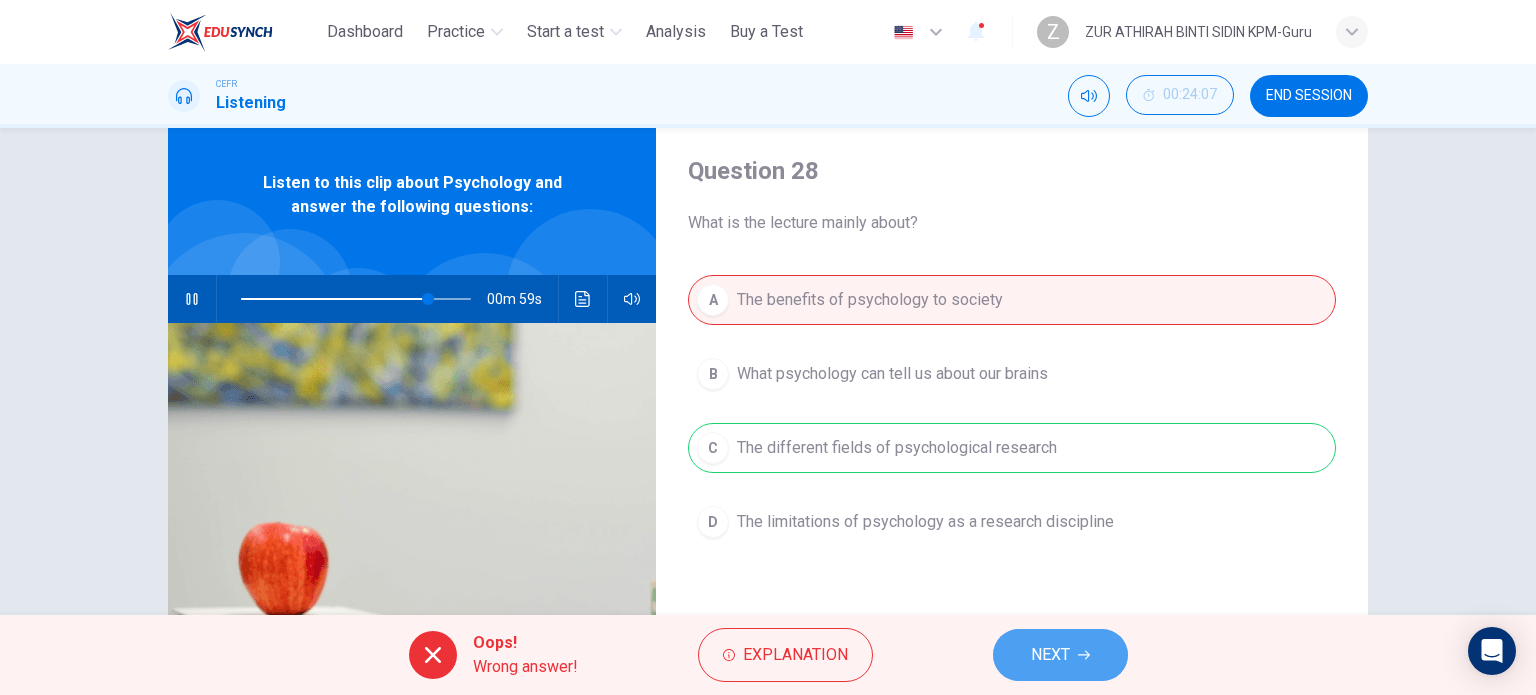 click on "NEXT" at bounding box center (1050, 655) 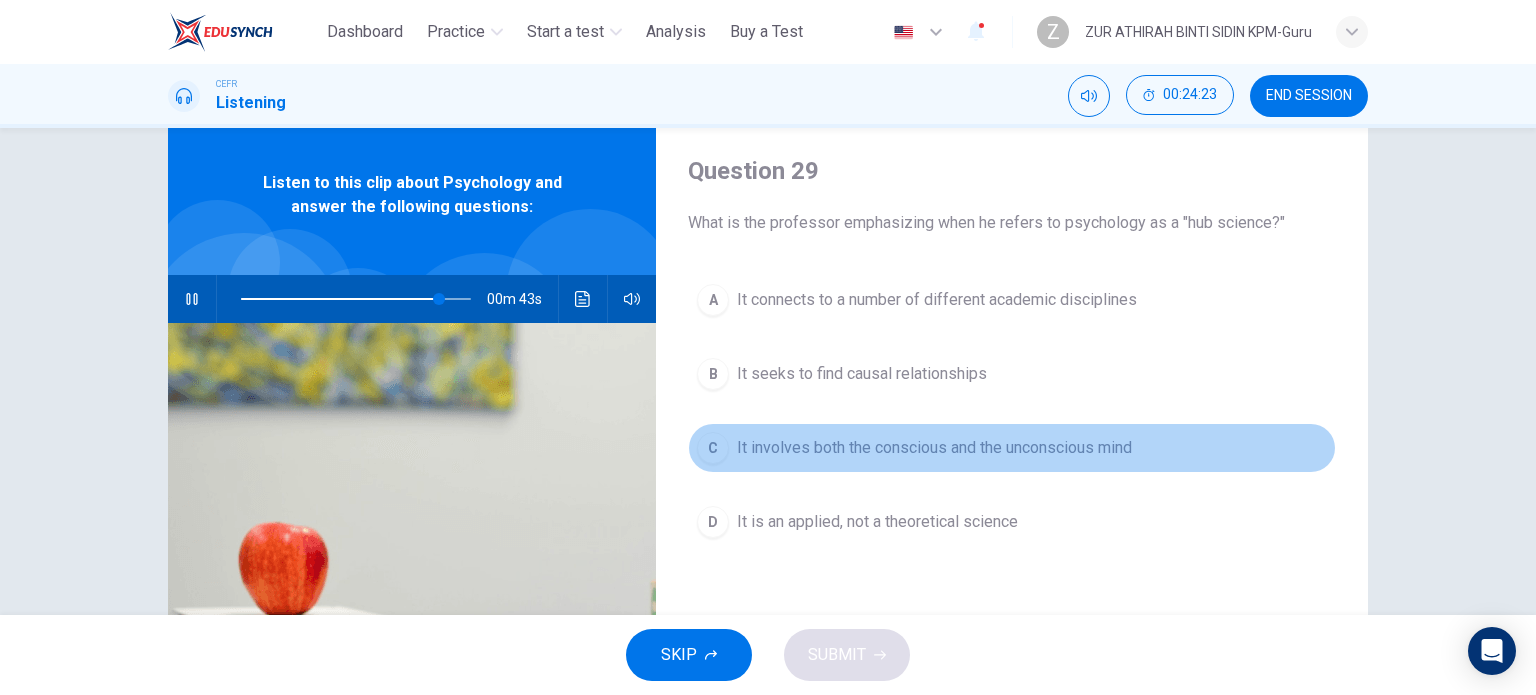 click on "It involves both the conscious and the unconscious mind" at bounding box center (937, 300) 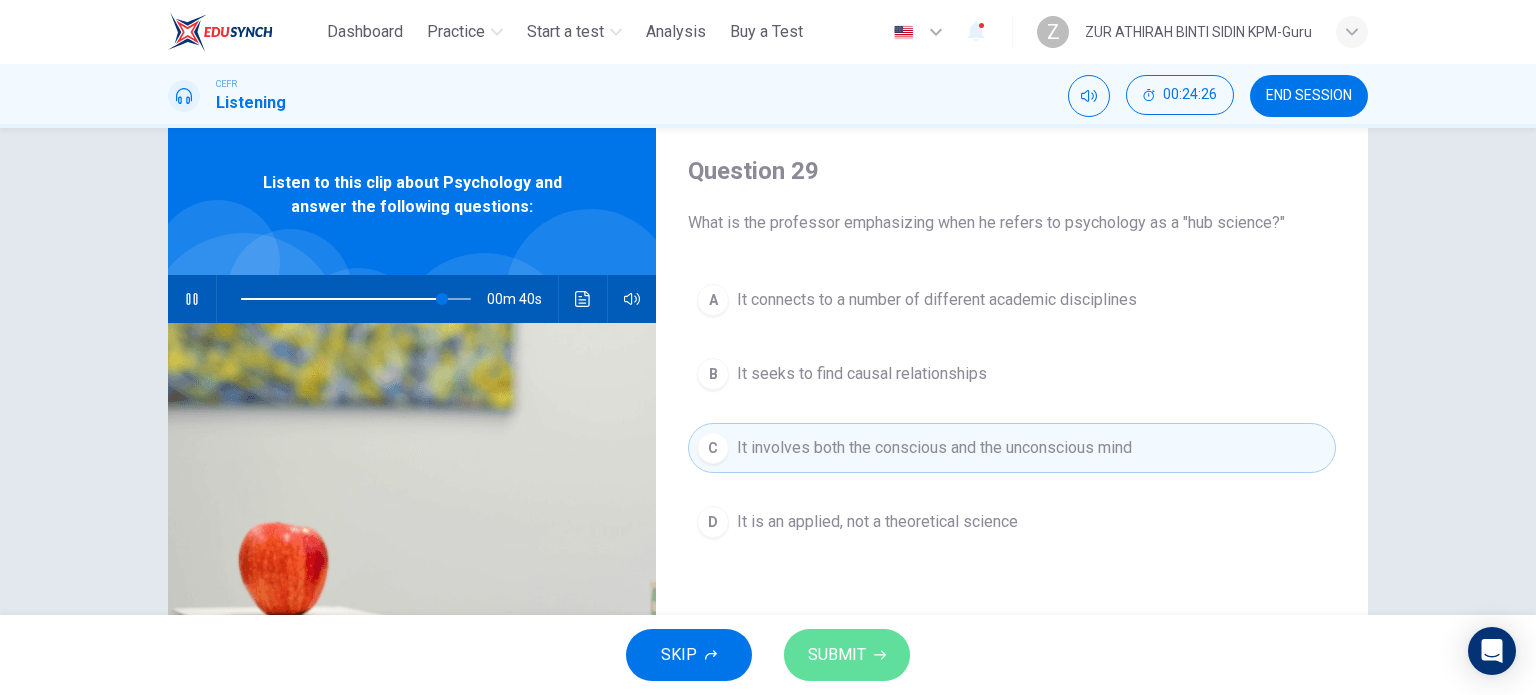 click on "SUBMIT" at bounding box center [847, 655] 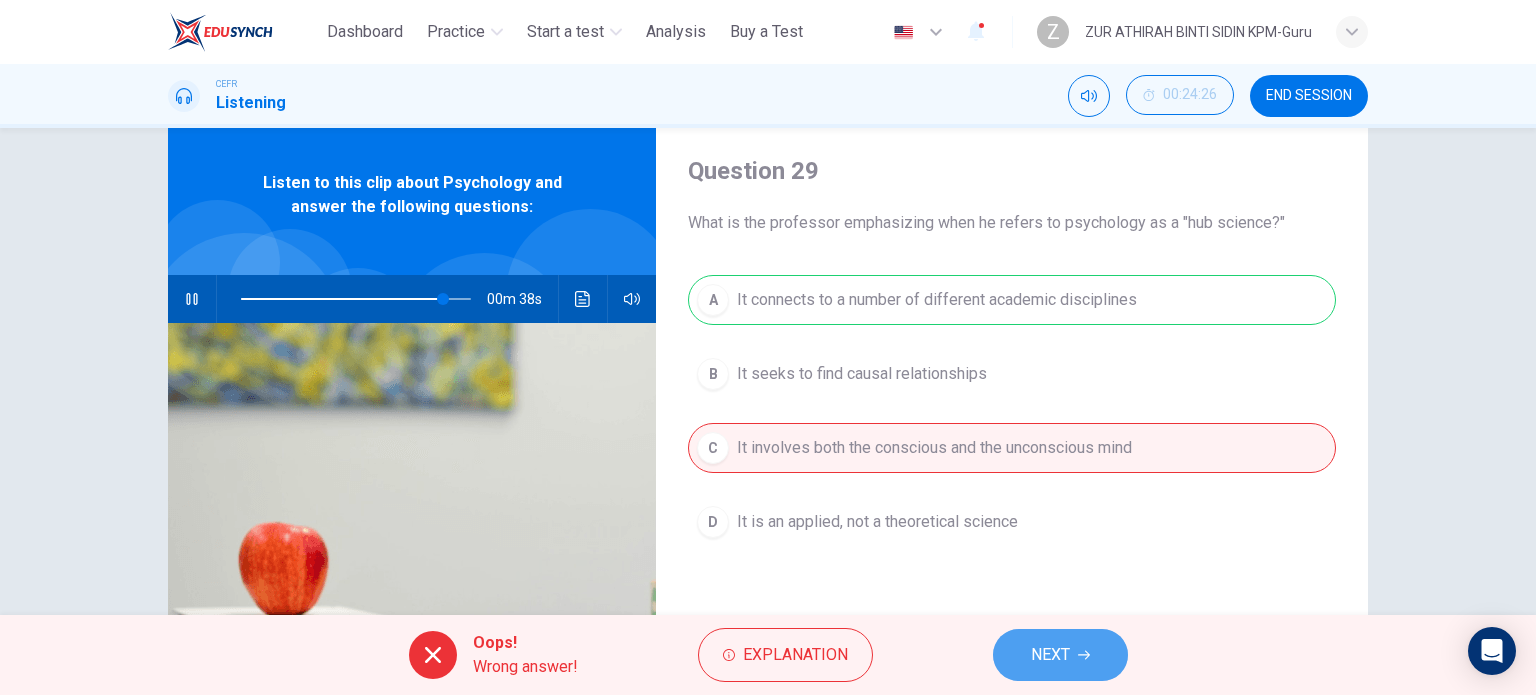 click on "NEXT" at bounding box center (1060, 655) 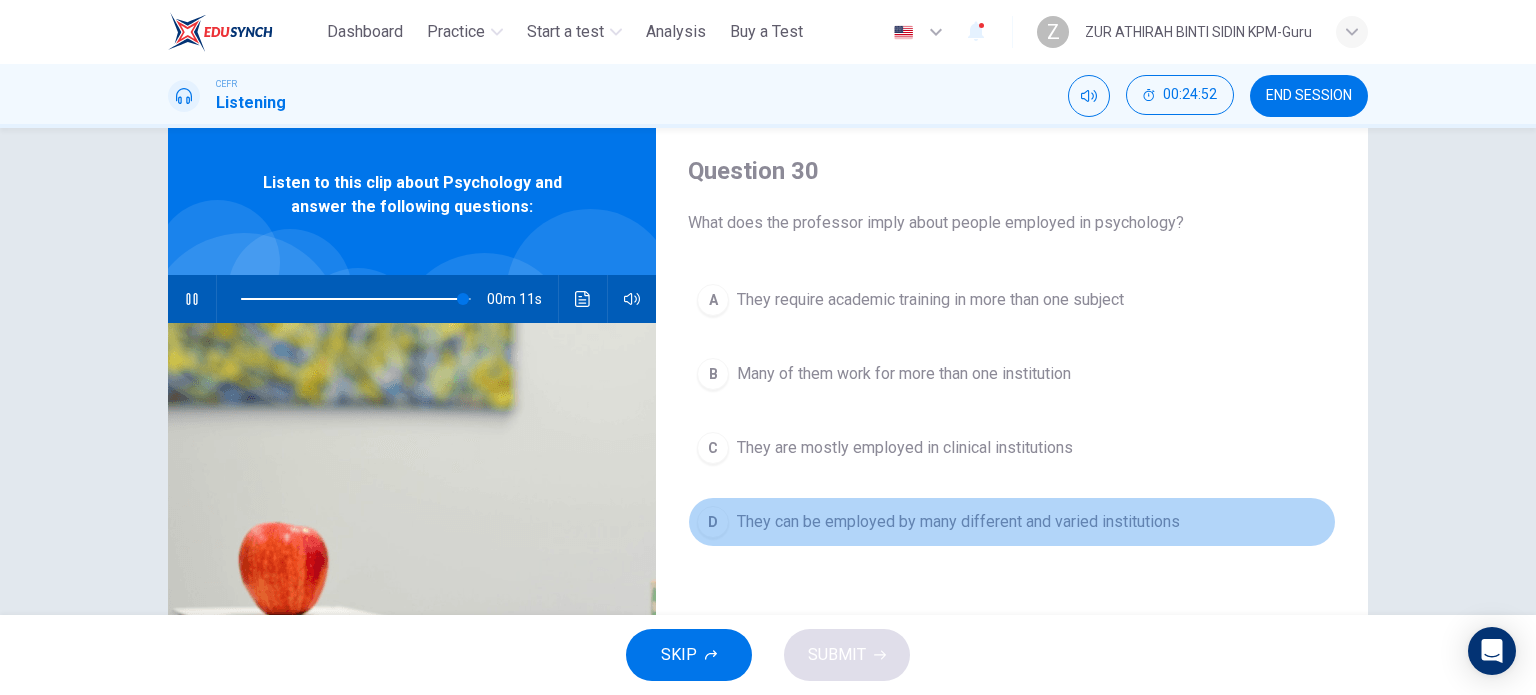 click on "They can be employed by many different and varied institutions" at bounding box center [930, 300] 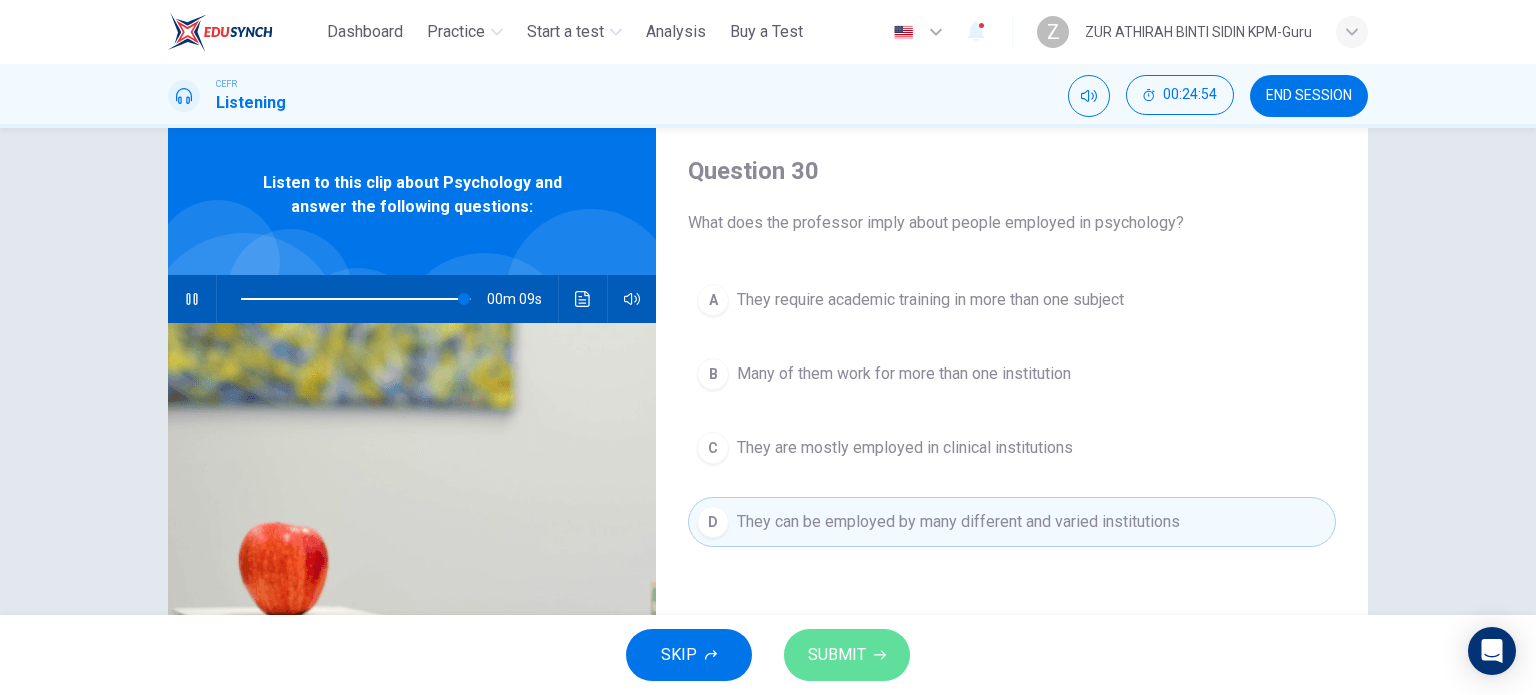 click on "SUBMIT" at bounding box center [847, 655] 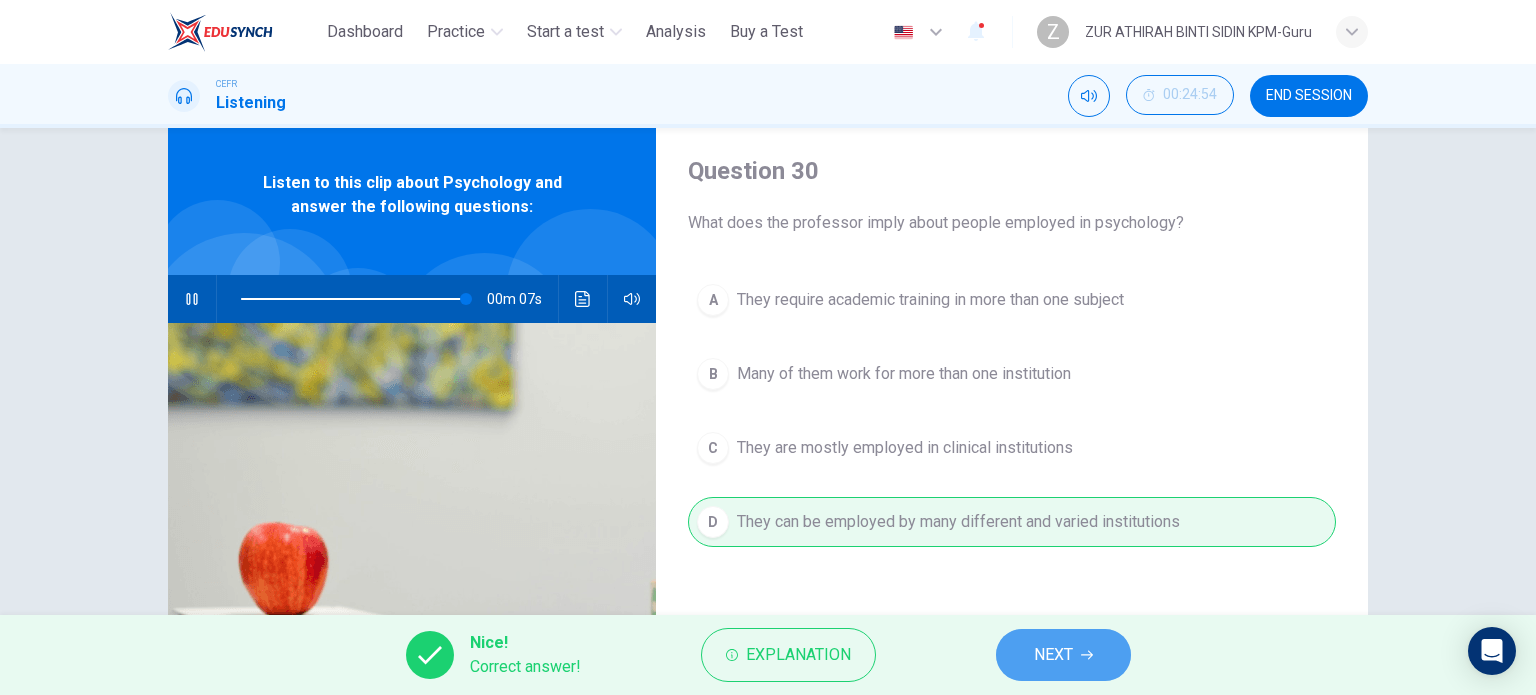 click on "NEXT" at bounding box center (1063, 655) 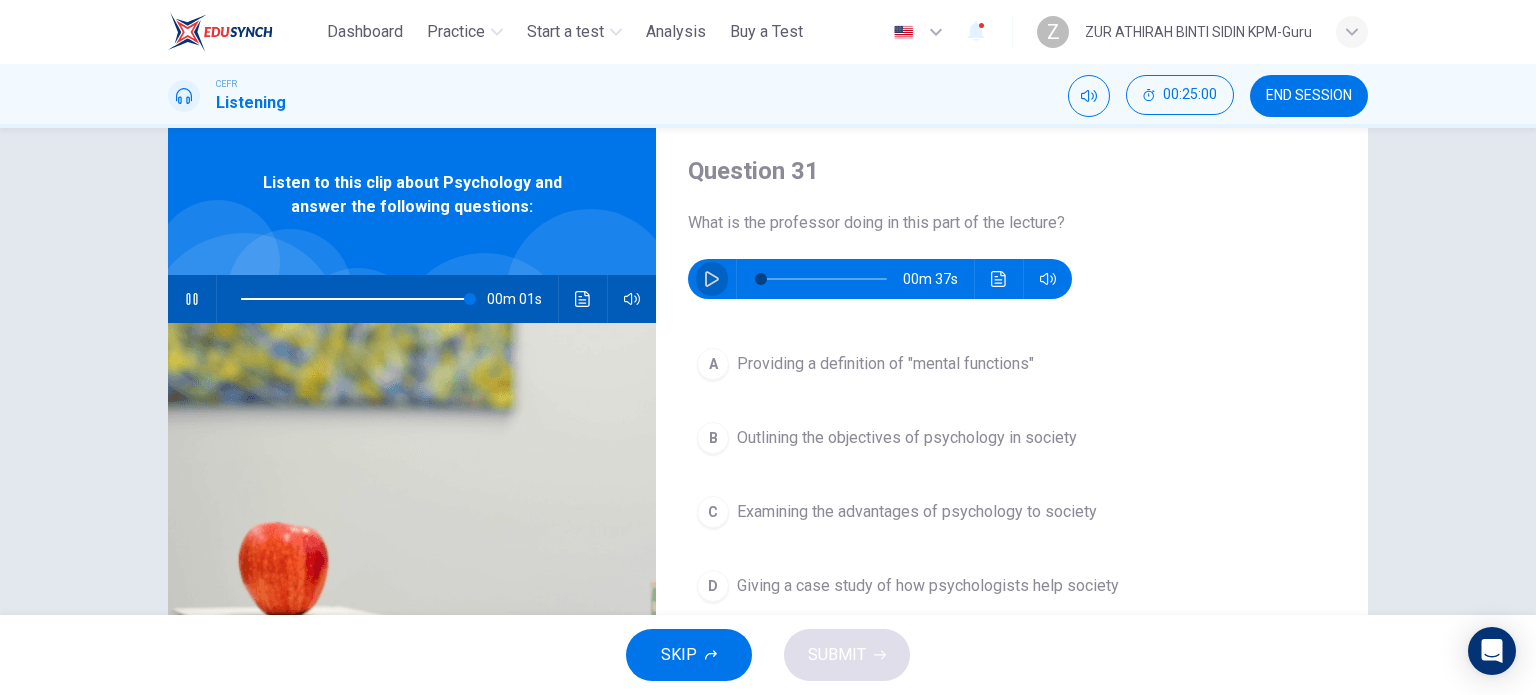 click at bounding box center [712, 279] 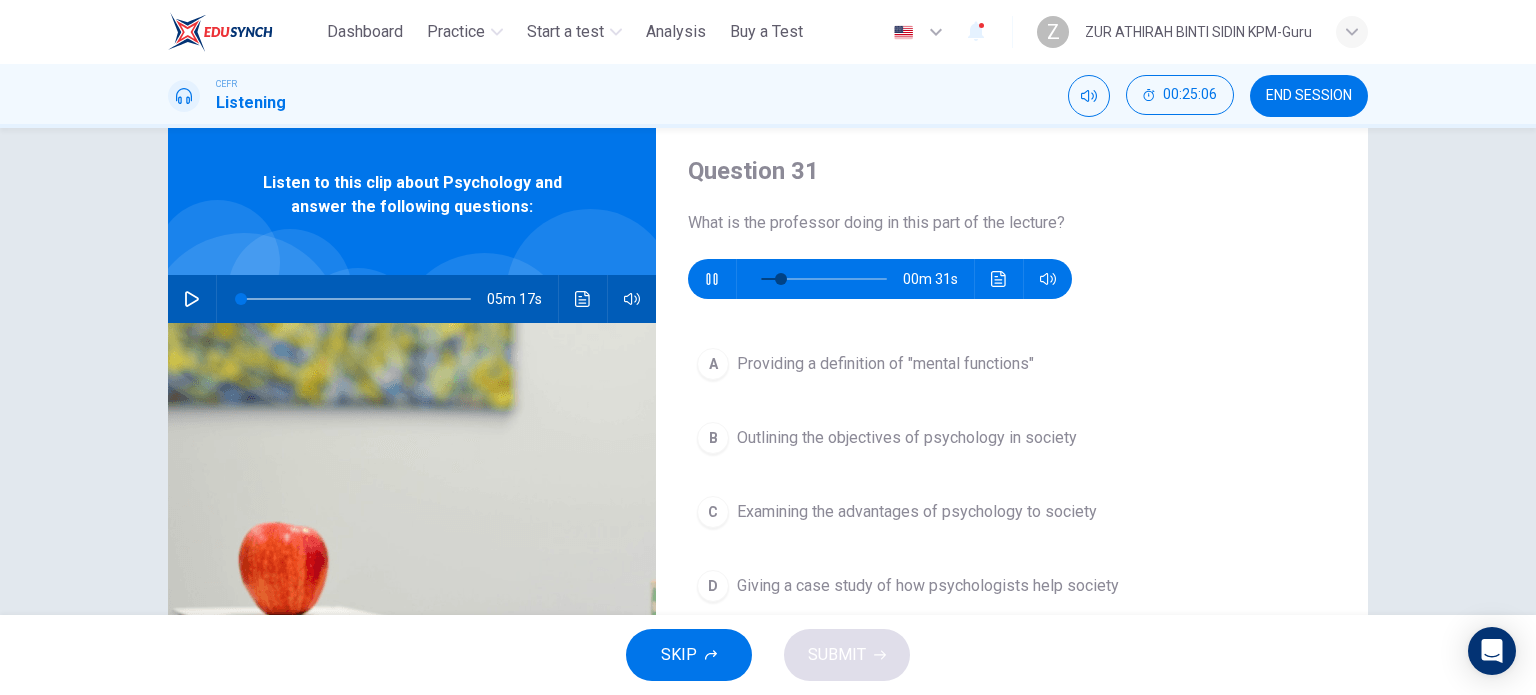 scroll, scrollTop: 187, scrollLeft: 0, axis: vertical 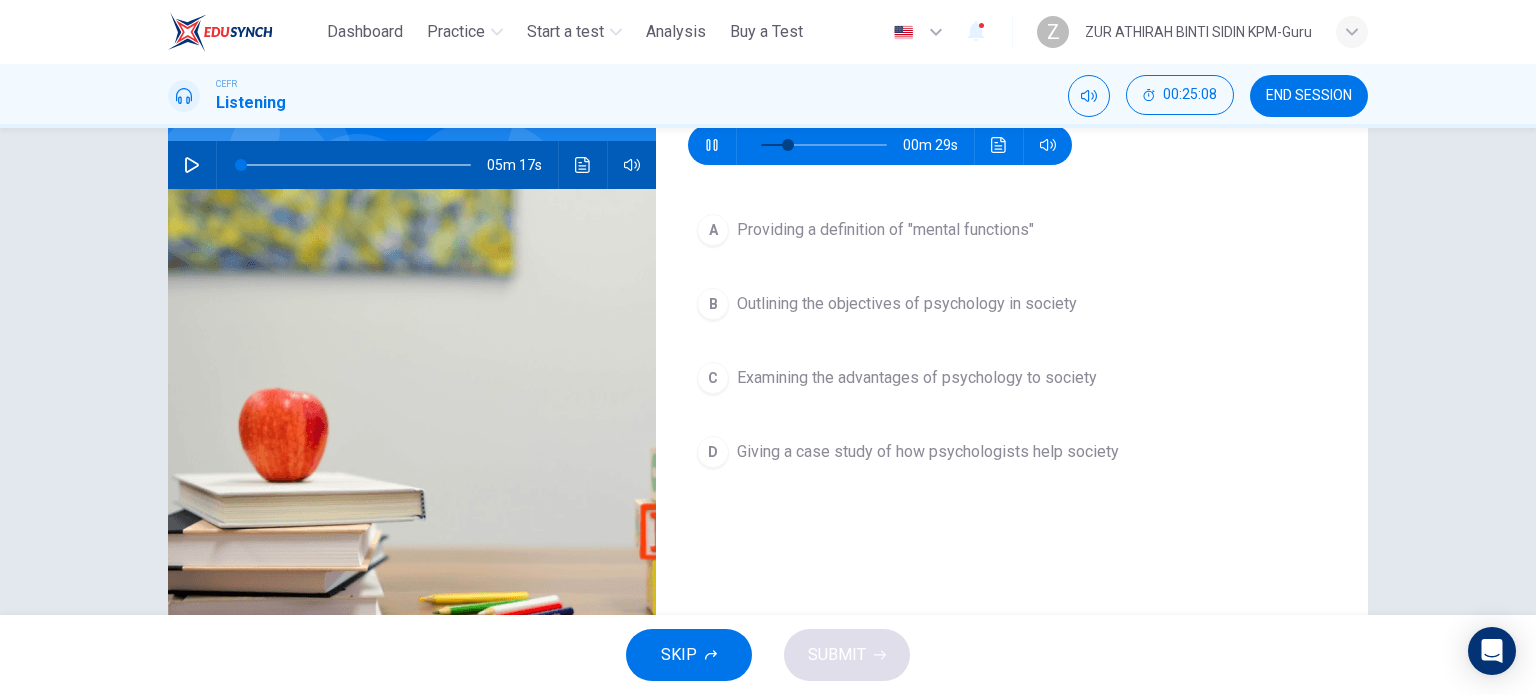 click on "Question 31 What is the professor doing in this part of the lecture? 00m 29s A Providing a definition of "mental functions" B Outlining the objectives of psychology in society C Examining the advantages of psychology to society D Giving a case study of how psychologists help society Listen to this clip about Psychology and answer the following questions: 05m 17s" at bounding box center [768, 371] 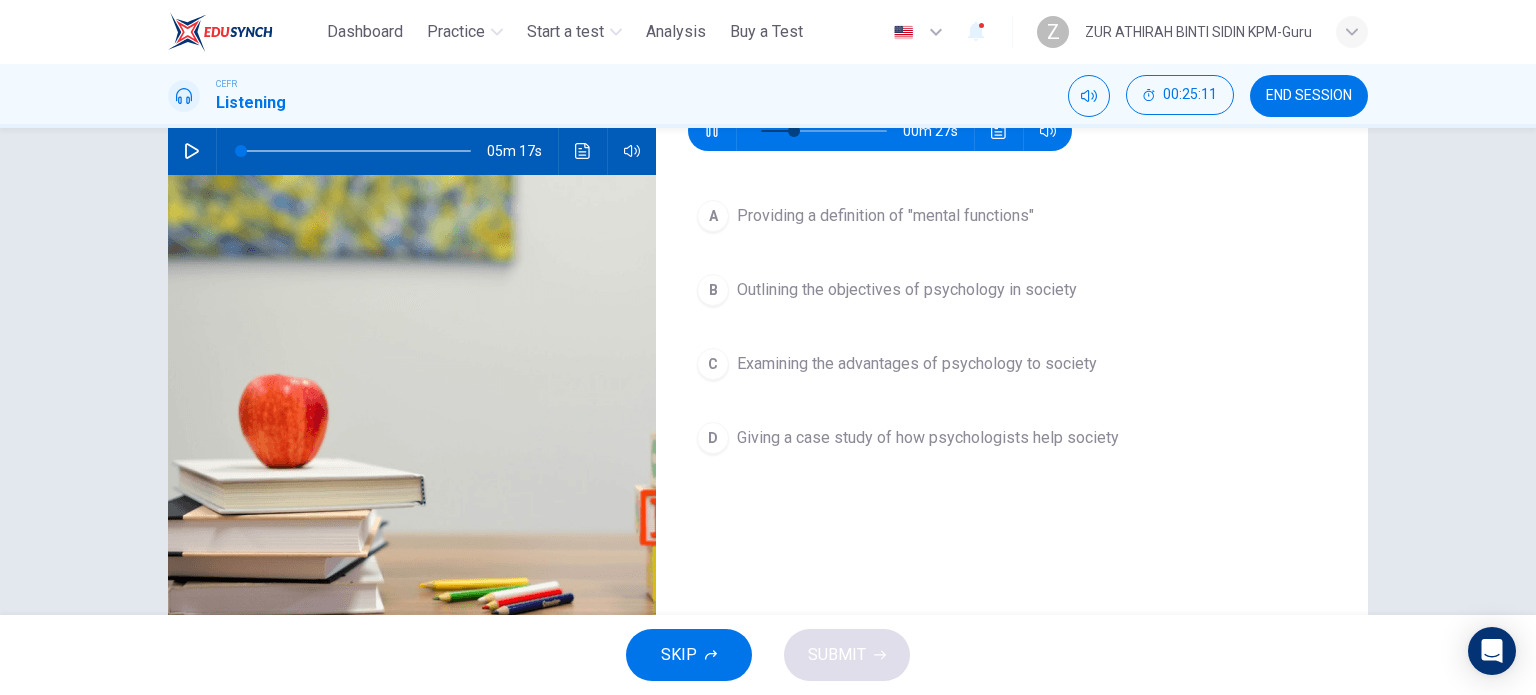 scroll, scrollTop: 196, scrollLeft: 0, axis: vertical 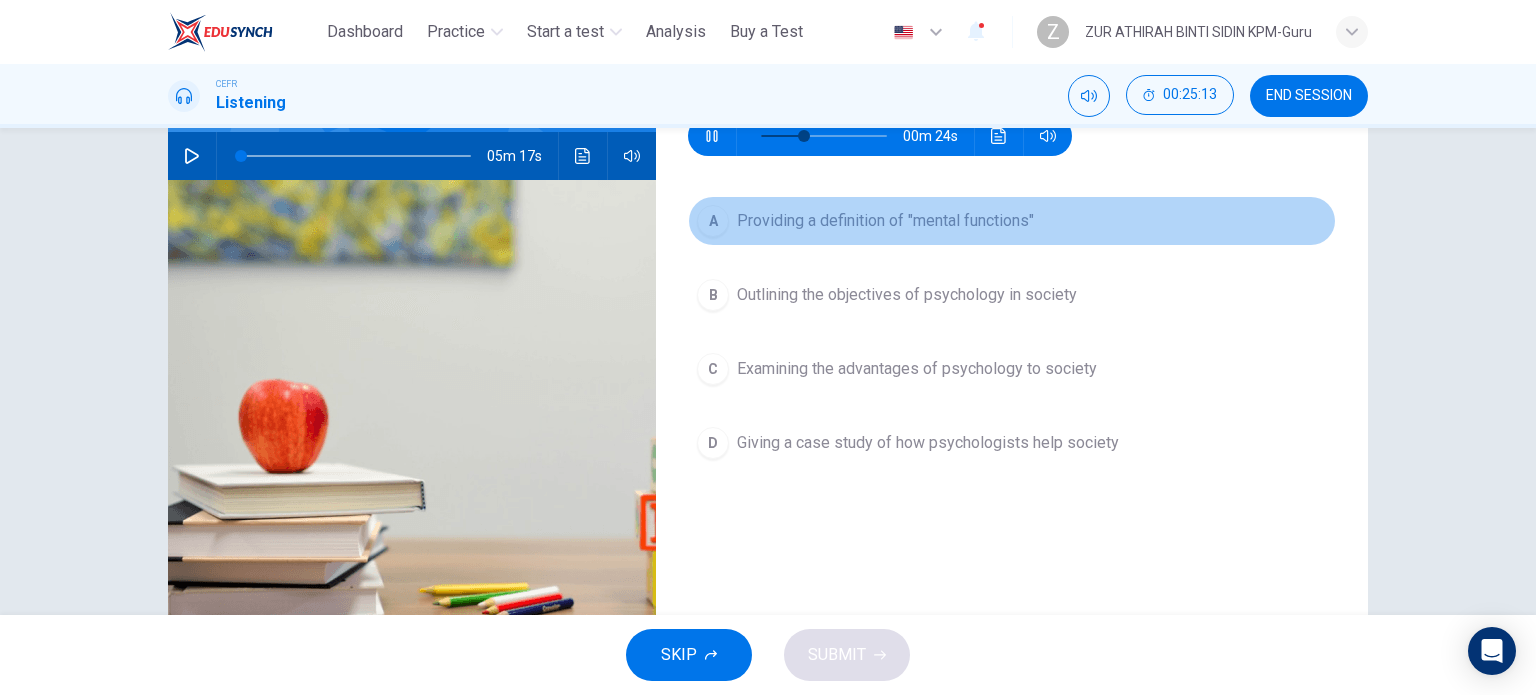 click on "Providing a definition of "mental functions"" at bounding box center (885, 221) 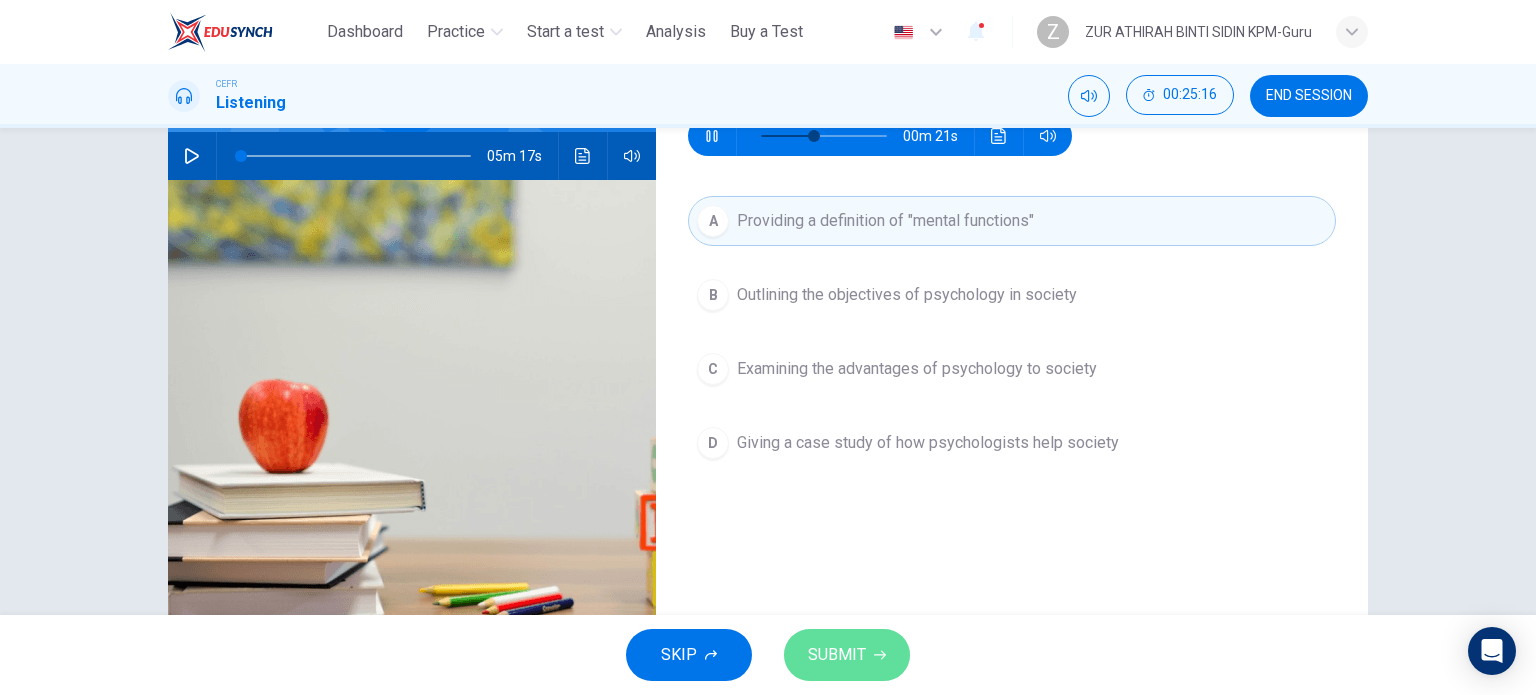 click on "SUBMIT" at bounding box center [847, 655] 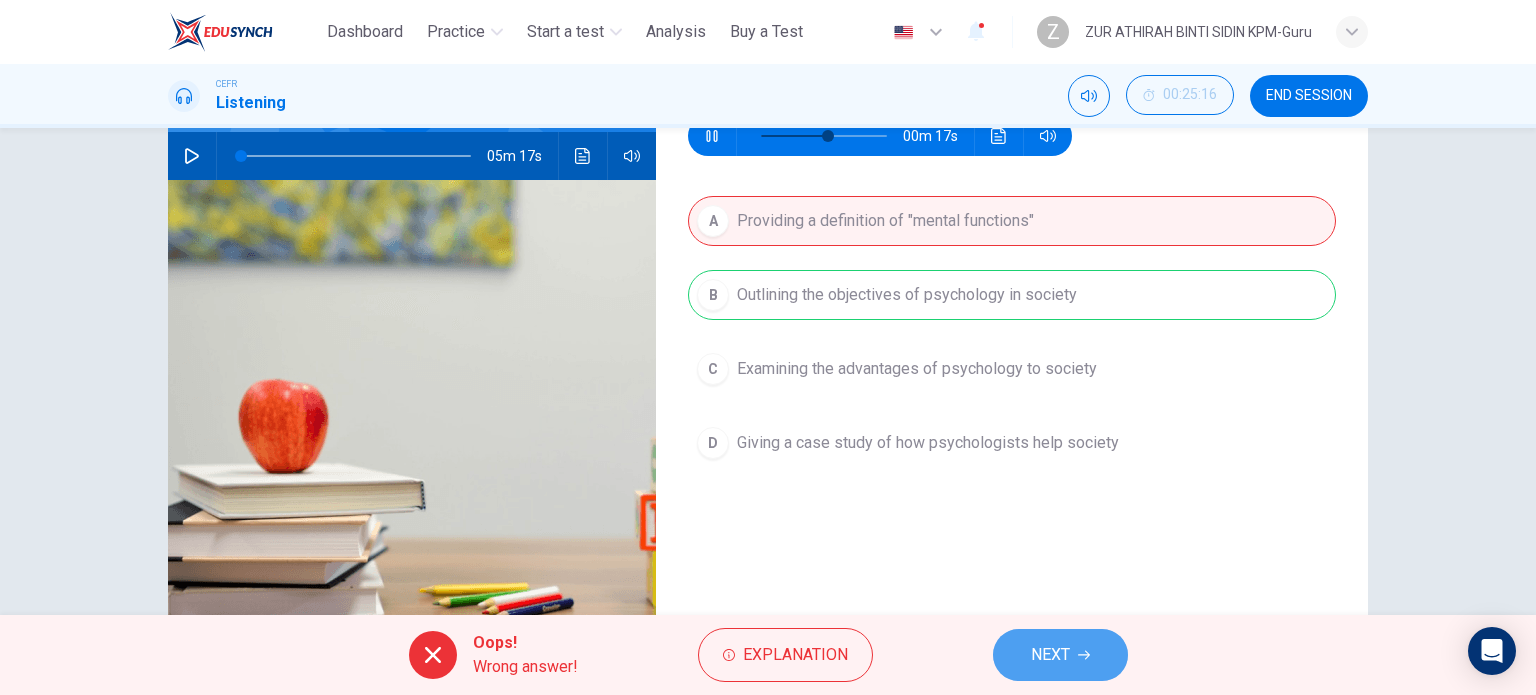 click on "NEXT" at bounding box center [1060, 655] 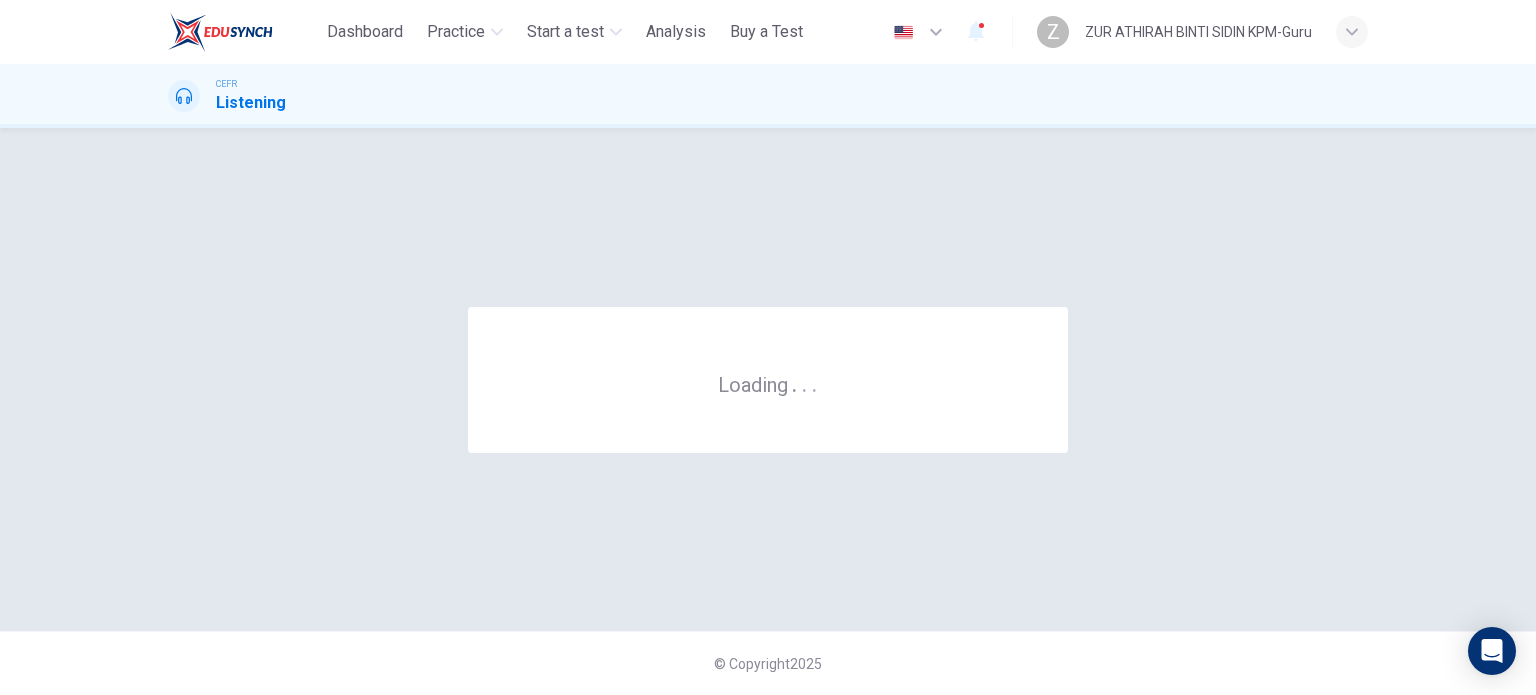 scroll, scrollTop: 0, scrollLeft: 0, axis: both 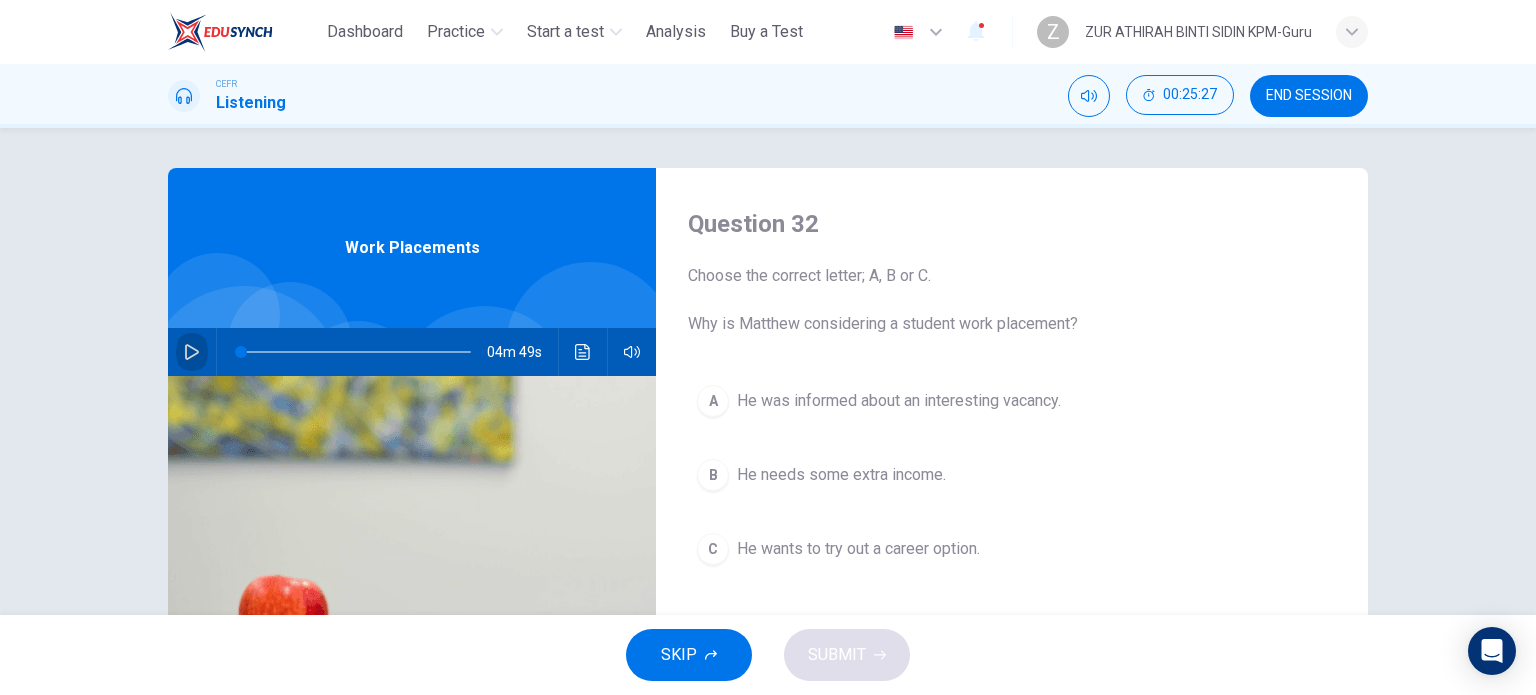 click at bounding box center (192, 352) 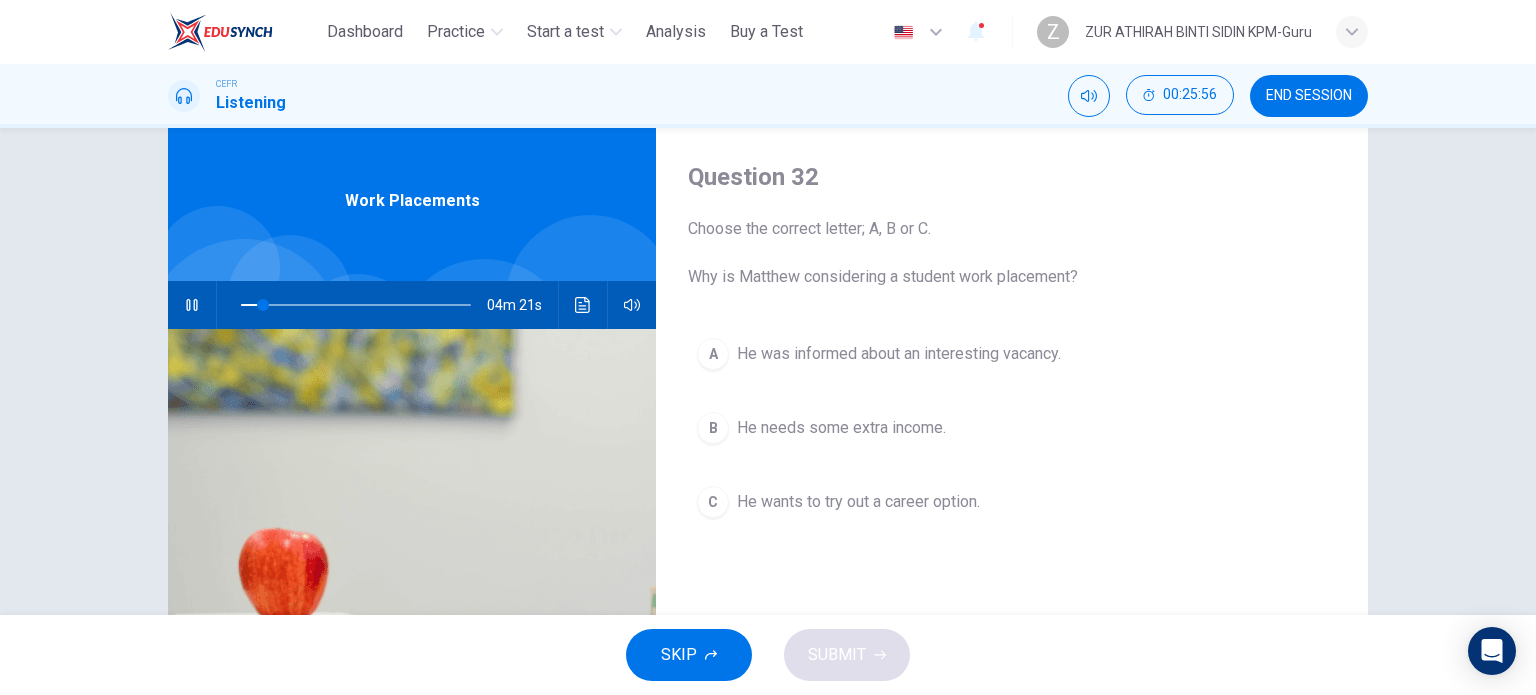 scroll, scrollTop: 48, scrollLeft: 0, axis: vertical 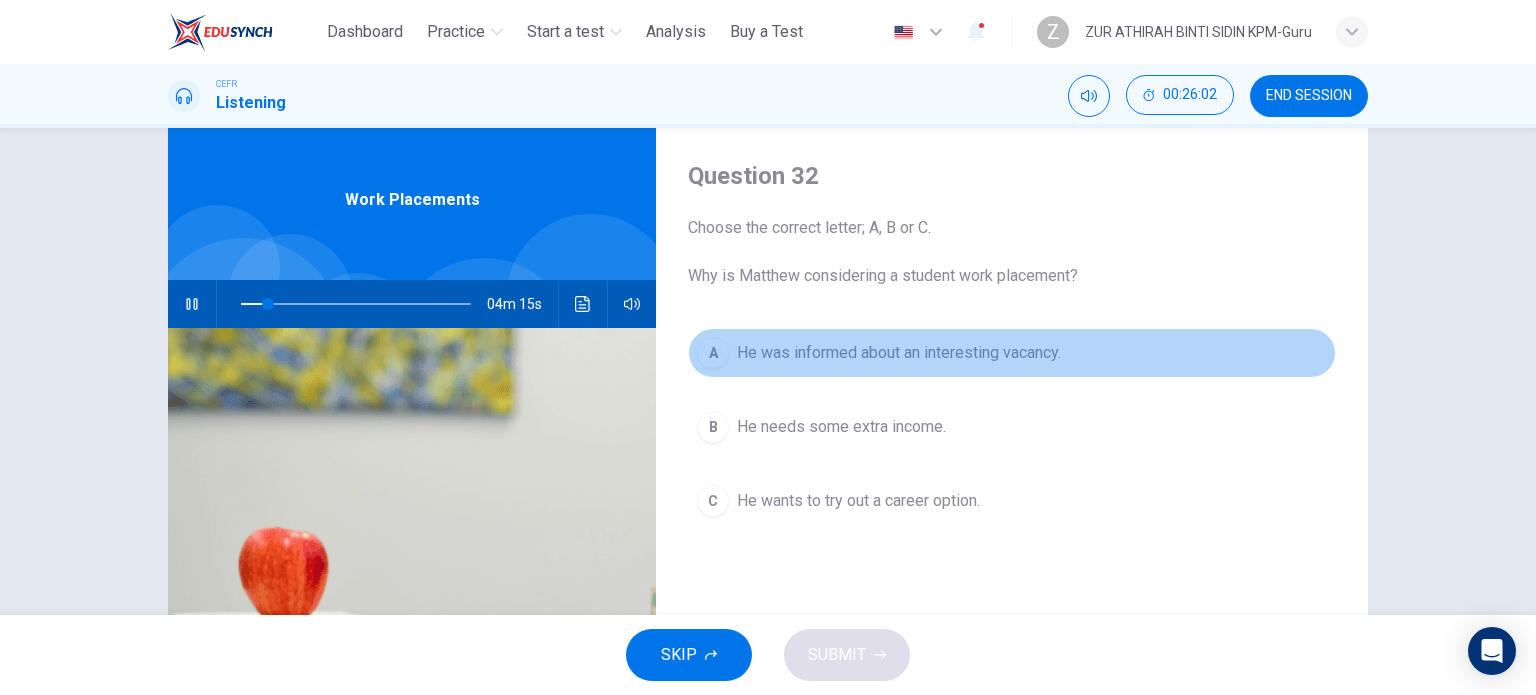 click on "He was informed about an interesting vacancy." at bounding box center [899, 353] 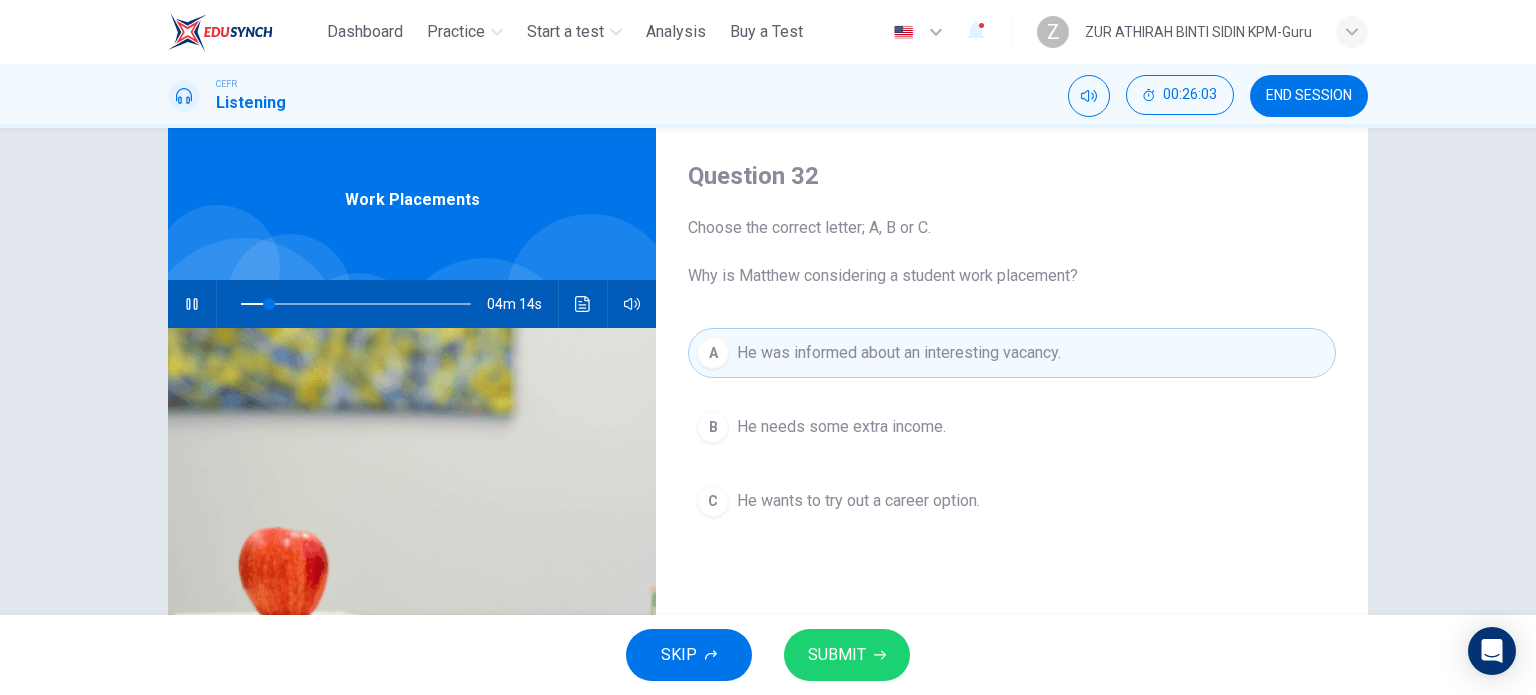 click on "SUBMIT" at bounding box center [837, 655] 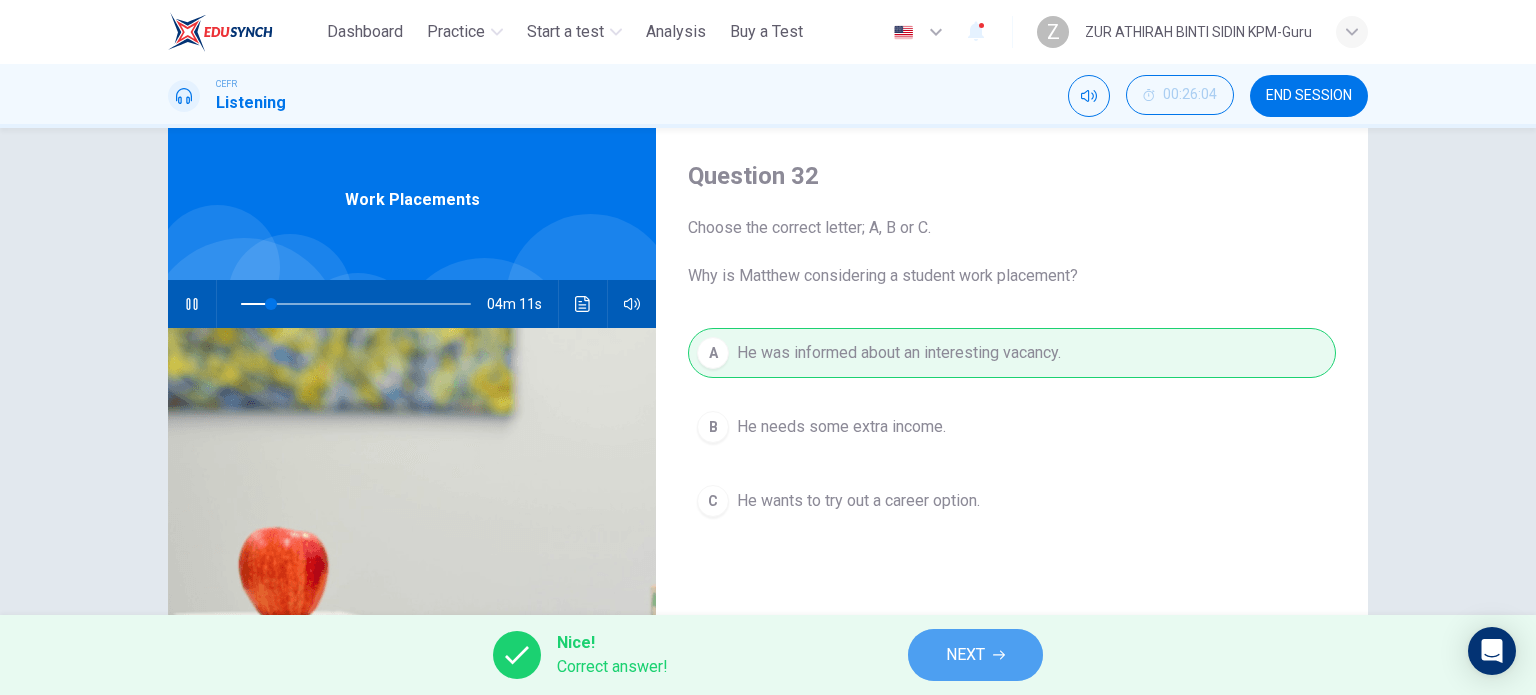 click on "NEXT" at bounding box center [965, 655] 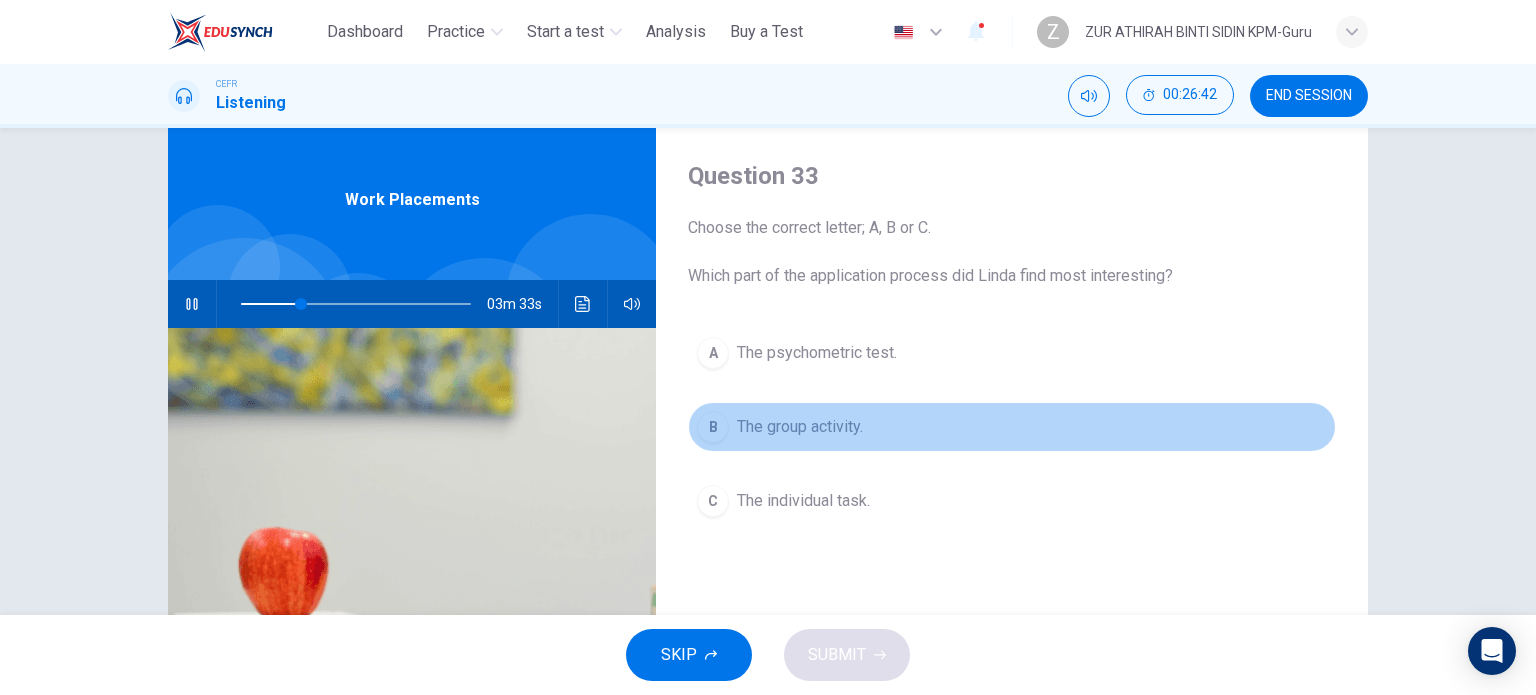 click on "The group activity." at bounding box center [817, 353] 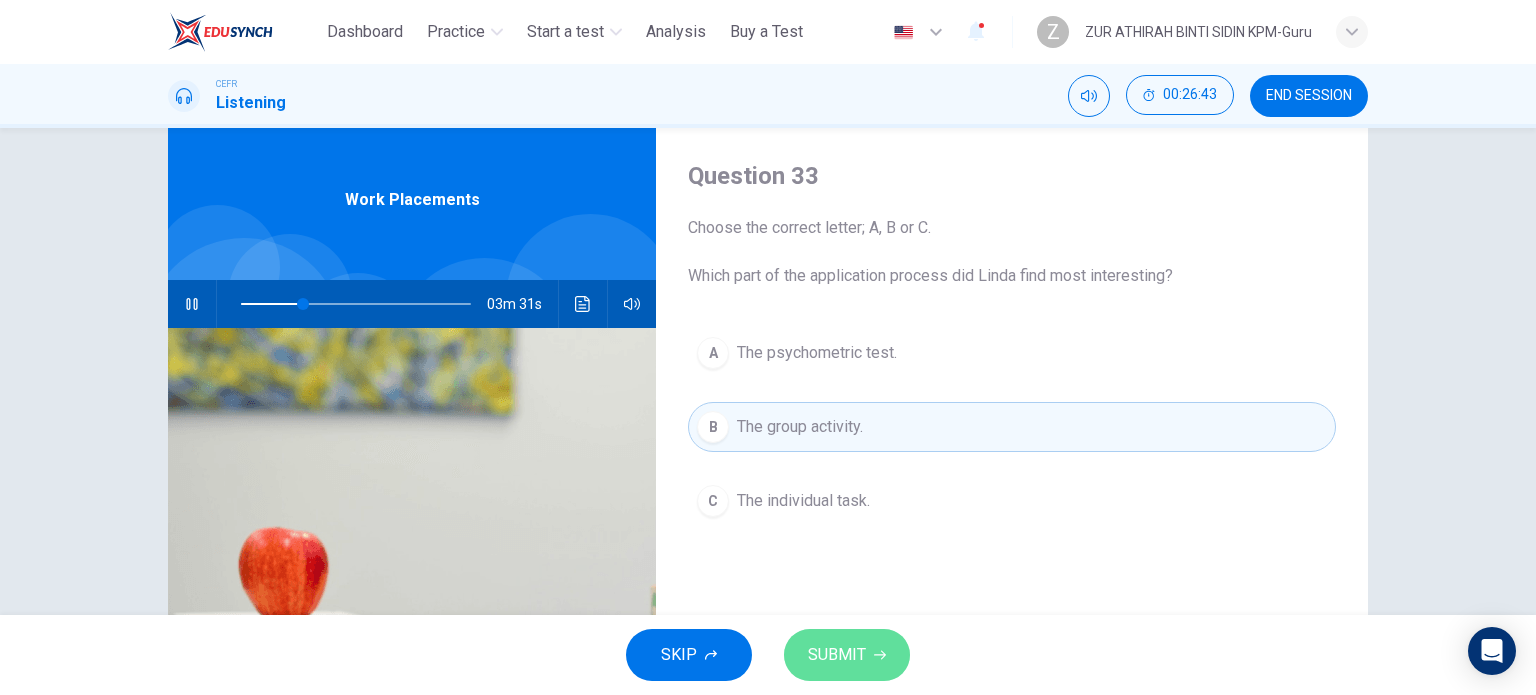 click on "SUBMIT" at bounding box center [837, 655] 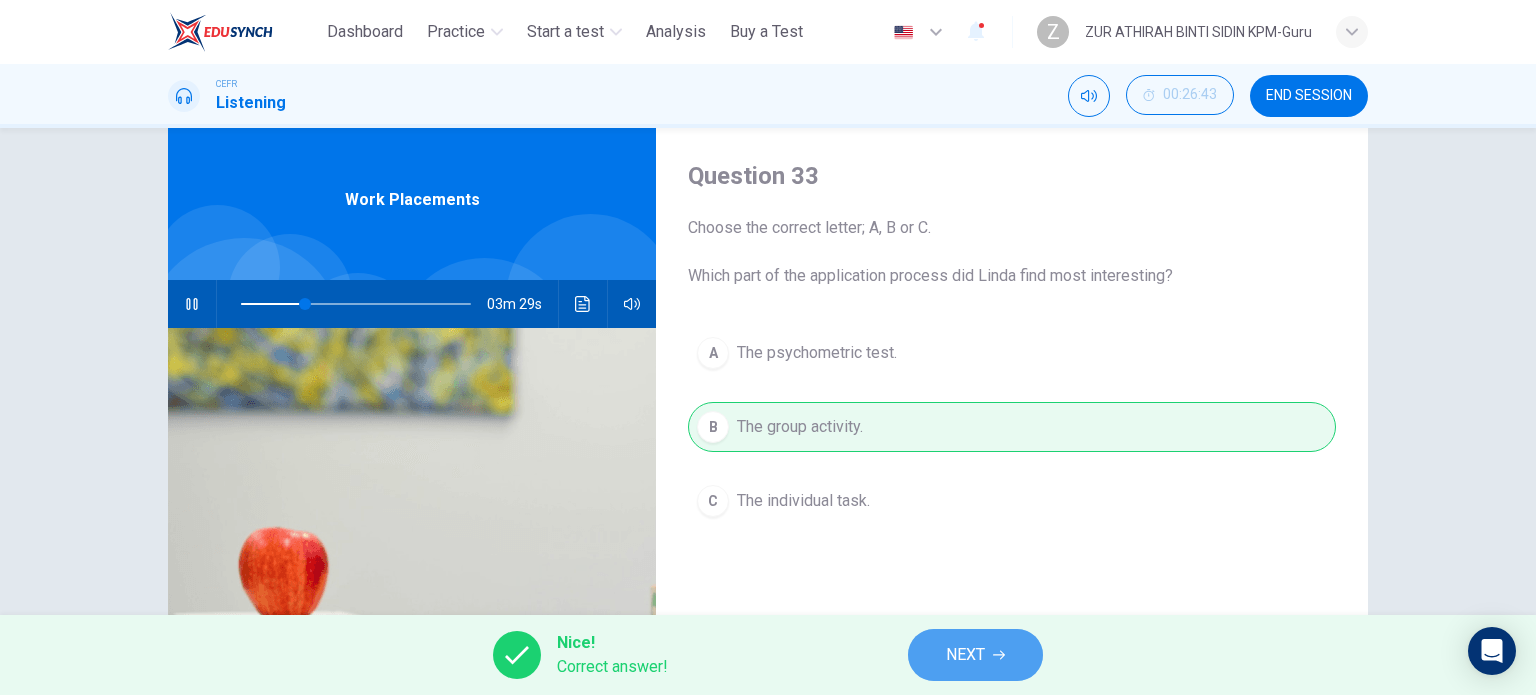click on "NEXT" at bounding box center (975, 655) 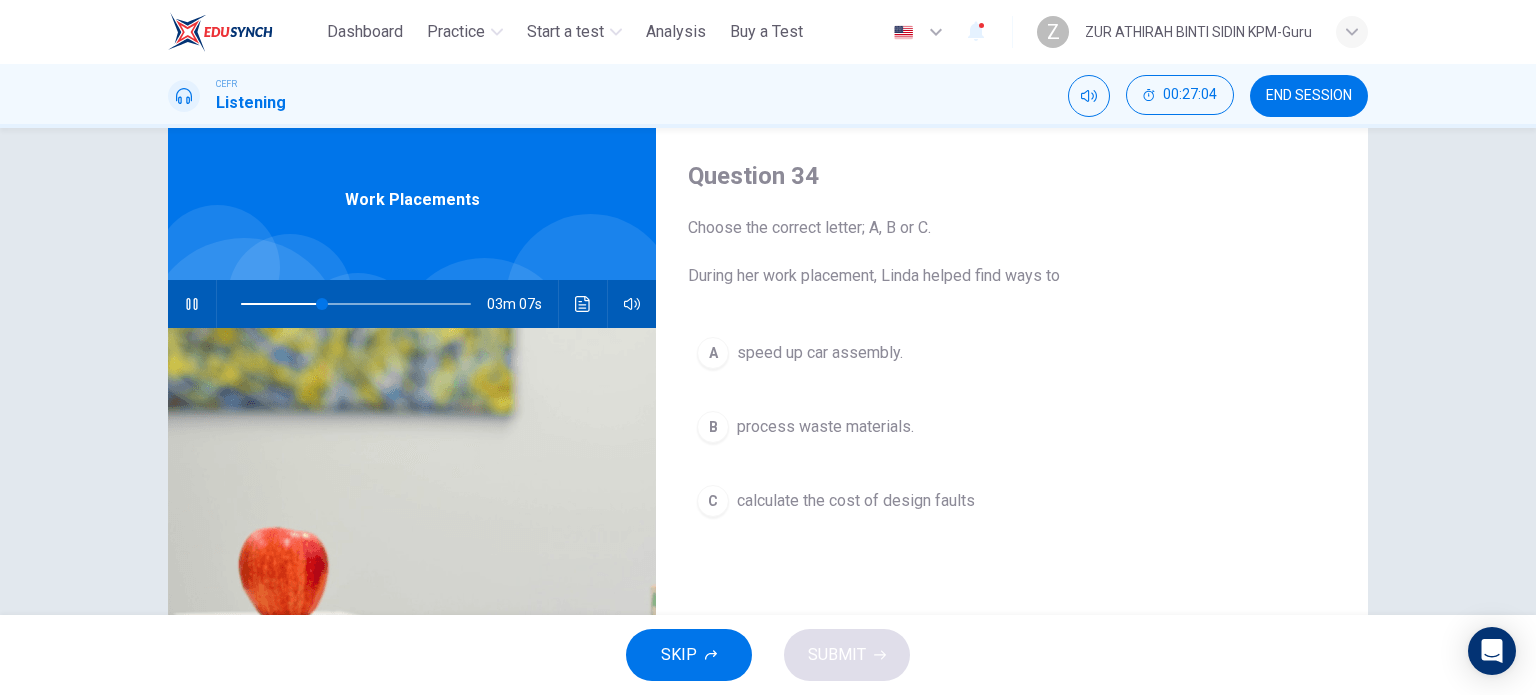 scroll, scrollTop: 112, scrollLeft: 0, axis: vertical 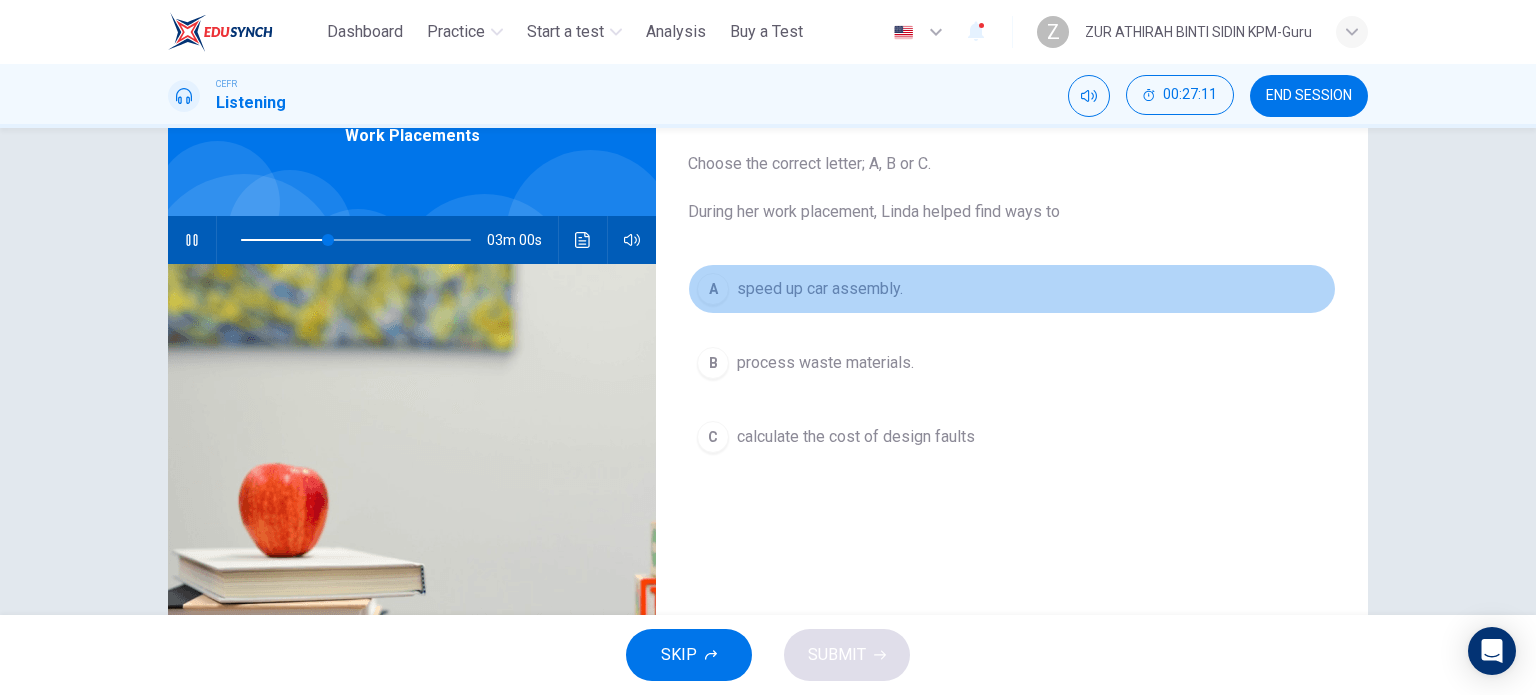 click on "A speed up car assembly." at bounding box center (1012, 289) 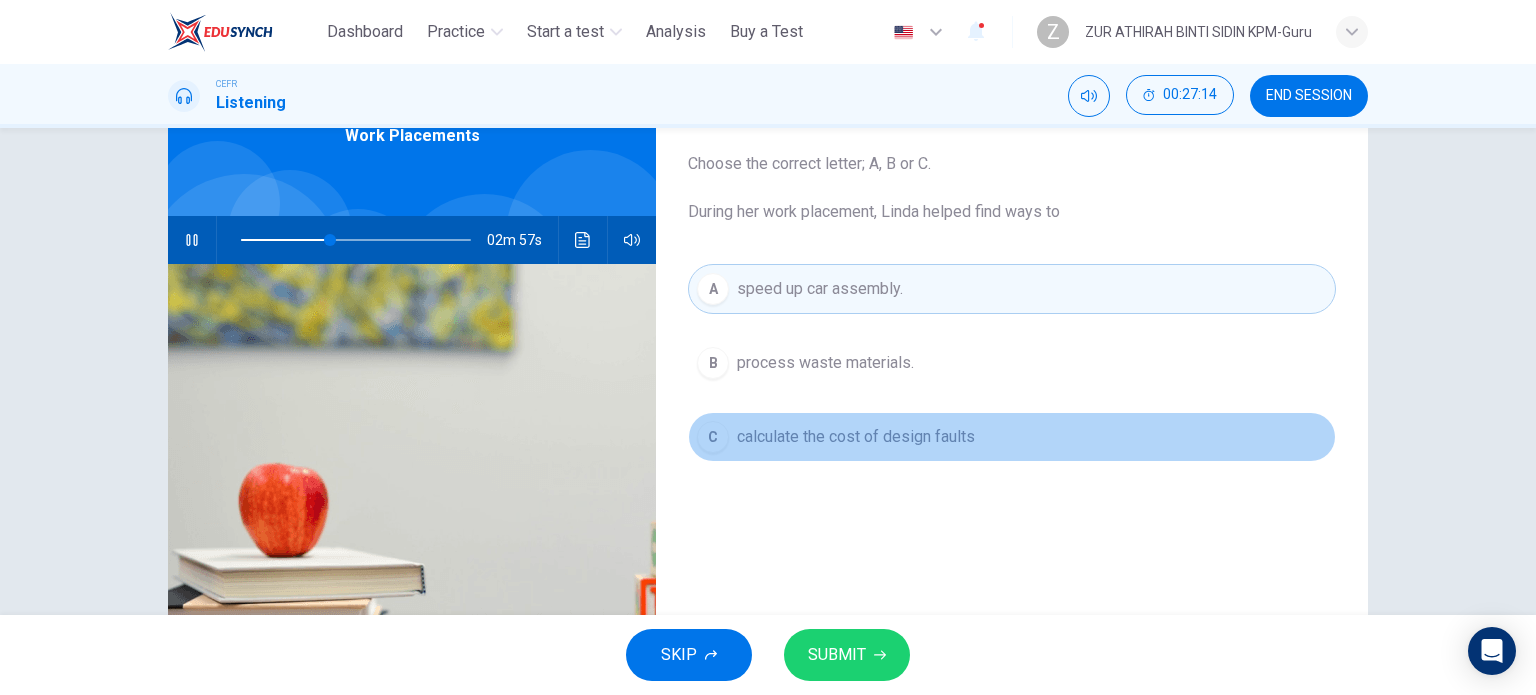 click on "C calculate the cost of design faults" at bounding box center [1012, 437] 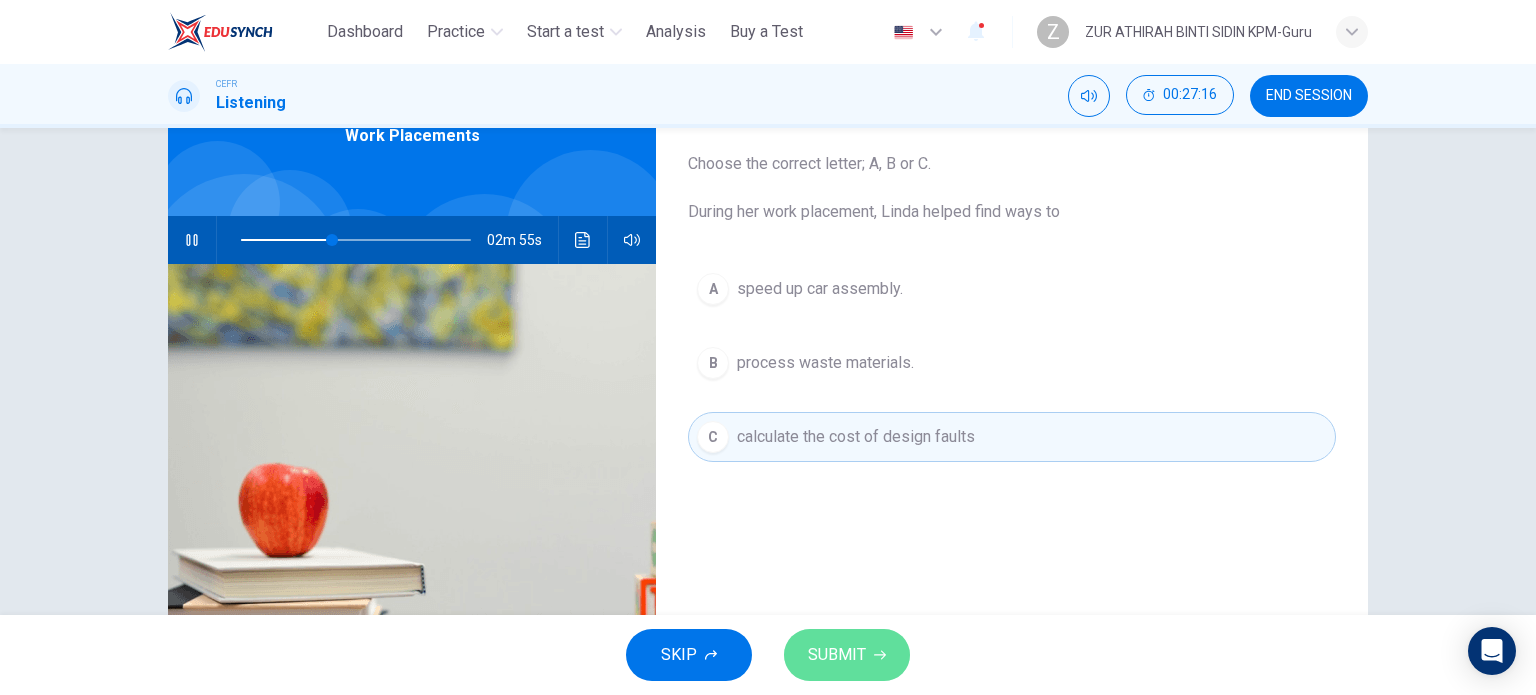 click on "SUBMIT" at bounding box center (847, 655) 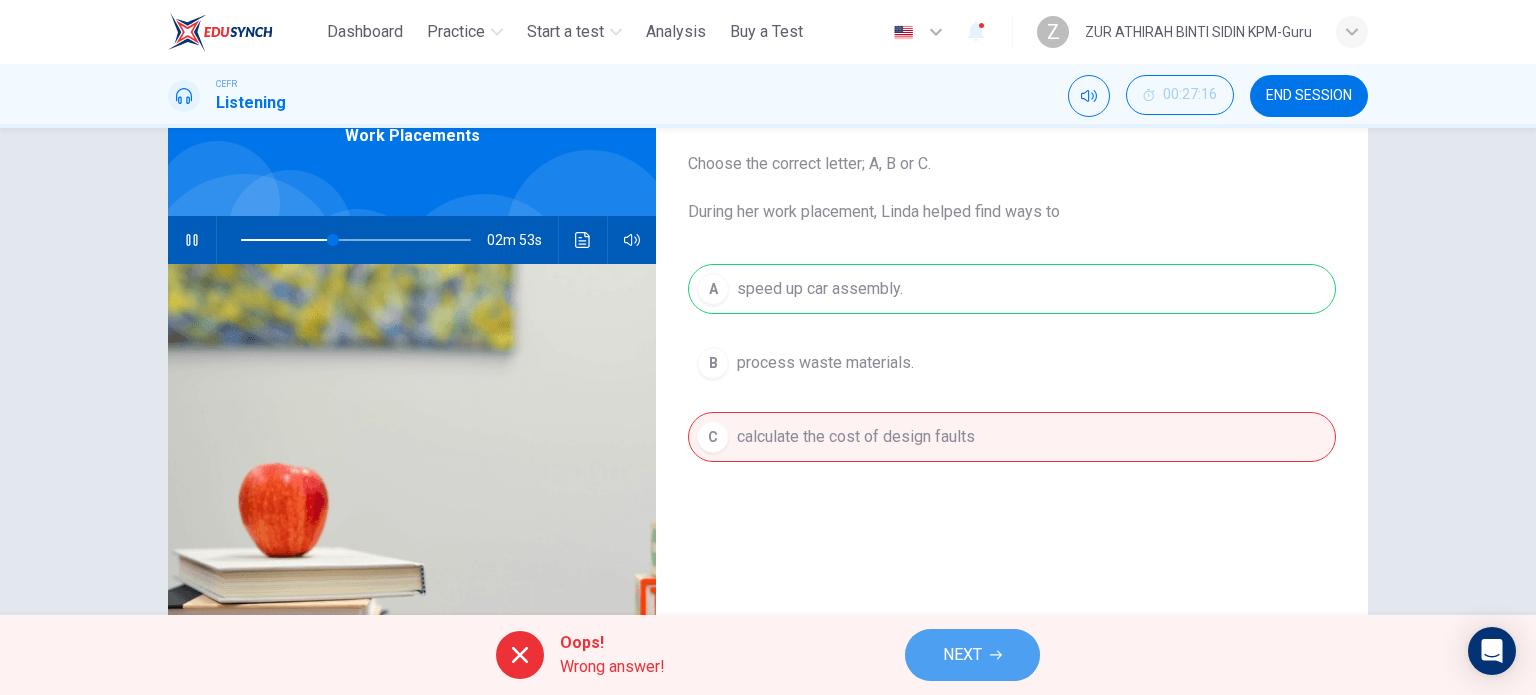 click on "NEXT" at bounding box center [962, 655] 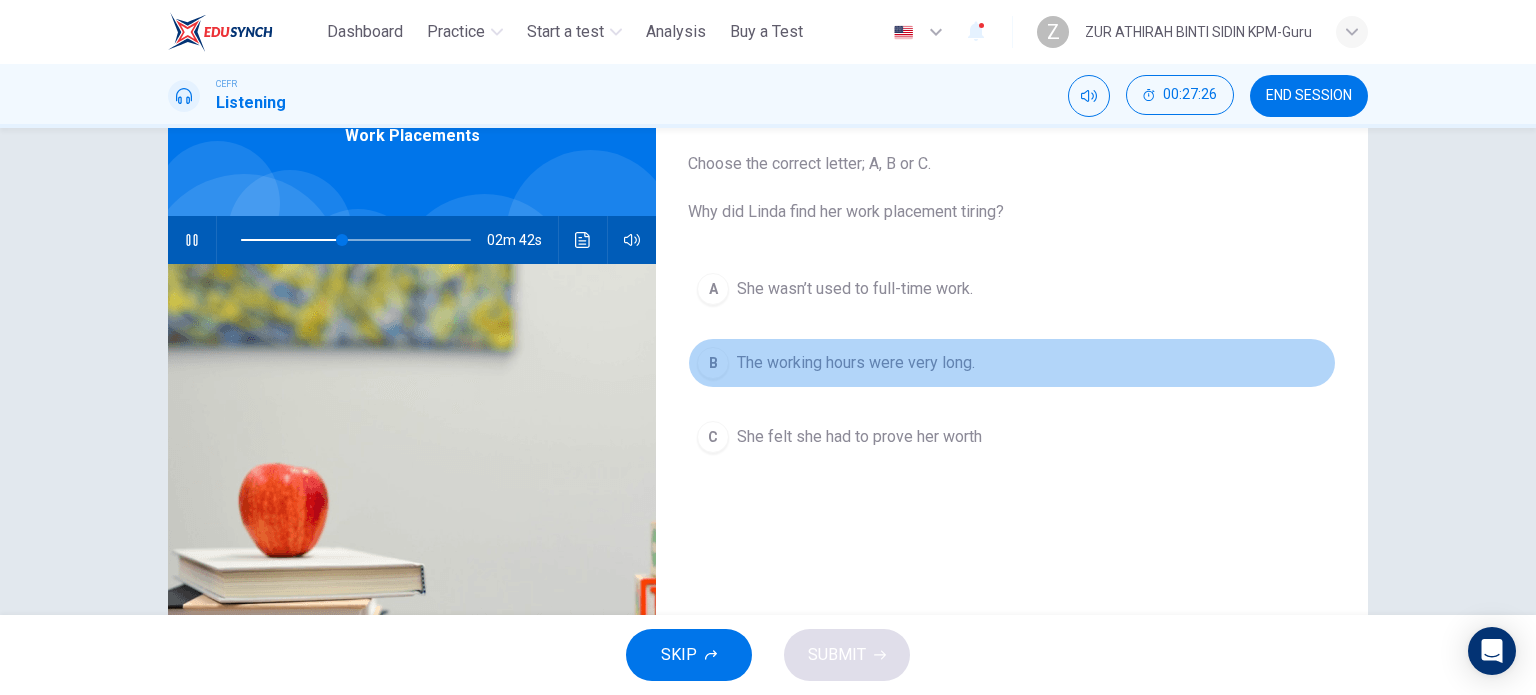 click on "The working hours were very long." at bounding box center [855, 289] 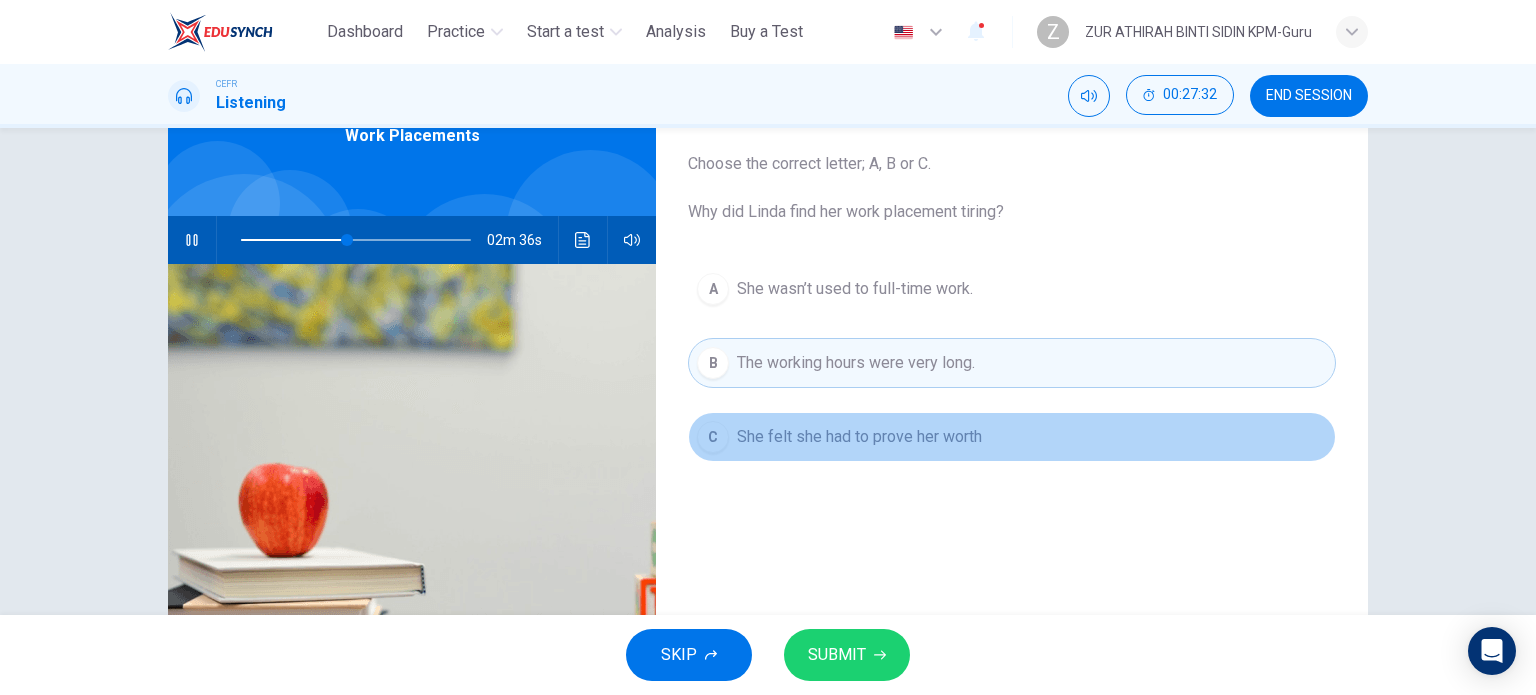 click on "She felt she had to prove her worth" at bounding box center (855, 289) 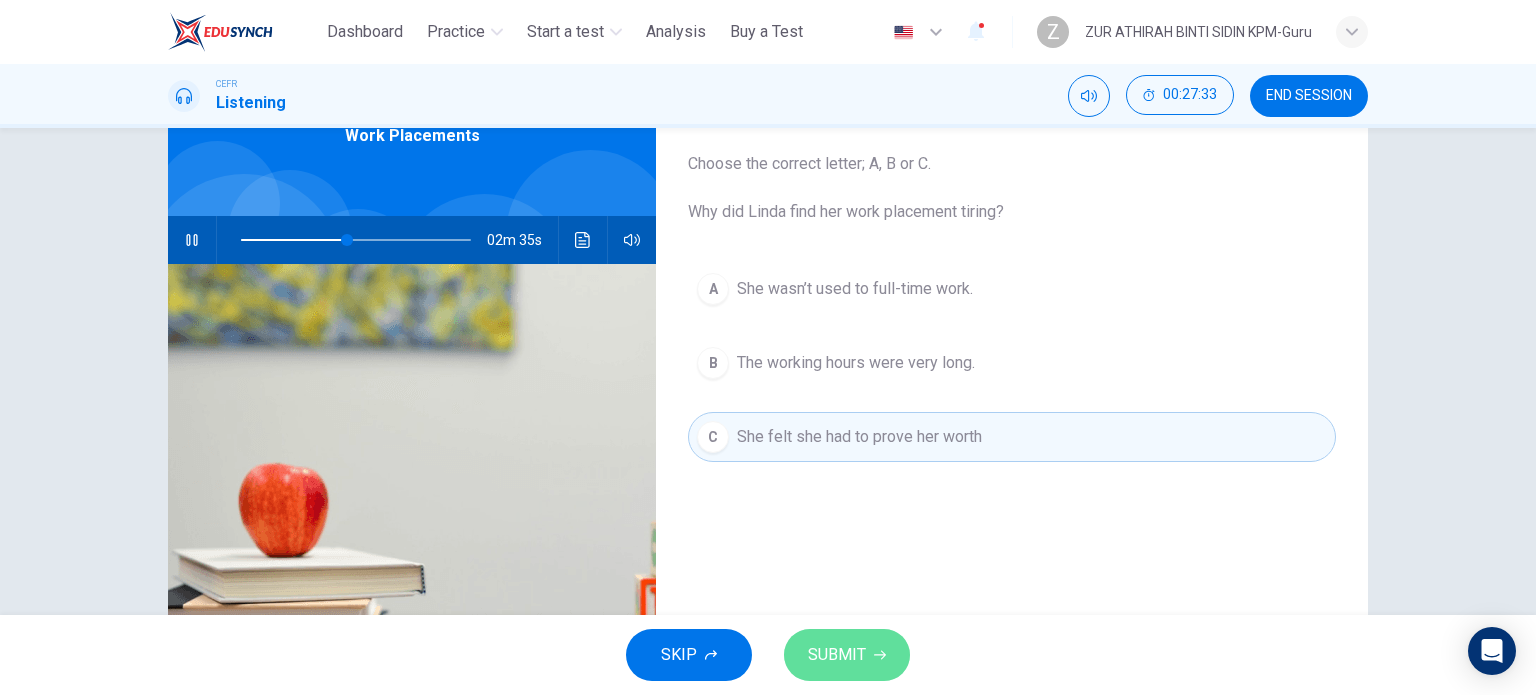 click on "SUBMIT" at bounding box center [847, 655] 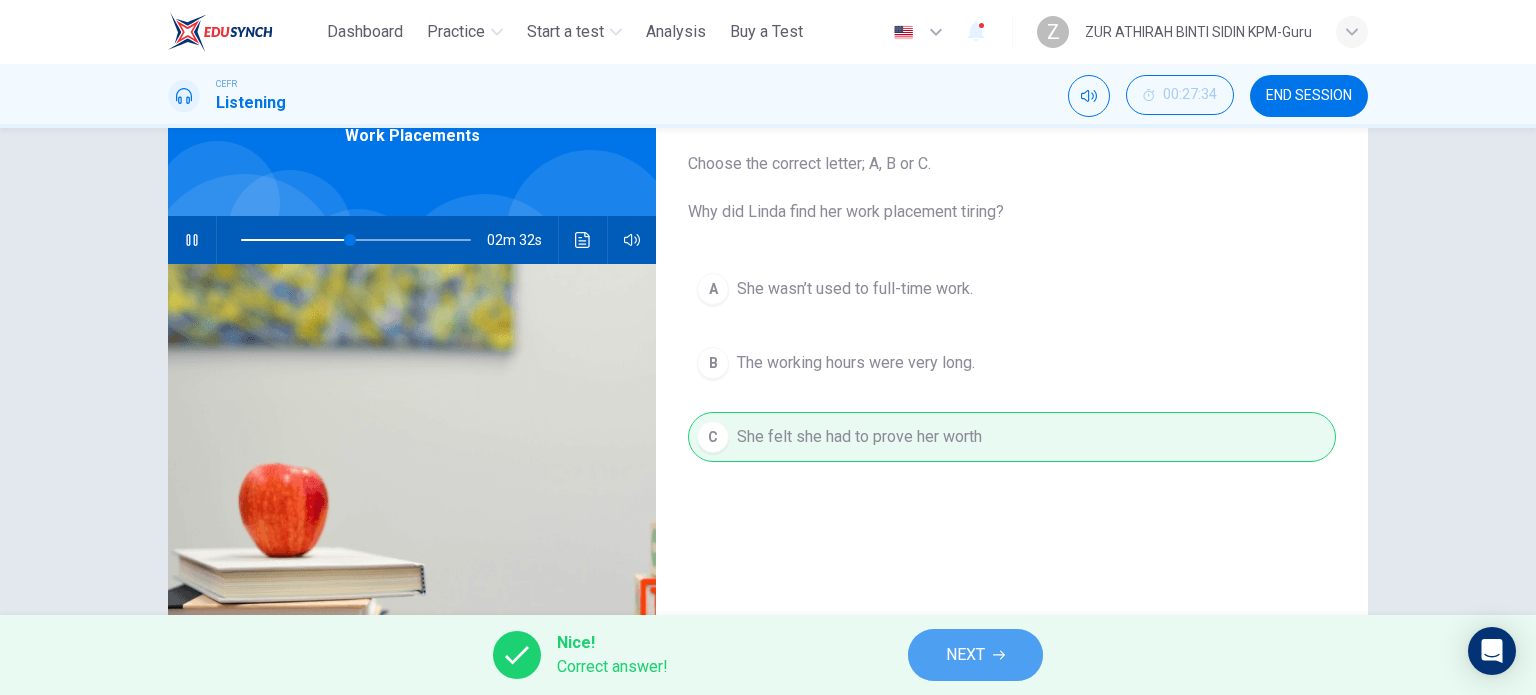 click on "NEXT" at bounding box center (975, 655) 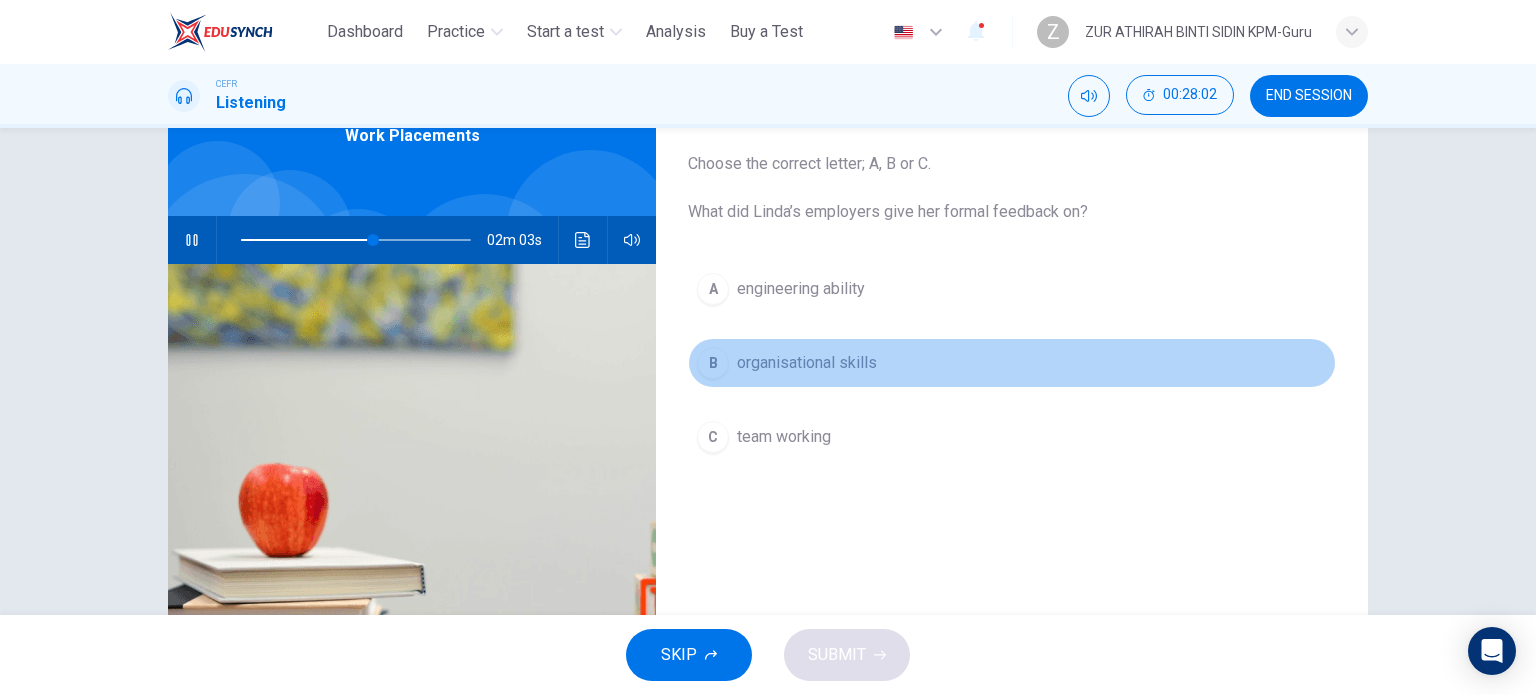 click on "organisational skills" at bounding box center (801, 289) 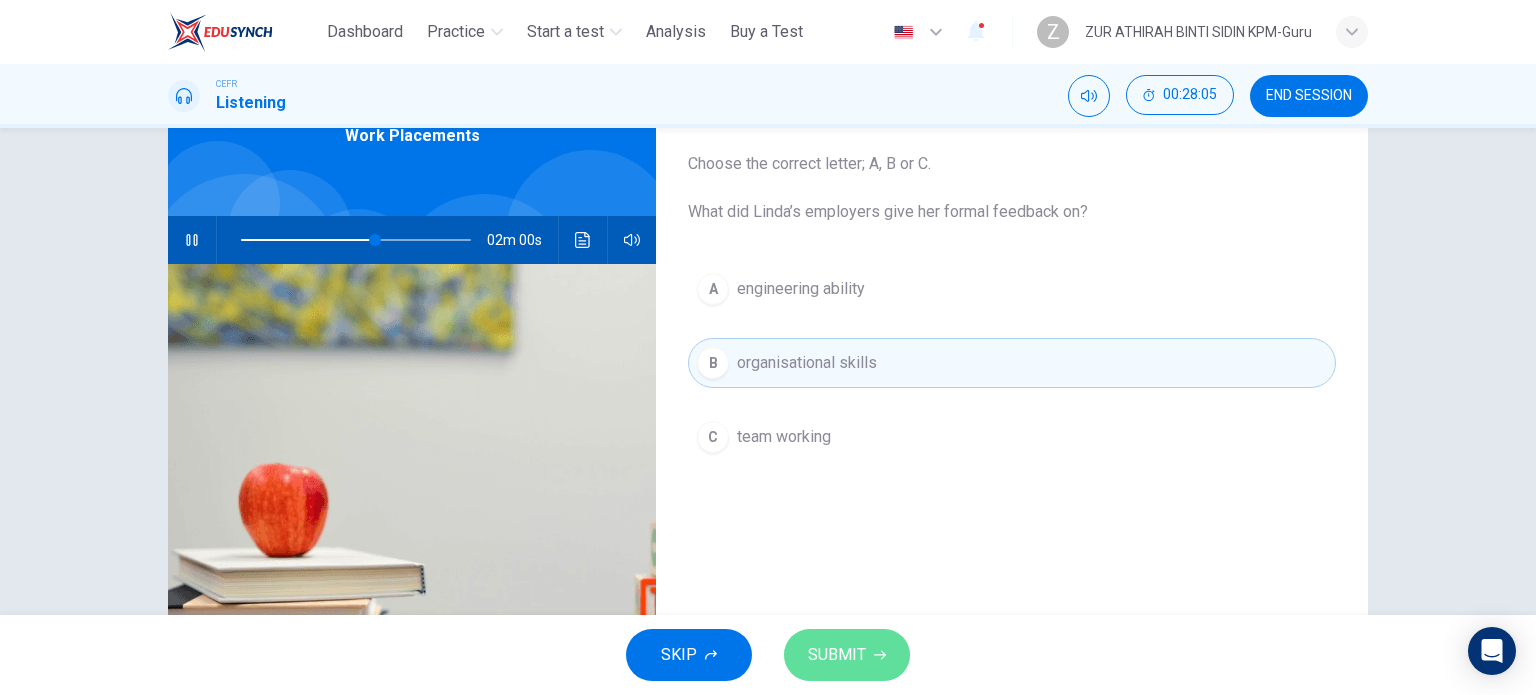 click on "SUBMIT" at bounding box center [837, 655] 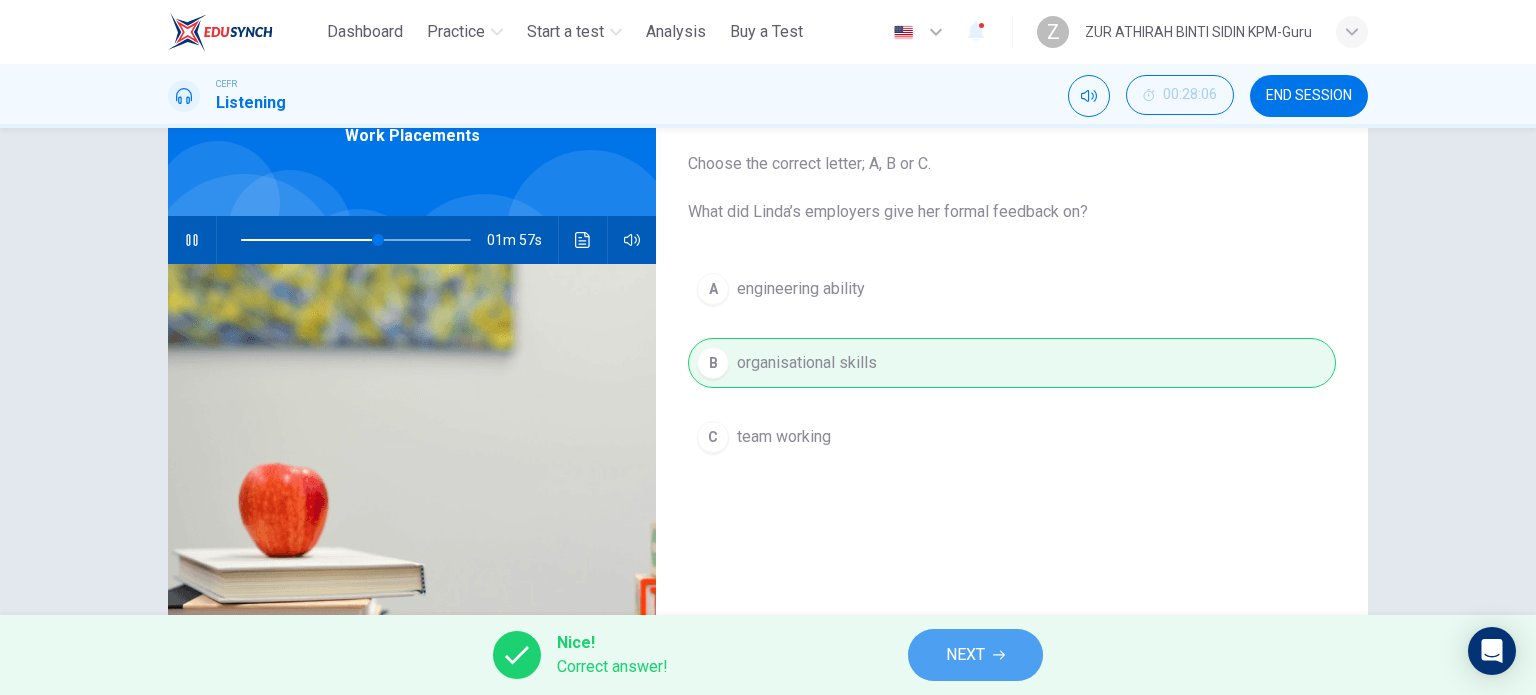 click on "NEXT" at bounding box center [965, 655] 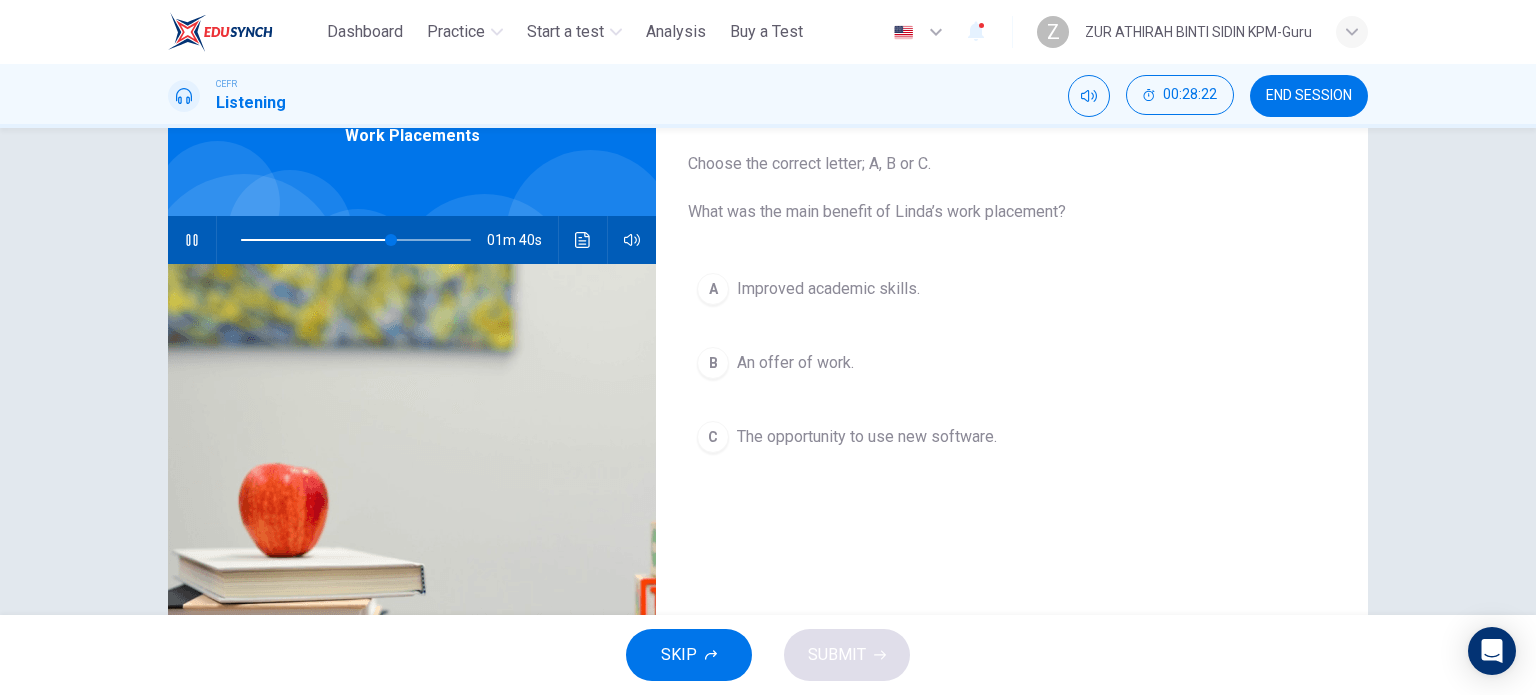 click on "Improved academic skills." at bounding box center [828, 289] 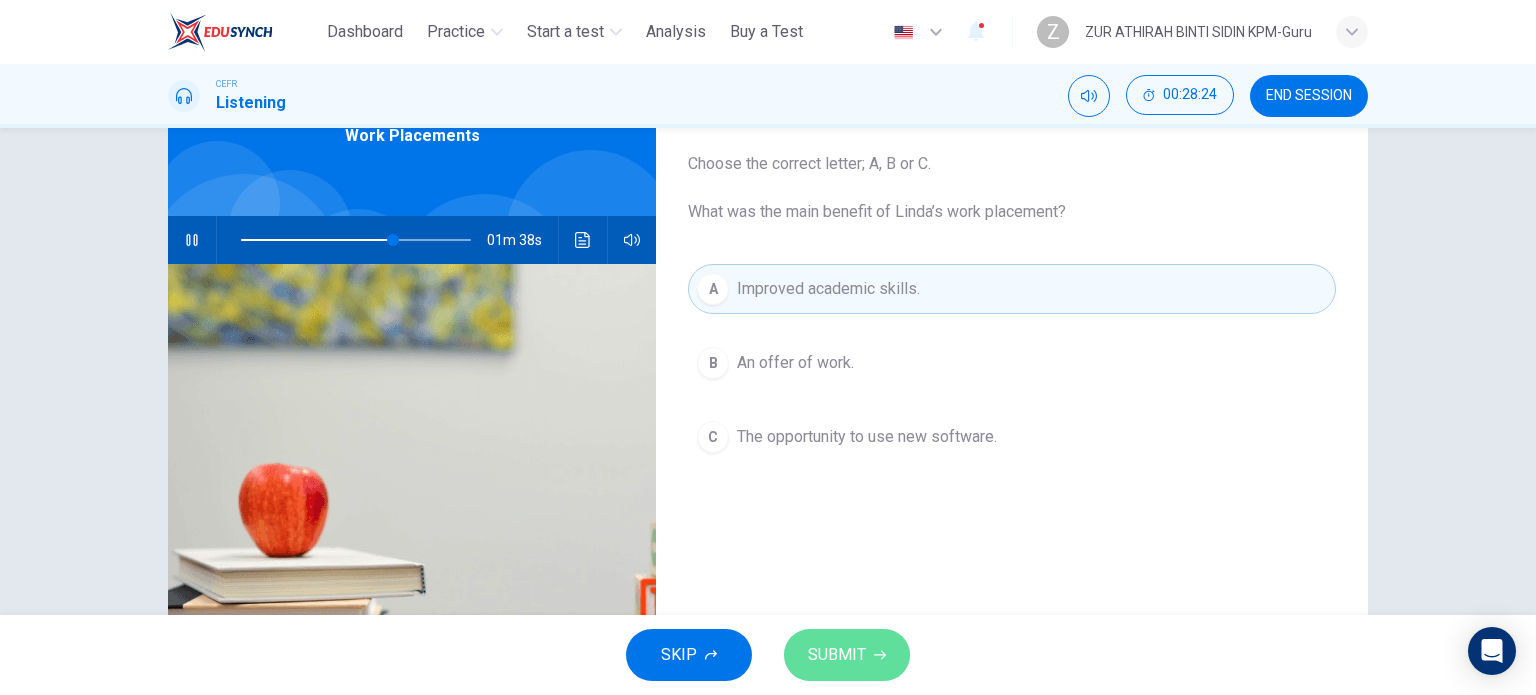 click on "SUBMIT" at bounding box center [837, 655] 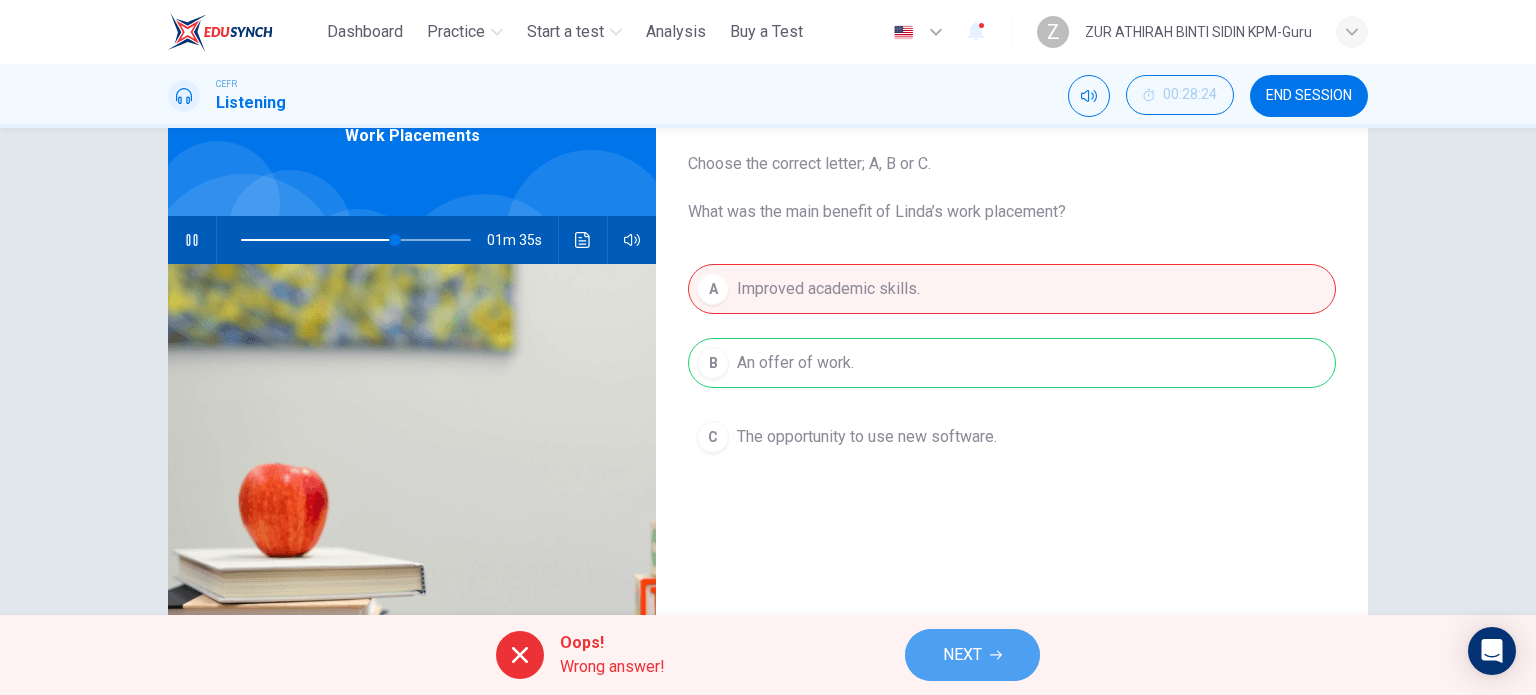 click on "NEXT" at bounding box center (972, 655) 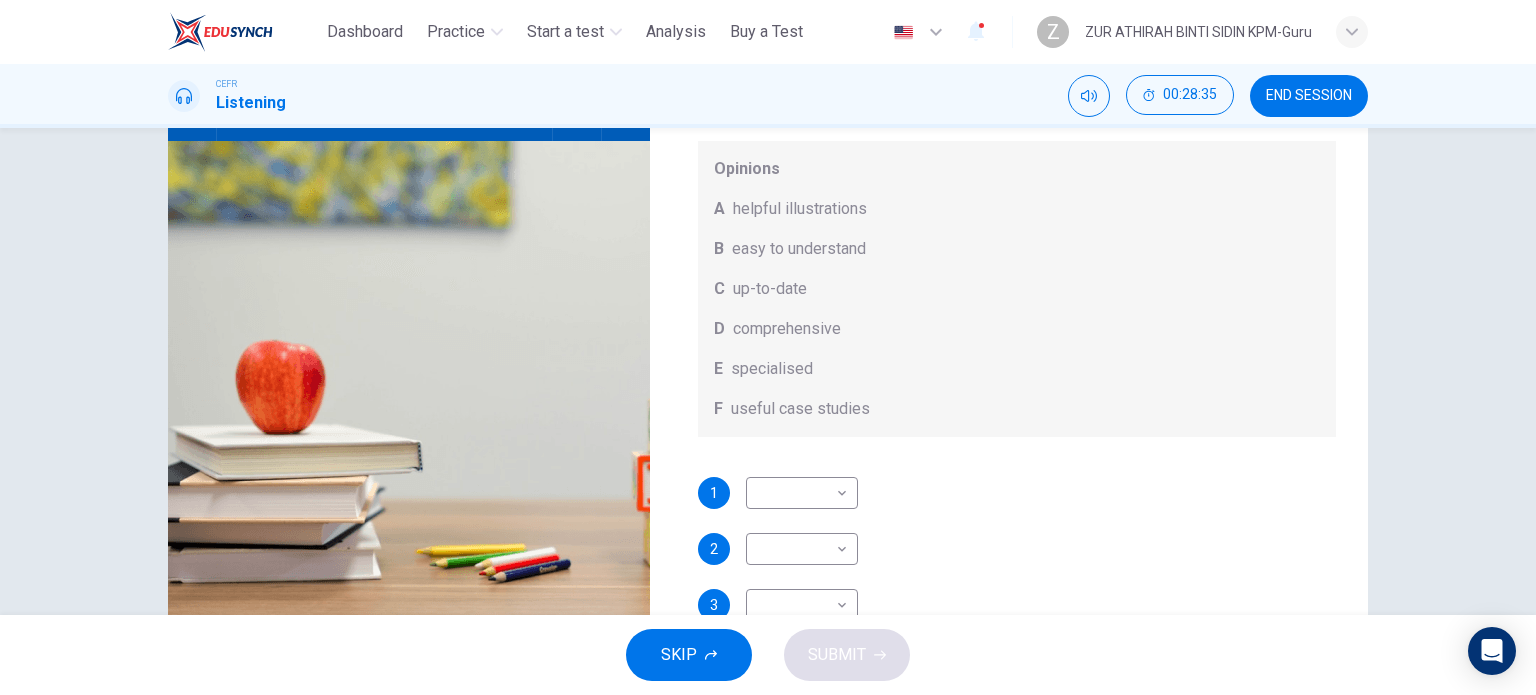 scroll, scrollTop: 234, scrollLeft: 0, axis: vertical 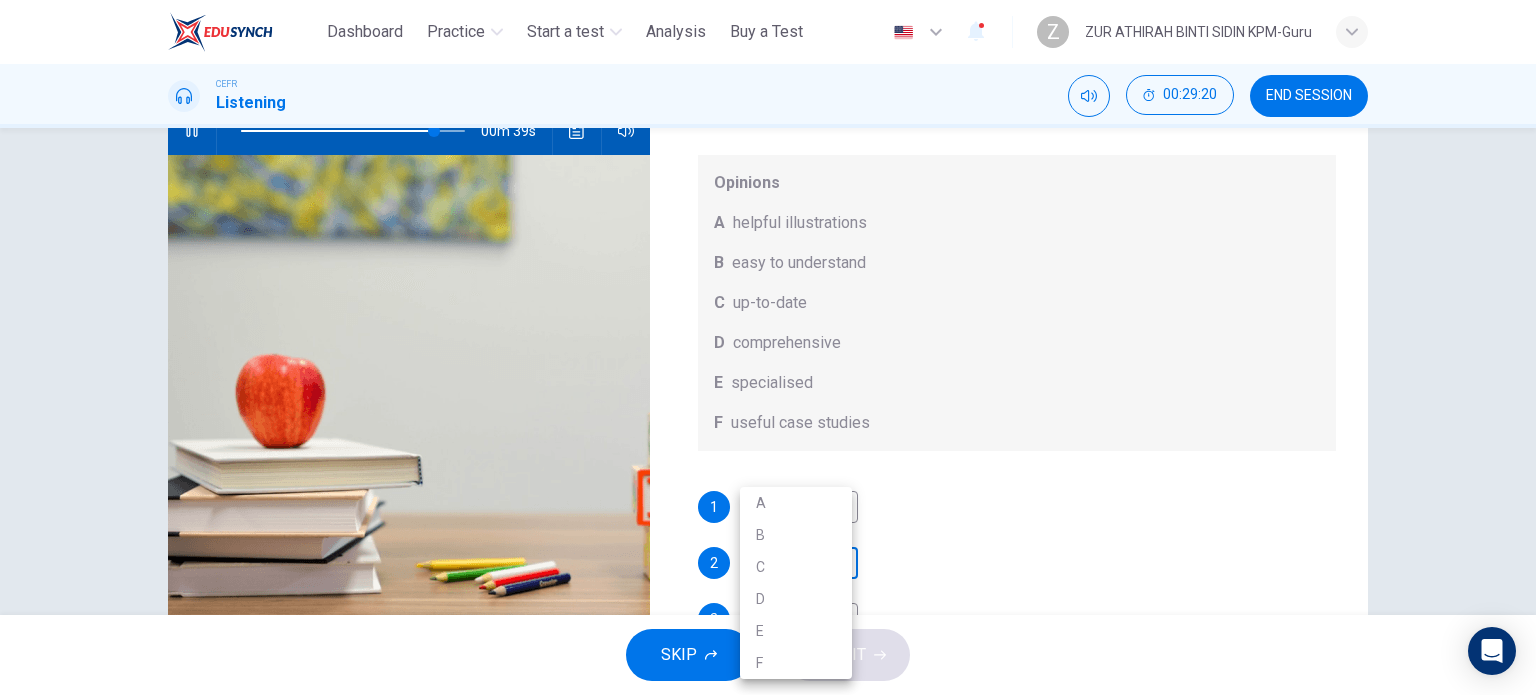 click on "This site uses cookies, as explained in our Privacy Policy. If you agree to the use of cookies, please click the Accept button and continue to browse our site. Privacy Policy Accept Dashboard Practice Start a test Analysis Buy a Test English ** ​ Z Z ZUR ATHIRAH BINTI SIDIN KPM-Guru CEFR Listening 00:29:20 END SESSION Question 38 What does Linda think about the books on Matthew’s reading list? Choose FOUR answers from the box and write the correct letter, A-F, next to the questions. Opinions A helpful illustrations B easy to understand C up-to-date D comprehensive E specialised F useful case studies 1 ​ ​ 2 ​ ​ 3 ​ ​ 4 ​ ​ Work Placements 00m 39s SKIP SUBMIT ELTC - EduSynch CEFR Test for Teachers in Malaysia Dashboard Practice Start a test Analysis Pricing Notifications 1 © Copyright 2025 A B C D E F" at bounding box center (768, 347) 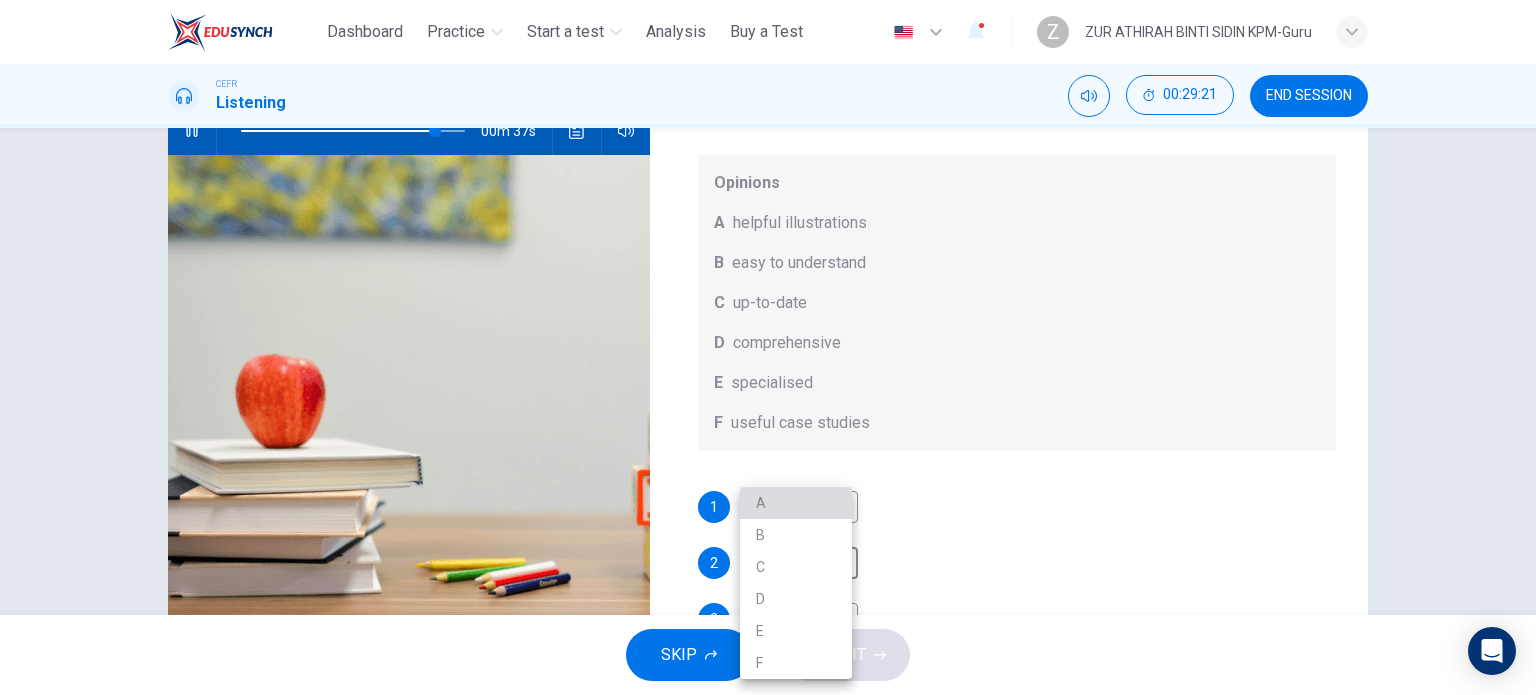 click on "A" at bounding box center [796, 503] 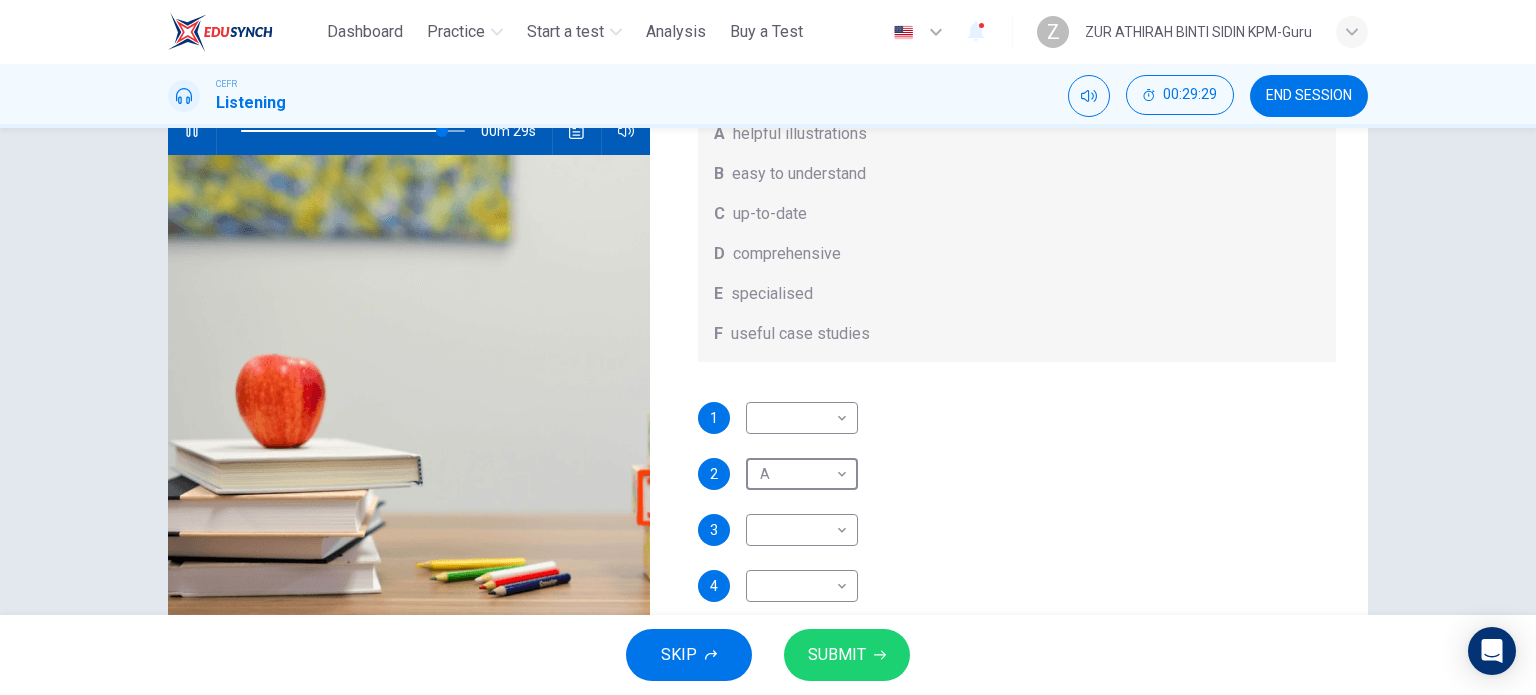 scroll, scrollTop: 112, scrollLeft: 0, axis: vertical 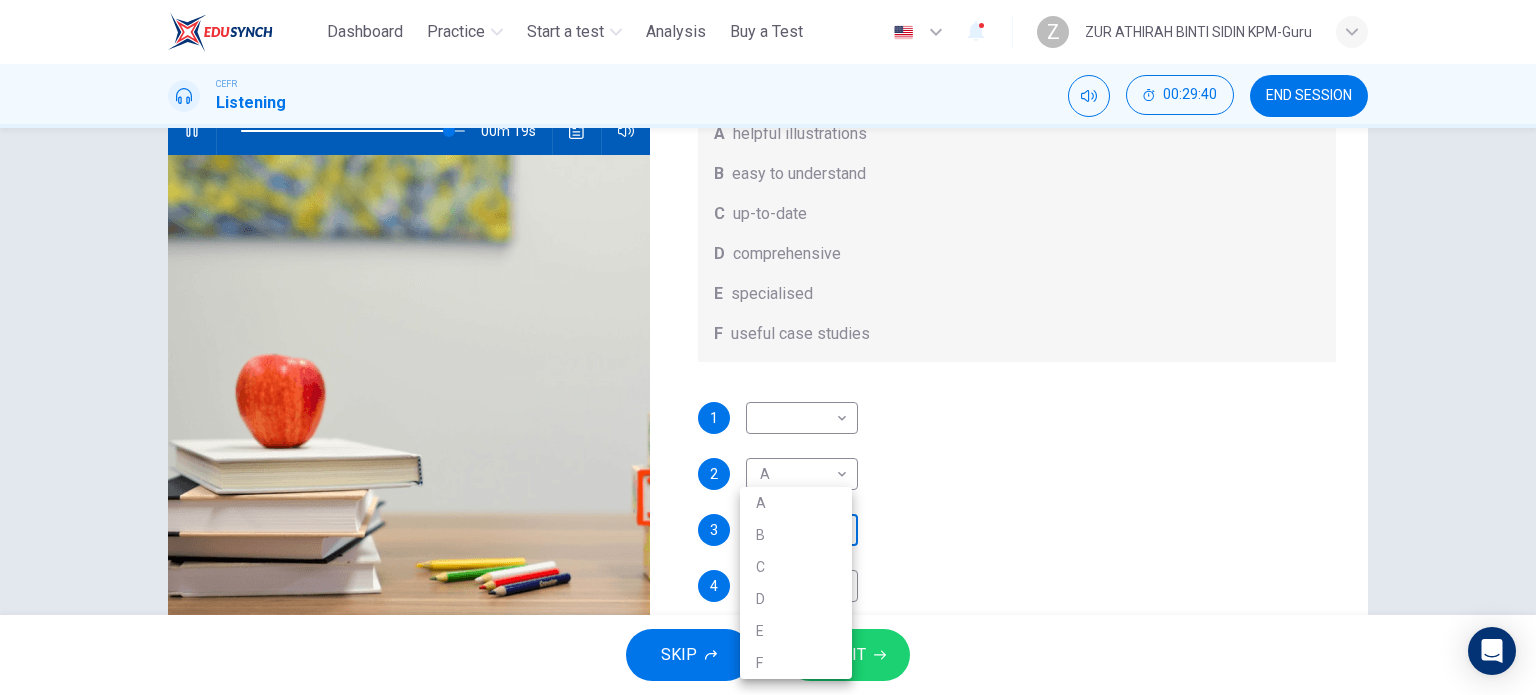 click on "This site uses cookies, as explained in our Privacy Policy. If you agree to the use of cookies, please click the Accept button and continue to browse our site. Privacy Policy Accept Dashboard Practice Start a test Analysis Buy a Test English ** ​ Z Z ZUR ATHIRAH BINTI SIDIN KPM-Guru CEFR Listening 00:29:40 END SESSION Question 38 What does Linda think about the books on Matthew’s reading list? Choose FOUR answers from the box and write the correct letter, A-F, next to the questions.
Opinions A helpful illustrations B easy to understand C up-to-date D comprehensive E specialised F useful case studies 1 ​ ​ 2 A * ​ 3 ​ ​ 4 ​ ​ Work Placements 00m 19s SKIP SUBMIT ELTC - EduSynch CEFR Test for Teachers in Malaysia
Dashboard Practice Start a test Analysis Pricing Notifications 1 © Copyright 2025 A B C D E F" at bounding box center (768, 347) 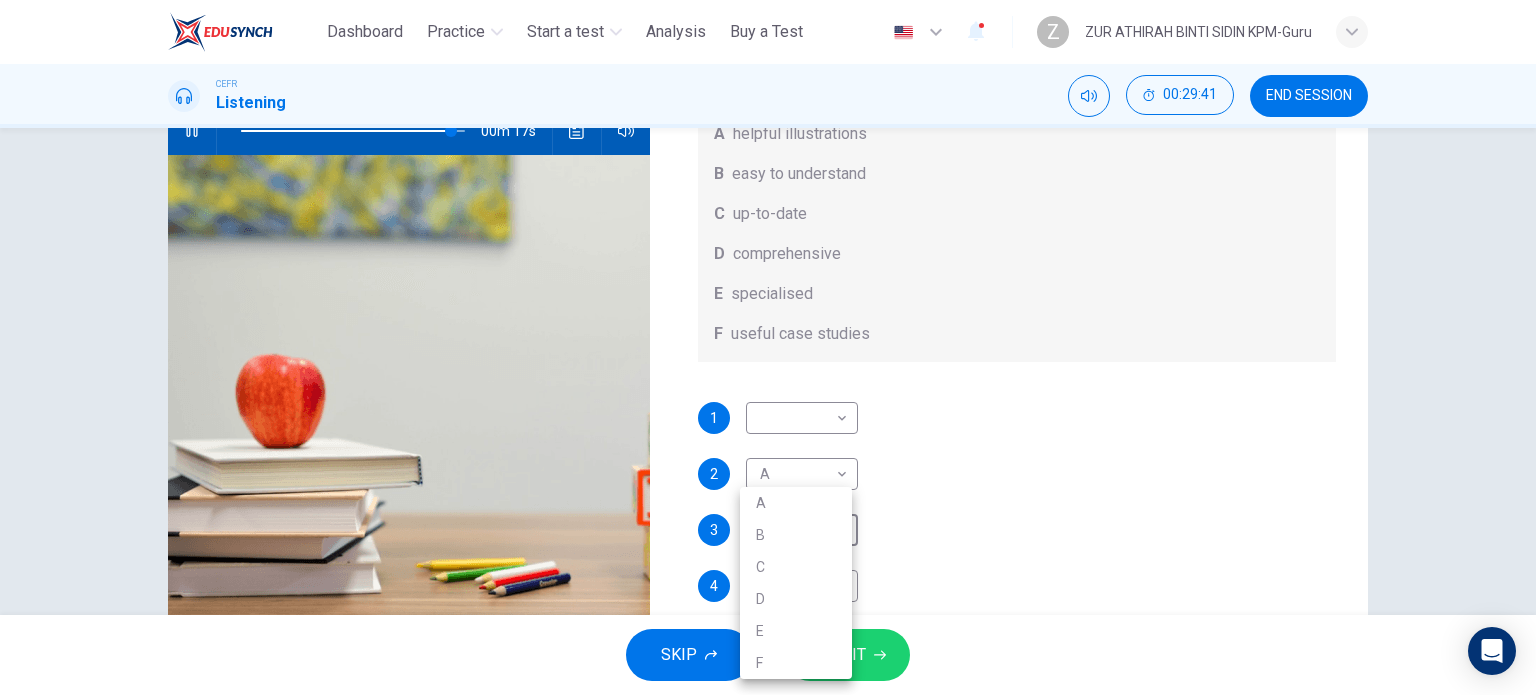 click at bounding box center (768, 347) 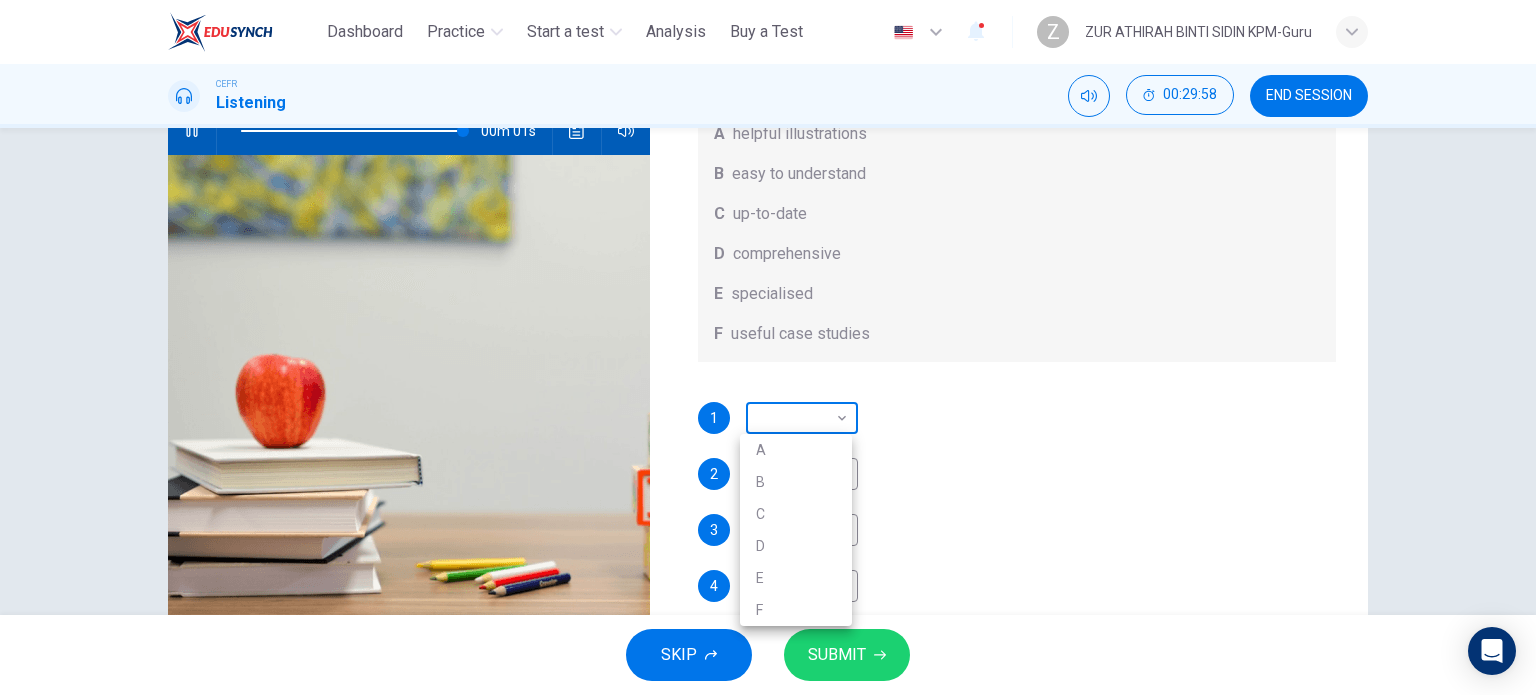 click on "This site uses cookies, as explained in our  Privacy Policy . If you agree to the use of cookies, please click the Accept button and continue to browse our site.   Privacy Policy Accept Dashboard Practice Start a test Analysis Buy a Test English ** ​ Z Z ZUR ATHIRAH BINTI SIDIN KPM-Guru CEFR Listening 00:29:58 END SESSION Question 38 What does Linda think about the books on Matthew’s reading list? Choose FOUR answers from the box and write the correct letter, A-F, next to the questions.
Opinions A helpful illustrations B easy to understand C up-to-date D comprehensive E specialised F useful case studies 1 ​ ​ 2 A * ​ 3 ​ ​ 4 ​ ​ Work Placements 00m 01s SKIP SUBMIT ELTC - EduSynch CEFR Test for Teachers in Malaysia
Dashboard Practice Start a test Analysis Pricing   Notifications 1 © Copyright  2025 A B C D E F" at bounding box center [768, 347] 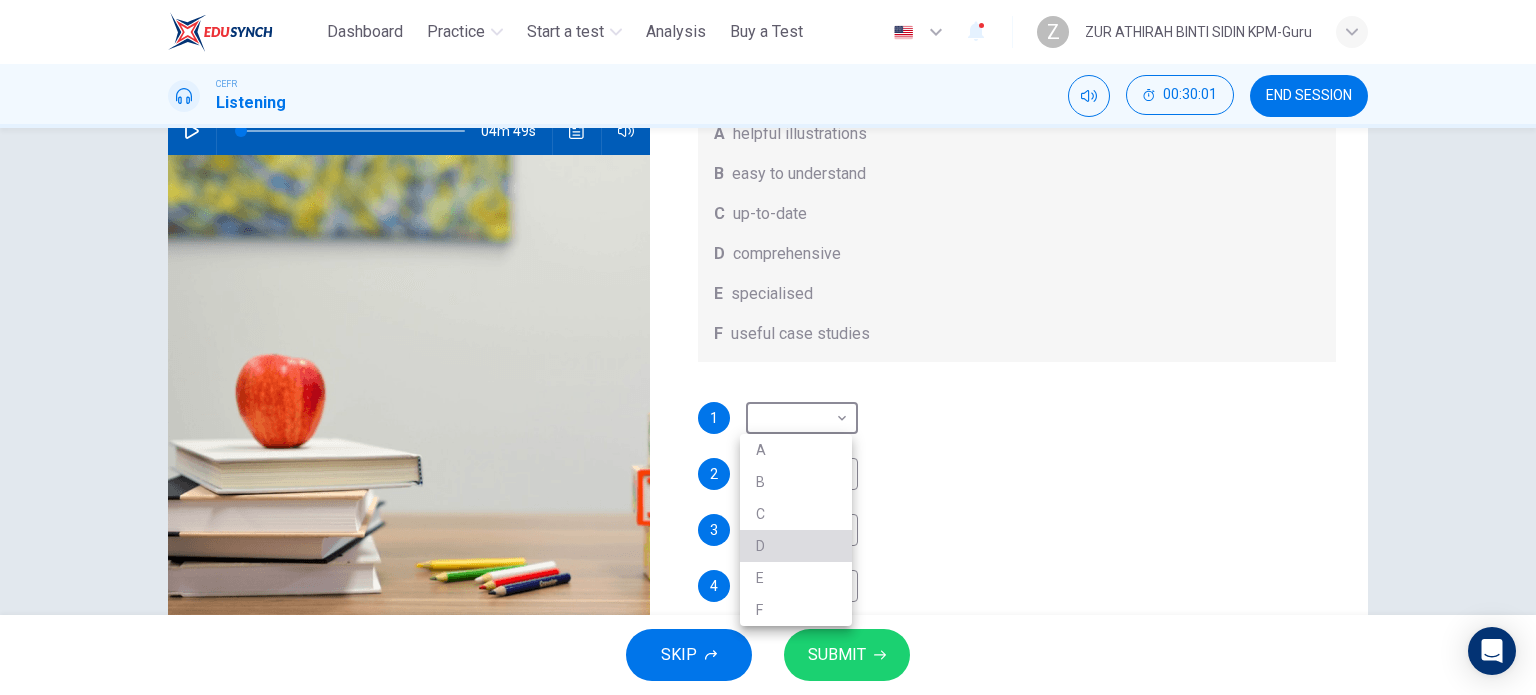 click on "D" at bounding box center [796, 546] 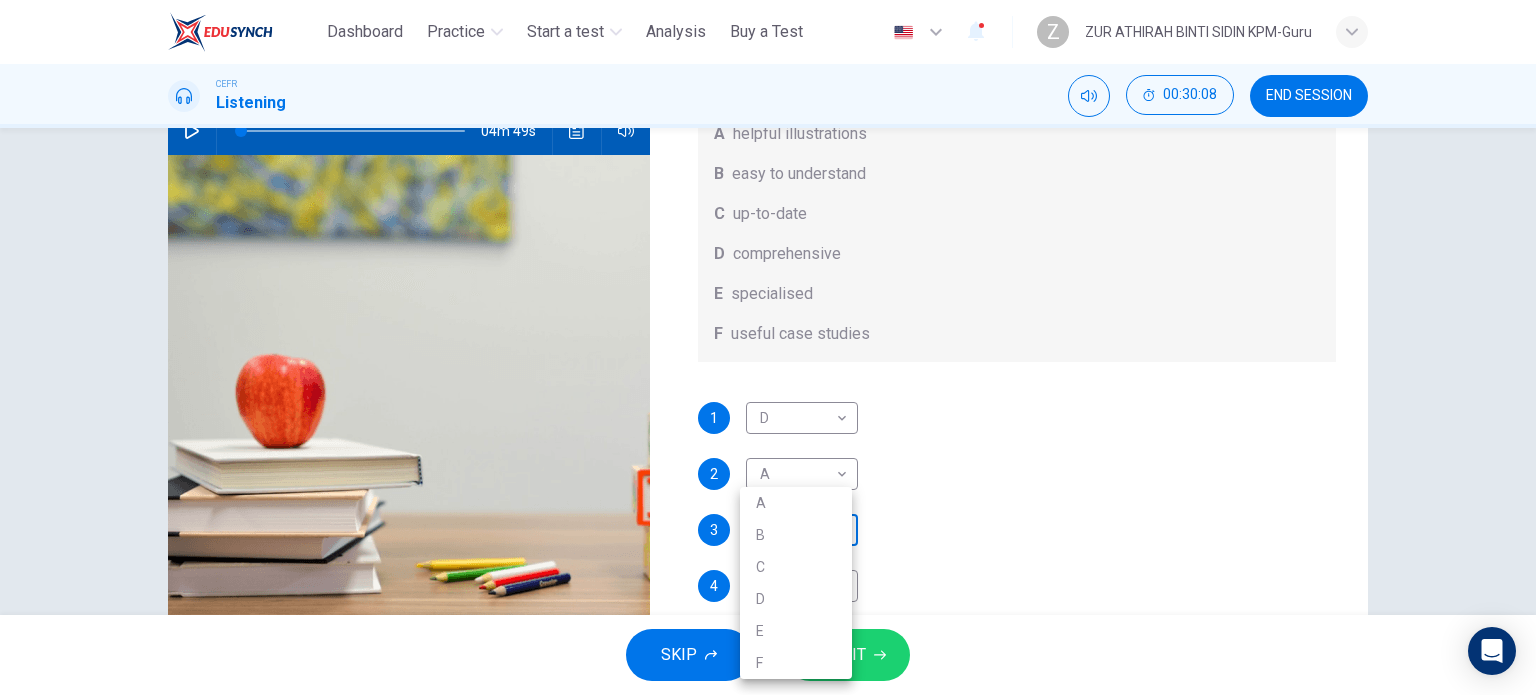 click on "00:30:08 END SESSION Question 38 What does Linda think about the books on Matthew’s reading list? Choose FOUR answers from the box and write the correct letter, A-F, next to the questions.
Opinions A helpful illustrations B easy to understand C up-to-date D comprehensive E specialised F useful case studies 1 D * ​ 2 A * ​ 3 ​ ​ 4 ​ ​ Work Placements 04m 49s SKIP SUBMIT ELTC - EduSynch CEFR Test for Teachers in Malaysia
Dashboard Practice Start a test Analysis Pricing   Notifications 1 © Copyright  2025 A B C D E F" at bounding box center (768, 347) 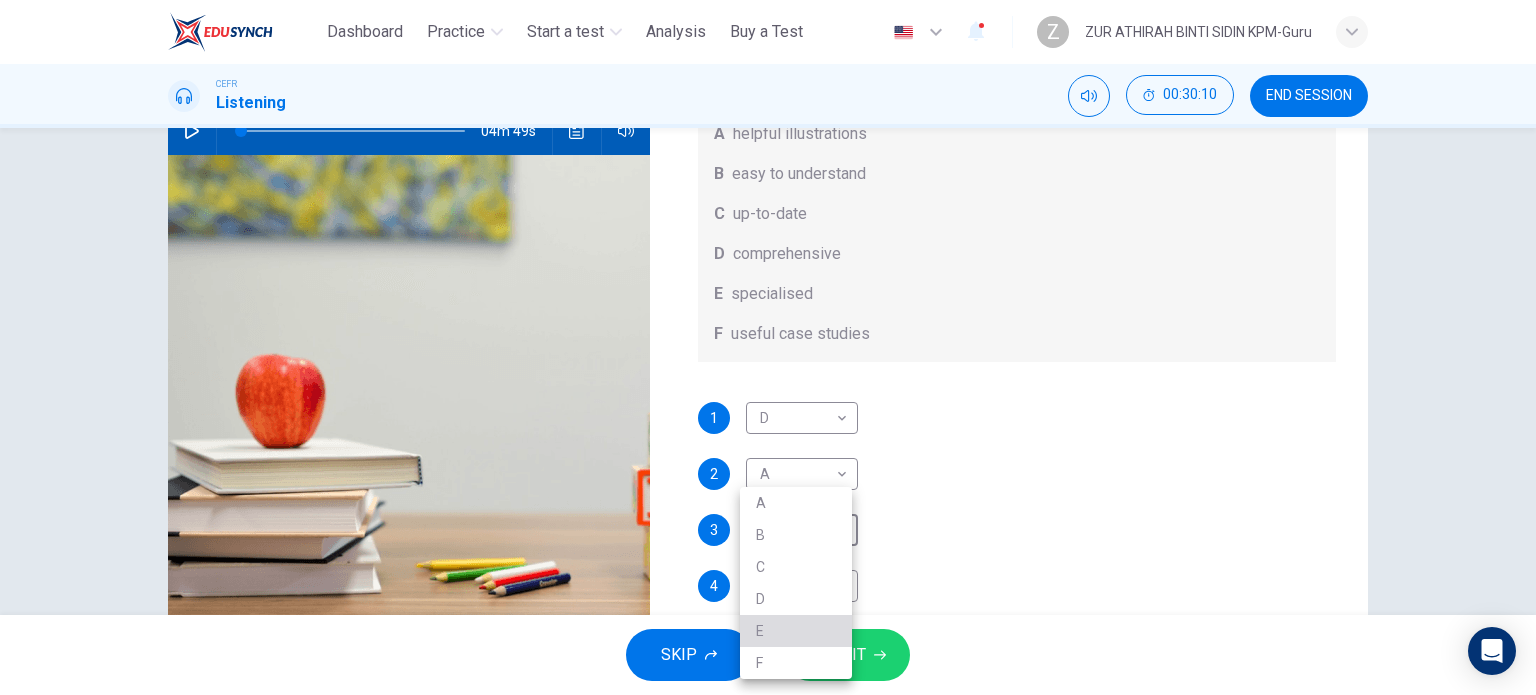 click on "E" at bounding box center (796, 631) 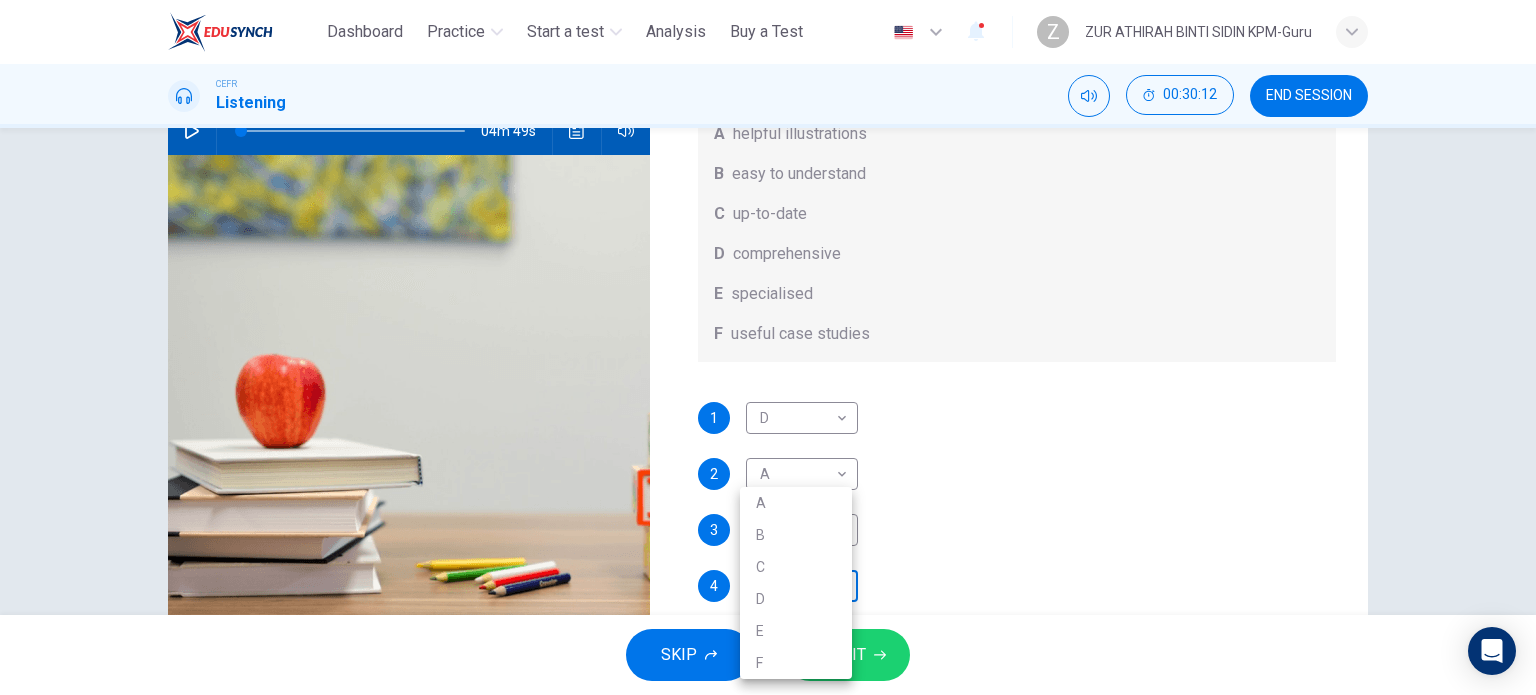 click on "This site uses cookies, as explained in our Privacy Policy. If you agree to the use of cookies, please click the Accept button and continue to browse our site. Privacy Policy Accept Dashboard Practice Start a test Analysis Buy a Test English ​ Z [FIRST] [LAST] KPM-Guru CEFR Listening 00:30:12 END SESSION Question 38 What does Linda think about the books on Matthew’s reading list? Choose FOUR answers from the box and write the correct letter, A-F, next to the questions. Opinions A helpful illustrations B easy to understand C up-to-date D comprehensive E specialised F useful case studies 1 D * ​ 2 A * ​ 3 E * ​ 4 ​ ​ Work Placements 04m 49s SKIP SUBMIT ELTC - EduSynch CEFR Test for Teachers in Malaysia Dashboard Practice Start a test Analysis Pricing Notifications 1 © Copyright 2025 A B C D E F" at bounding box center (768, 347) 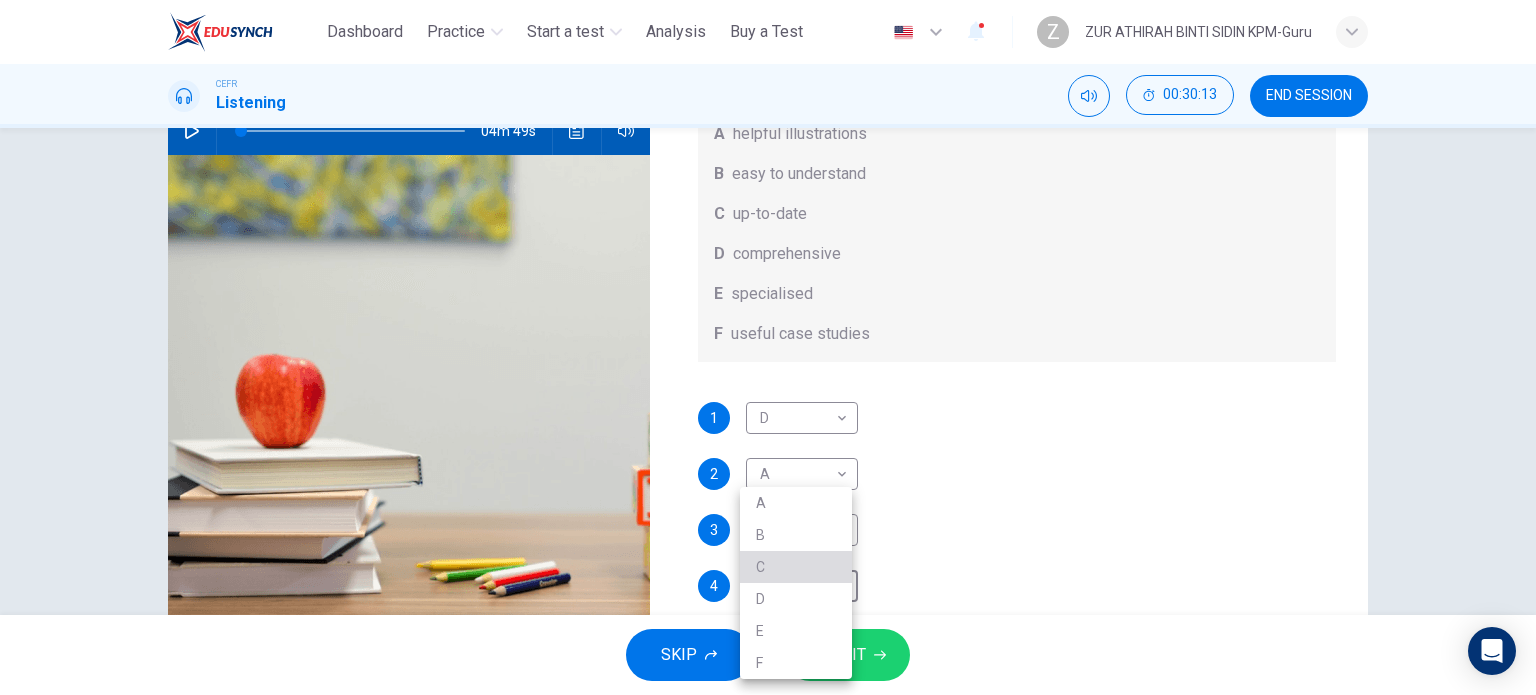 click on "C" at bounding box center (796, 567) 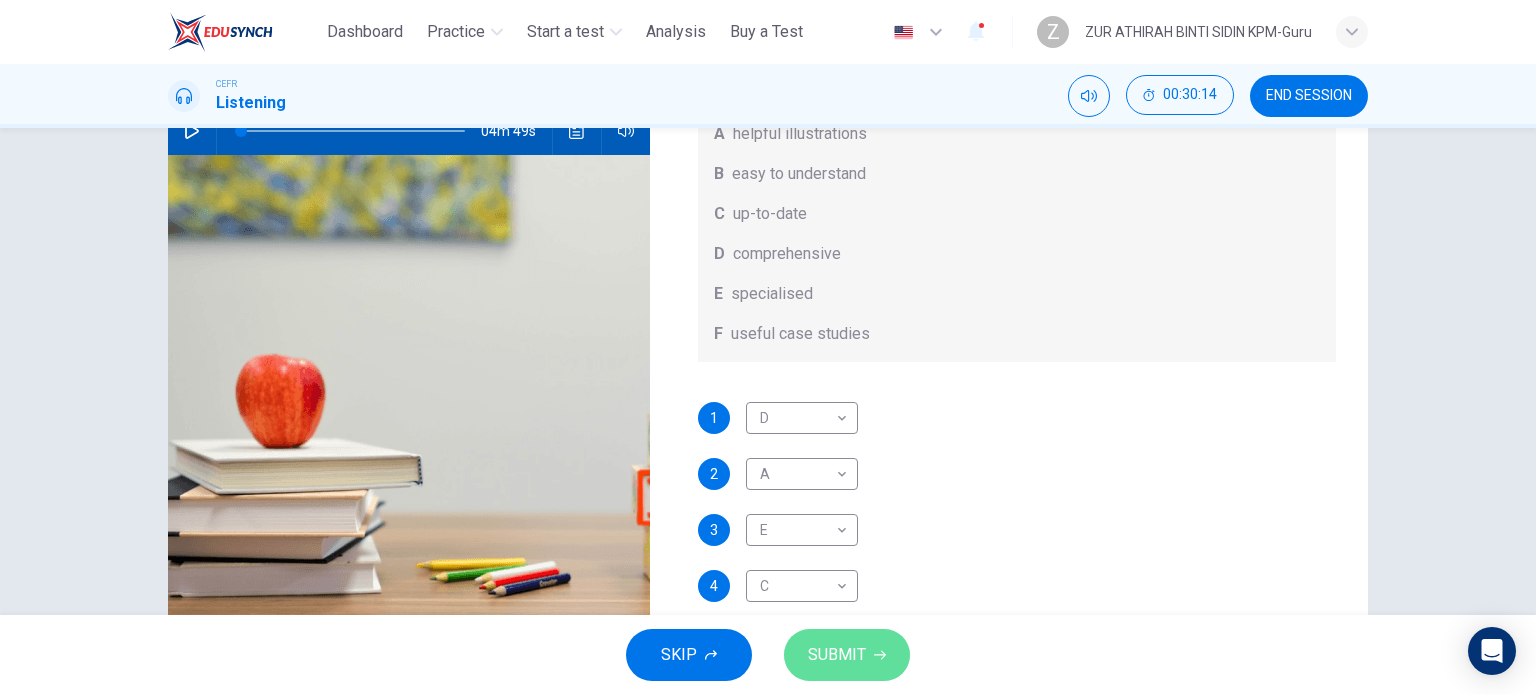 click on "SUBMIT" at bounding box center (837, 655) 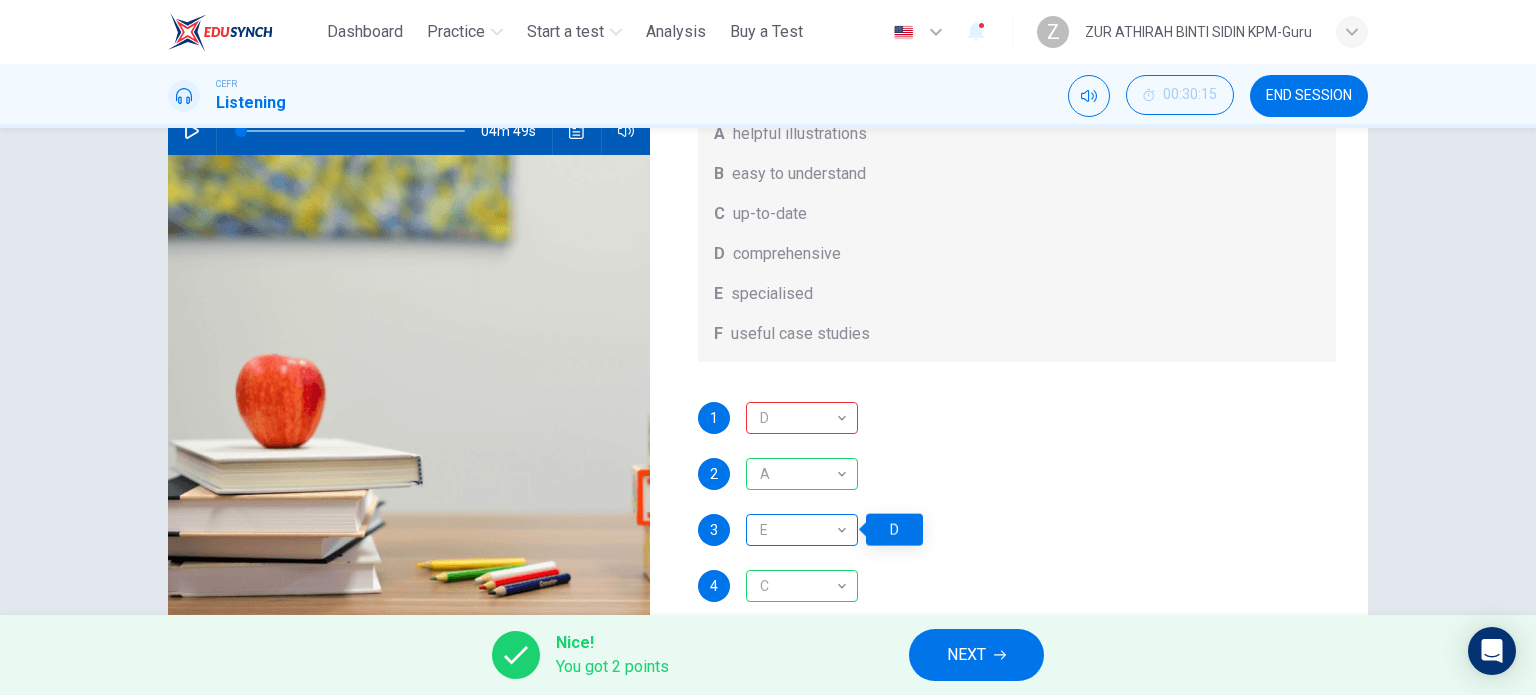 drag, startPoint x: 768, startPoint y: 428, endPoint x: 777, endPoint y: 534, distance: 106.381386 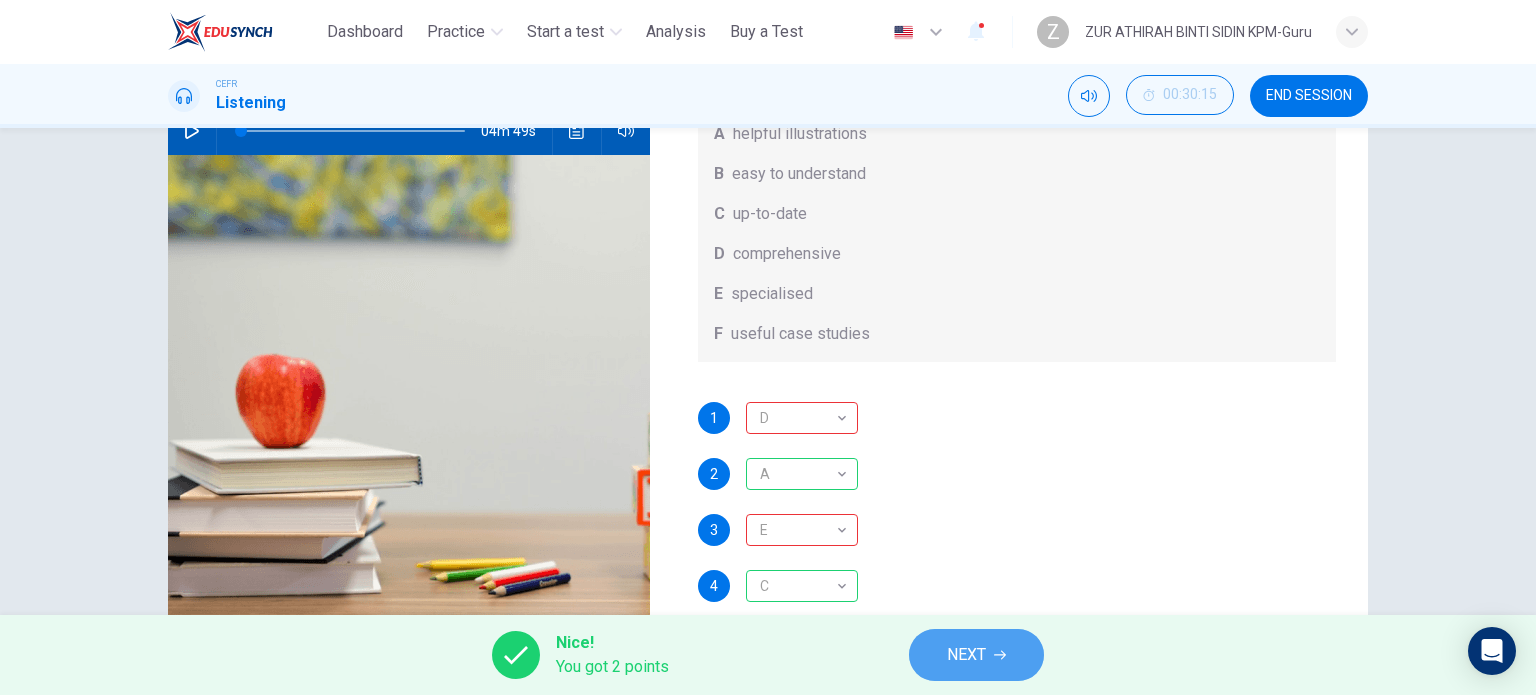 click on "NEXT" at bounding box center [966, 655] 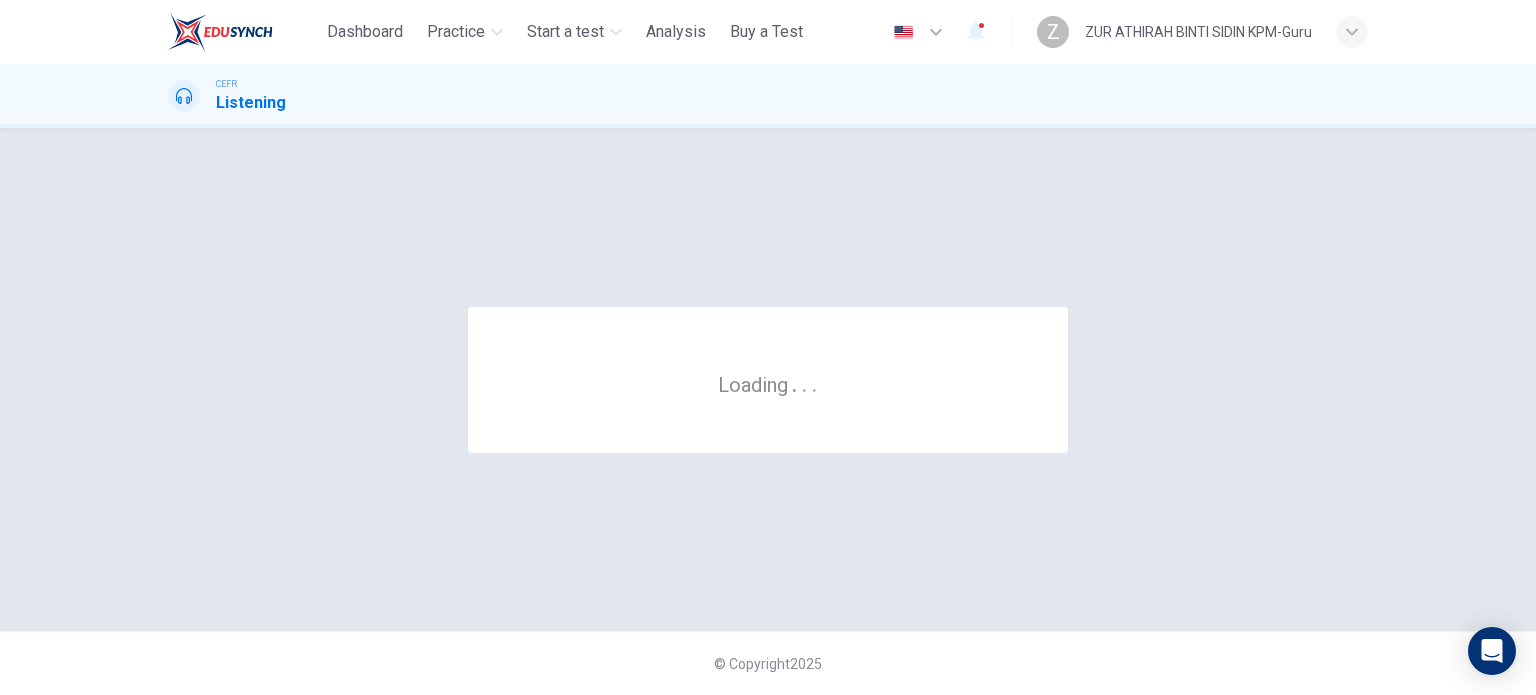 scroll, scrollTop: 0, scrollLeft: 0, axis: both 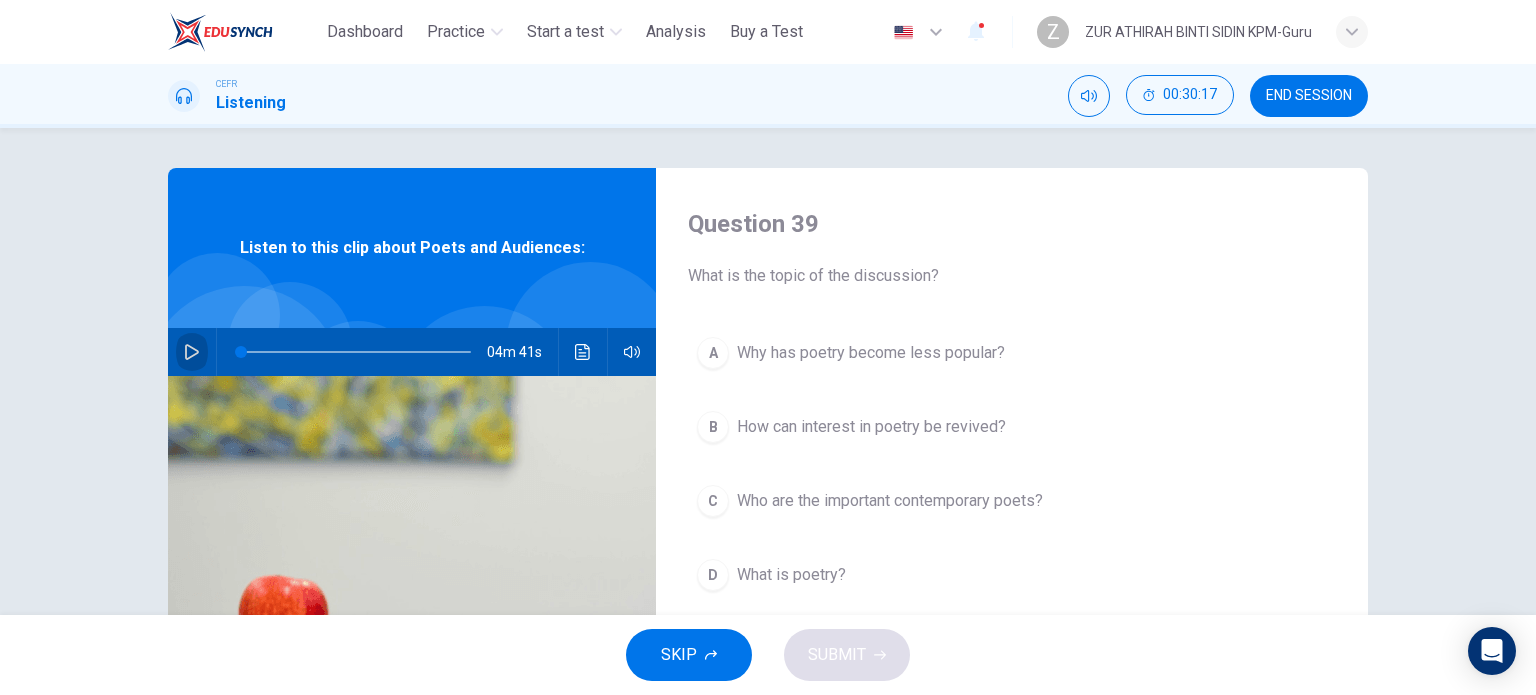 click at bounding box center (192, 352) 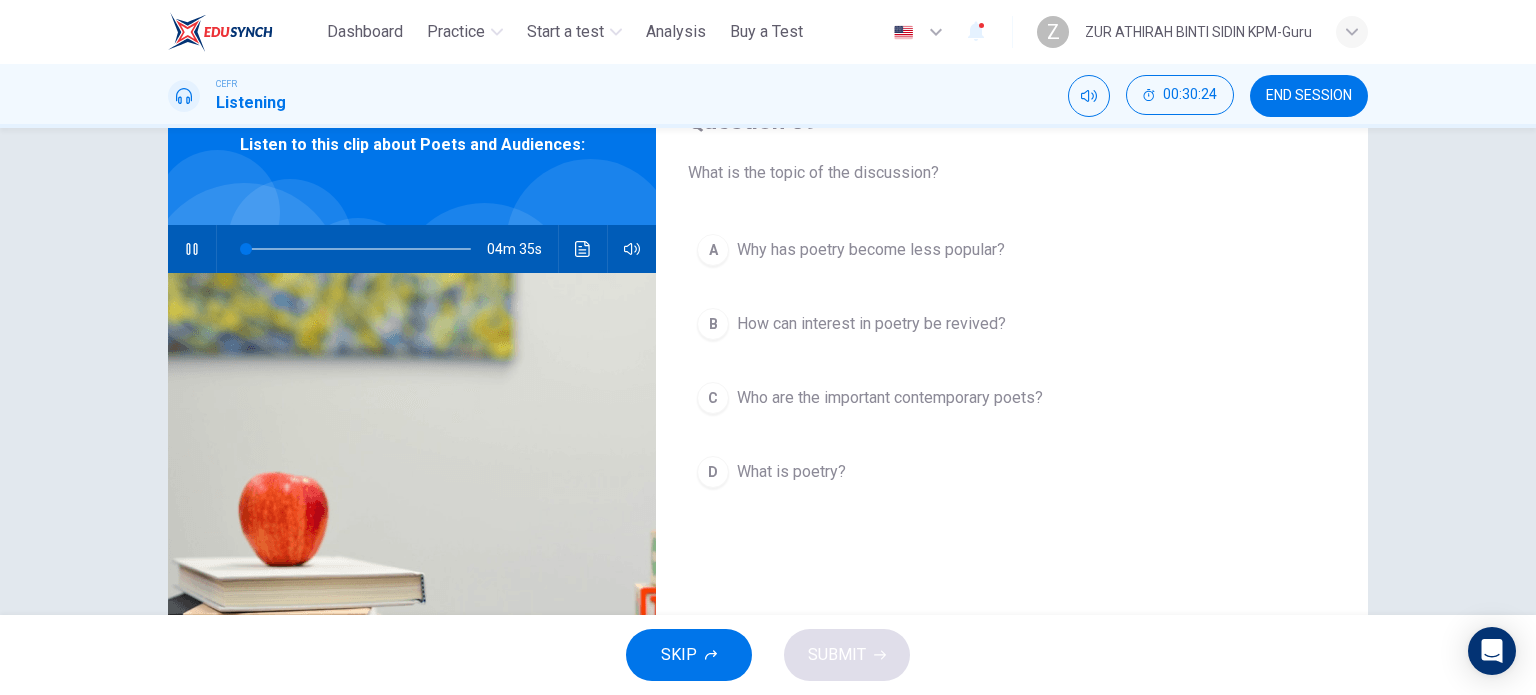scroll, scrollTop: 98, scrollLeft: 0, axis: vertical 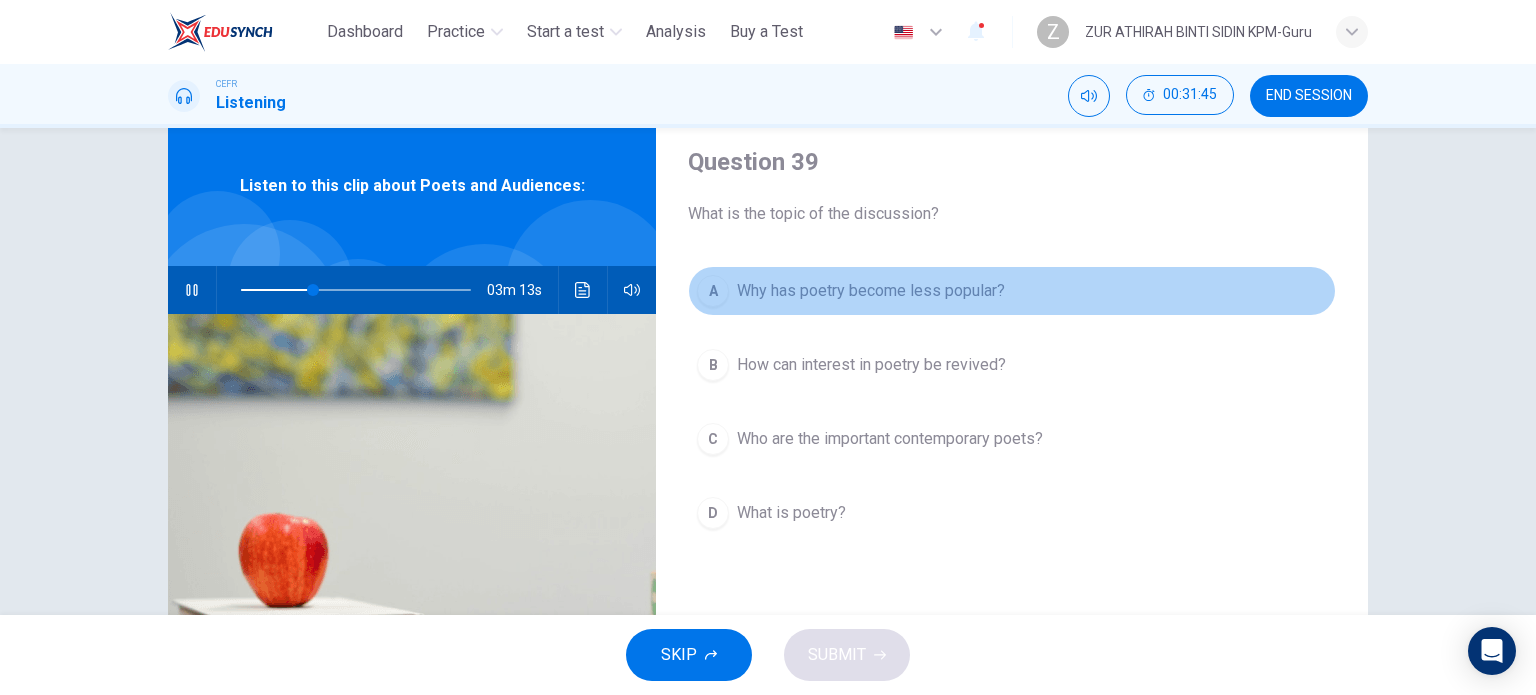 click on "A" at bounding box center (713, 291) 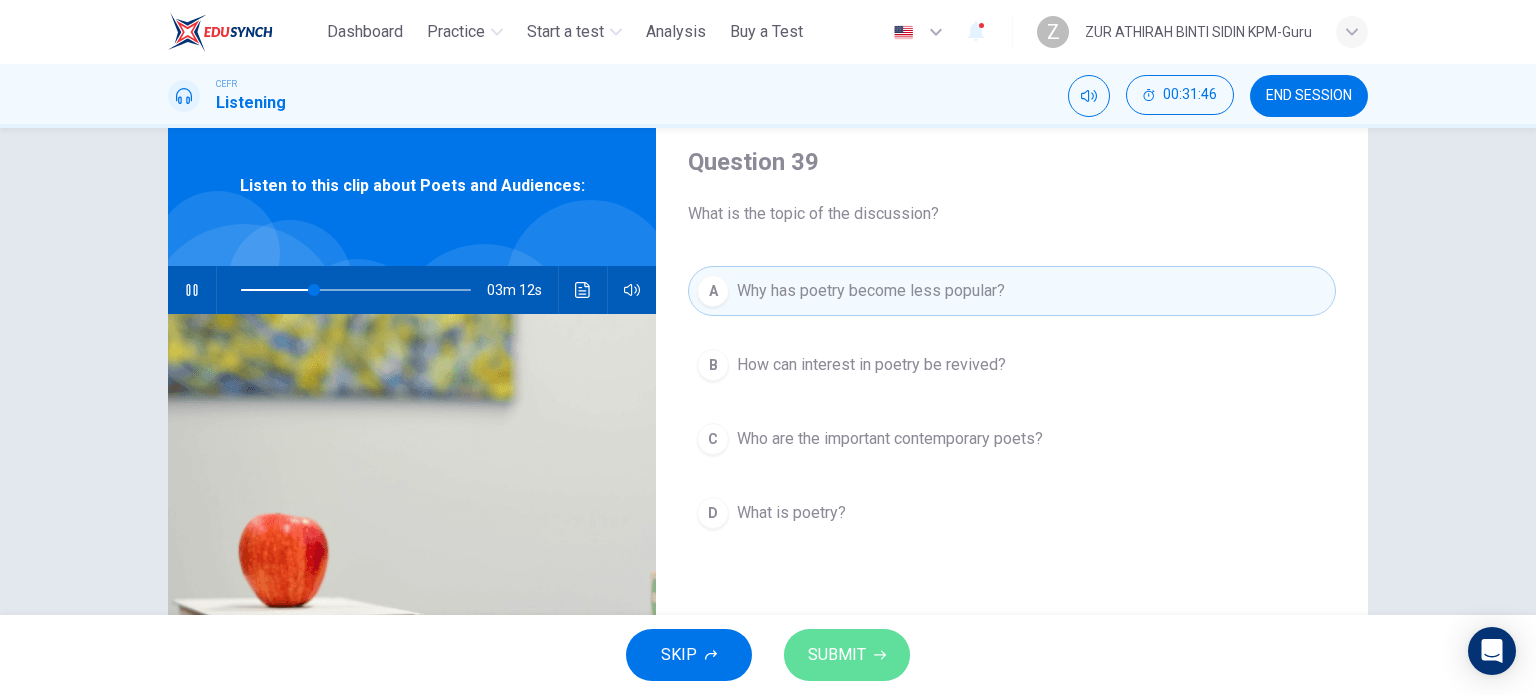 click on "SUBMIT" at bounding box center (837, 655) 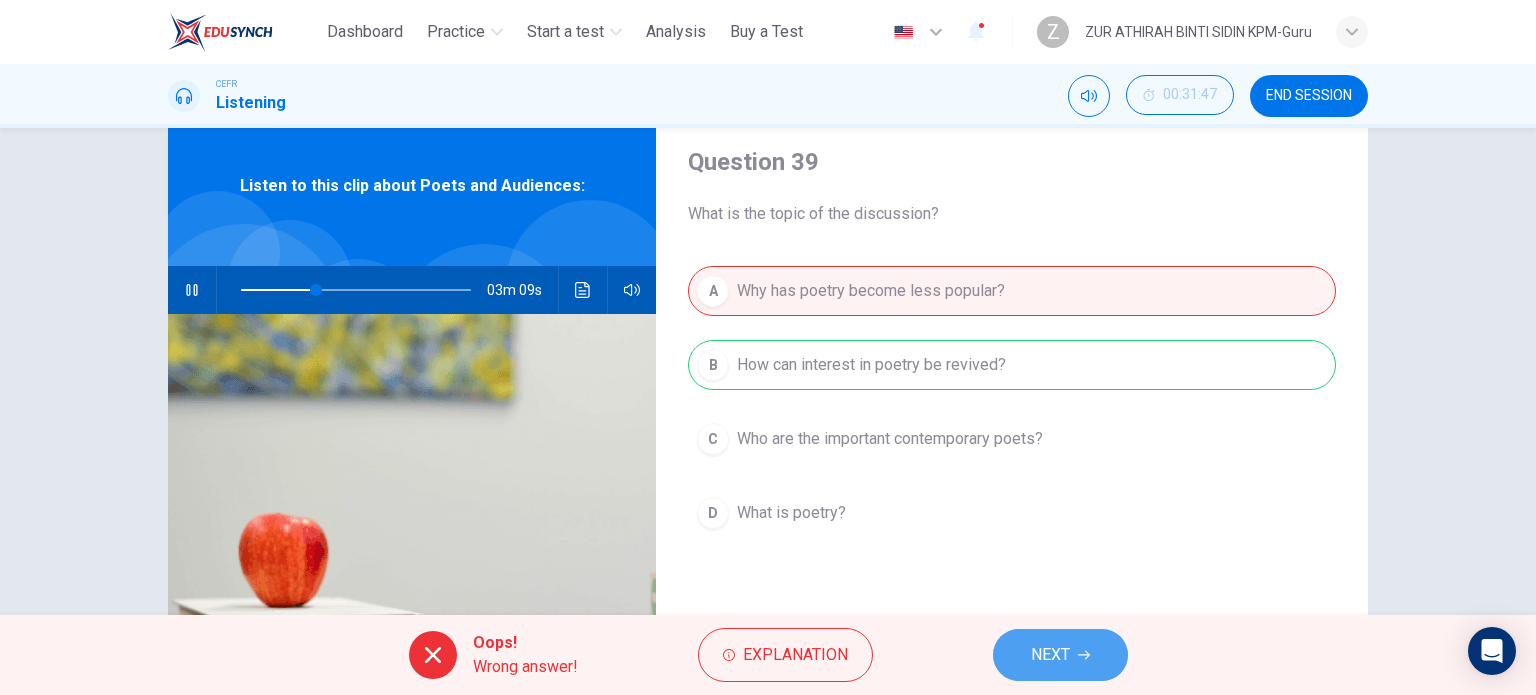 click on "NEXT" at bounding box center [1050, 655] 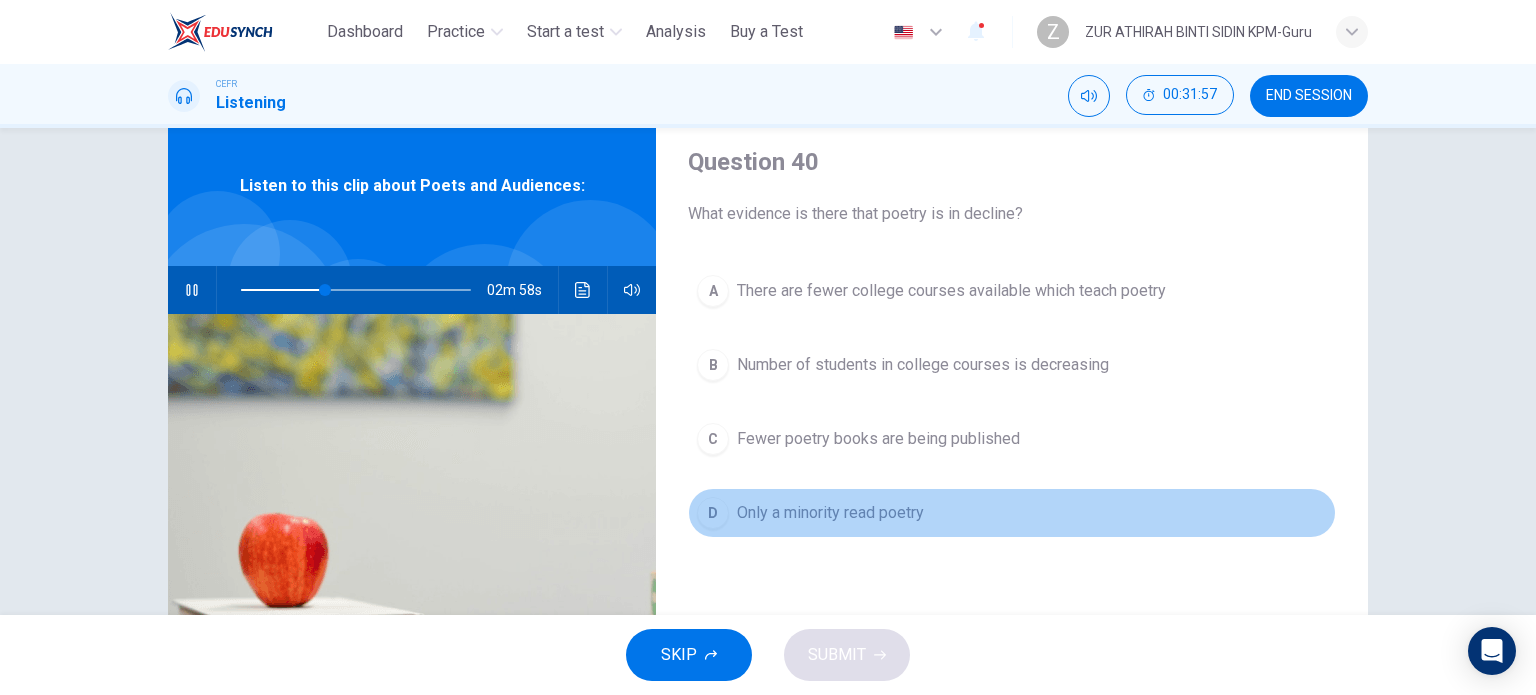 click on "Only a minority read poetry" at bounding box center (951, 291) 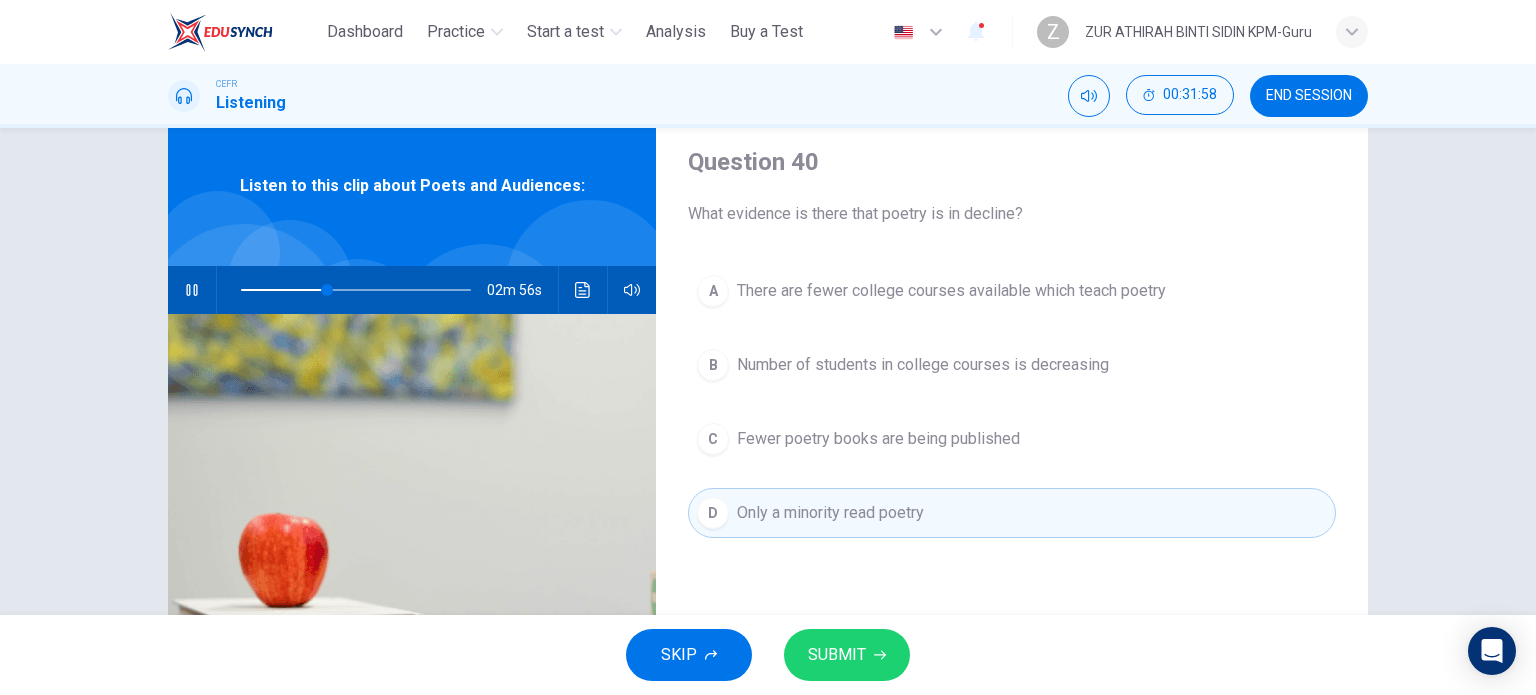 click on "SUBMIT" at bounding box center (837, 655) 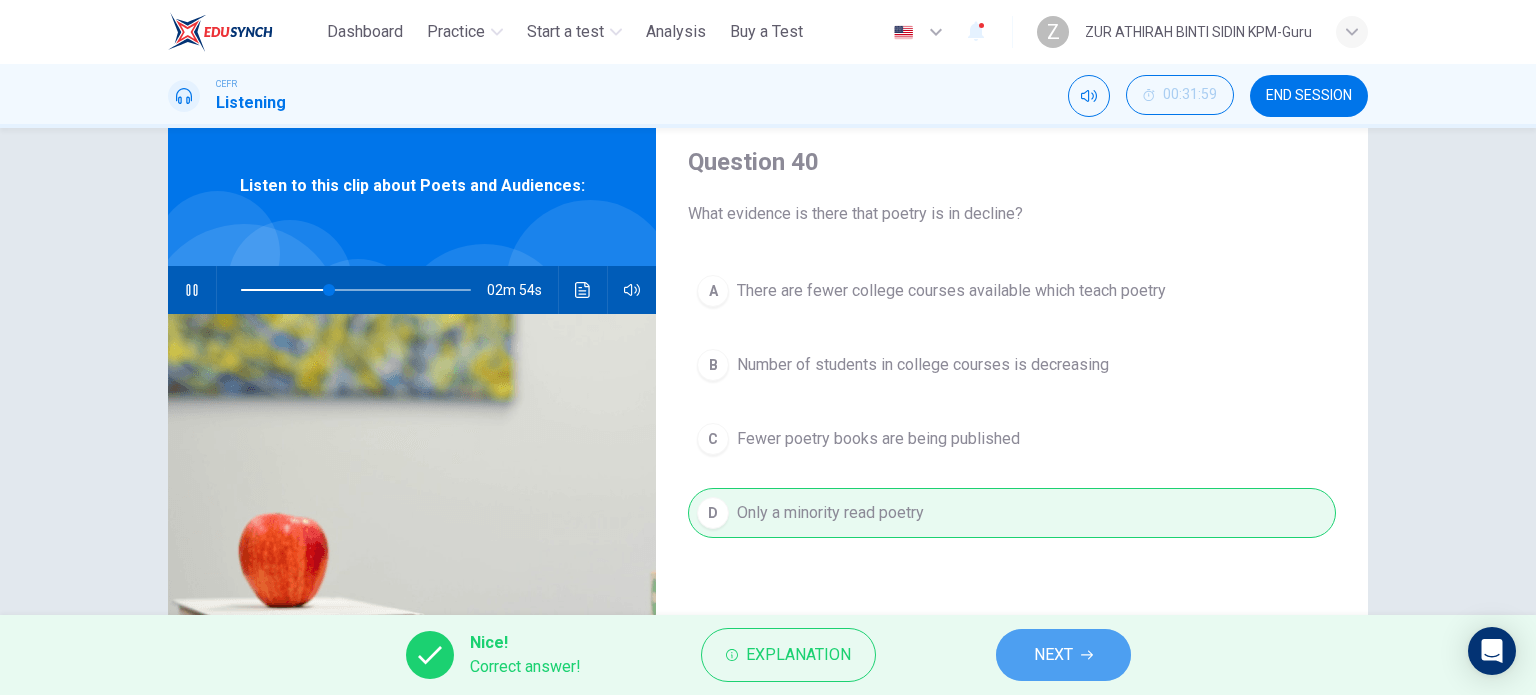 click on "NEXT" at bounding box center [1053, 655] 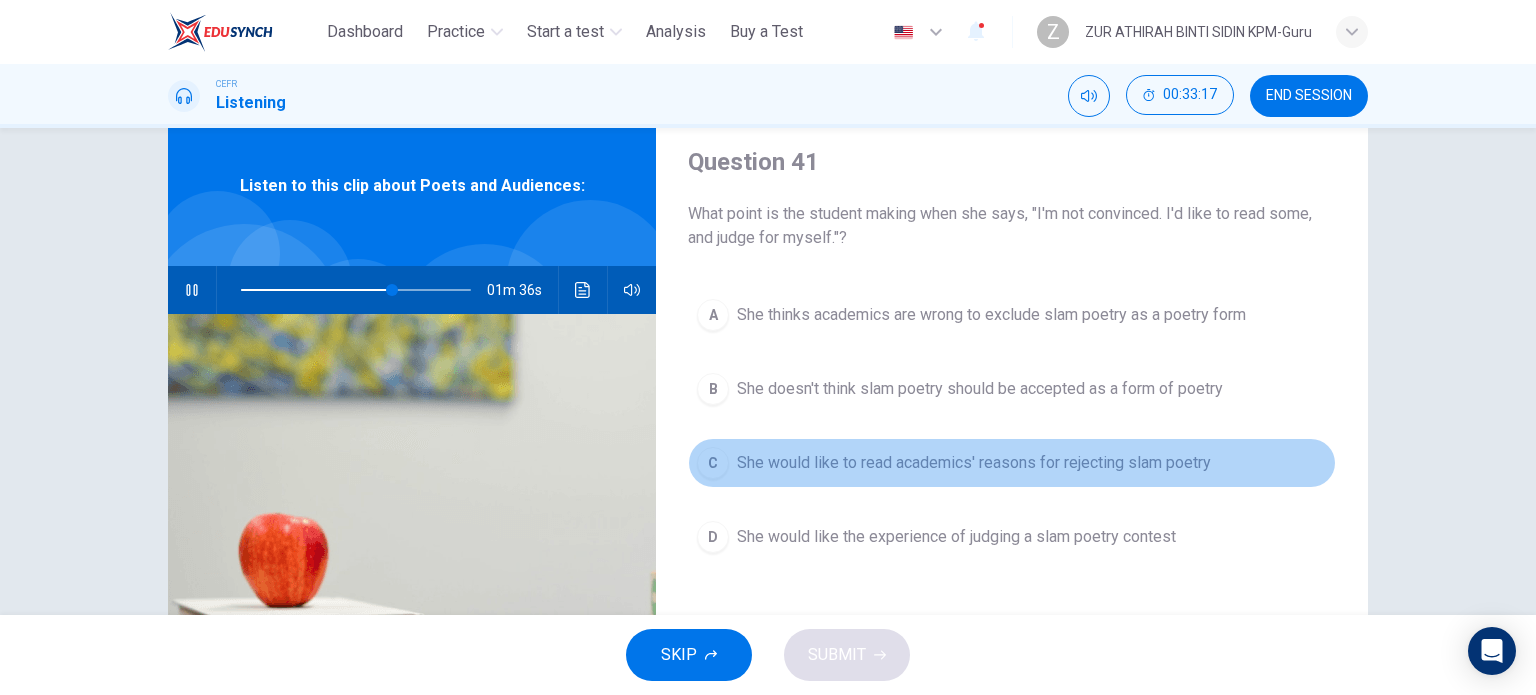 click on "She would like to read academics' reasons for rejecting slam poetry" at bounding box center [991, 315] 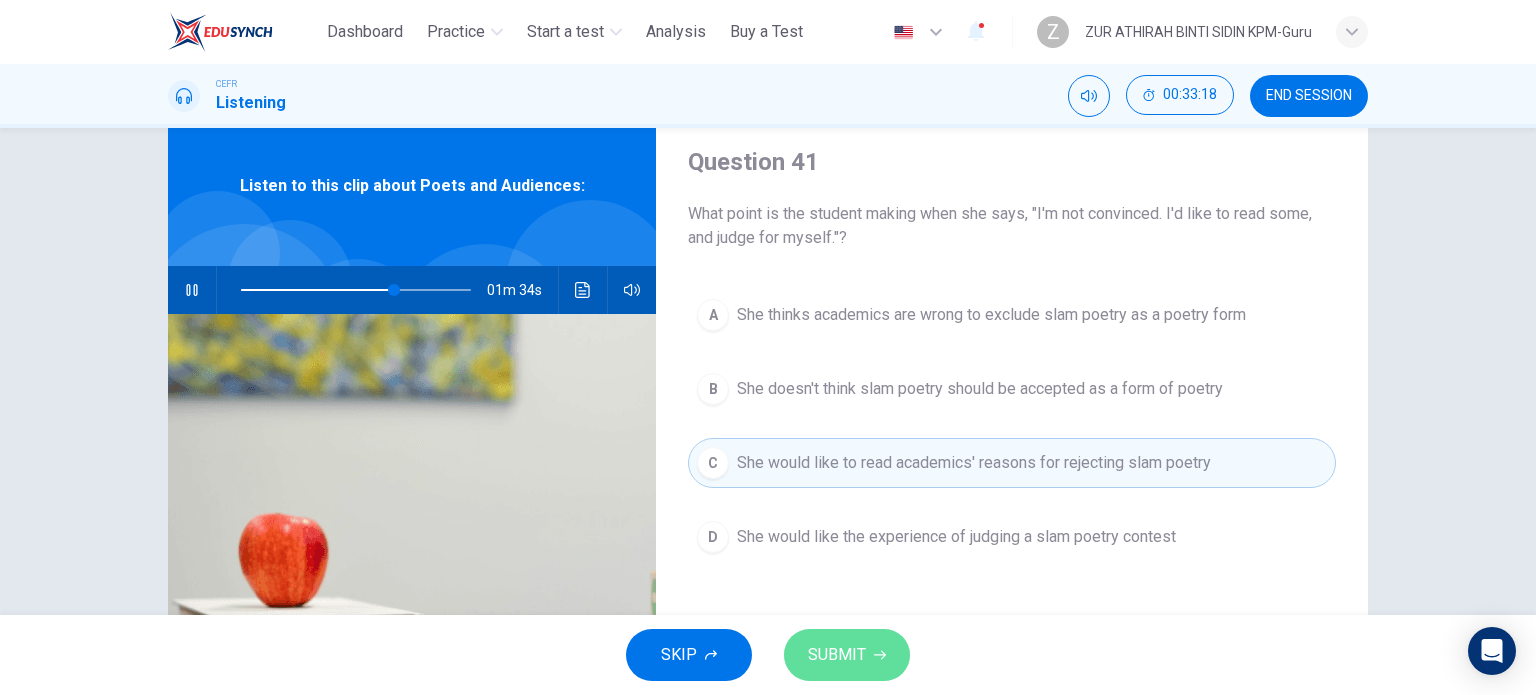 click on "SUBMIT" at bounding box center [837, 655] 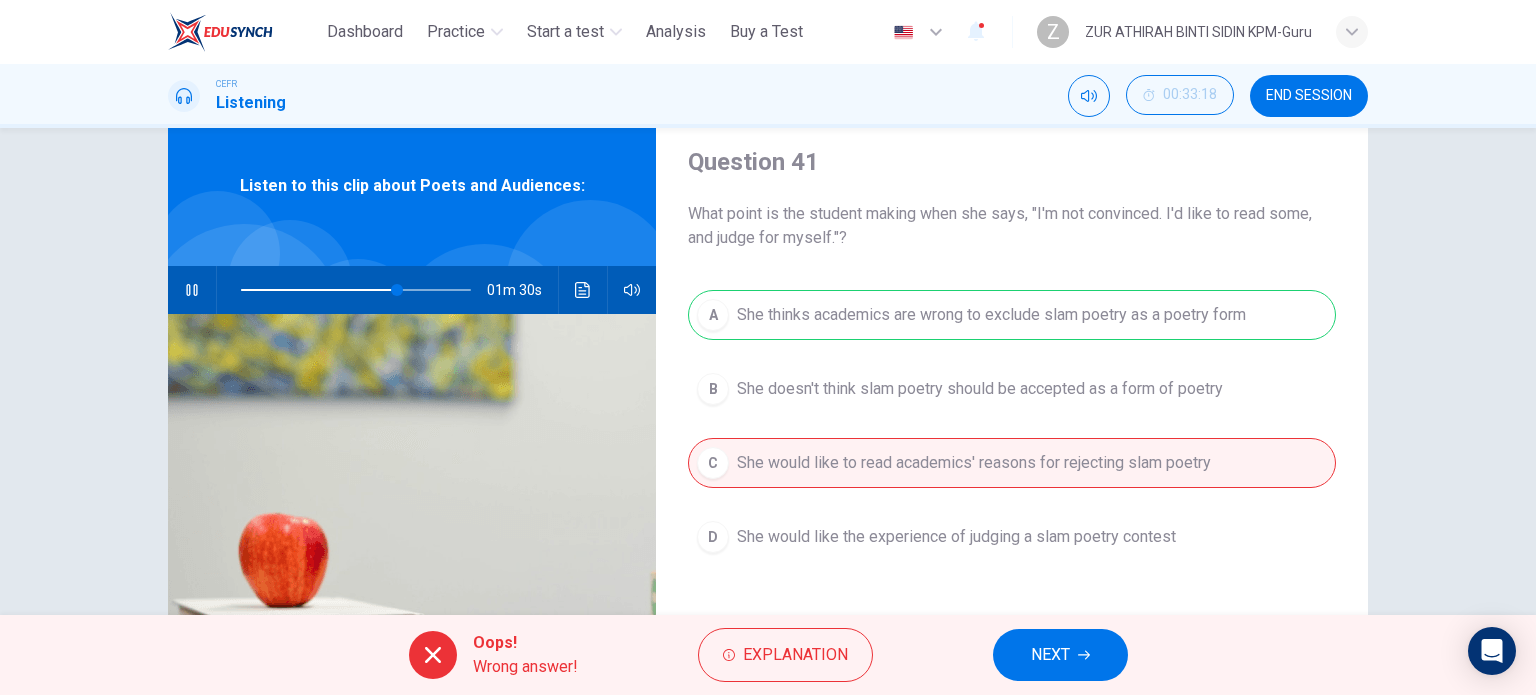 click on "NEXT" at bounding box center [1060, 655] 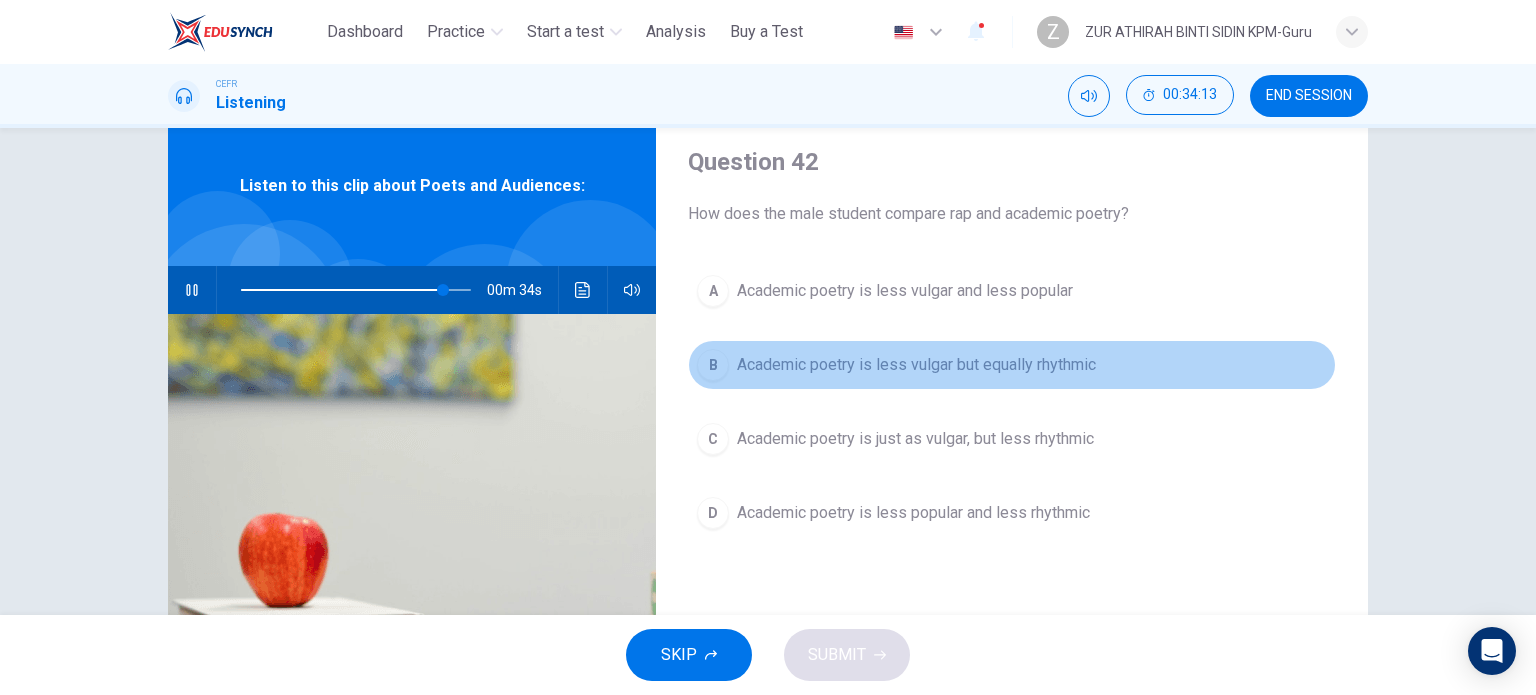 click on "Academic poetry is less vulgar but equally rhythmic" at bounding box center (905, 291) 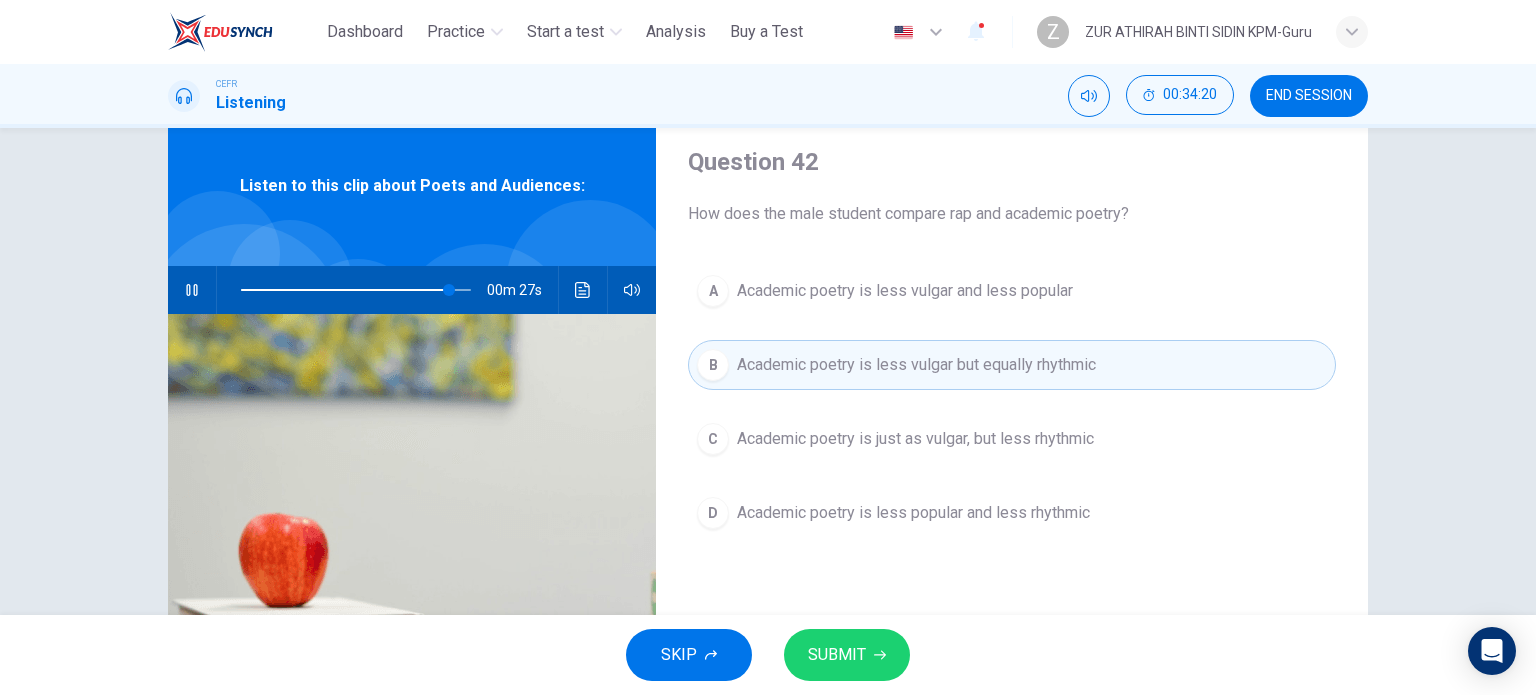click on "SUBMIT" at bounding box center (837, 655) 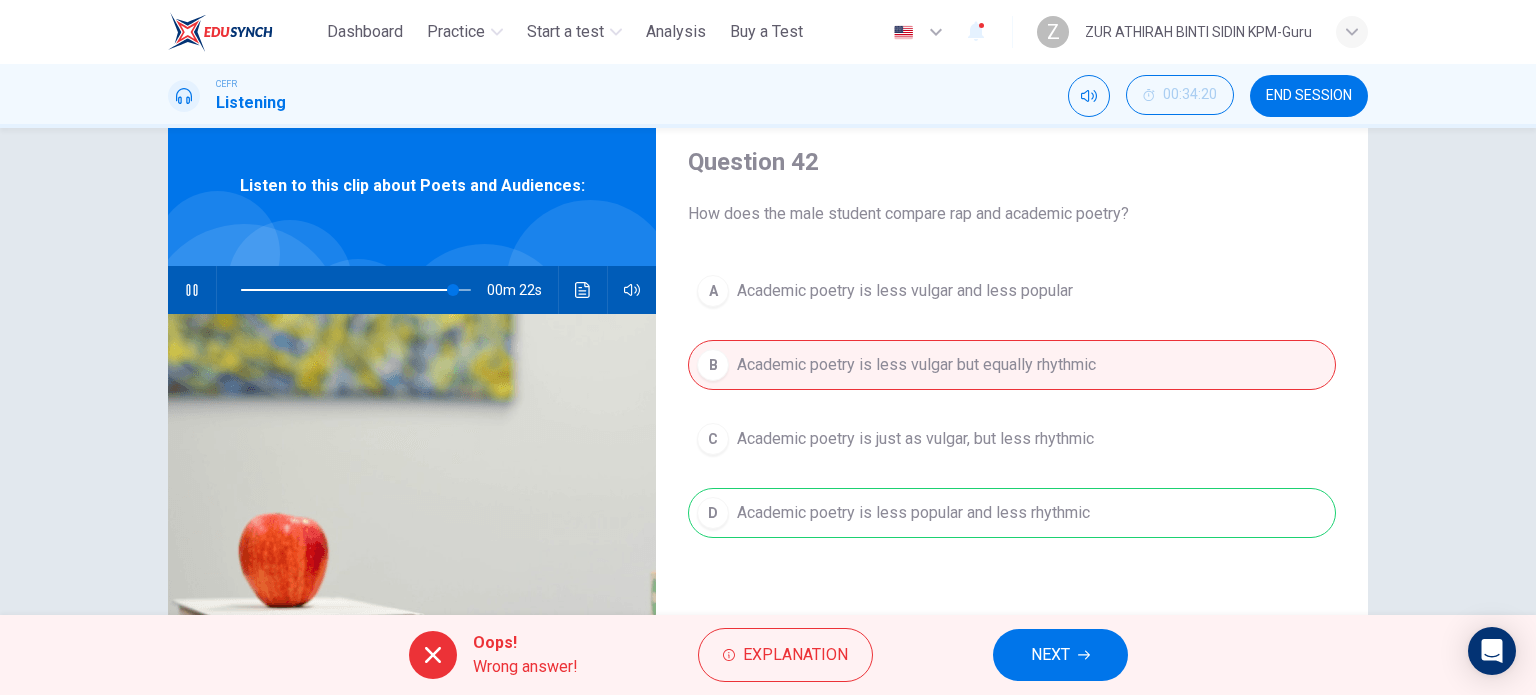 click on "NEXT" at bounding box center (1050, 655) 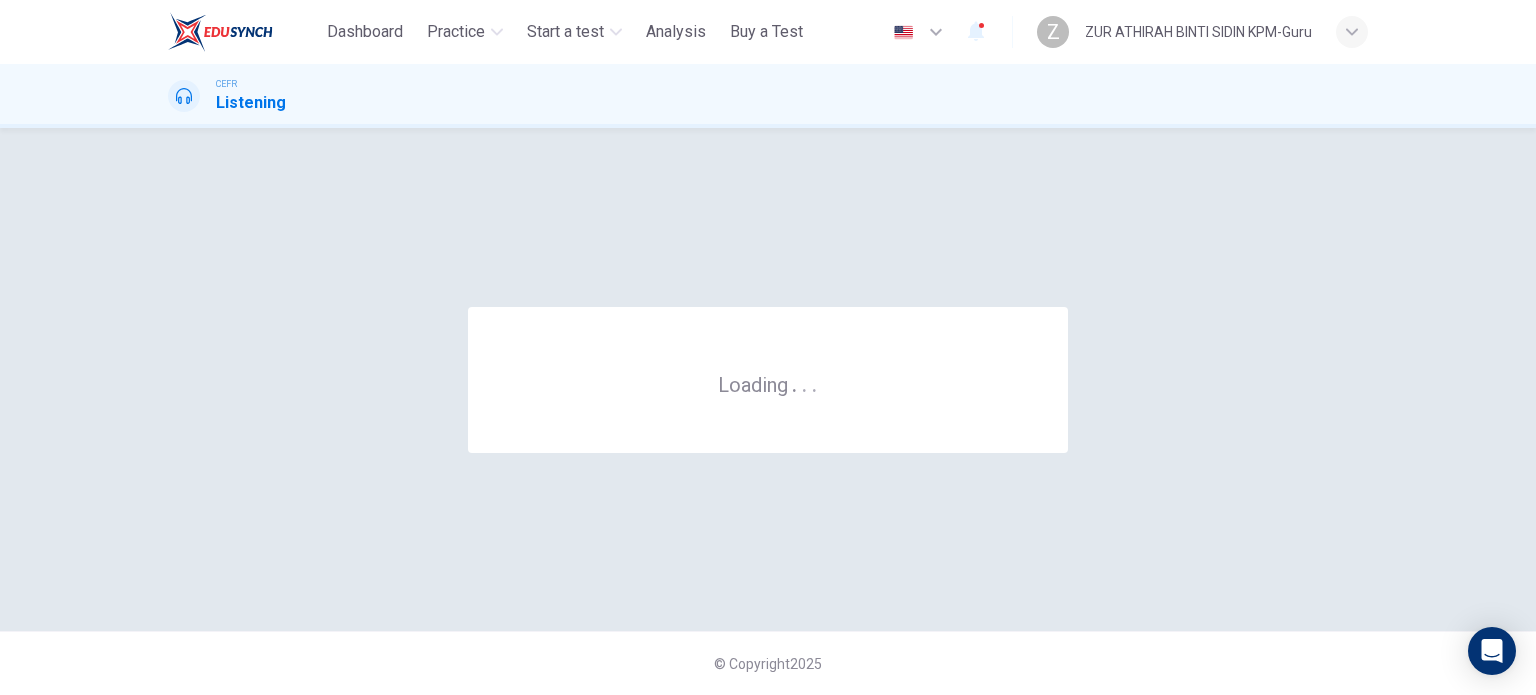 scroll, scrollTop: 0, scrollLeft: 0, axis: both 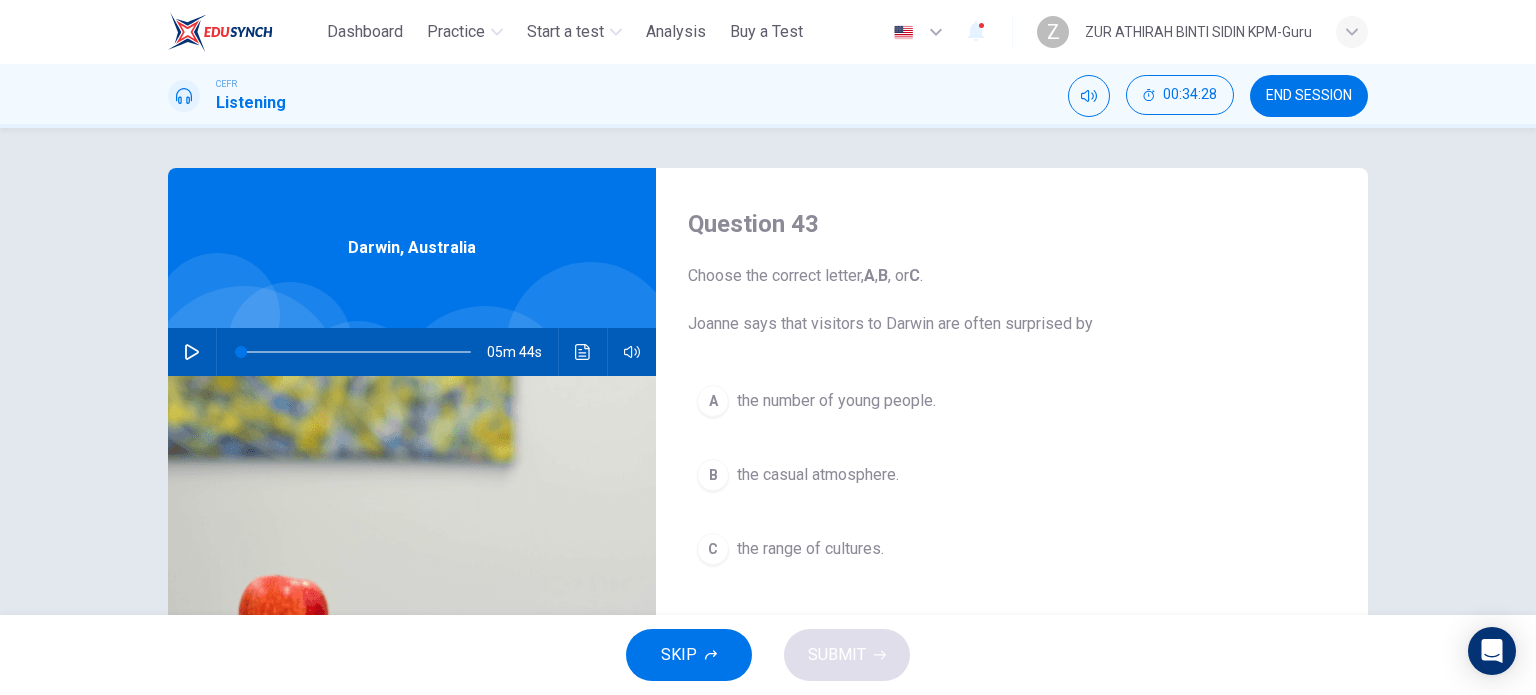 click at bounding box center [192, 352] 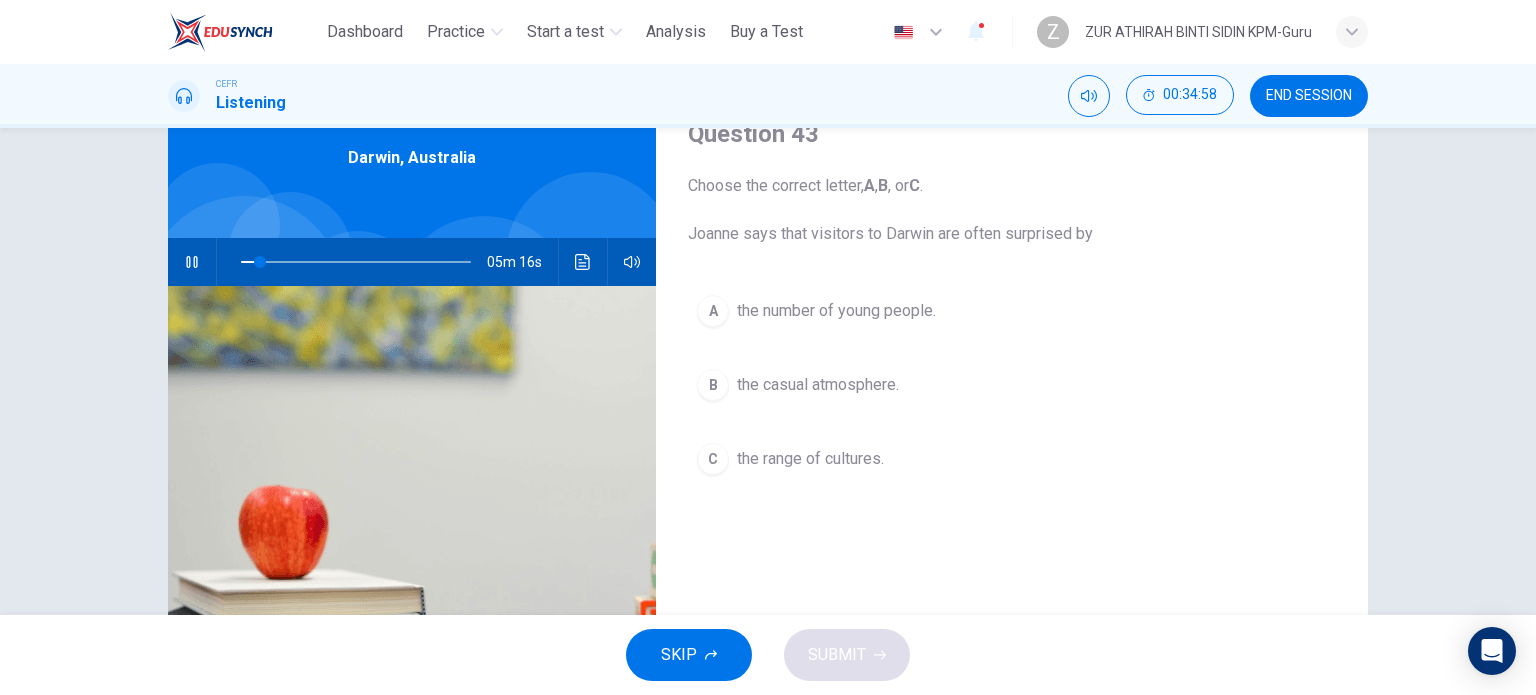 scroll, scrollTop: 92, scrollLeft: 0, axis: vertical 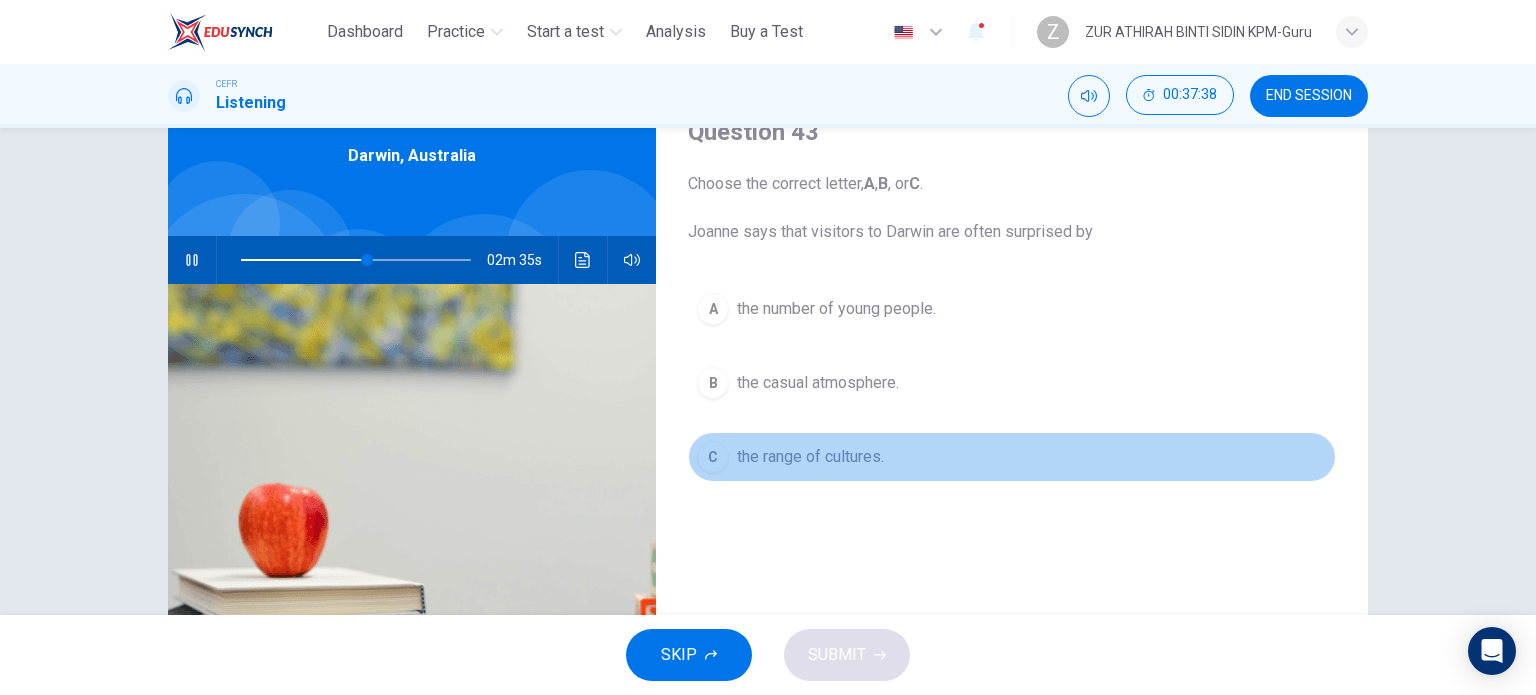 click on "the range of cultures." at bounding box center [836, 309] 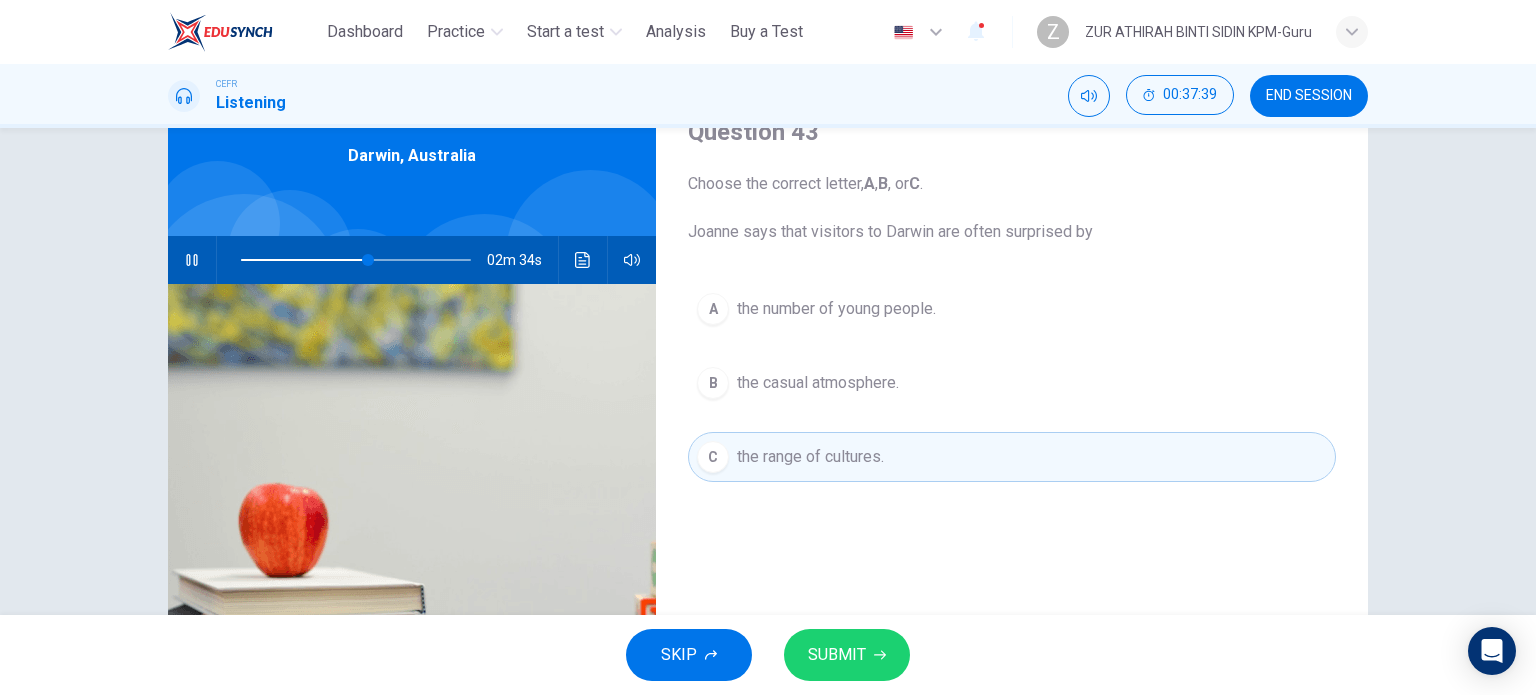 click on "SUBMIT" at bounding box center (837, 655) 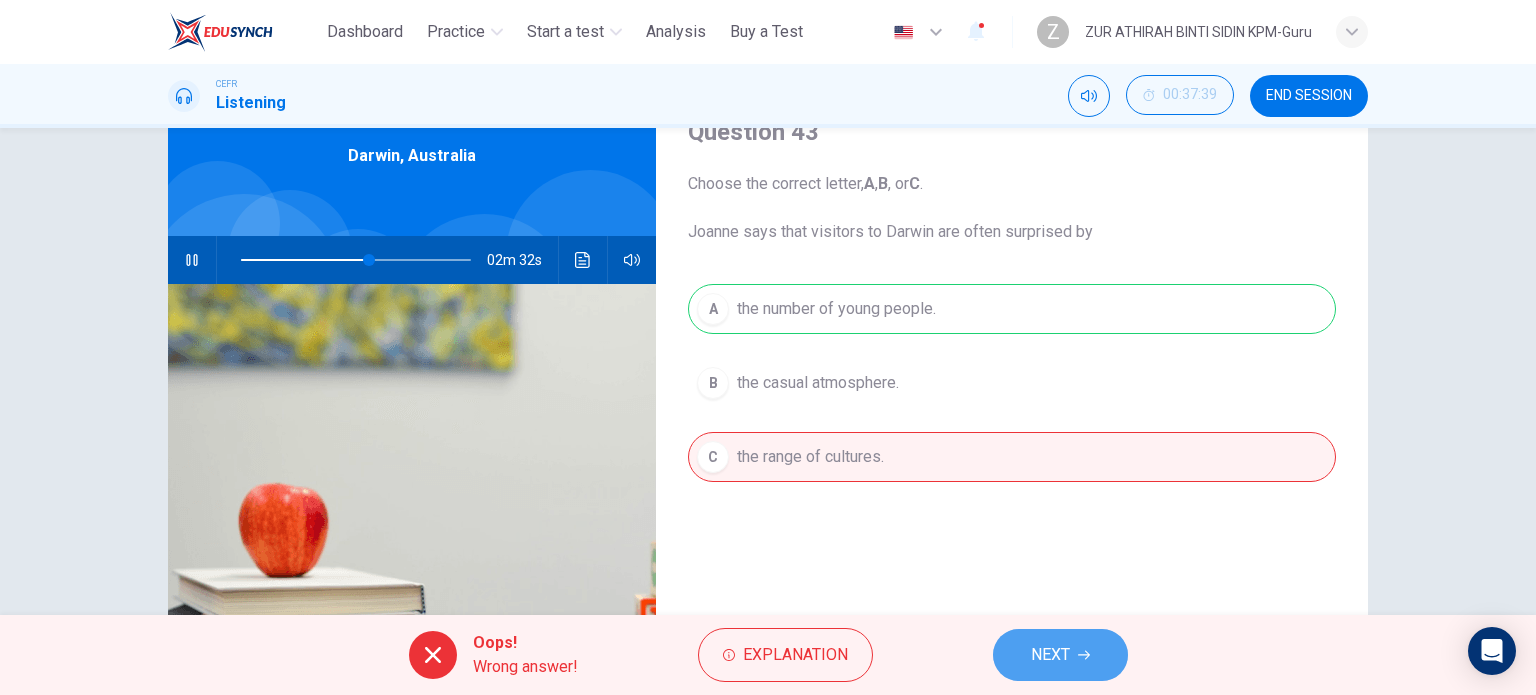 click on "NEXT" at bounding box center [1060, 655] 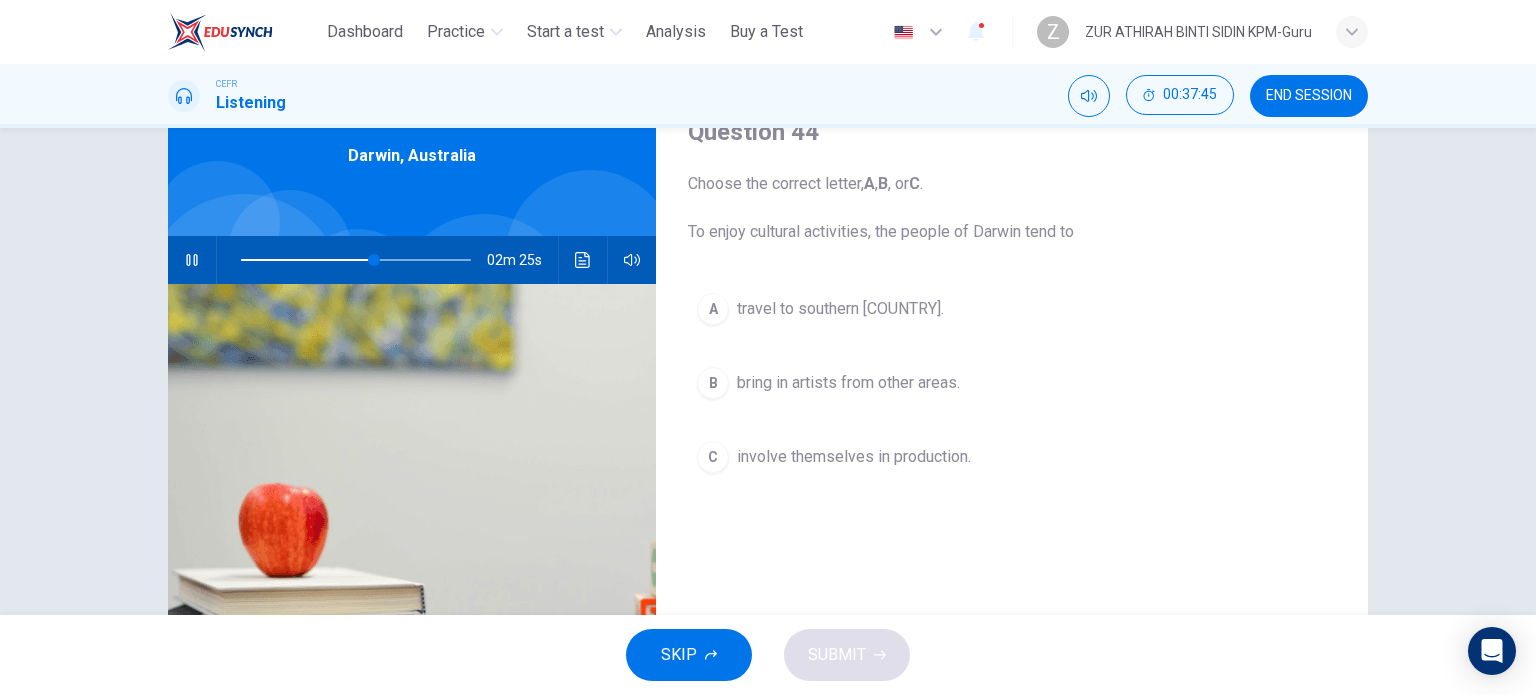 click on "A travel to southern Australia." at bounding box center (1012, 309) 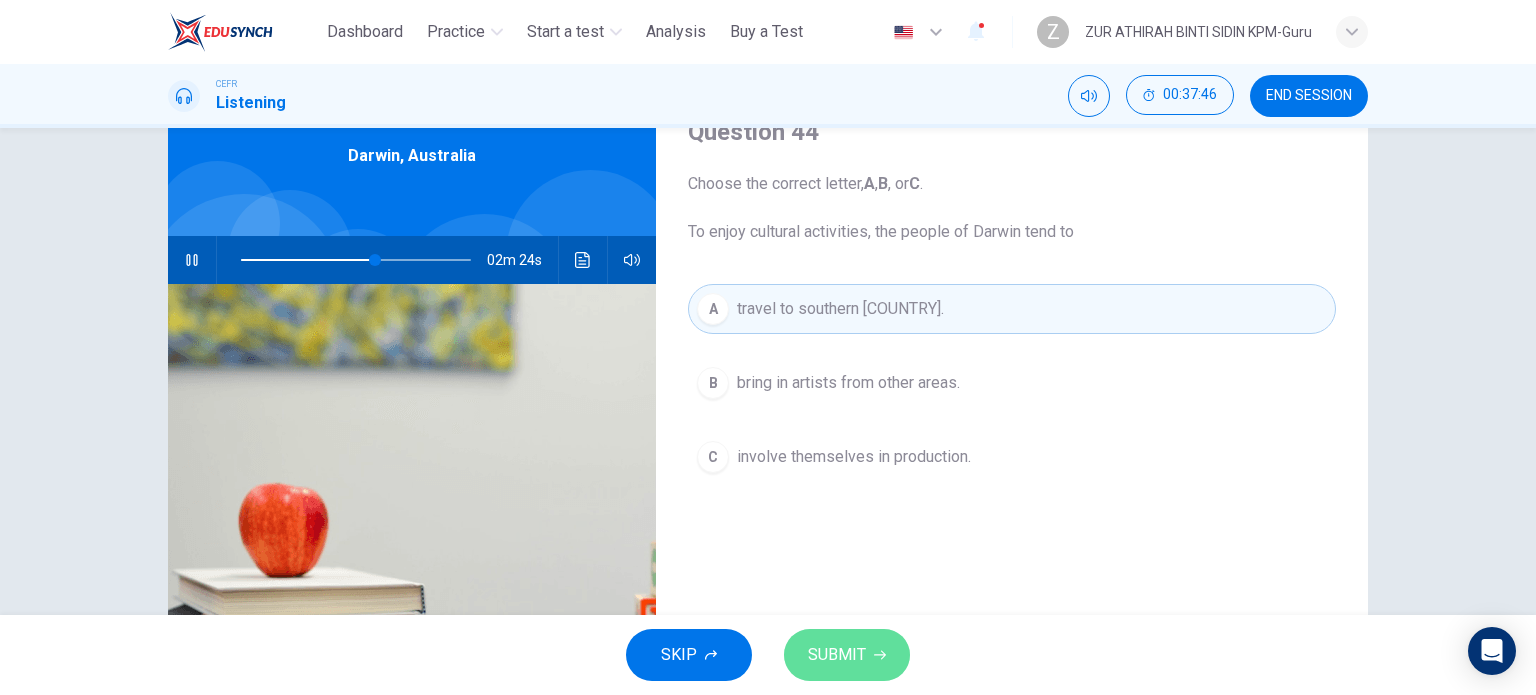click on "SUBMIT" at bounding box center (837, 655) 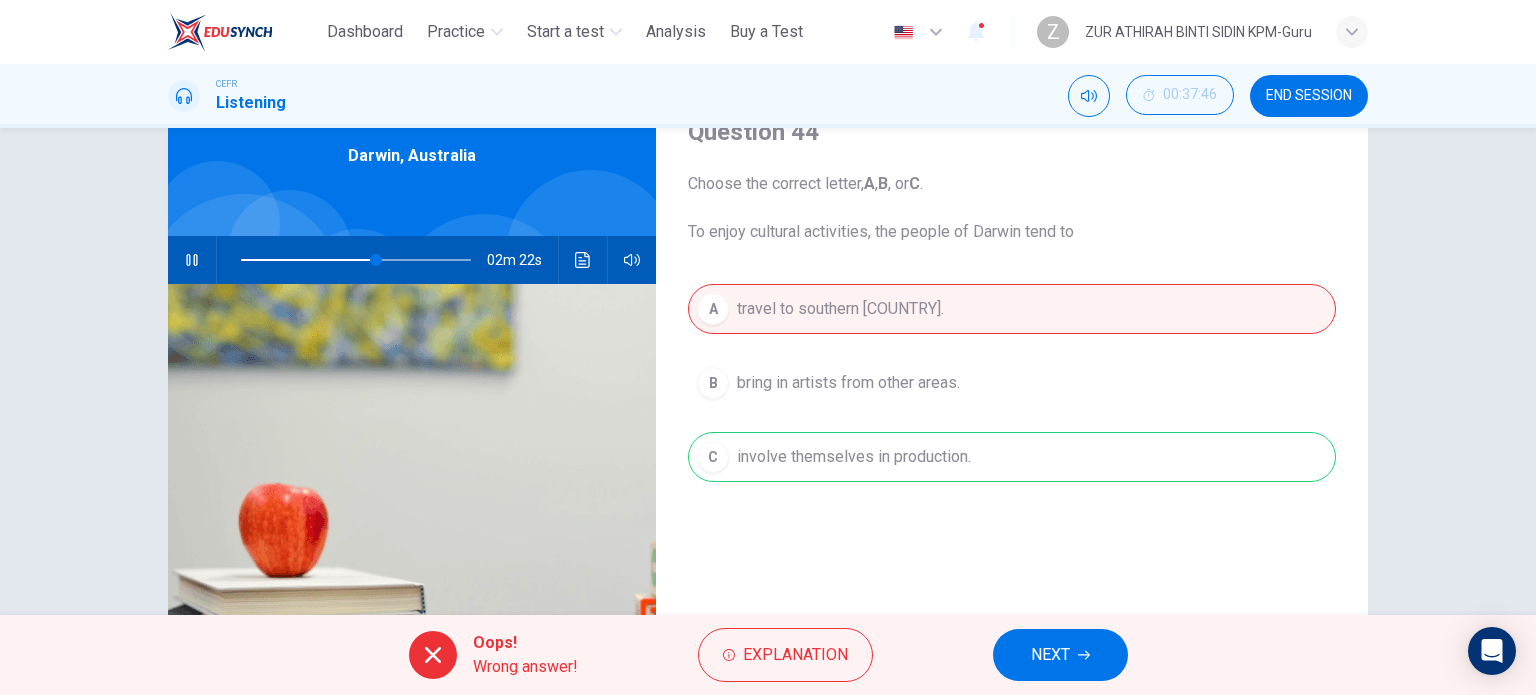 click on "NEXT" at bounding box center (1050, 655) 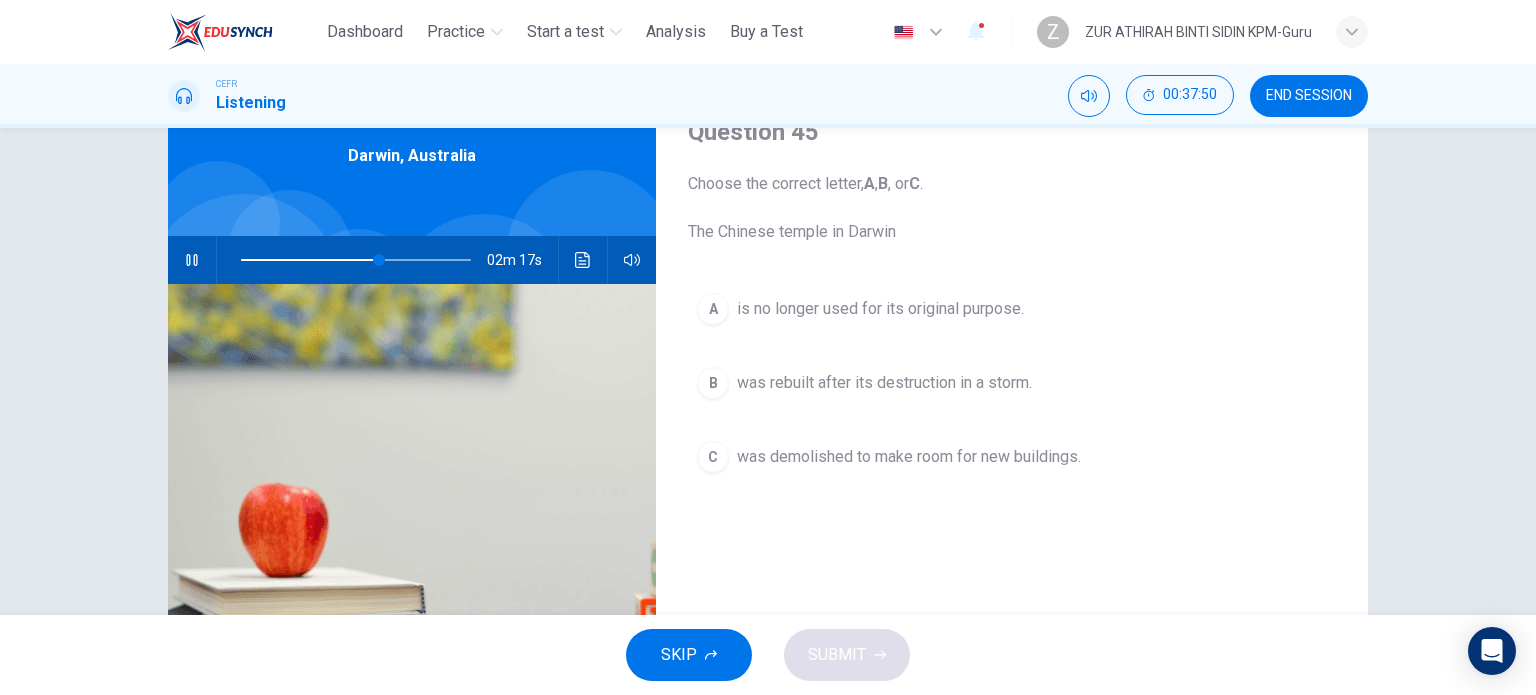 click on "is no longer used for its original purpose." at bounding box center (880, 309) 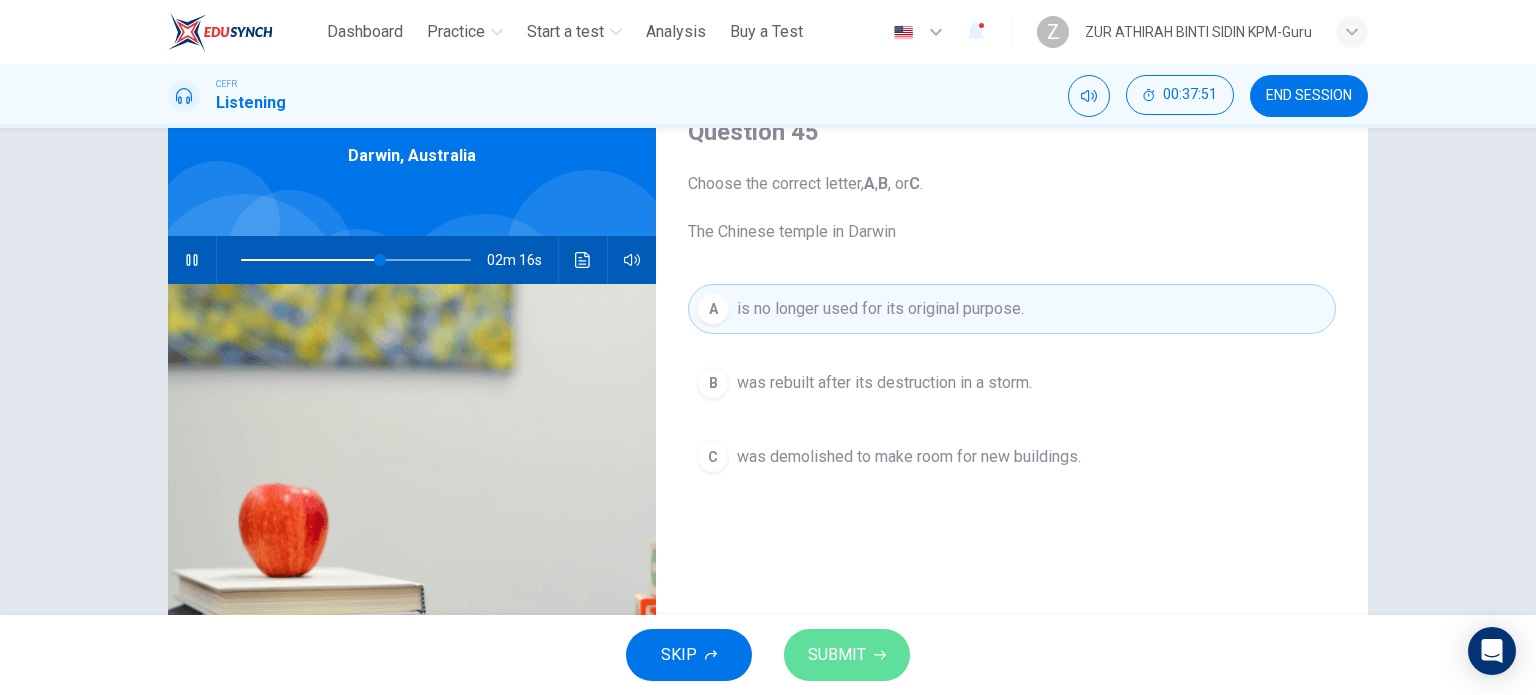 click at bounding box center (880, 655) 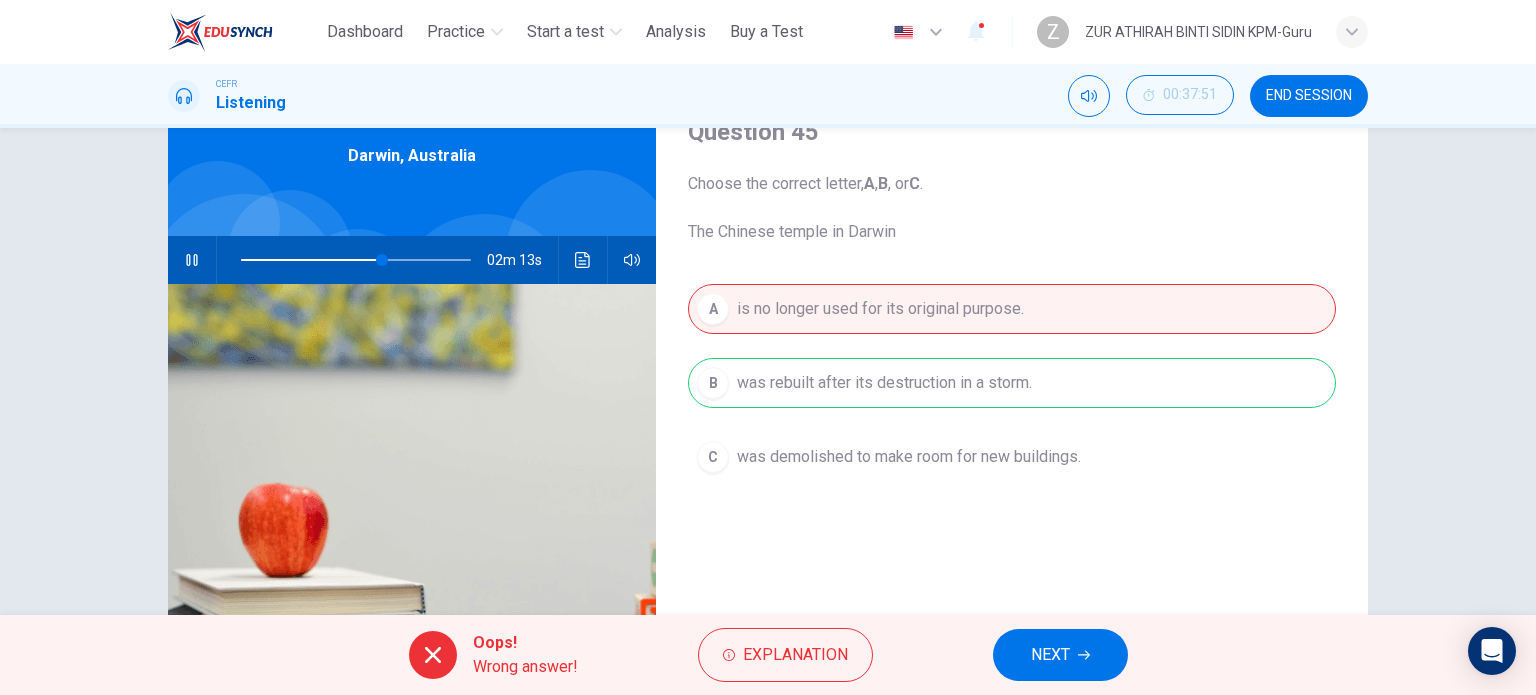 click on "NEXT" at bounding box center [1050, 655] 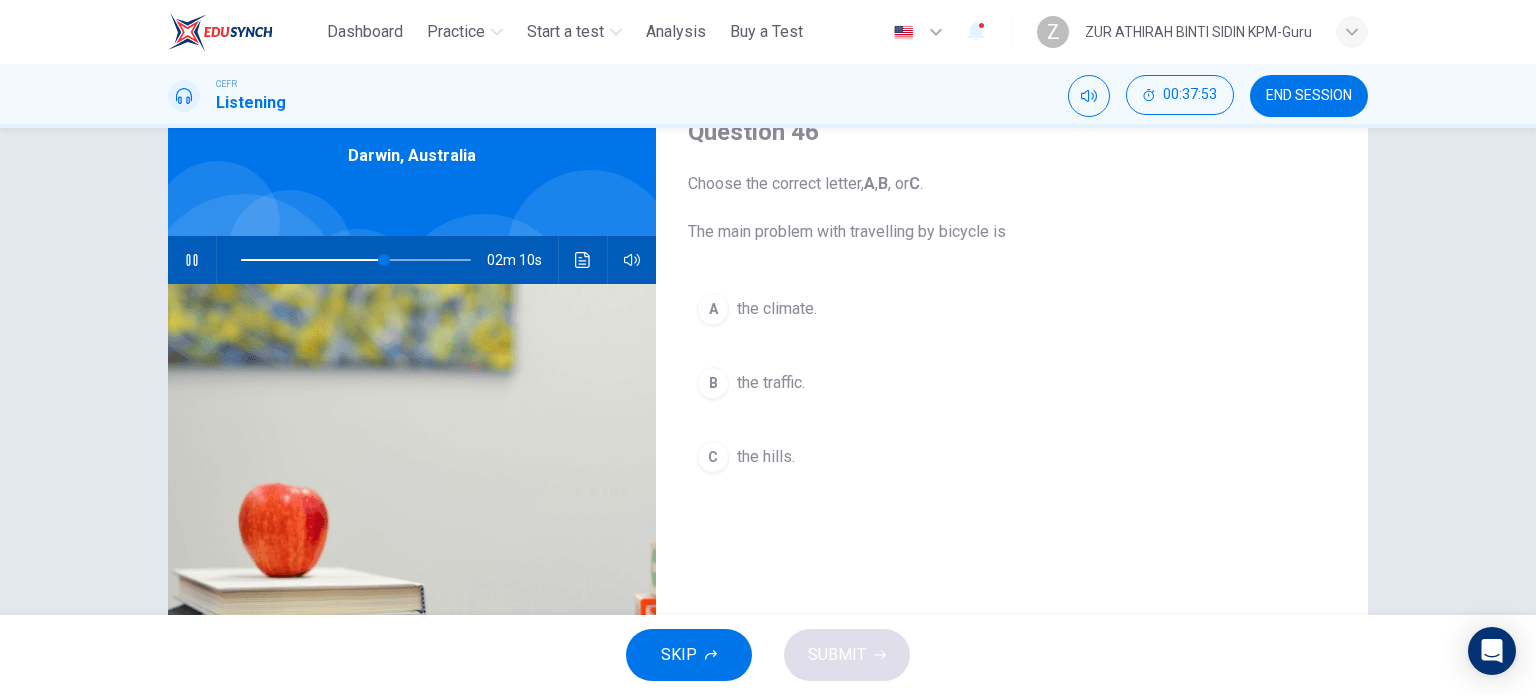 click on "the traffic." at bounding box center (777, 309) 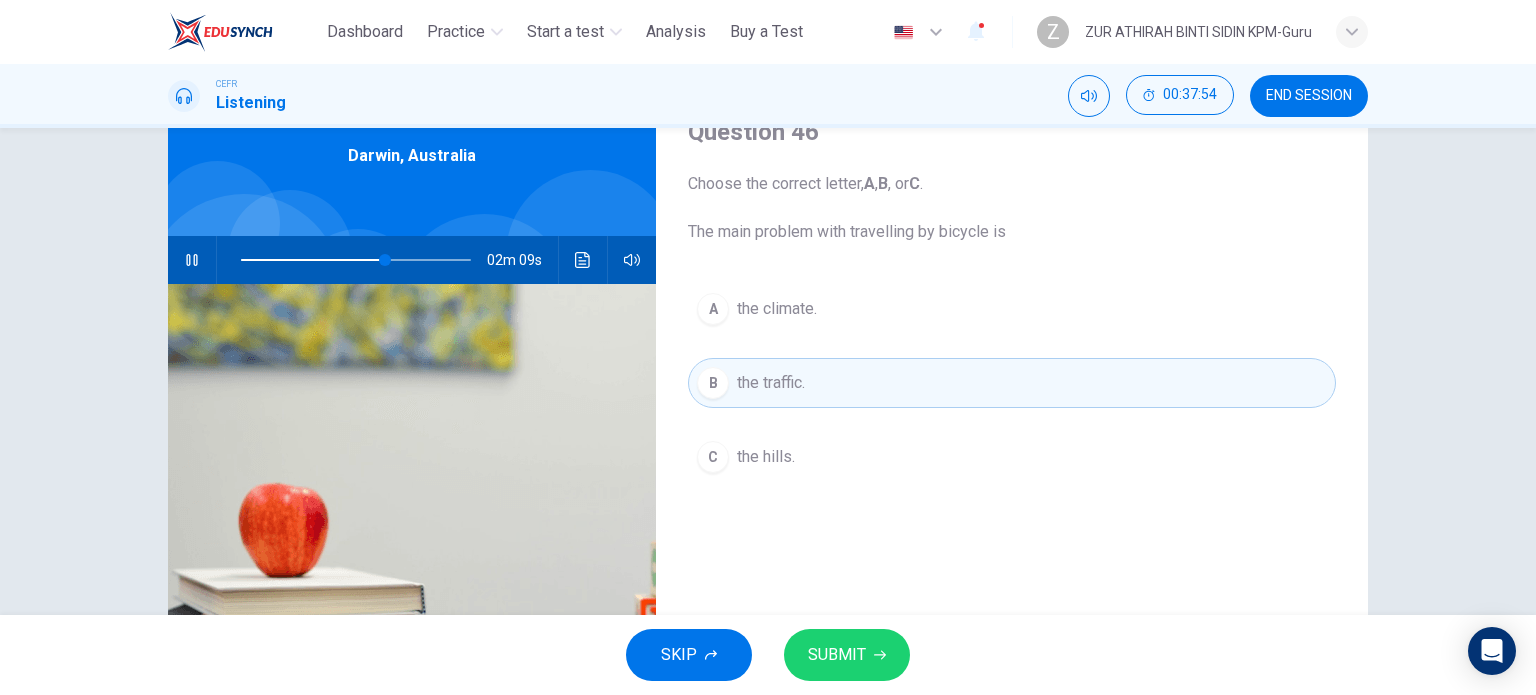 click on "SUBMIT" at bounding box center [837, 655] 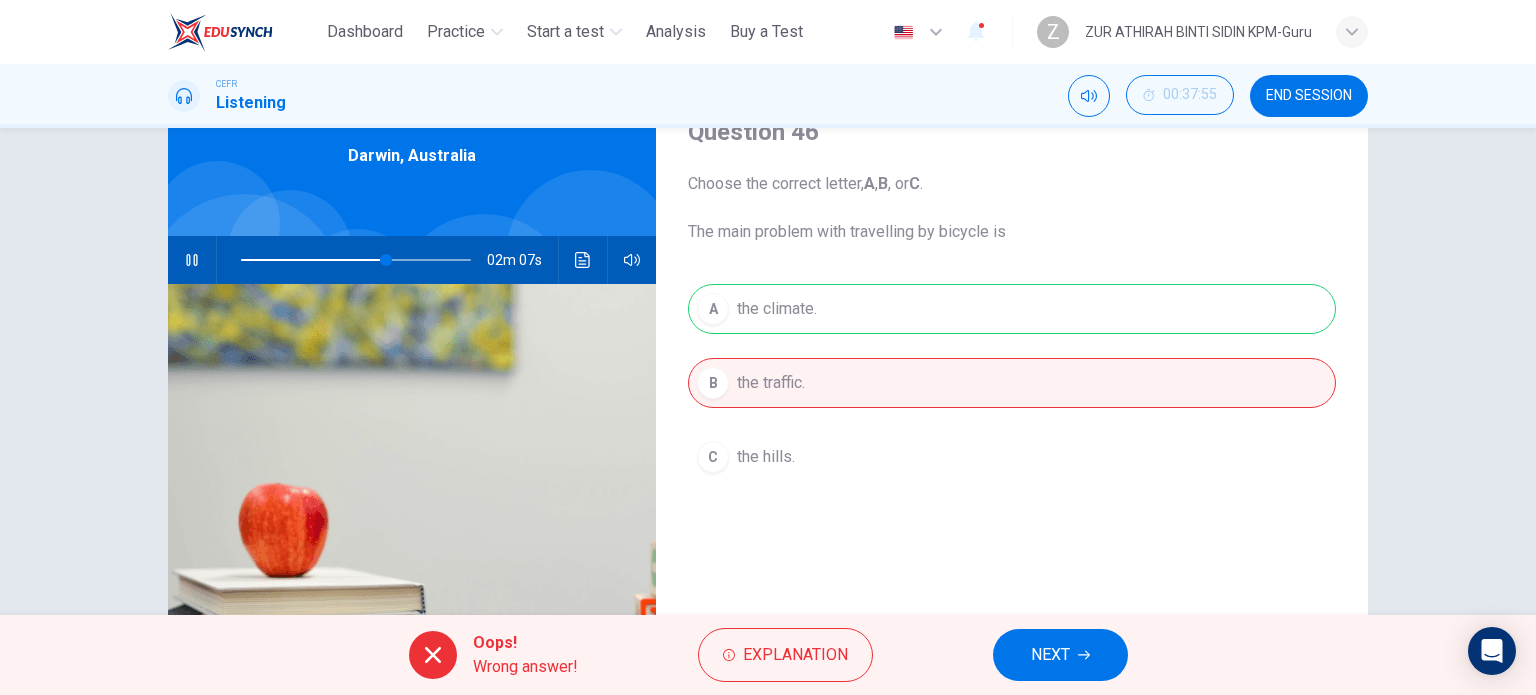 click on "NEXT" at bounding box center [1060, 655] 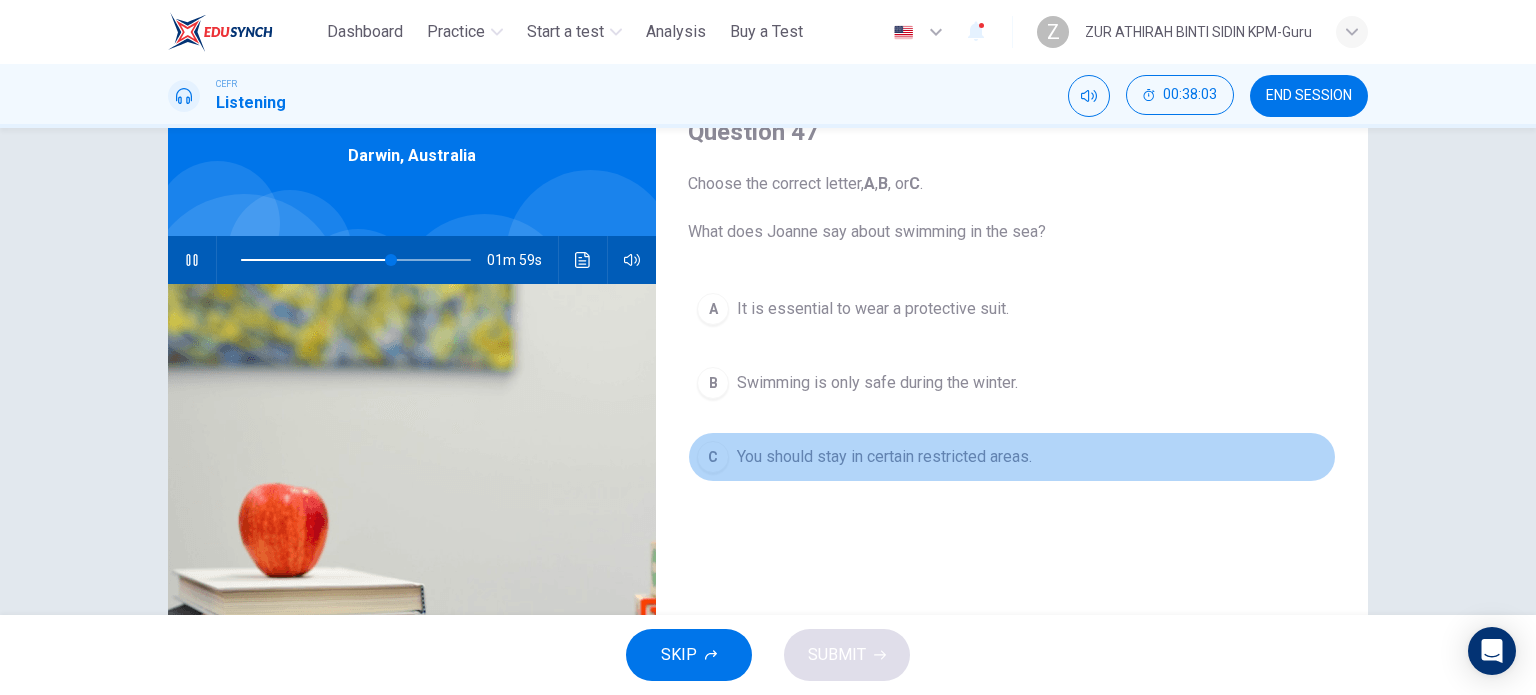 click on "You should stay in certain restricted areas." at bounding box center [873, 309] 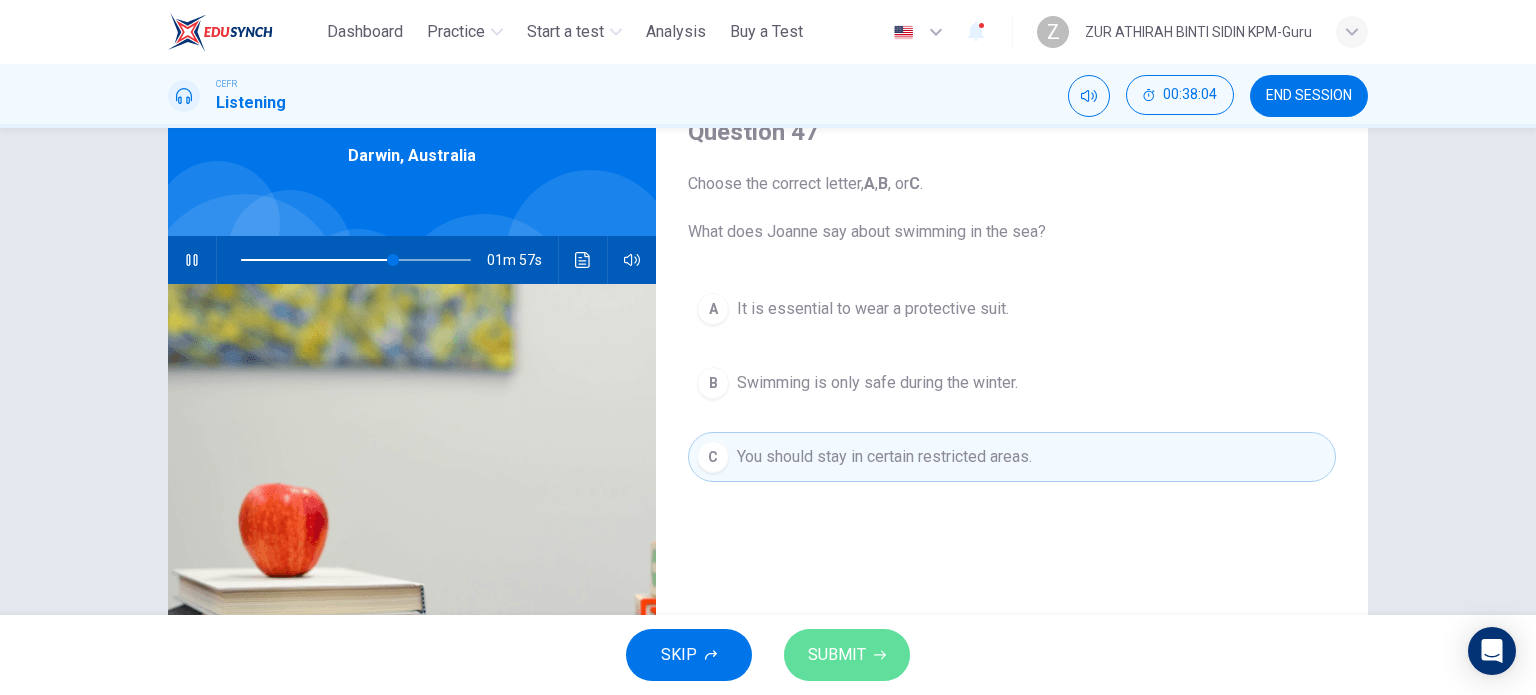 click on "SUBMIT" at bounding box center (837, 655) 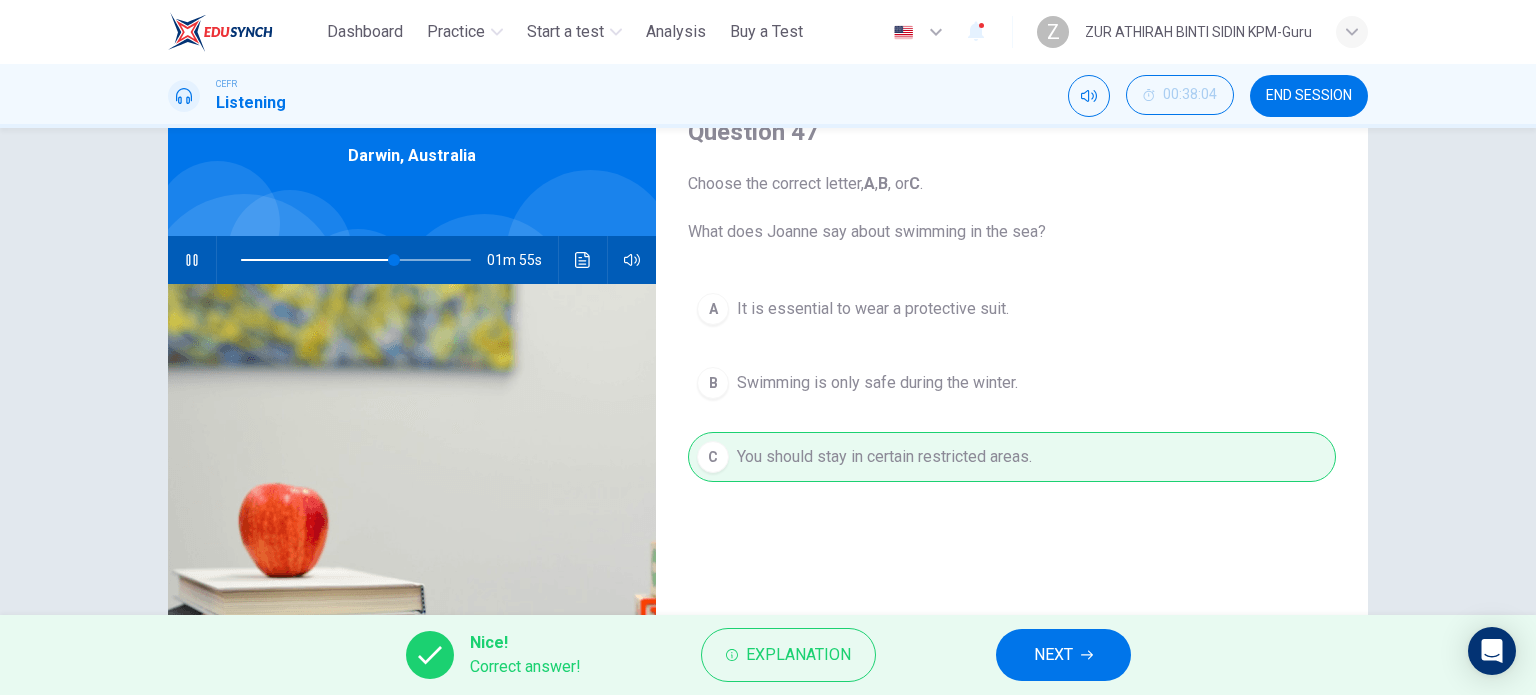 click on "NEXT" at bounding box center [1063, 655] 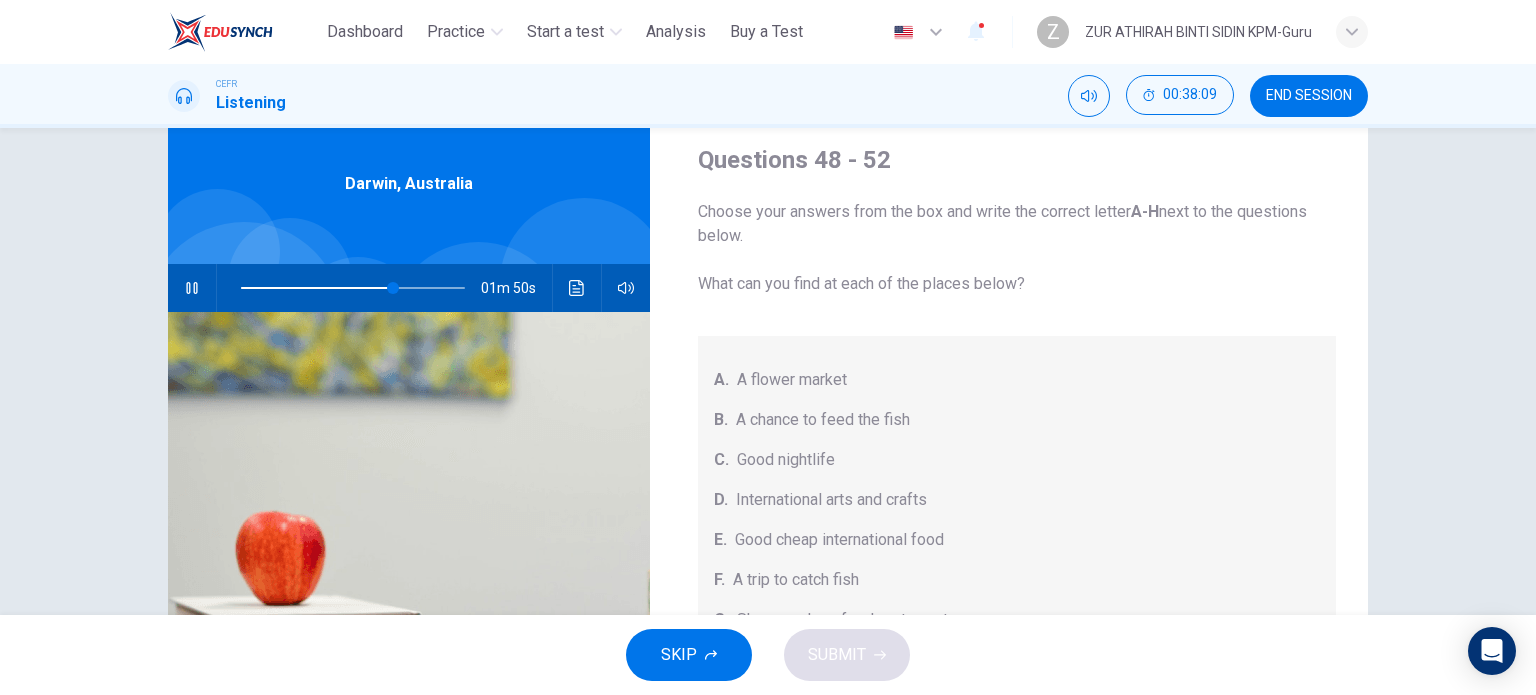 scroll, scrollTop: 66, scrollLeft: 0, axis: vertical 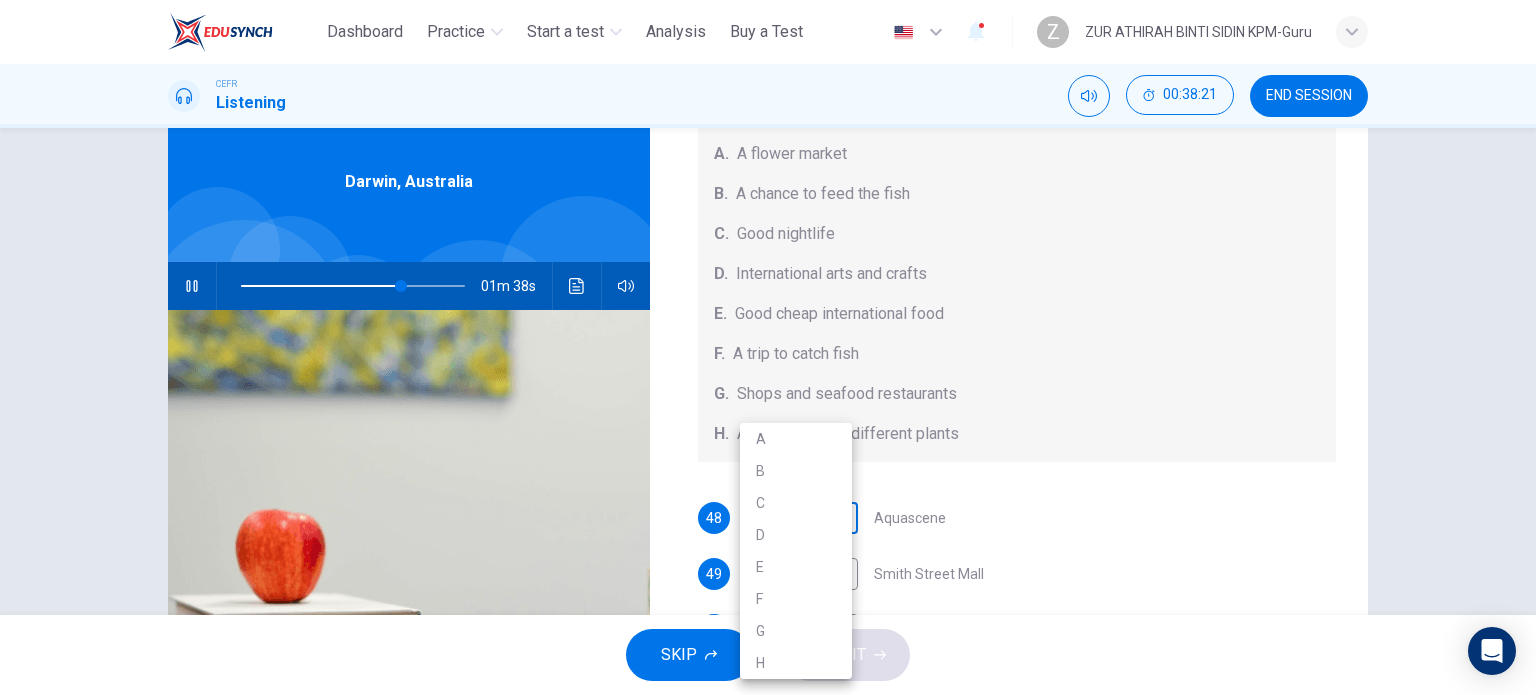 click on "This site uses cookies, as explained in our Privacy Policy. If you agree to the use of cookies, please click the Accept button and continue to browse our site. Privacy Policy Accept Dashboard Practice Start a test Analysis Buy a Test English ** ​ Z ZUR ATHIRAH BINTI SIDIN KPM-Guru CEFR Listening 00:38:21 END SESSION Questions 48 - 52 Choose your answers from the box and write the correct letter A-H next to the questions below. What can you find at each of the places below? A. A flower market B. A chance to feed the fish C. Good nightlife D. International arts and crafts E. Good cheap international food F. A trip to catch fish G. Shops and seafood restaurants H. A wide range of different plants 48 H * Aquascene 49 H * Smith Street Mall 50 G * Cullen Bay Marina 51 A * Fannie Bay 52 H * Mitchell Street Darwin, Australia 01m 38s SKIP SUBMIT ELTC - EduSynch CEFR Test for Teachers in Malaysia Dashboard Practice Start a test Analysis Pricing Notifications 1 © Copyright A B" at bounding box center (768, 347) 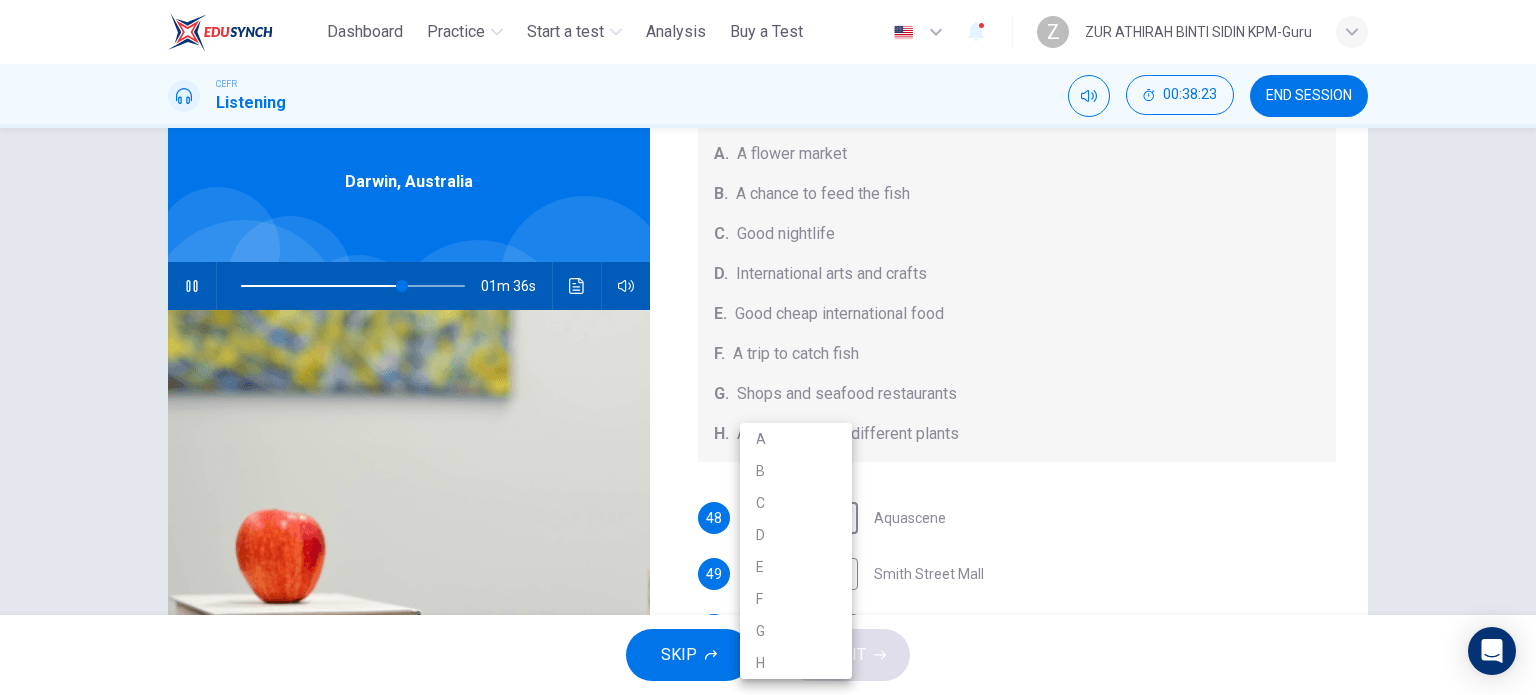 click on "F" at bounding box center (796, 599) 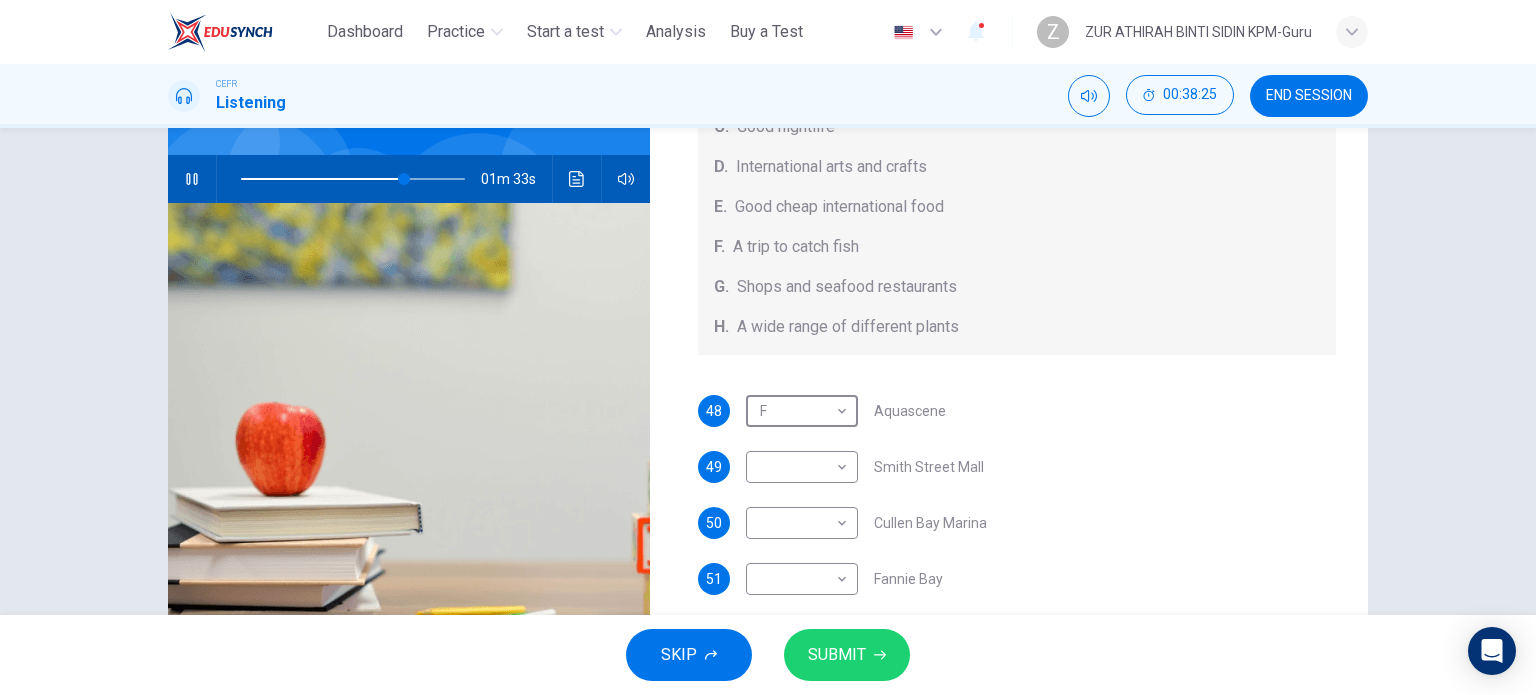 scroll, scrollTop: 175, scrollLeft: 0, axis: vertical 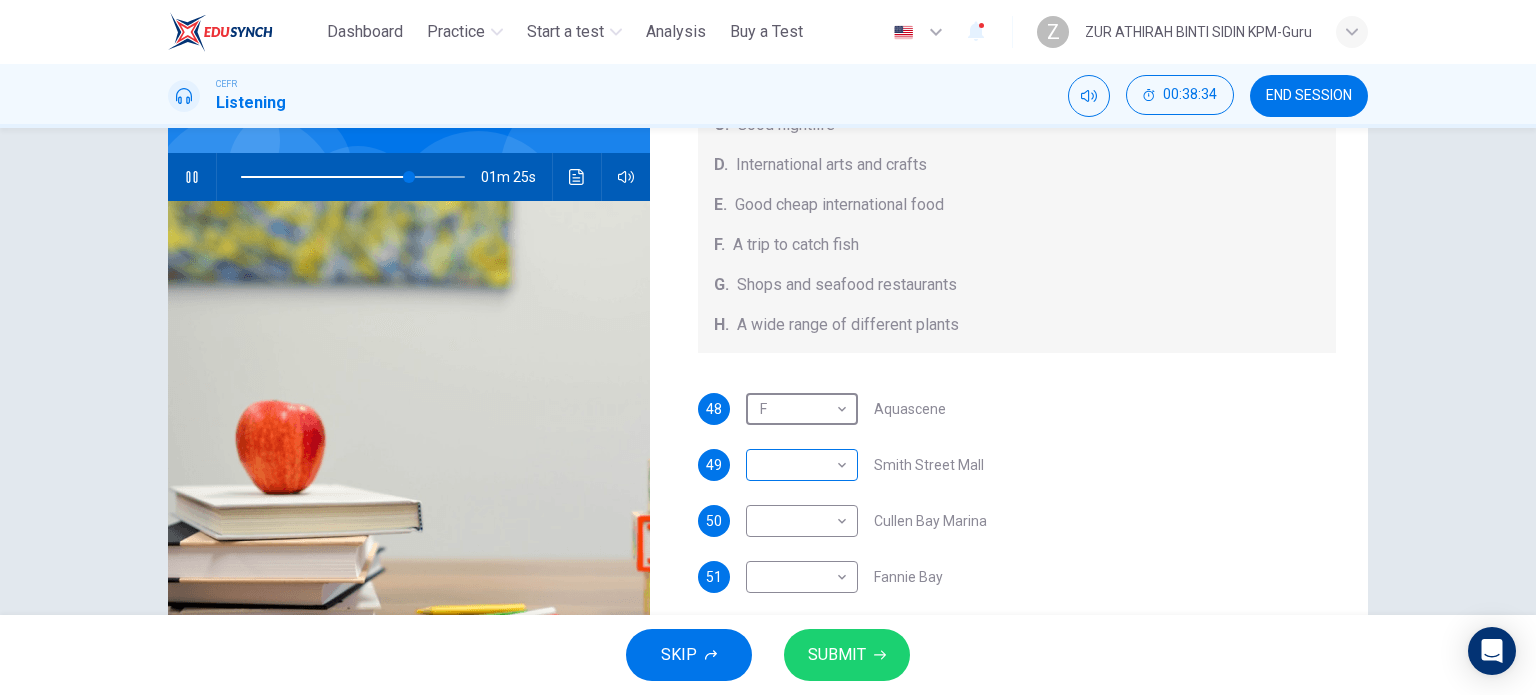 click on "This site uses cookies, as explained in our  Privacy Policy . If you agree to the use of cookies, please click the Accept button and continue to browse our site.   Privacy Policy Accept Dashboard Practice Start a test Analysis Buy a Test English ** ​ Z Z ZUR ATHIRAH BINTI SIDIN KPM-Guru CEFR Listening 00:38:34 END SESSION Questions 48 - 52 Choose your answers from the box and write the correct letter  A-H  next to the questions below.
What can you find at each of the places below? A. A flower market B. A chance to feed the fish C. Good nightlife D. International arts and crafts E. Good cheap international food F. A trip to catch fish G. Shops and seafood restaurants H. A wide range of different plants 48 F * ​ Aquascene 49 ​ ​ Smith Street Mall 50 ​ ​ Cullen Bay Marina 51 ​ ​ Fannie Bay 52 ​ ​ Mitchell Street [CITY], [STATE] 01m 25s SKIP SUBMIT ELTC - EduSynch CEFR Test for Teachers in Malaysia
Dashboard Practice Start a test Analysis Pricing   Notifications 1 © Copyright" at bounding box center (768, 347) 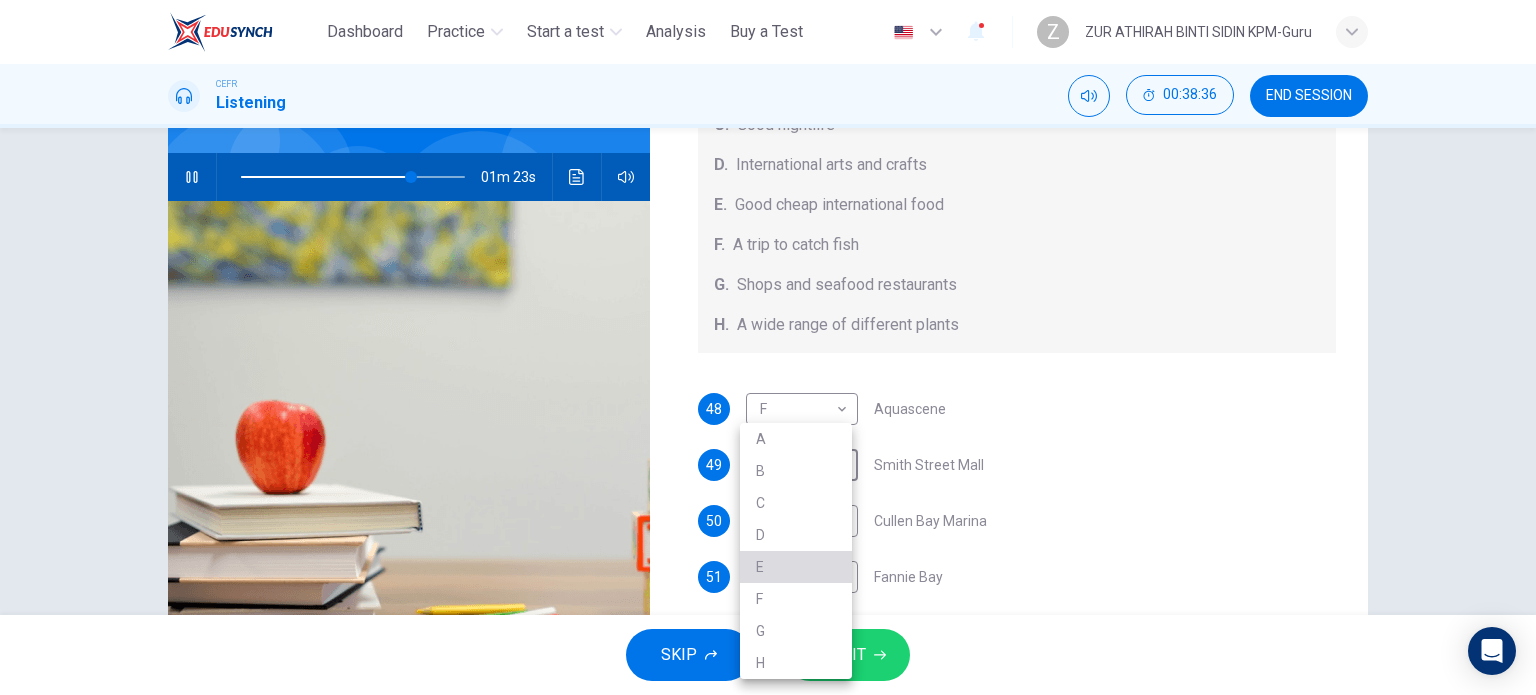 click on "E" at bounding box center [796, 567] 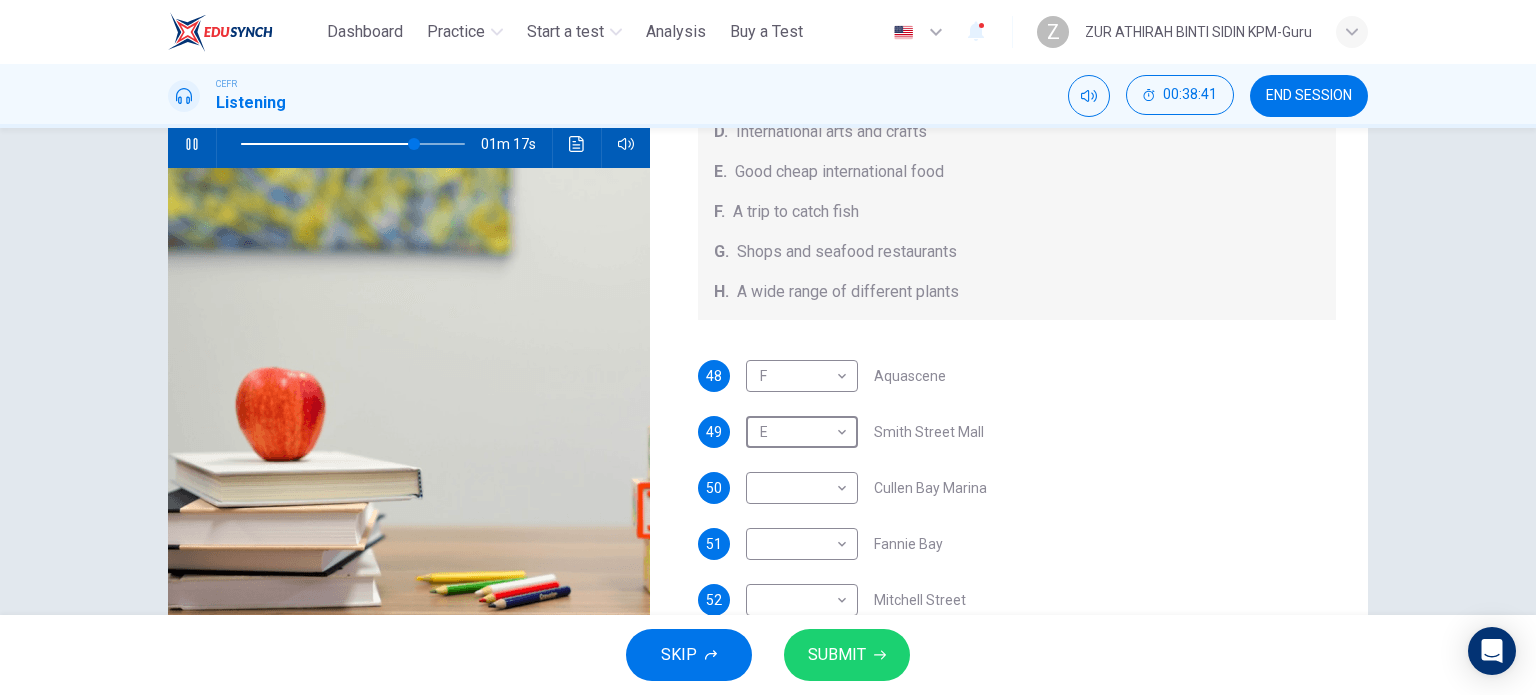 scroll, scrollTop: 208, scrollLeft: 0, axis: vertical 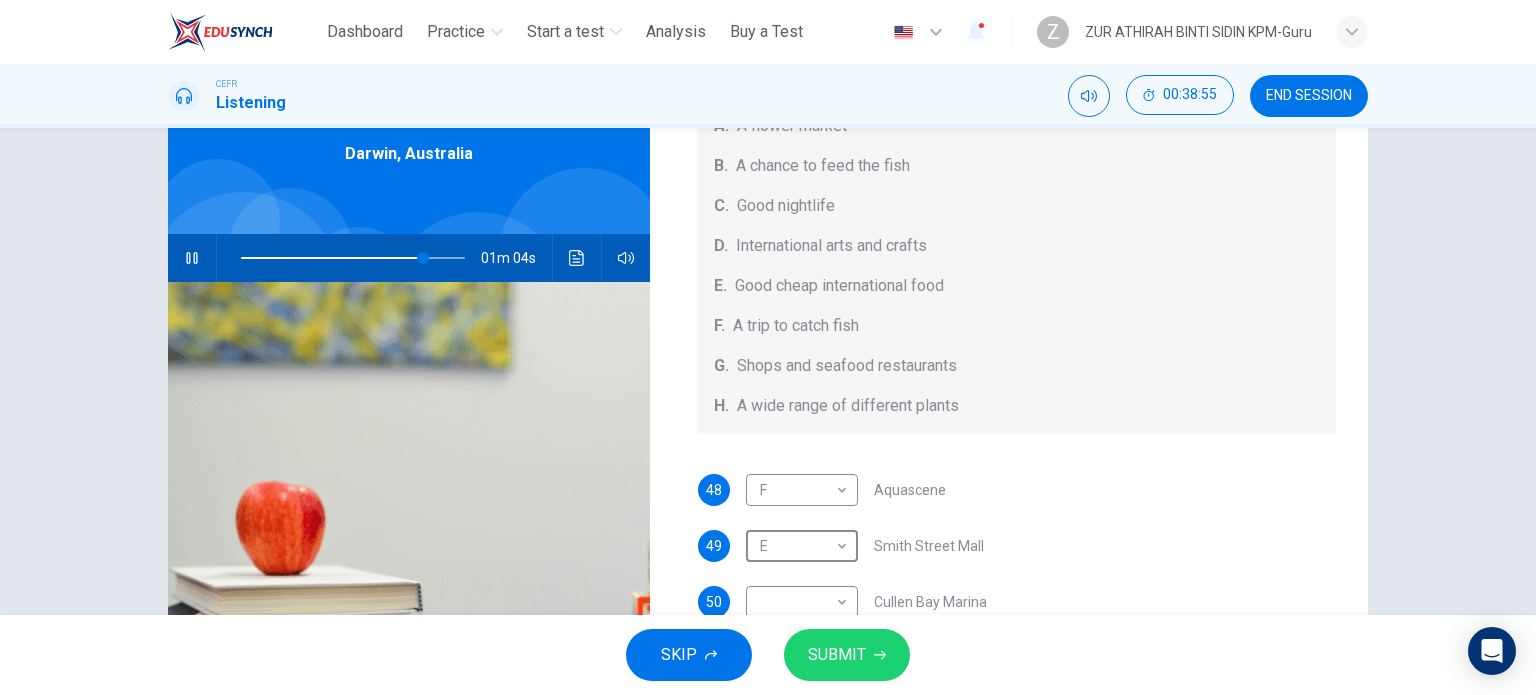 click on "Questions 48 - 52 Choose your answers from the box and write the correct letter  A-H  next to the questions below.
What can you find at each of the places below? A. A flower market B. A chance to feed the fish C. Good nightlife D. International arts and crafts E. Good cheap international food F. A trip to catch fish G. Shops and seafood restaurants H. A wide range of different plants 48 F * ​​Aquascene 49 E * ​​Smith Street Mall 50 ​​Cullen Bay Marina 51 ​​Fannie Bay 52 ​​Mitchell Street [CITY], [COUNTRY] 01m 04s" at bounding box center (768, 371) 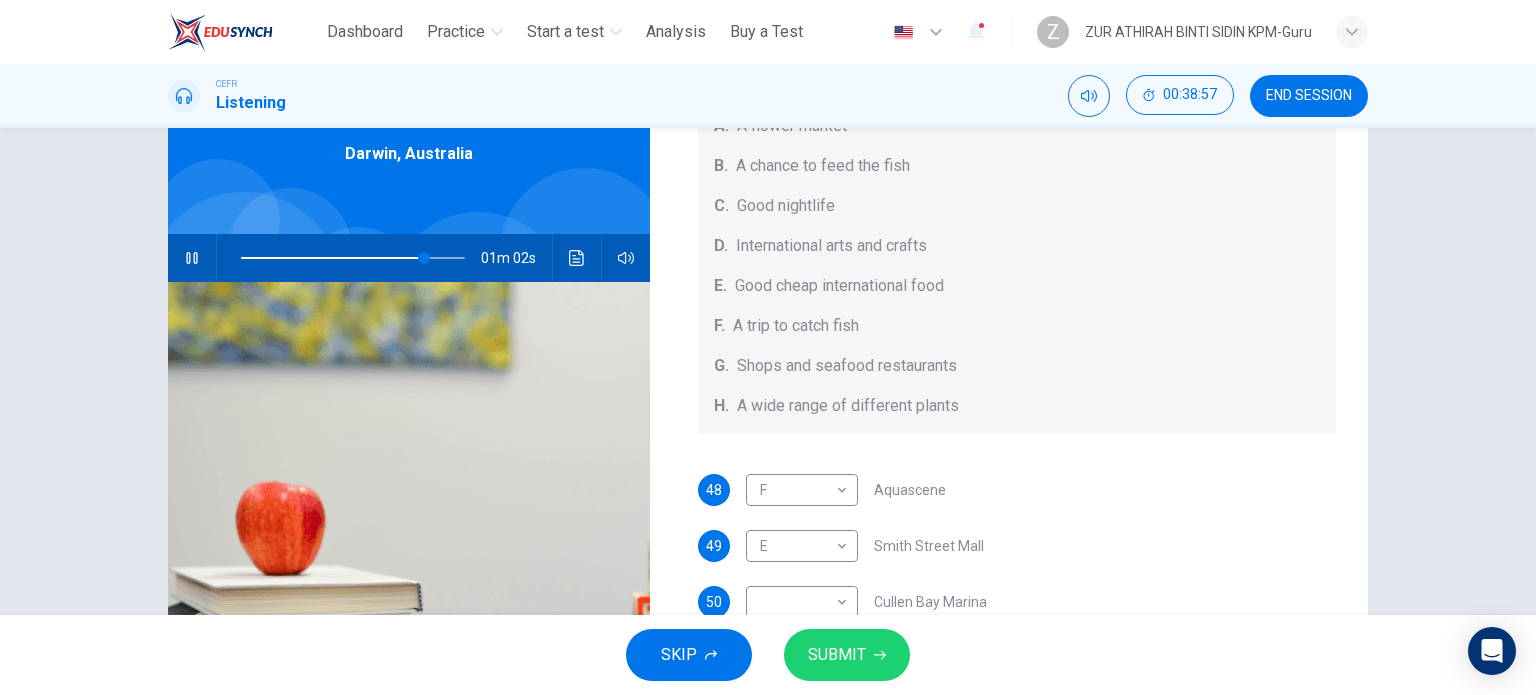 drag, startPoint x: 1504, startPoint y: 292, endPoint x: 1508, endPoint y: 317, distance: 25.317978 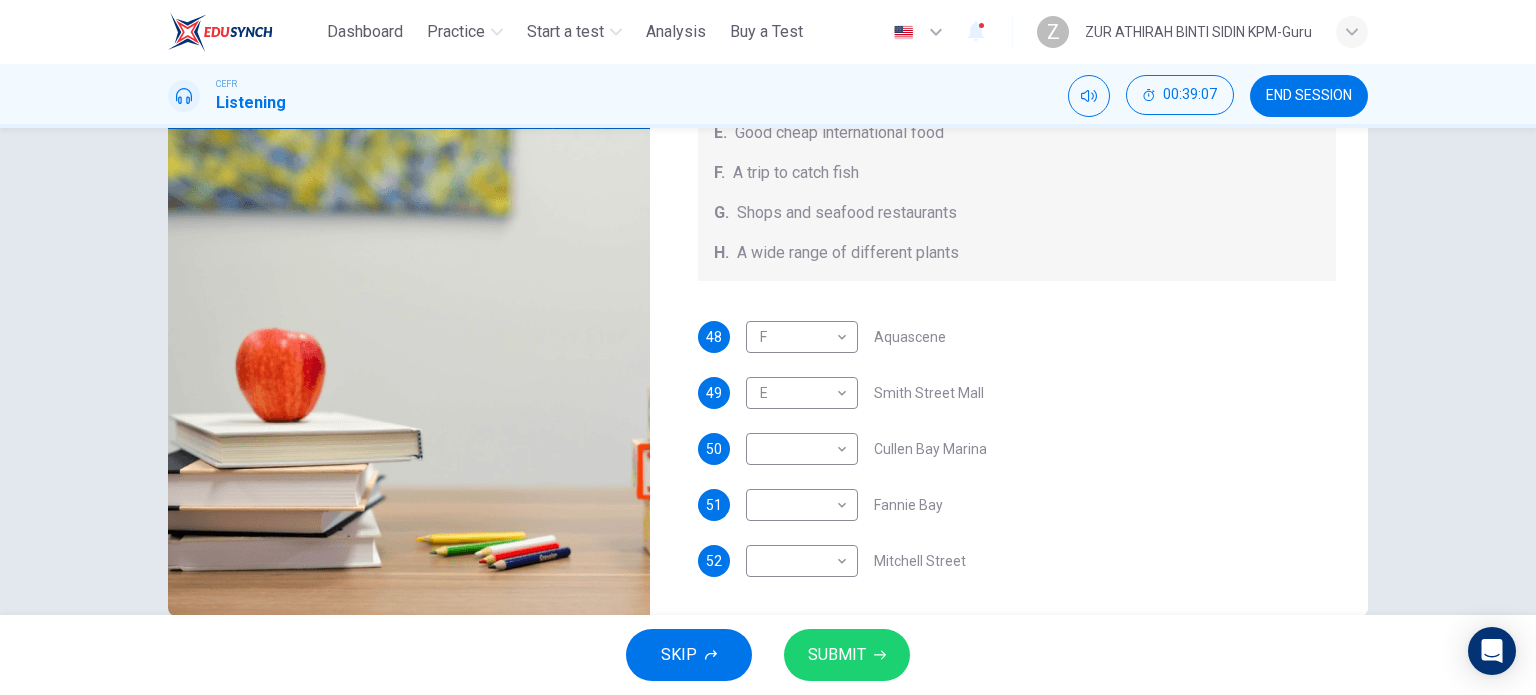 scroll, scrollTop: 252, scrollLeft: 0, axis: vertical 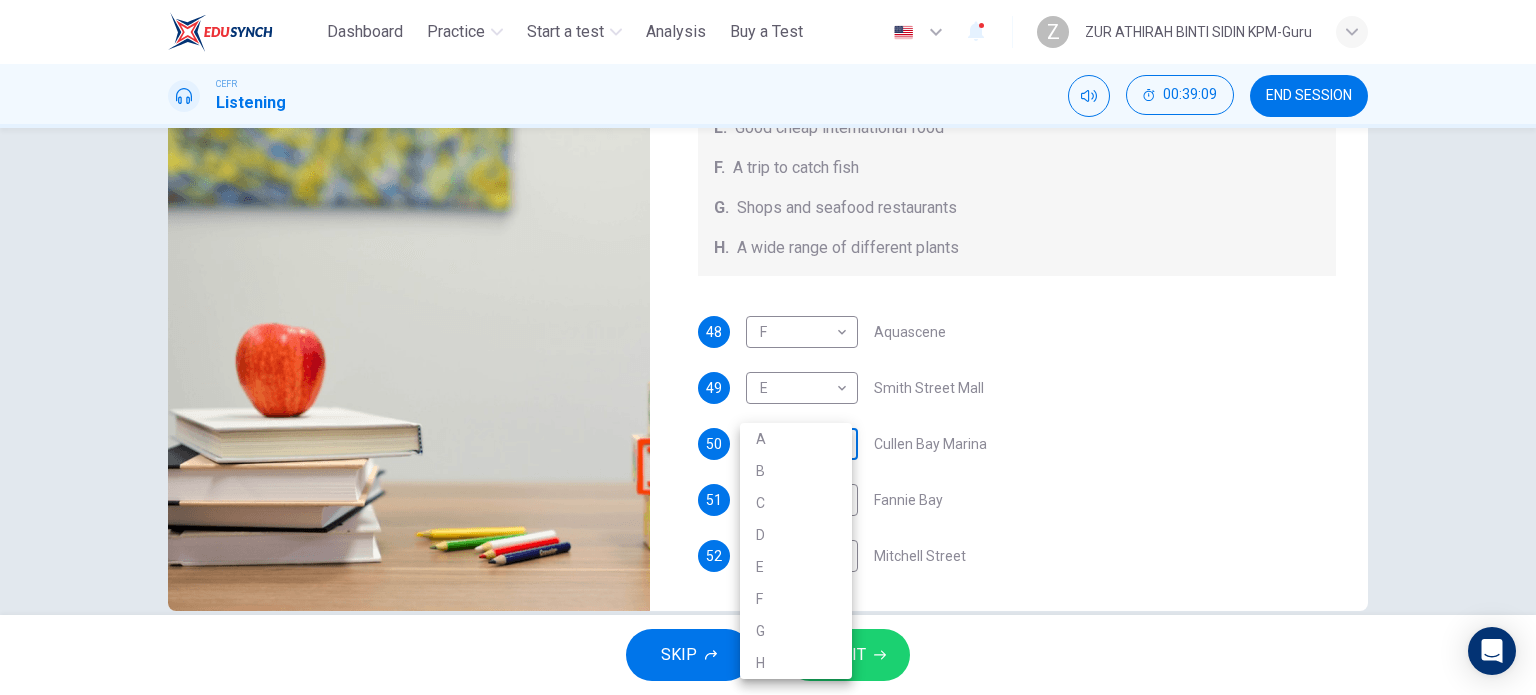 click on "This site uses cookies, as explained in our  Privacy Policy . If you agree to the use of cookies, please click the Accept button and continue to browse our site.   Privacy Policy Accept Dashboard Practice Start a test Analysis Buy a Test English ** ​ Z Z ZUR ATHIRAH BINTI SIDIN KPM-Guru CEFR Listening 00:39:09 END SESSION Questions 48 - 52 Choose your answers from the box and write the correct letter  A-H  next to the questions below.
What can you find at each of the places below? A. A flower market B. A chance to feed the fish C. Good nightlife D. International arts and crafts E. Good cheap international food F. A trip to catch fish G. Shops and seafood restaurants H. A wide range of different plants 48 F * ​ Aquascene 49 E * ​ Smith Street Mall 50 ​ ​ Cullen Bay Marina 51 ​ ​ Fannie Bay 52 ​ ​ Mitchell Street [CITY], [STATE] 00m 50s SKIP SUBMIT ELTC - EduSynch CEFR Test for Teachers in Malaysia
Dashboard Practice Start a test Analysis Pricing   Notifications 1 © Copyright  A B" at bounding box center [768, 347] 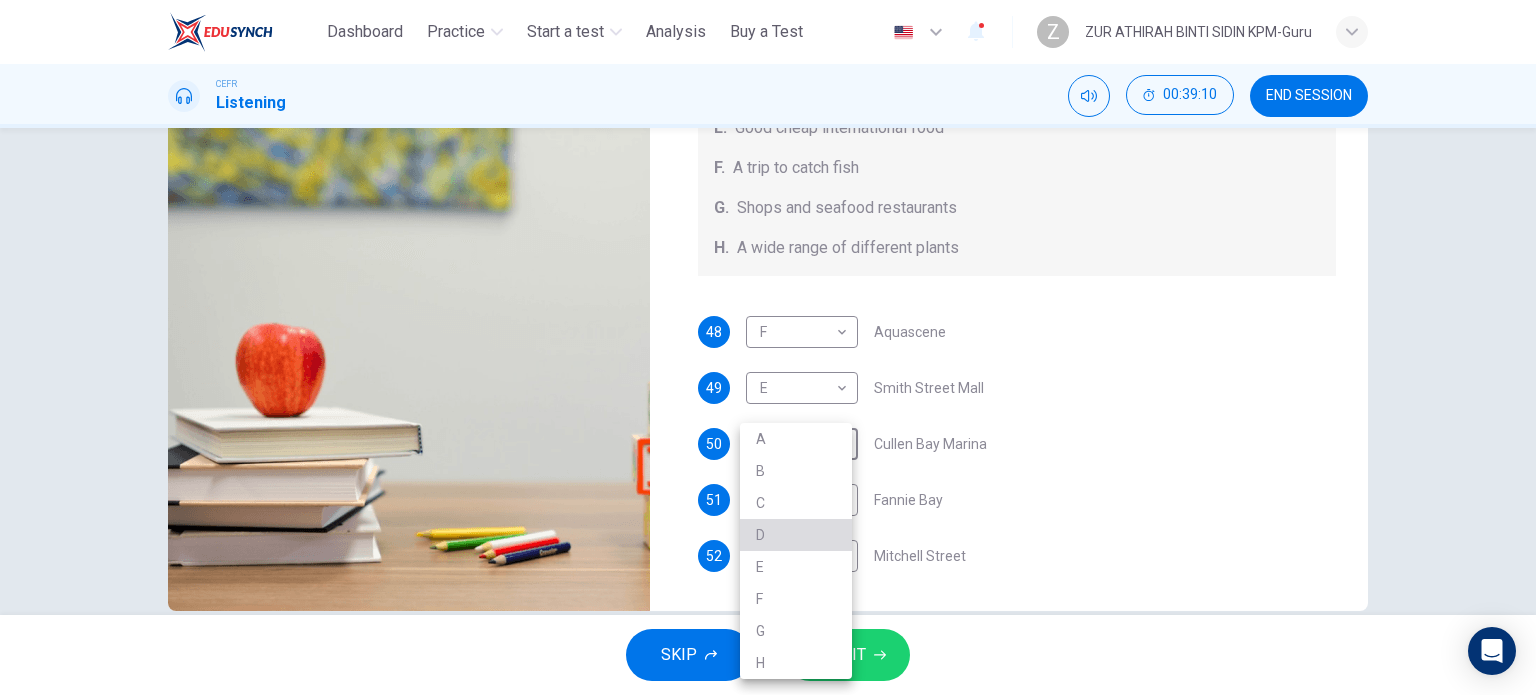 click on "D" at bounding box center (796, 535) 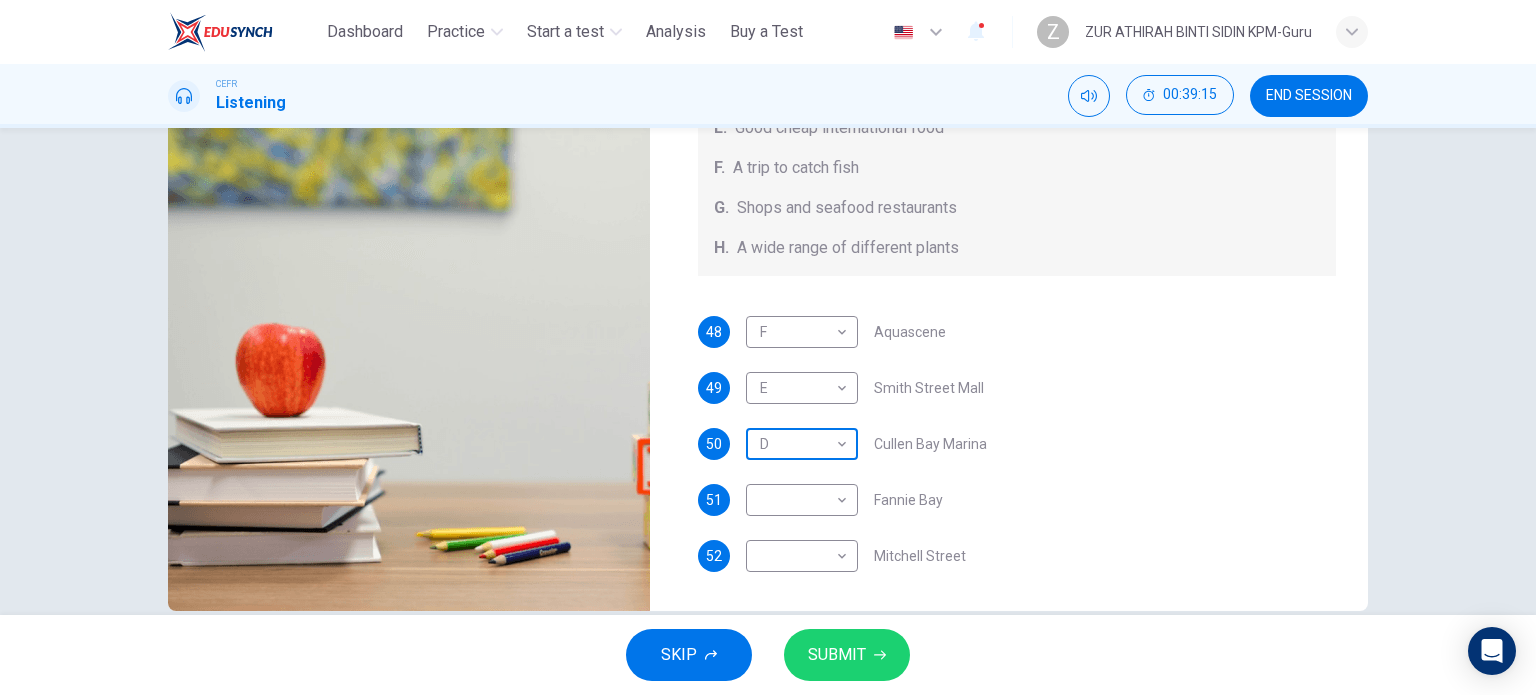 click on "This site uses cookies, as explained in our Privacy Policy. If you agree to the use of cookies, please click the Accept button and continue to browse our site. Privacy Policy Accept Dashboard Practice Start a test Analysis Buy a Test English ** ​ Z Z ZUR ATHIRAH BINTI SIDIN KPM-Guru CEFR Listening 00:39:15 END SESSION Questions 48 - 52 Choose your answers from the box and write the correct letter A-H next to the questions below.
What can you find at each of the places below? A. A flower market B. A chance to feed the fish C. Good nightlife D. International arts and crafts E. Good cheap international food F. A trip to catch fish G. Shops and seafood restaurants H. A wide range of different plants 48 F * ​ Aquascene 49 E * ​ Smith Street Mall 50 D * ​ Cullen Bay Marina 51 ​ ​ Fannie Bay 52 ​ ​ Mitchell Street Darwin, Australia 00m 44s SKIP SUBMIT ELTC - EduSynch CEFR Test for Teachers in Malaysia
Dashboard Practice Start a test Analysis Pricing Notifications 1 © Copyright" at bounding box center (768, 347) 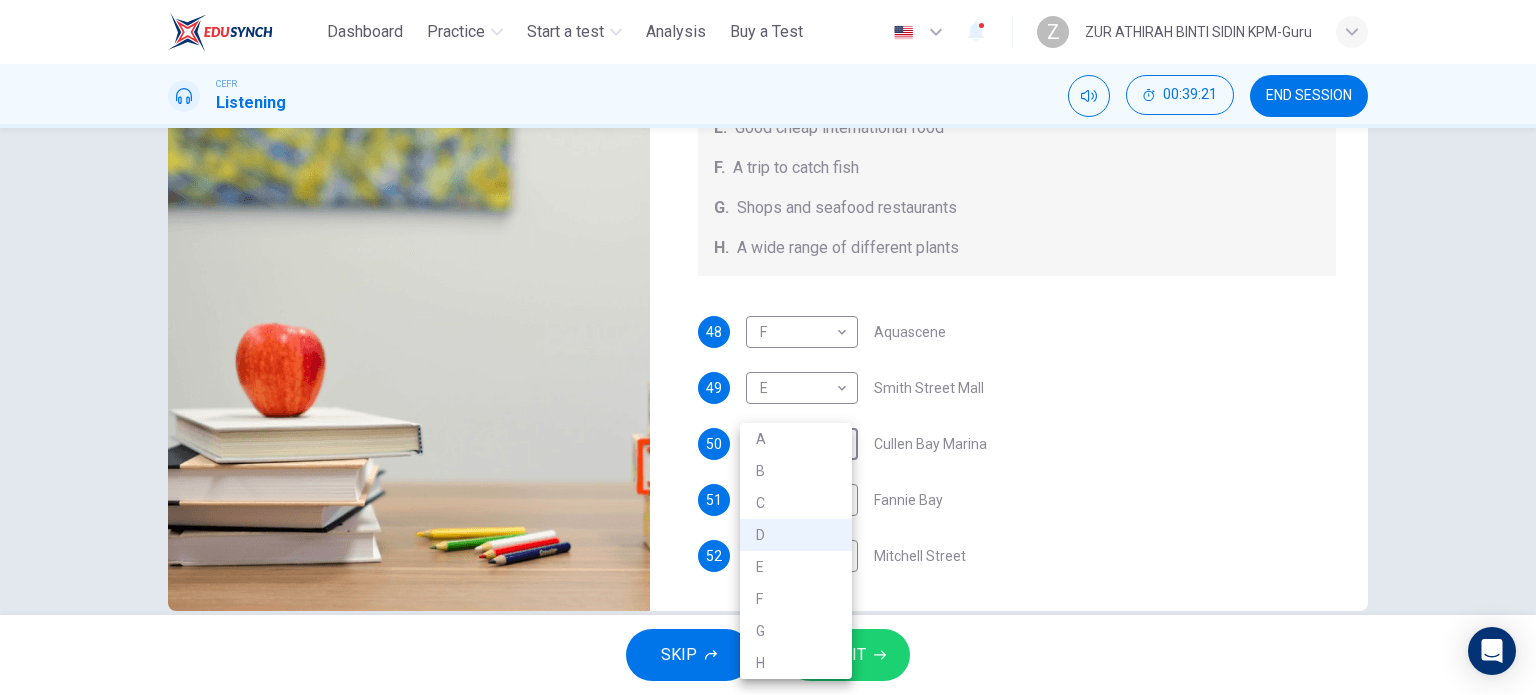click on "G" at bounding box center [796, 631] 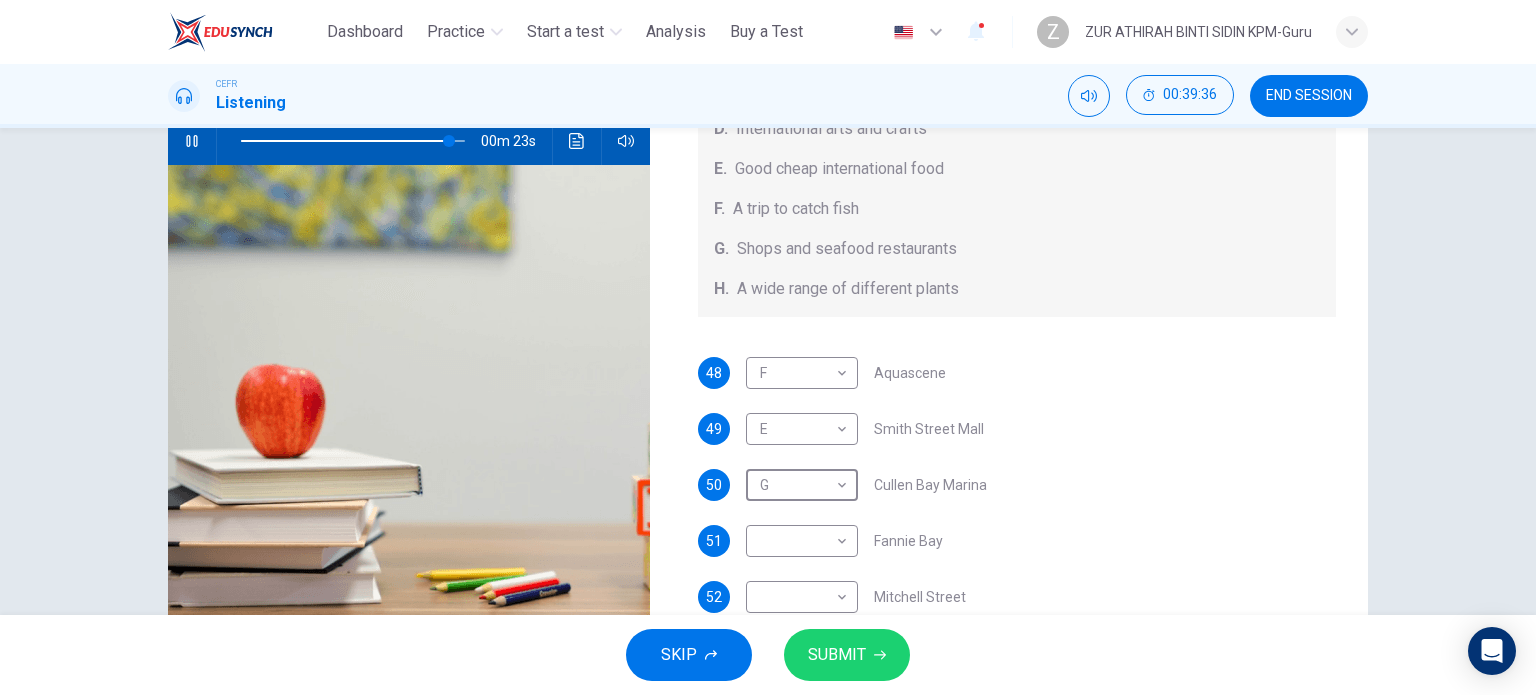 scroll, scrollTop: 254, scrollLeft: 0, axis: vertical 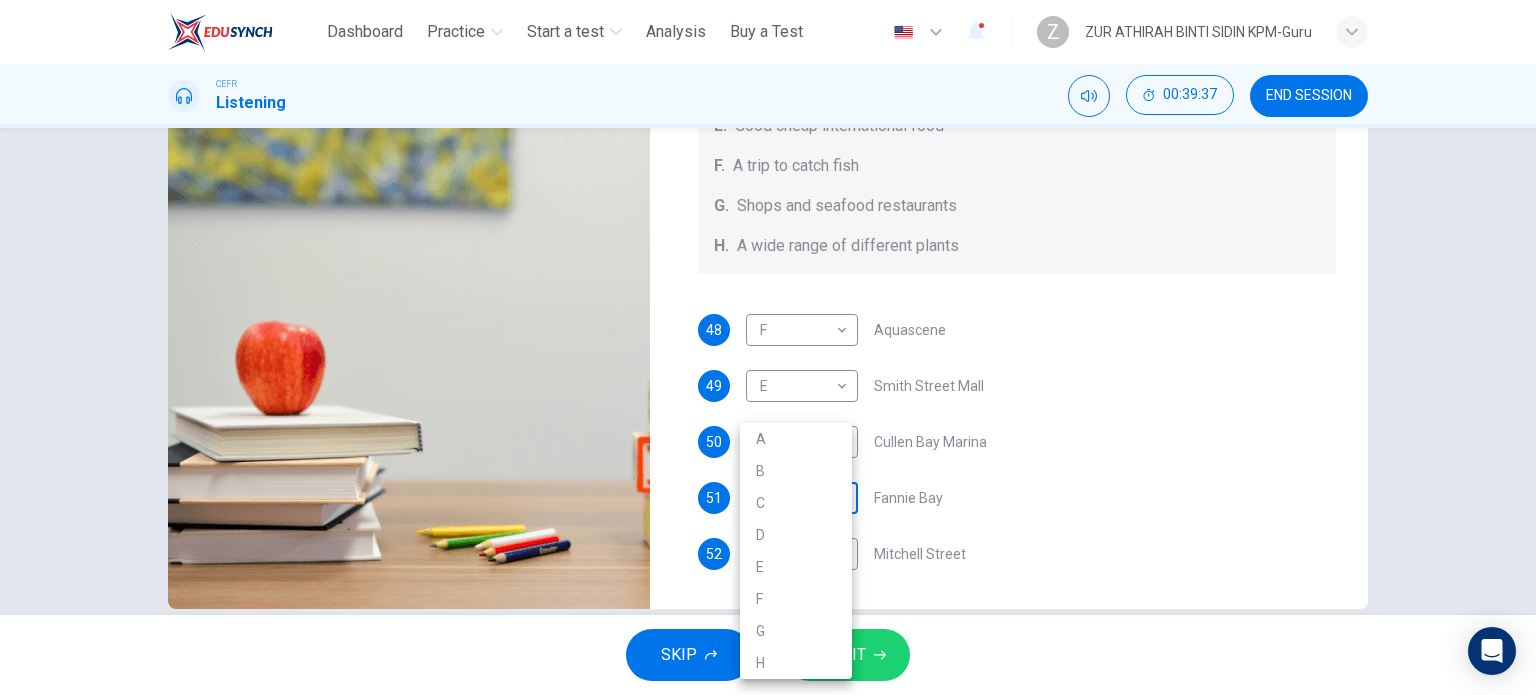 click on "This site uses cookies, as explained in our  Privacy Policy . If you agree to the use of cookies, please click the Accept button and continue to browse our site.   Privacy Policy Accept Dashboard Practice Start a test Analysis Buy a Test English ** ​ Z Z ZUR ATHIRAH BINTI SIDIN KPM-Guru CEFR Listening 00:39:37 END SESSION Questions 48 - 52 Choose your answers from the box and write the correct letter  A-H  next to the questions below.
What can you find at each of the places below? A. A flower market B. A chance to feed the fish C. Good nightlife D. International arts and crafts E. Good cheap international food F. A trip to catch fish G. Shops and seafood restaurants H. A wide range of different plants 48 F * ​ Aquascene 49 E * ​ Smith Street Mall 50 G * ​ Cullen Bay Marina 51 ​ ​ Fannie Bay 52 ​ ​ Mitchell Street [CITY], [STATE] 00m 22s SKIP SUBMIT ELTC - EduSynch CEFR Test for Teachers in Malaysia
Dashboard Practice Start a test Analysis Pricing   Notifications 1 © Copyright  A B" at bounding box center (768, 347) 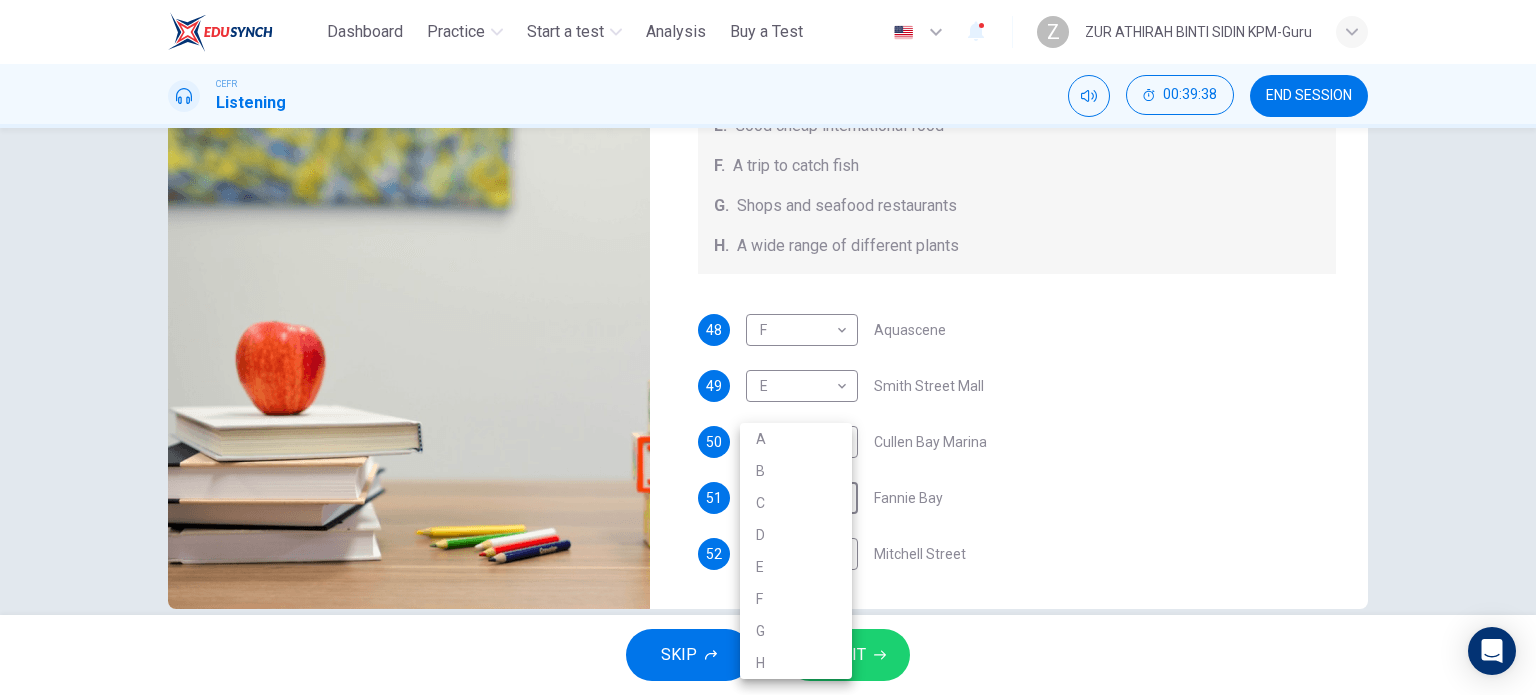 click on "A" at bounding box center [796, 439] 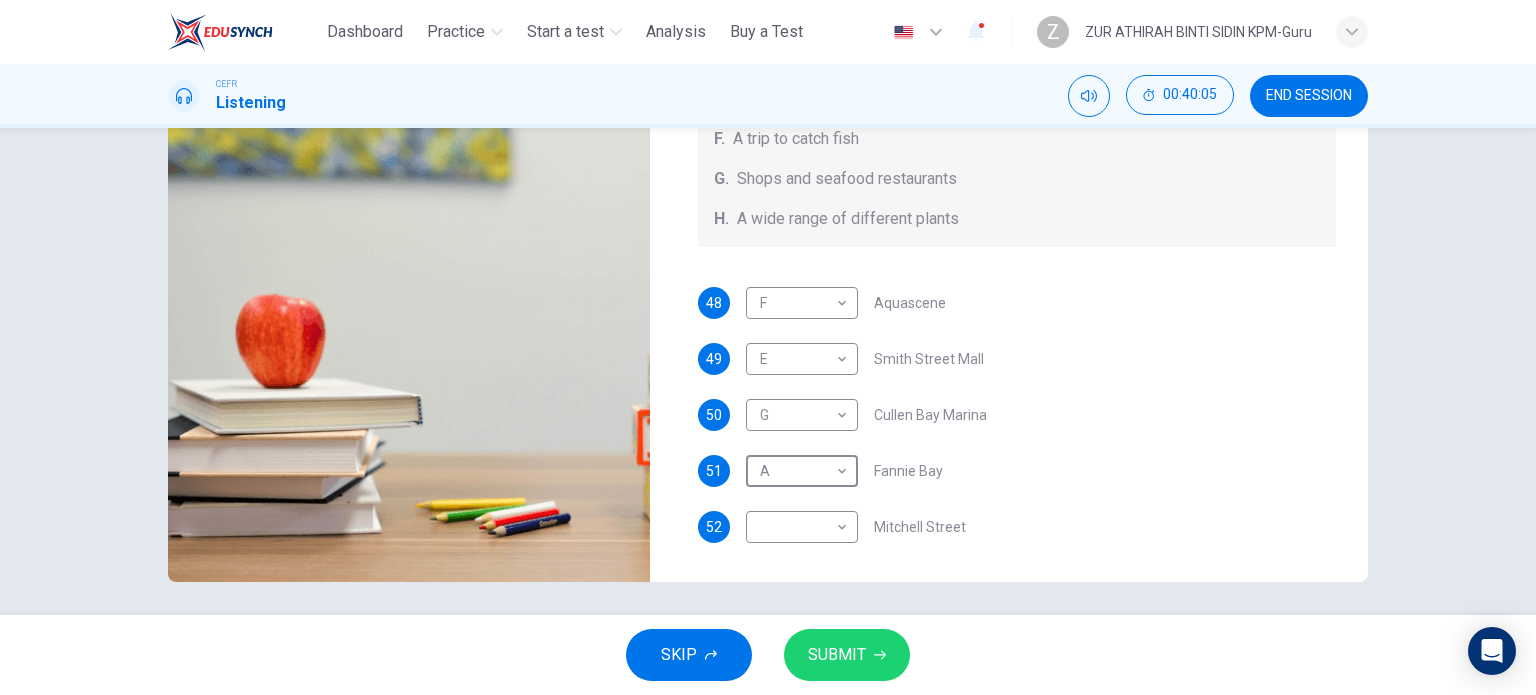 scroll, scrollTop: 288, scrollLeft: 0, axis: vertical 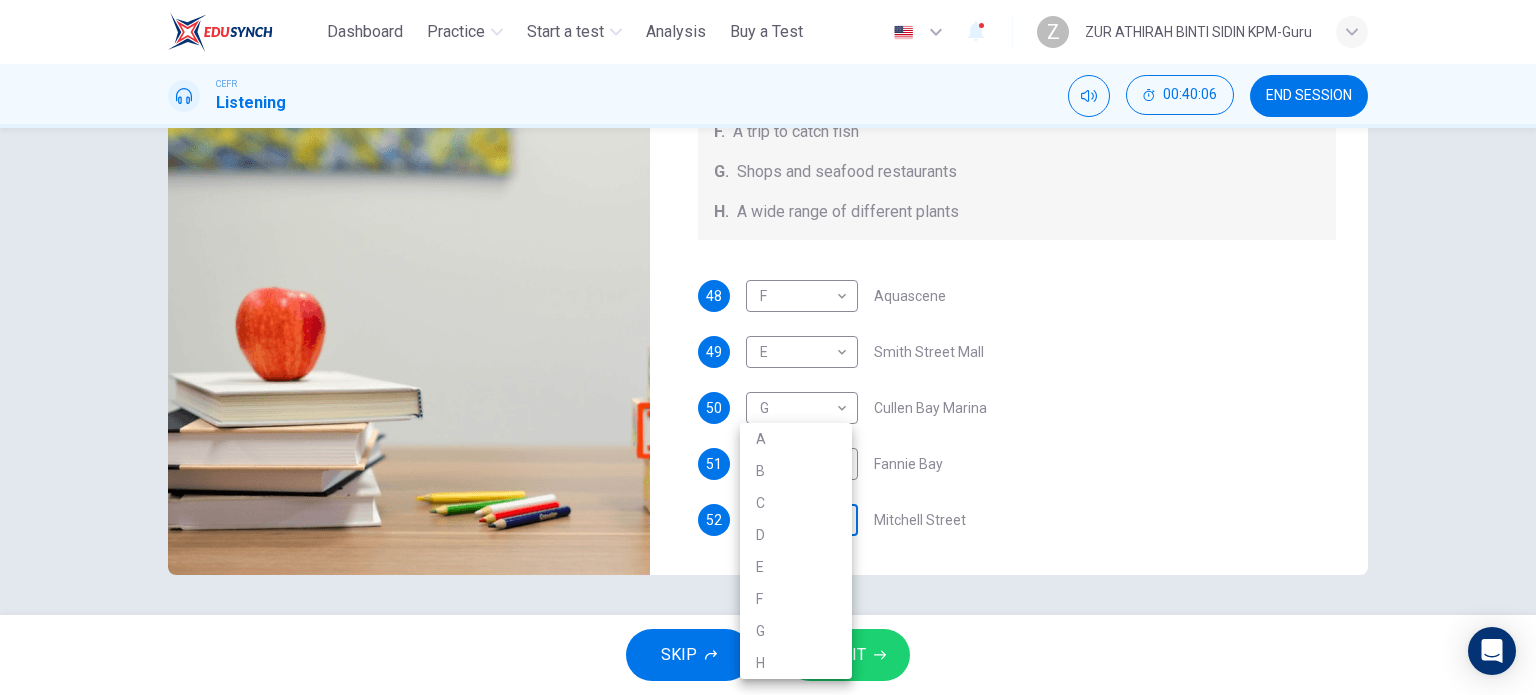 click on "00:40:06 END SESSION Questions 48 - 52 Choose your answers from the box and write the correct letter  A-H  next to the questions below.
What can you find at each of the places below? A. A flower market B. A chance to feed the fish C. Good nightlife D. International arts and crafts E. Good cheap international food F. A trip to catch fish G. Shops and seafood restaurants H. A wide range of different plants 48 F * ​​Aquascene 49 E * ​​Smith Street Mall 50 G * ​​Cullen Bay Marina 51 A * ​​Fannie Bay 52 ​​Mitchell Street [CITY], [COUNTRY] 05m 44s SKIP SUBMIT ELTC - EduSynch CEFR Test for Teachers in Malaysia
Dashboard Practice Start a test Analysis Pricing   Notifications 1 © Copyright  A B" at bounding box center [768, 347] 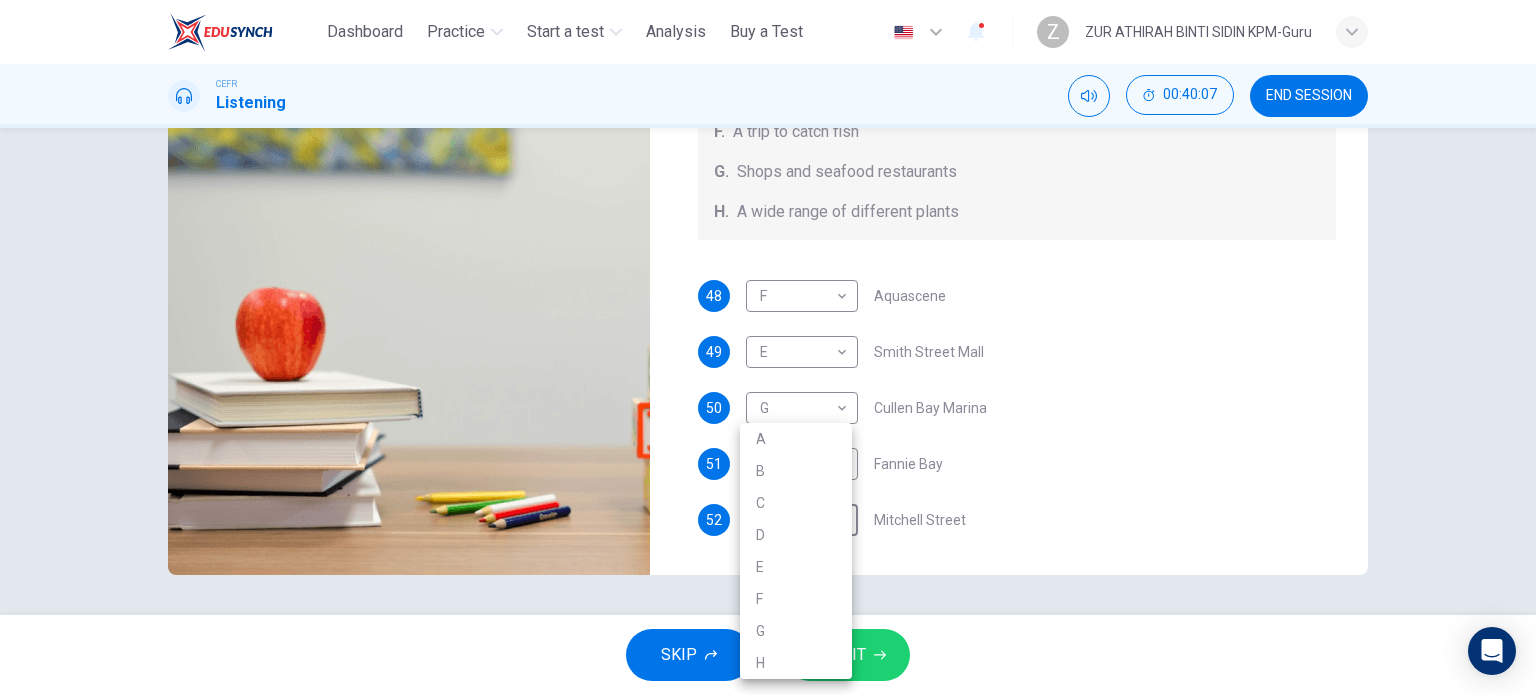 click at bounding box center (768, 347) 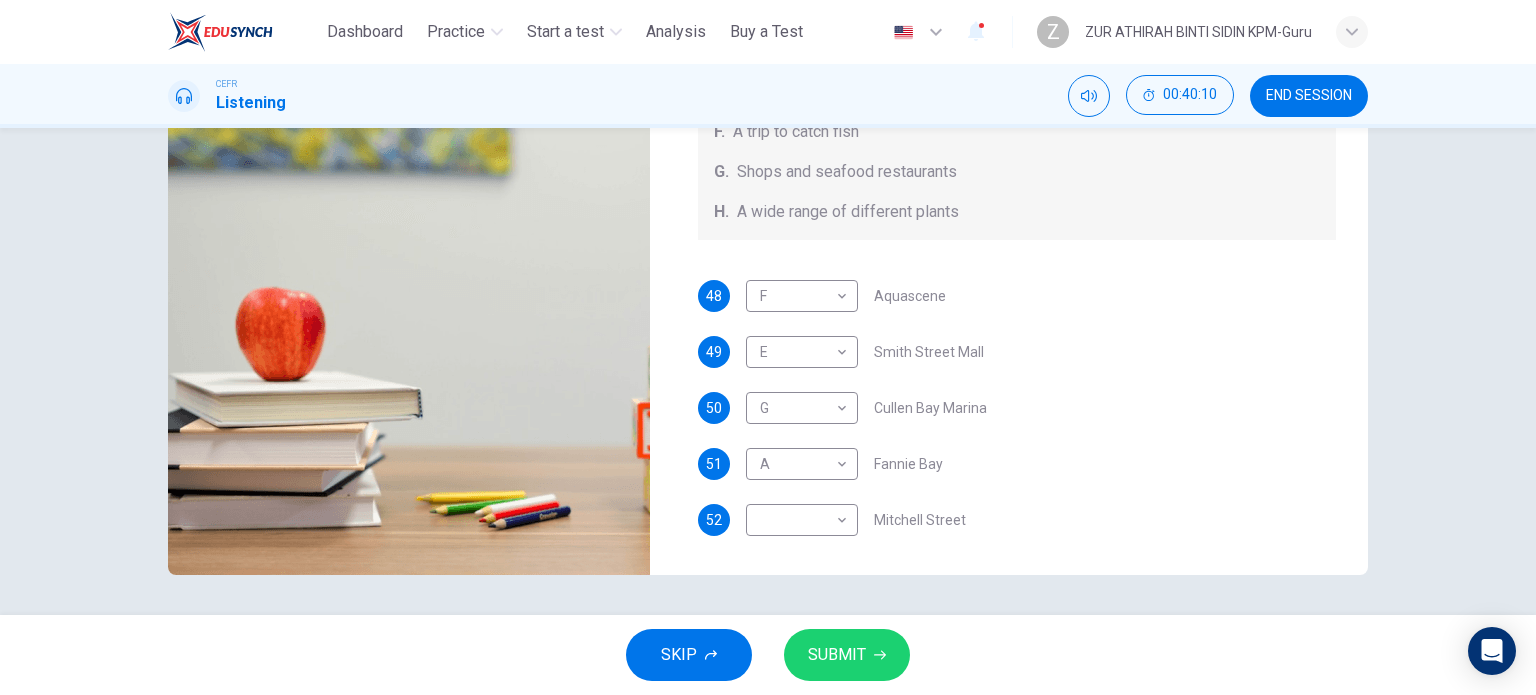 drag, startPoint x: 1523, startPoint y: 563, endPoint x: 1512, endPoint y: 431, distance: 132.45753 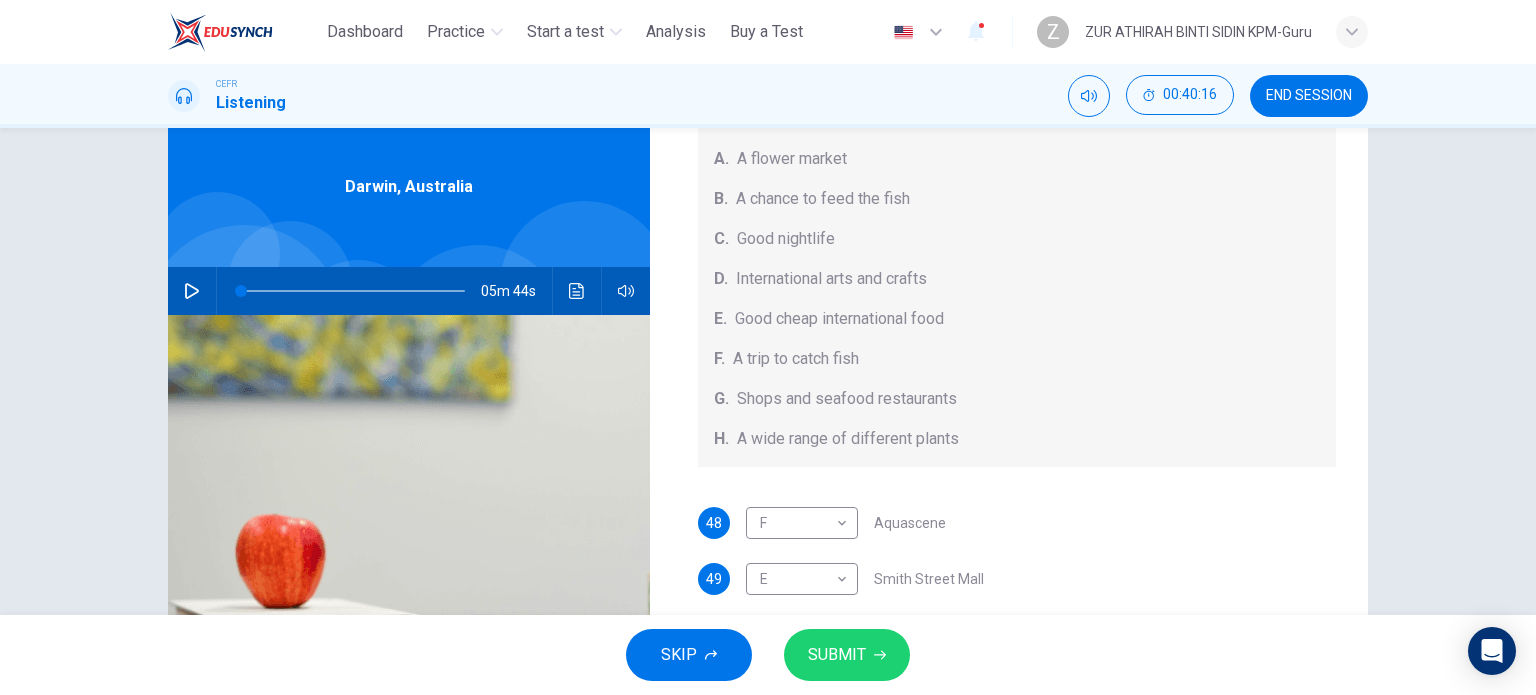 scroll, scrollTop: 288, scrollLeft: 0, axis: vertical 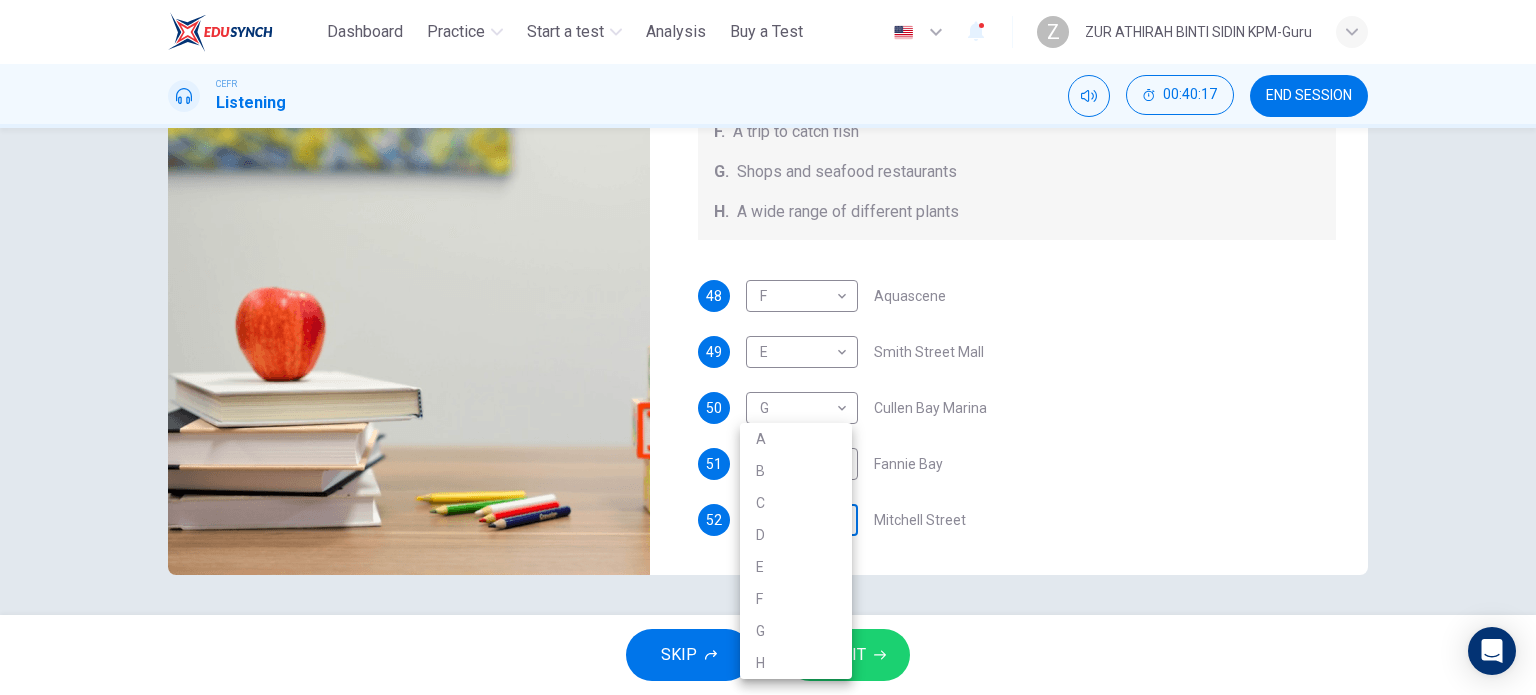 click on "This site uses cookies, as explained in our Privacy Policy. If you agree to the use of cookies, please click the Accept button and continue to browse our site. Privacy Policy Accept Dashboard Practice Start a test Analysis Buy a Test English ** ​ Z ZUR ATHIRAH BINTI SIDIN KPM-Guru CEFR Listening 00:40:17 END SESSION Questions 48 - 52 Choose your answers from the box and write the correct letter A-H next to the questions below. What can you find at each of the places below? A. A flower market B. A chance to feed the fish C. Good nightlife D. International arts and crafts E. Good cheap international food F. A trip to catch fish G. Shops and seafood restaurants H. A wide range of different plants 48 F * Aquascene 49 E * Smith Street Mall 50 G * Cullen Bay Marina 51 A * Fannie Bay 52 H * Mitchell Street Darwin, Australia 05m 44s SKIP SUBMIT ELTC - EduSynch CEFR Test for Teachers in Malaysia Dashboard Practice Start a test Analysis Pricing Notifications 1 © Copyright A B" at bounding box center (768, 347) 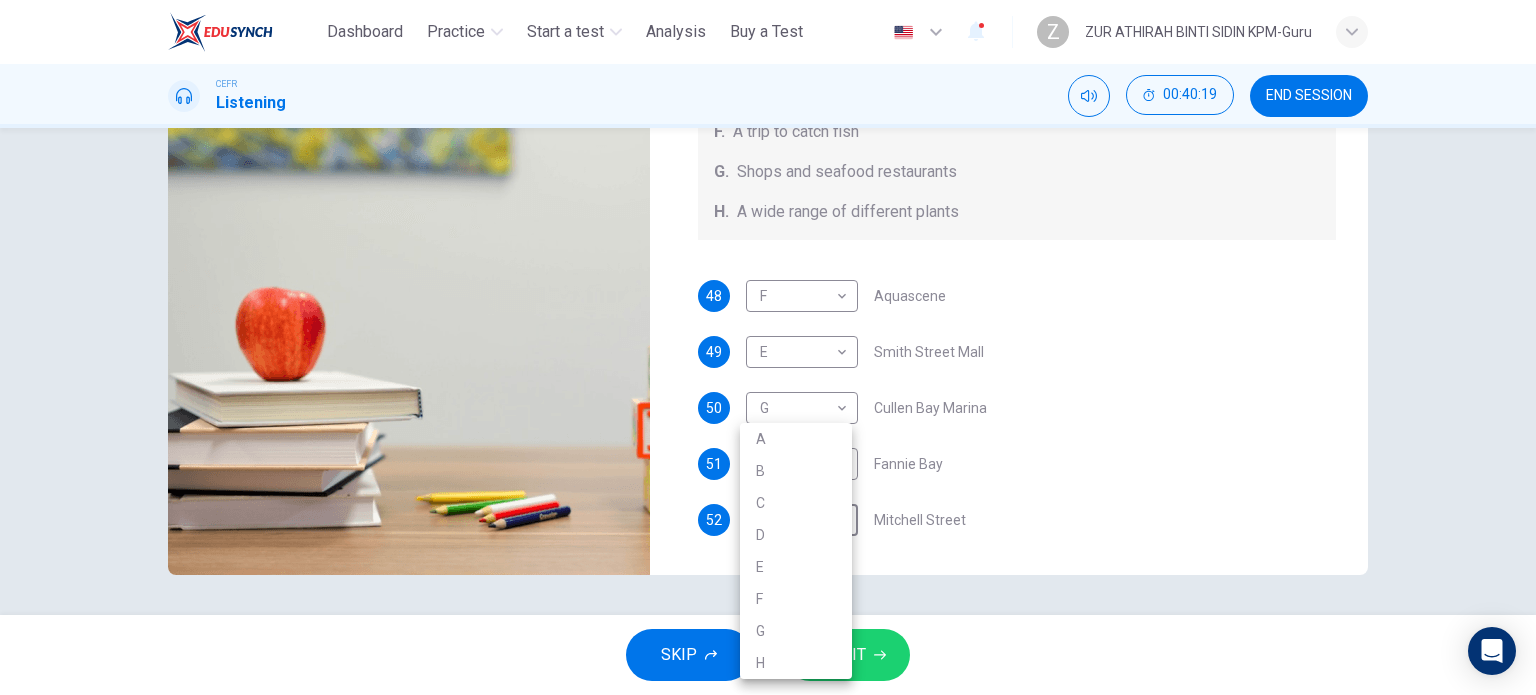 click on "C" at bounding box center (796, 503) 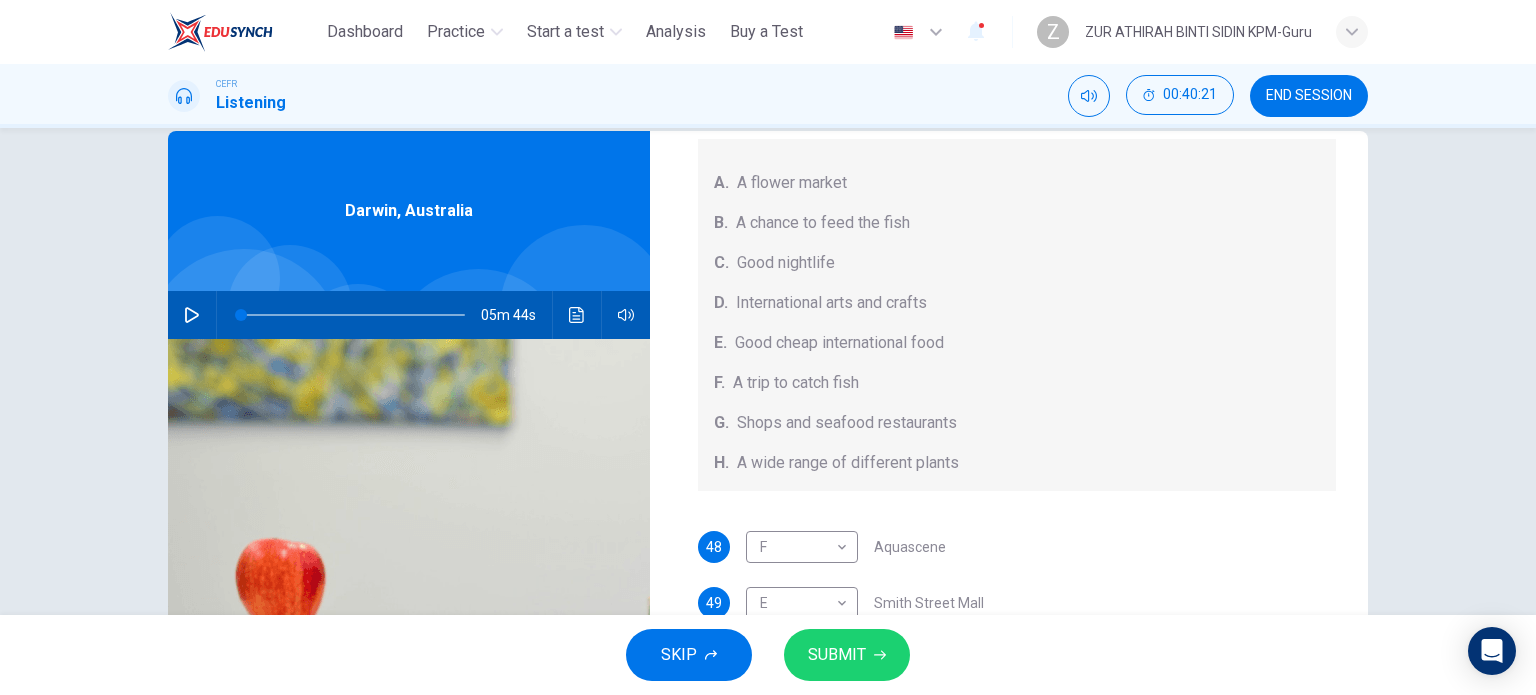 scroll, scrollTop: 288, scrollLeft: 0, axis: vertical 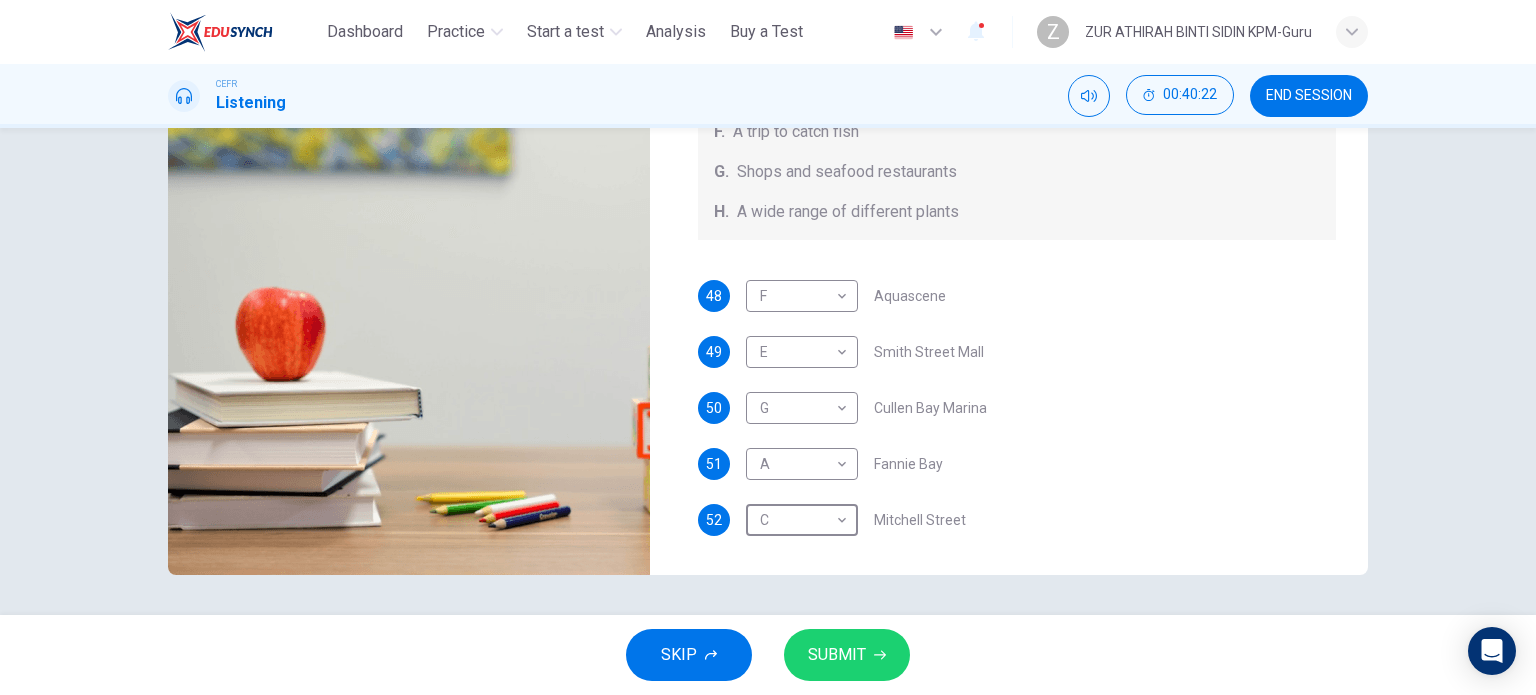 click on "SUBMIT" at bounding box center (837, 655) 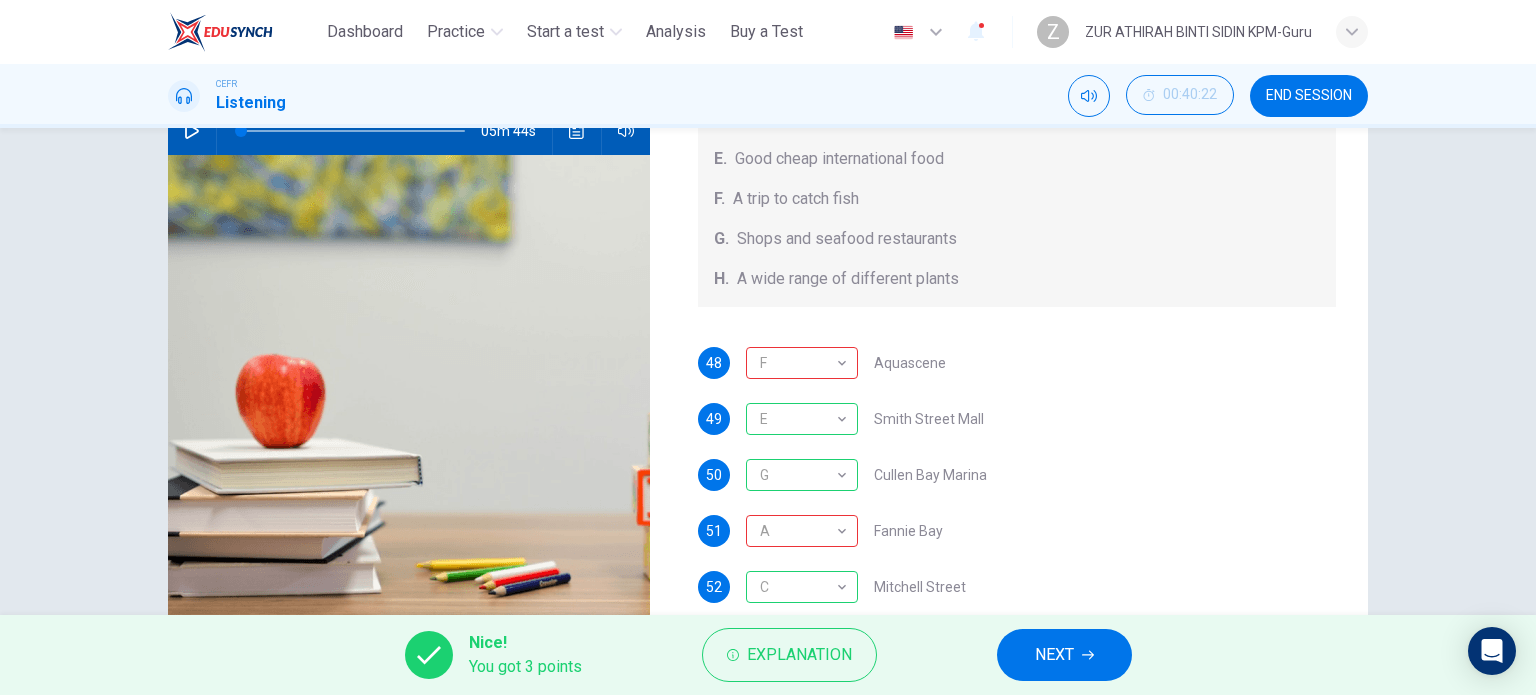 scroll, scrollTop: 225, scrollLeft: 0, axis: vertical 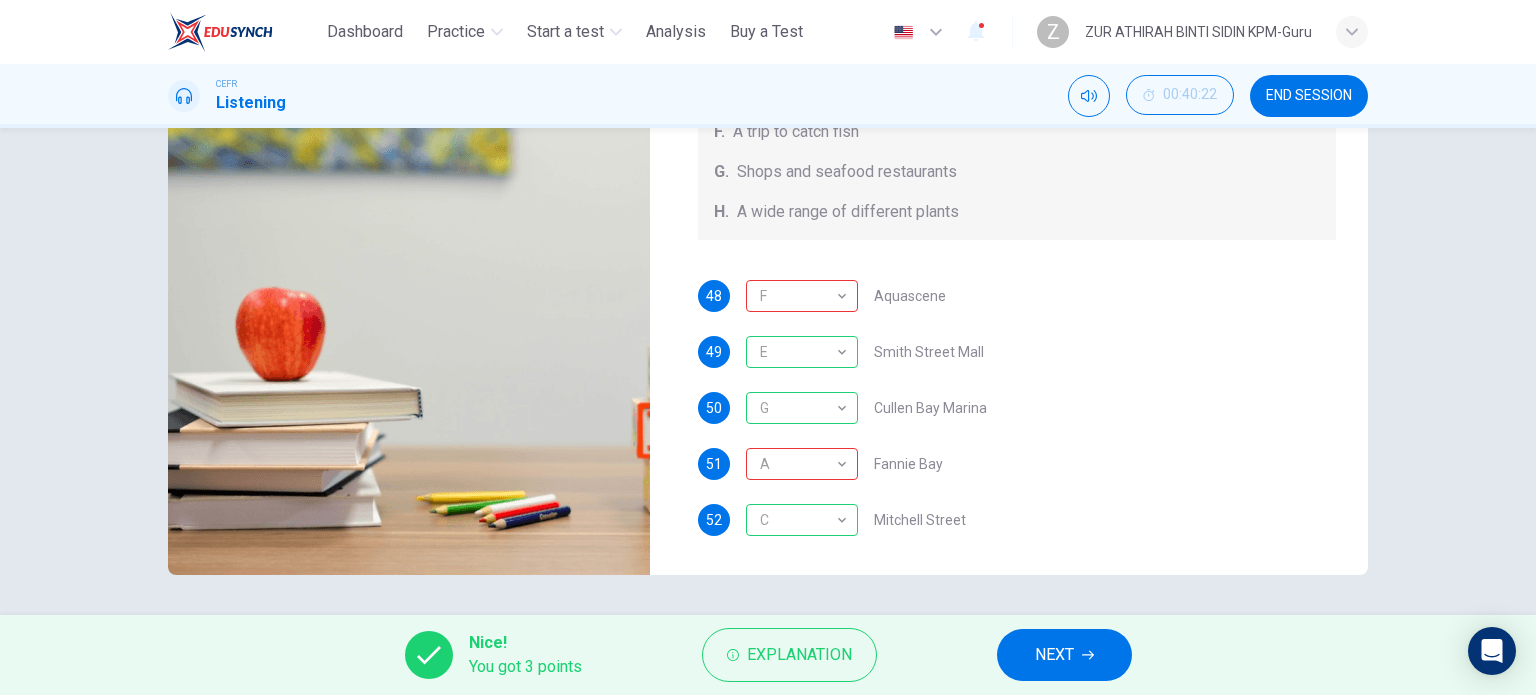 click on "NEXT" at bounding box center (1054, 655) 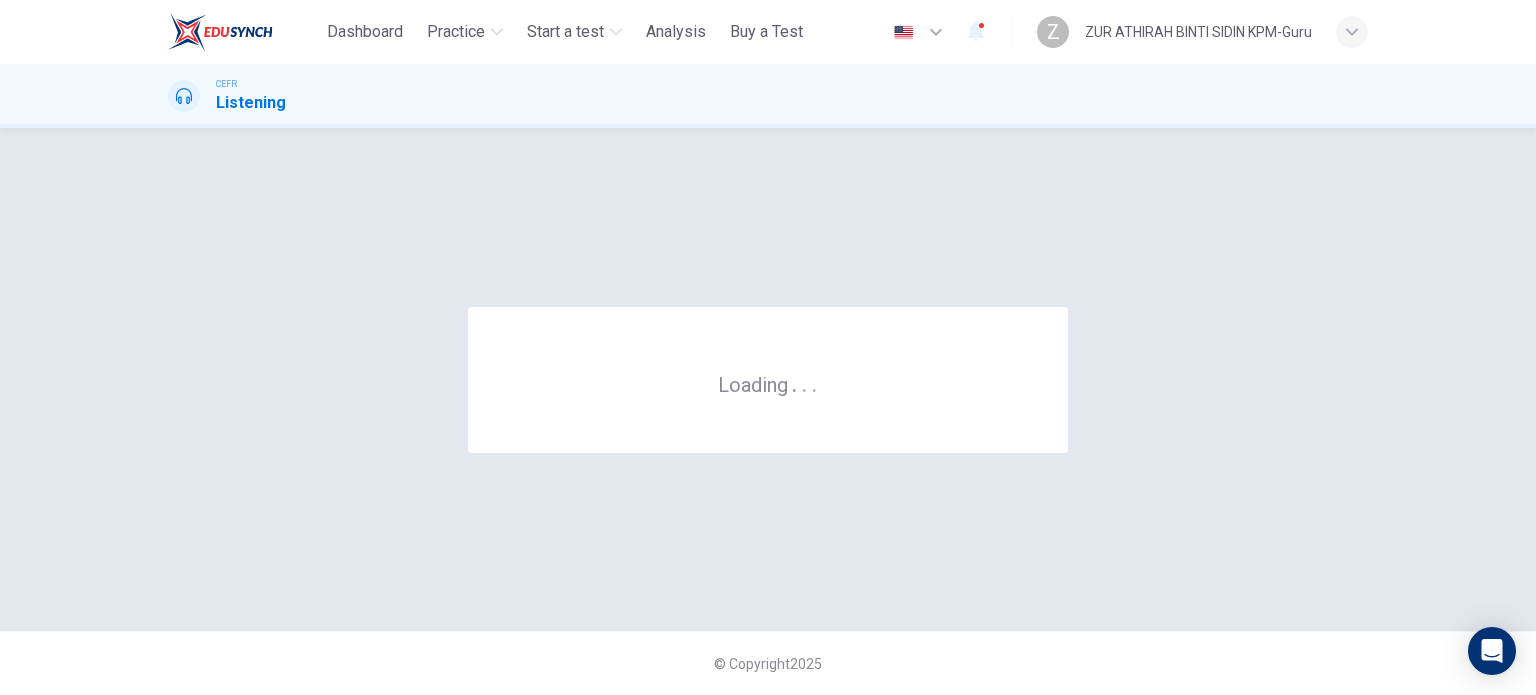 scroll, scrollTop: 0, scrollLeft: 0, axis: both 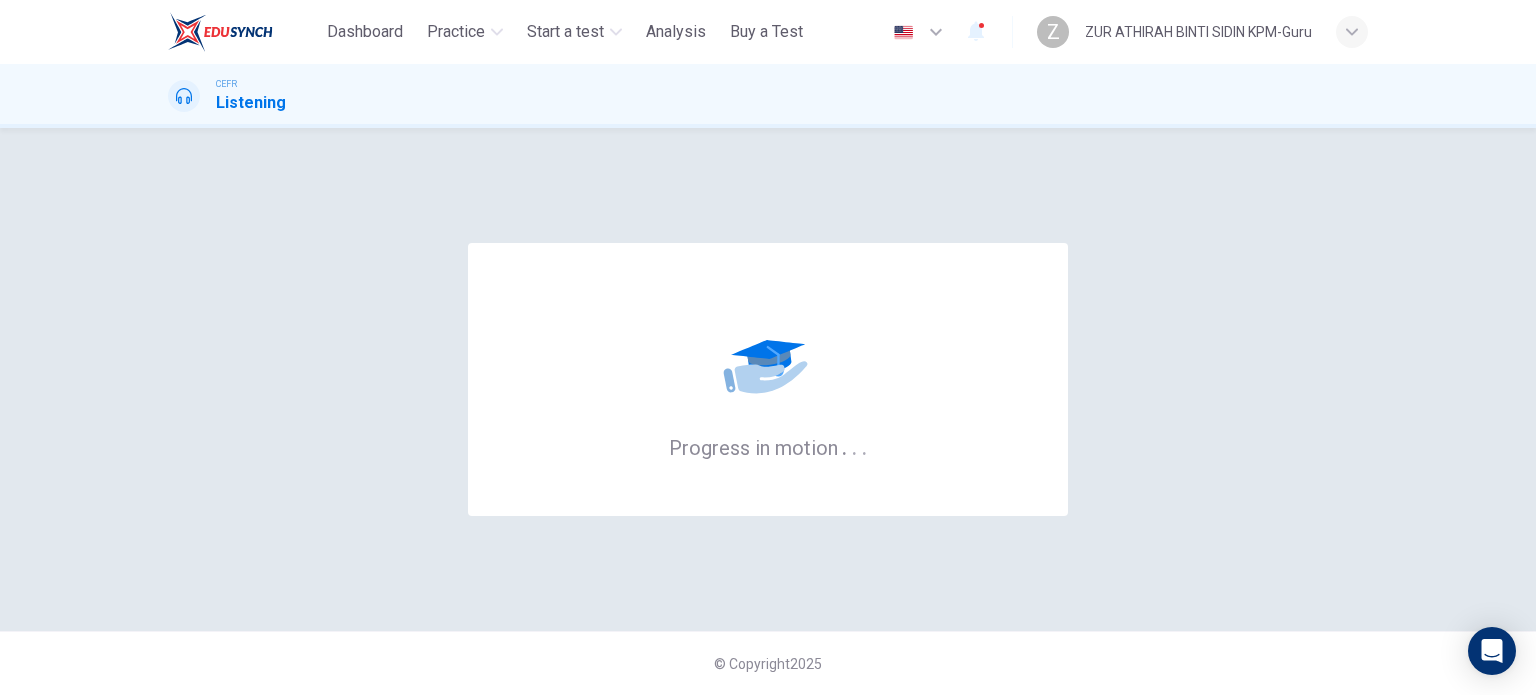 click on "Progress in motion . . ." at bounding box center [768, 379] 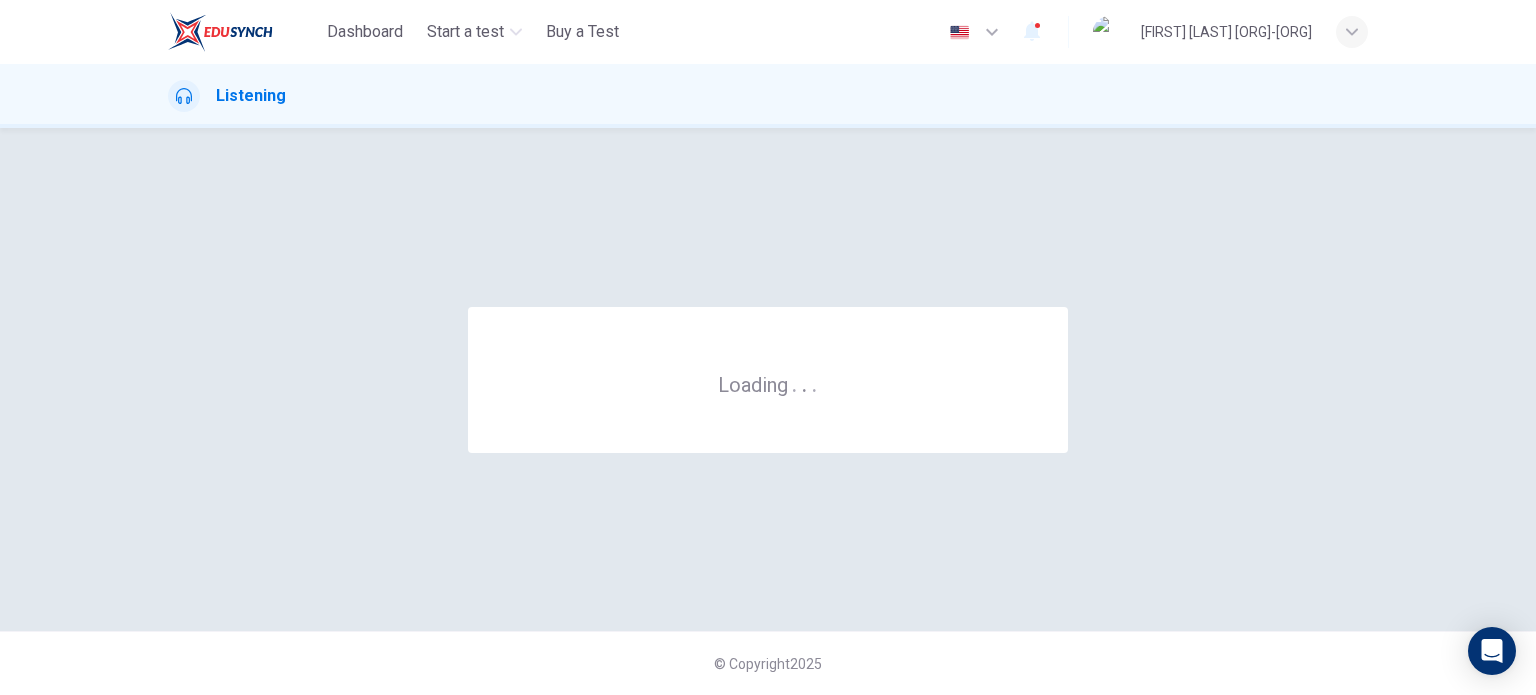 scroll, scrollTop: 0, scrollLeft: 0, axis: both 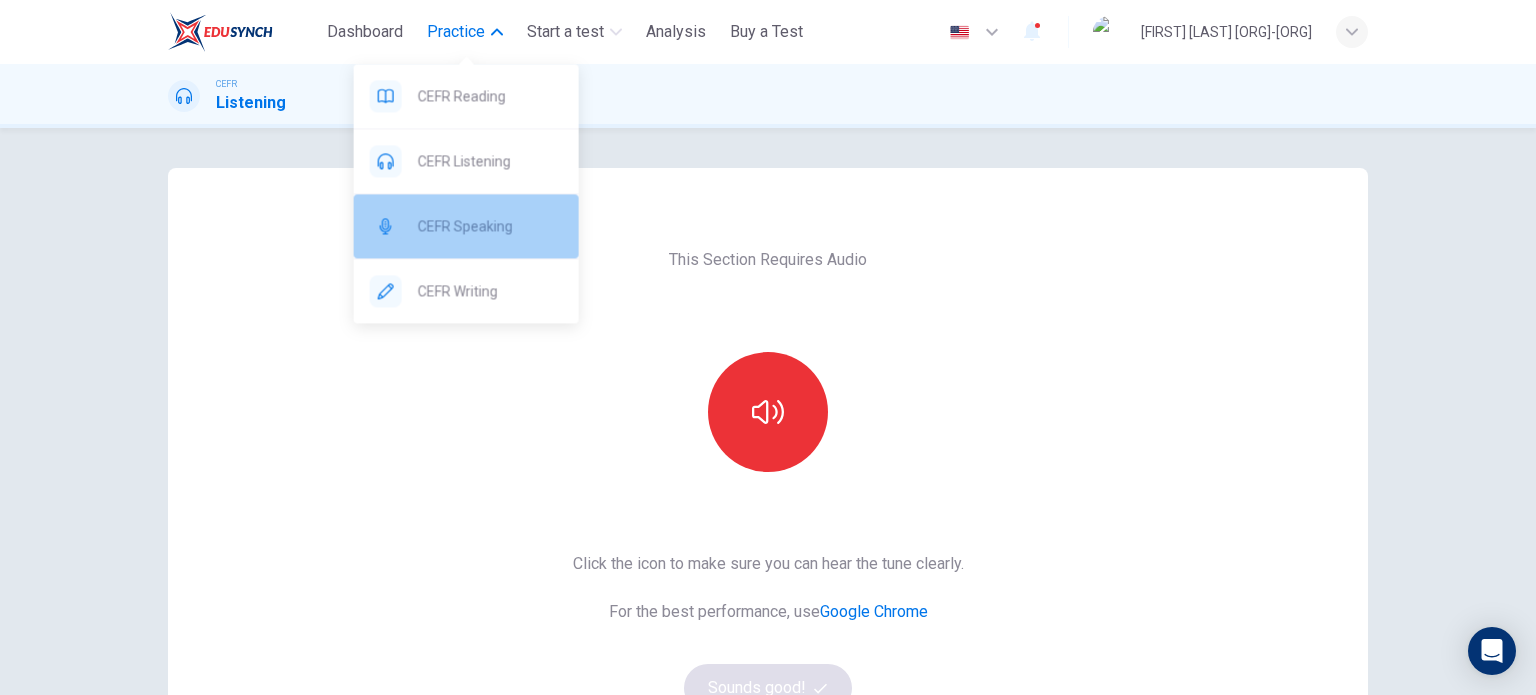 click on "CEFR Speaking" at bounding box center (490, 96) 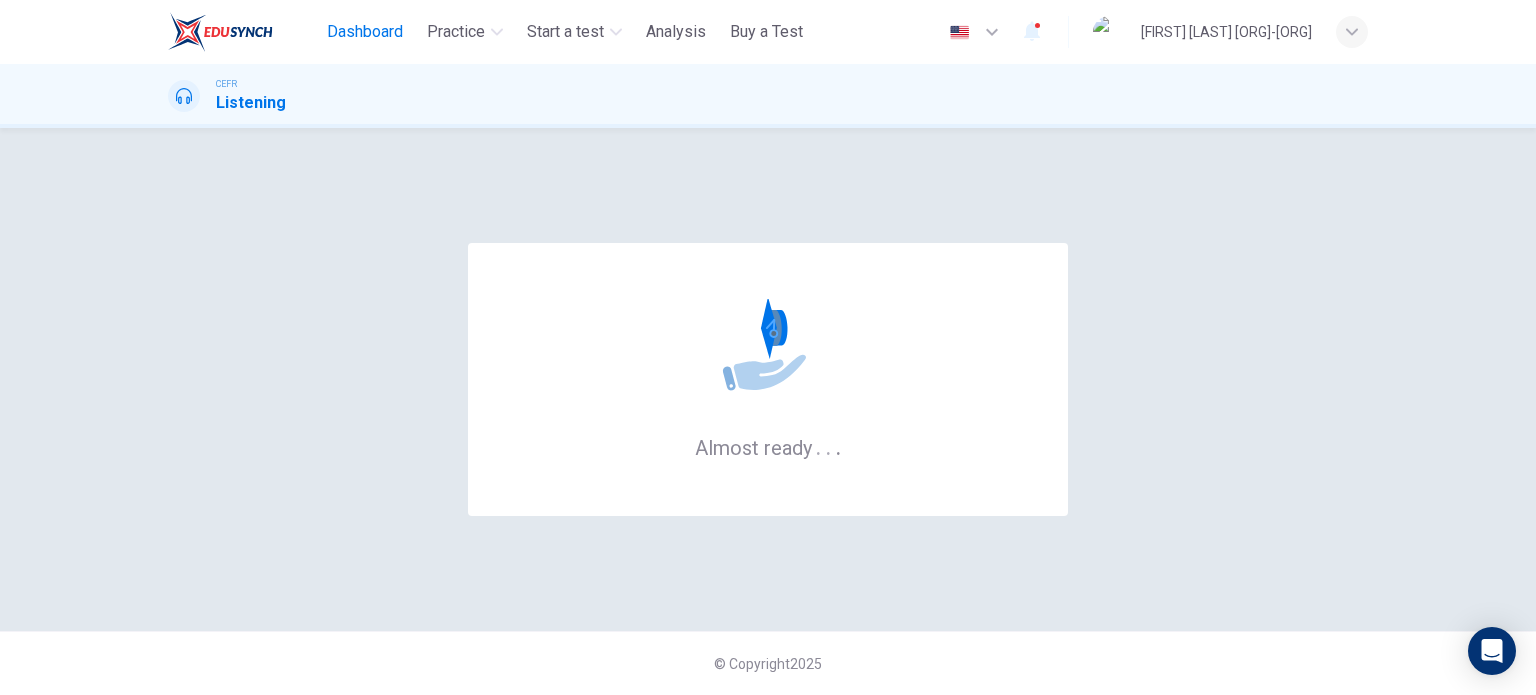 click on "Dashboard" at bounding box center (365, 32) 